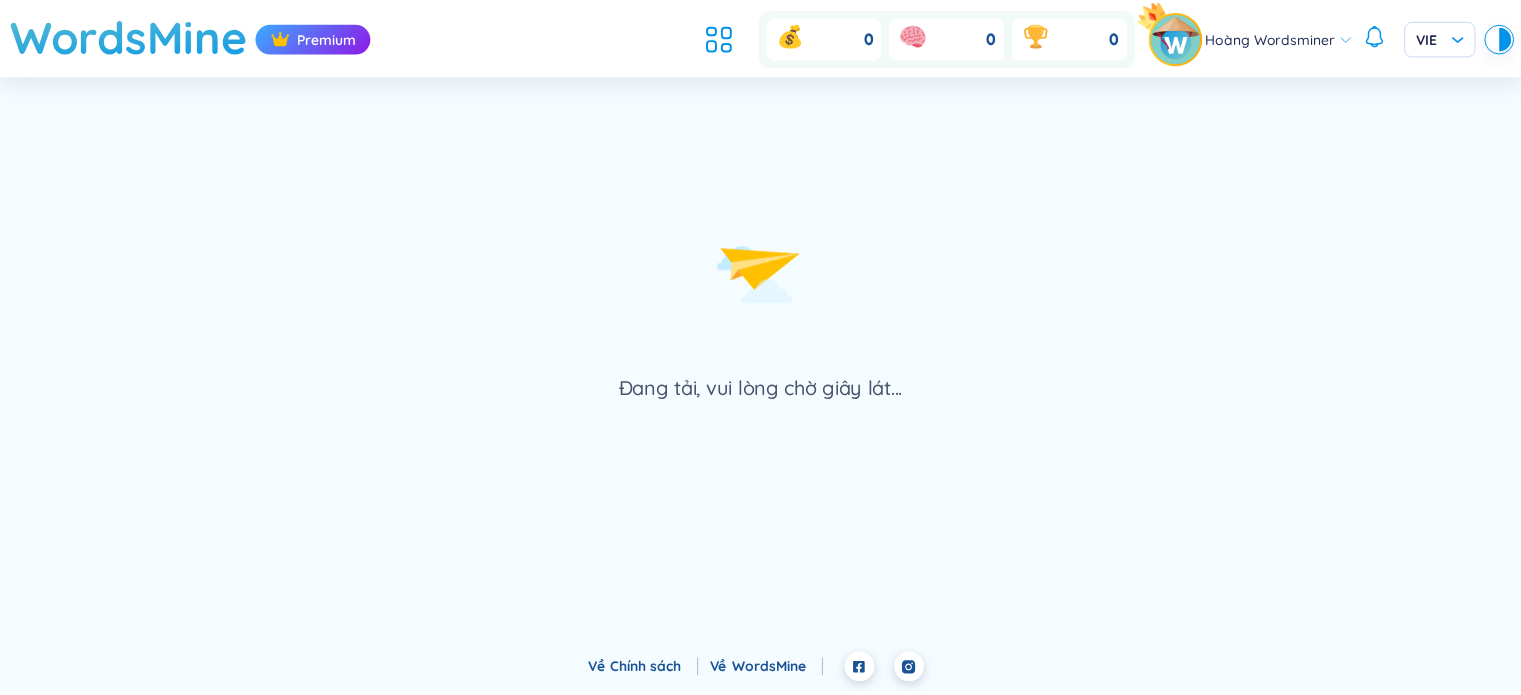 scroll, scrollTop: 0, scrollLeft: 0, axis: both 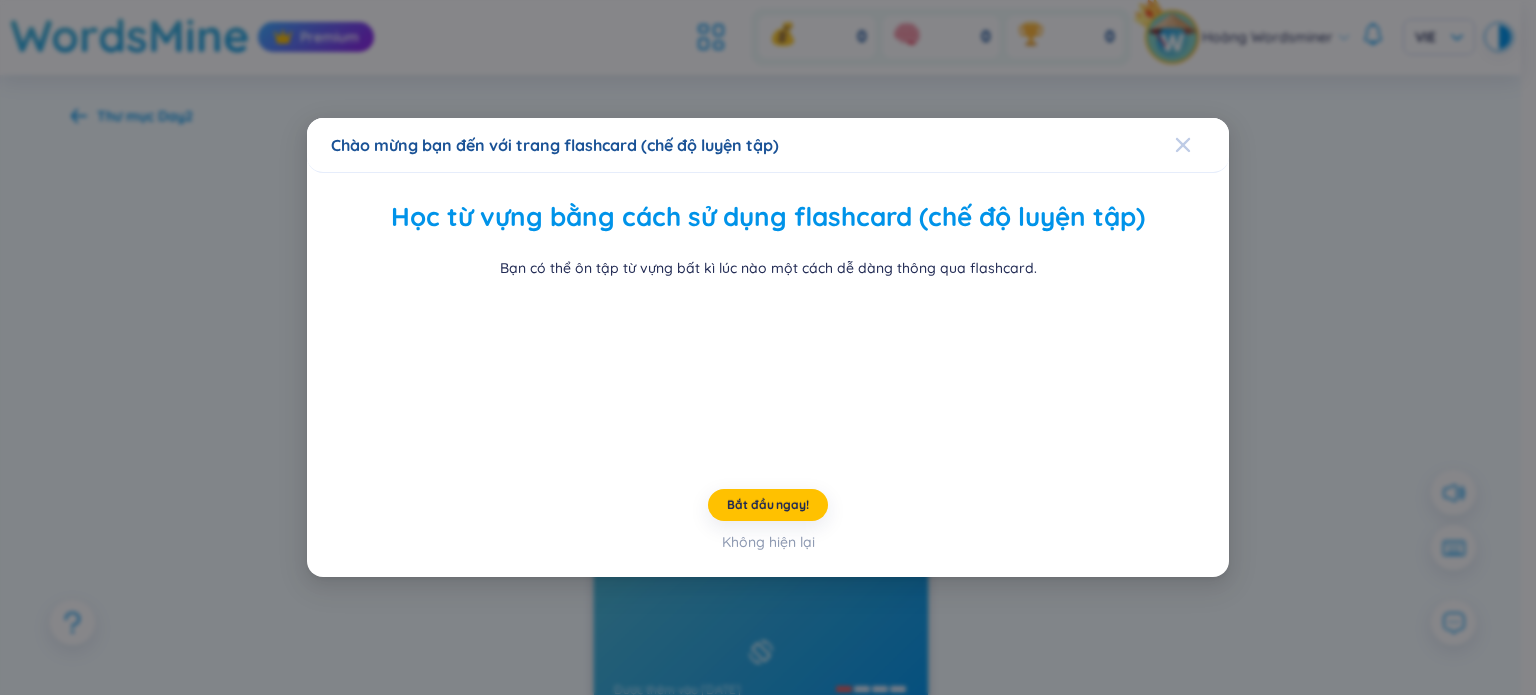 click at bounding box center (1183, 145) 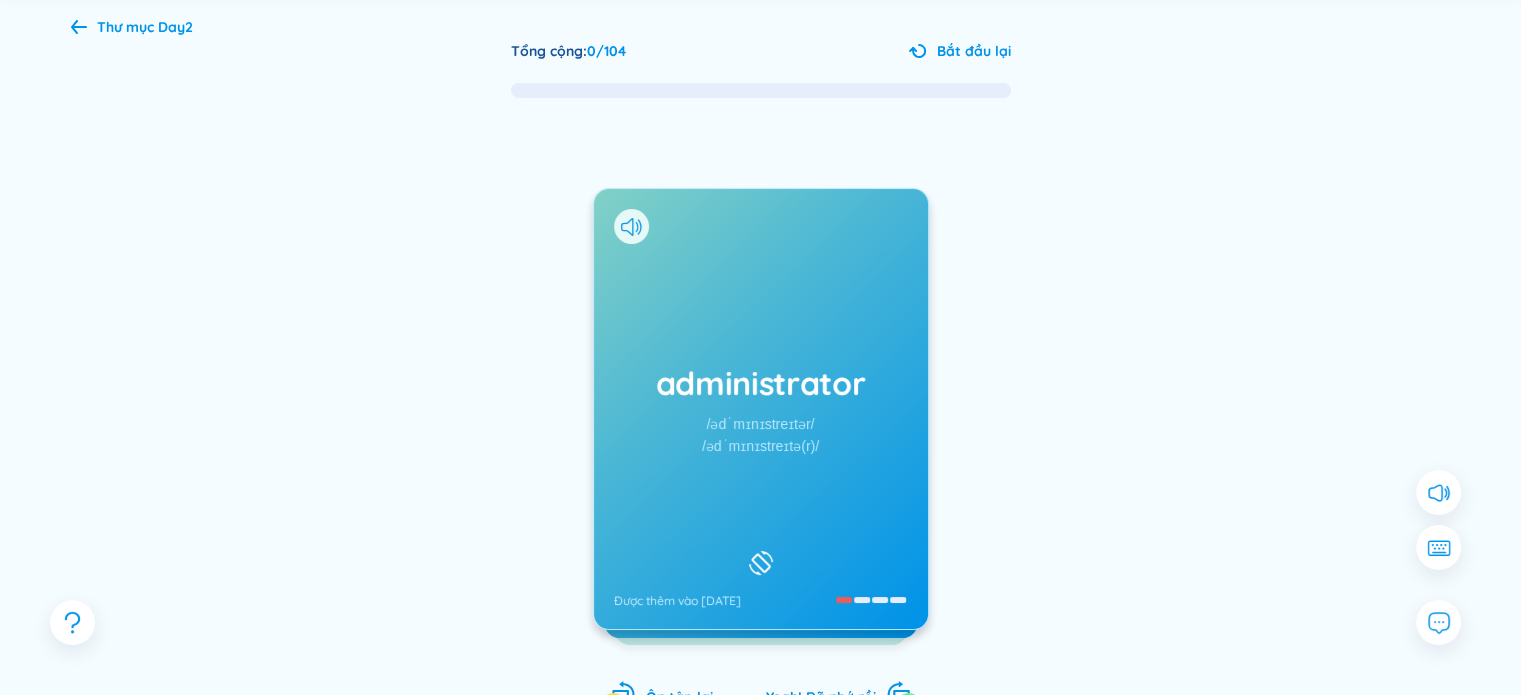 scroll, scrollTop: 104, scrollLeft: 0, axis: vertical 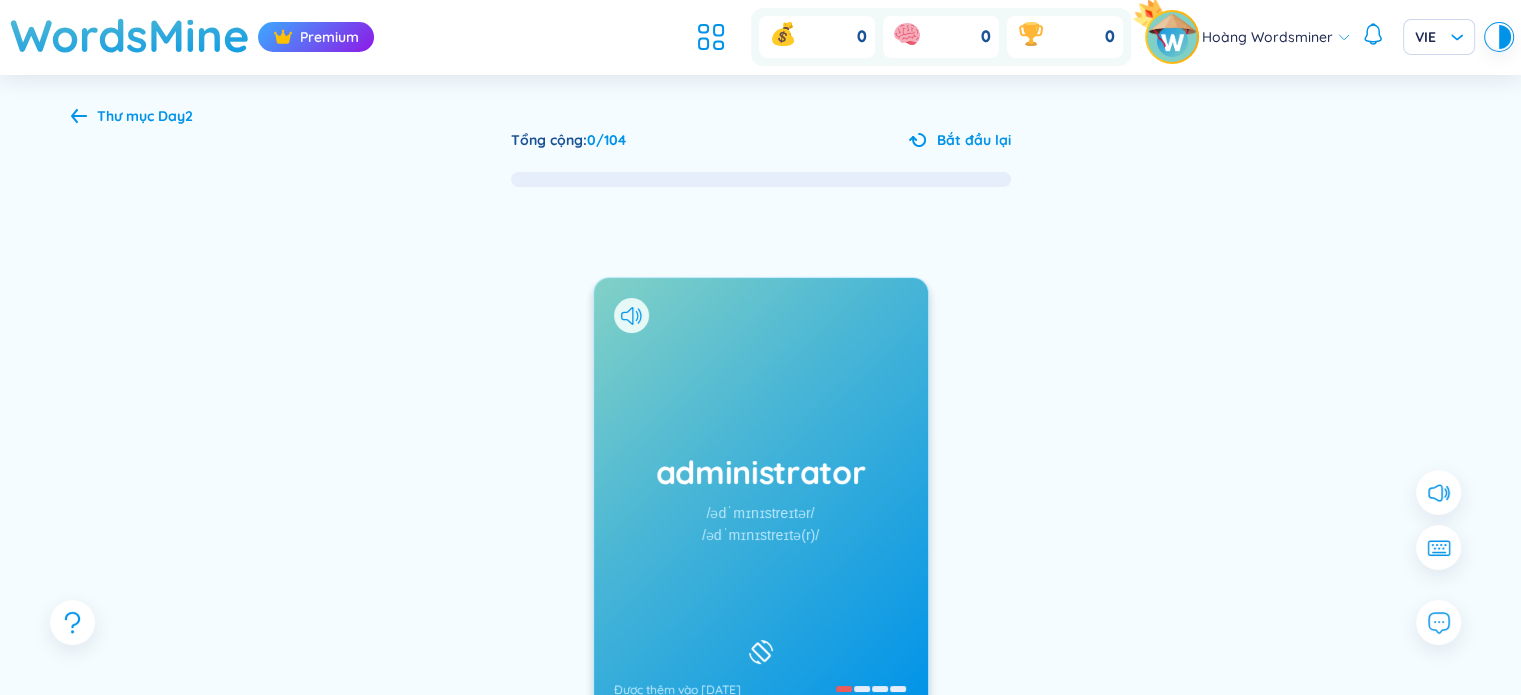 click on "Tổng cộng :  0 / 104 Bắt đầu lại administrator /ədˈmɪnɪstreɪtər/ /ədˈmɪnɪstreɪtə(r)/ Được thêm vào 9/7/2025 (n) quản trị viên; người điều hành Được thêm vào 9/7/2025 advertise Ôn tập lại 0 Yeah! Đã nhớ rồi 0" at bounding box center [761, 488] 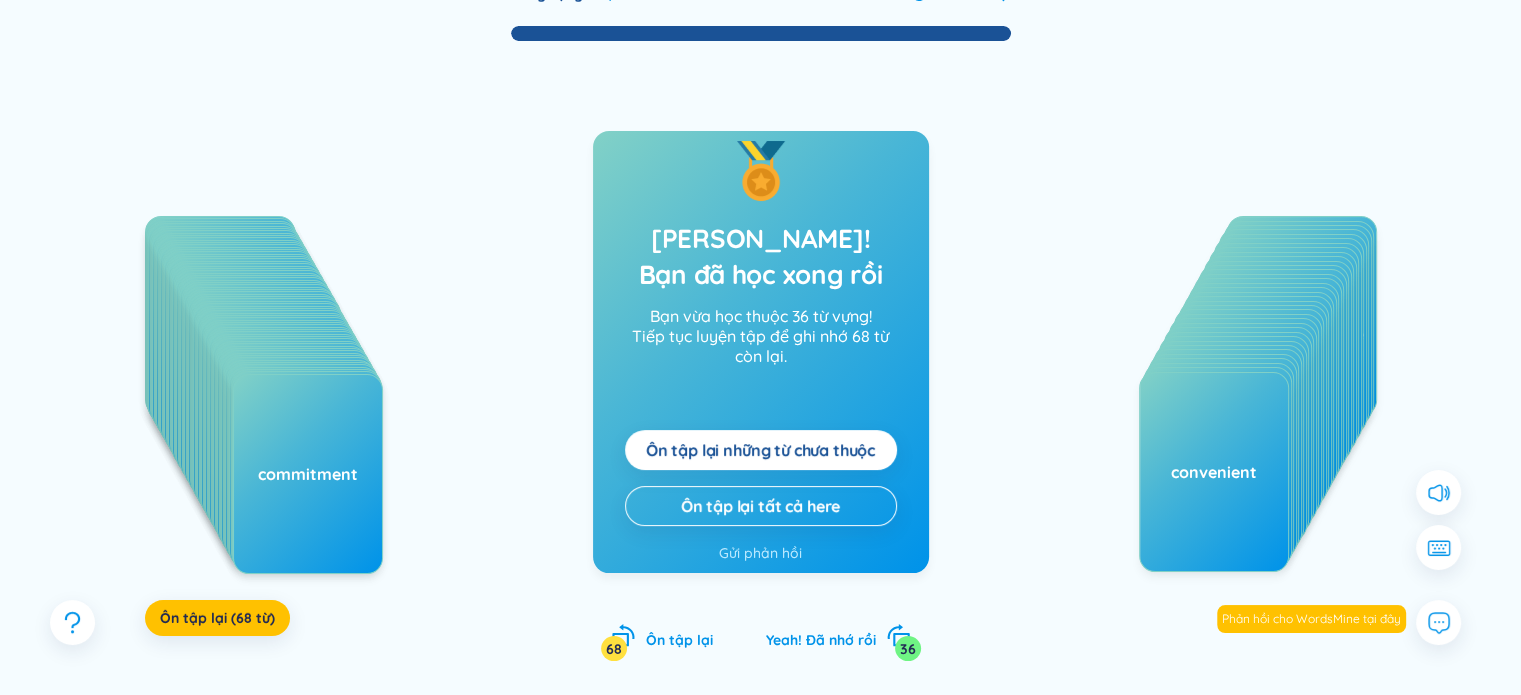 scroll, scrollTop: 221, scrollLeft: 0, axis: vertical 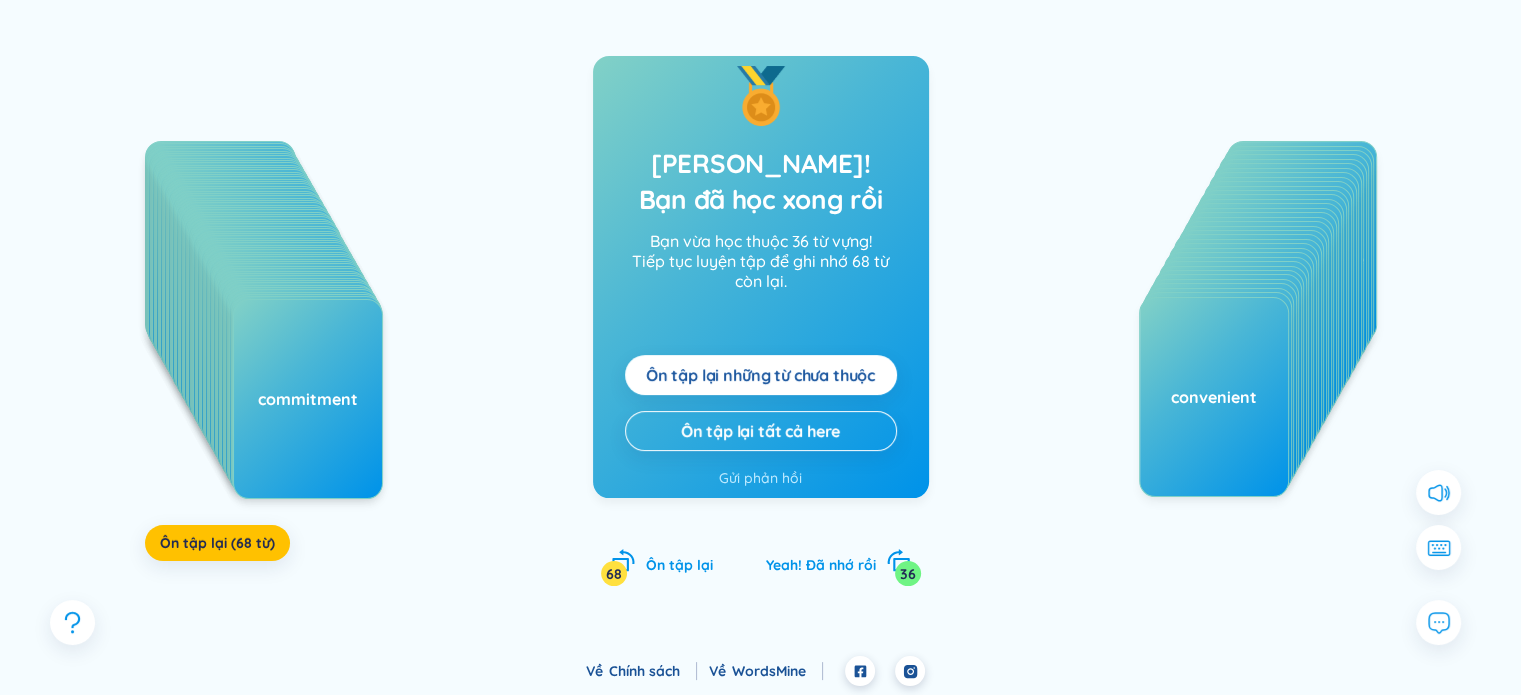 click on "Ôn tập lại những từ chưa thuộc" at bounding box center (760, 375) 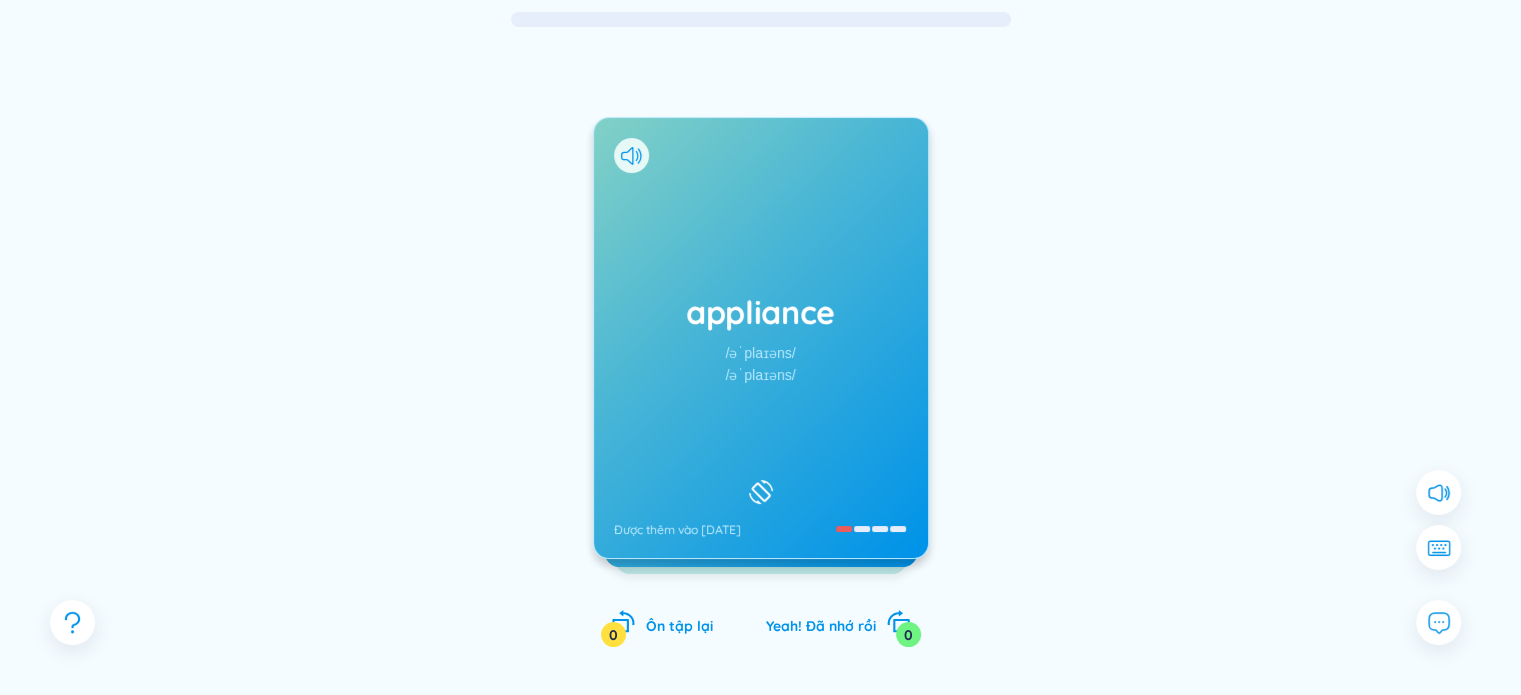 scroll, scrollTop: 0, scrollLeft: 0, axis: both 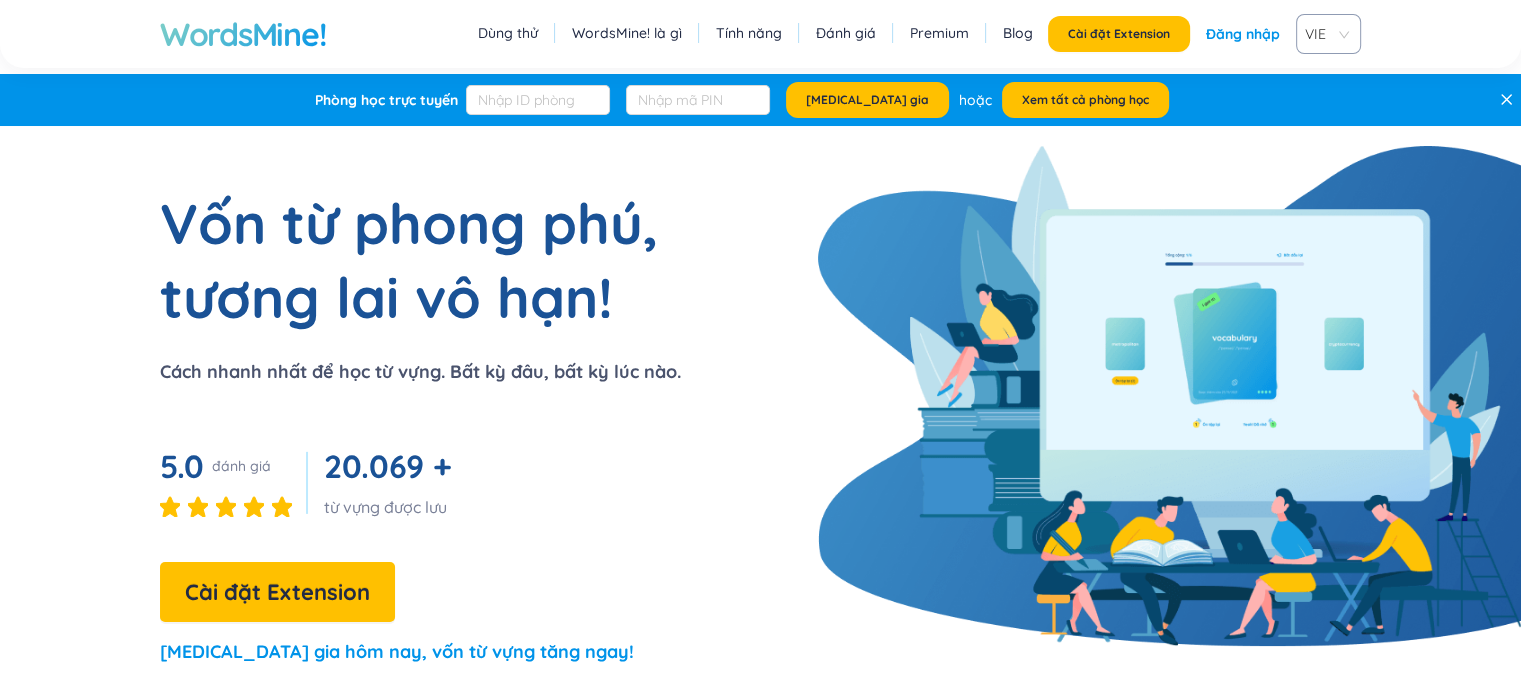 click on "Đăng nhập" at bounding box center (1243, 34) 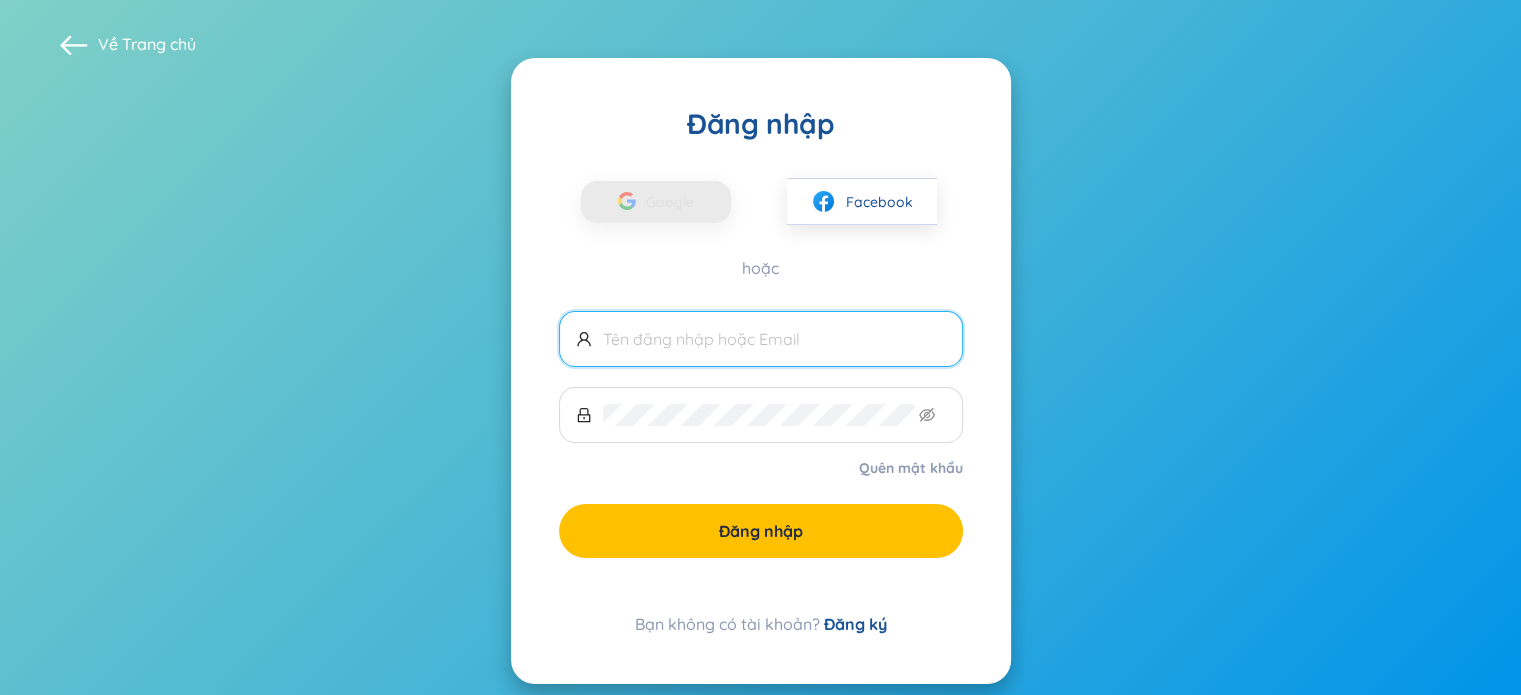type on "[EMAIL_ADDRESS][DOMAIN_NAME]" 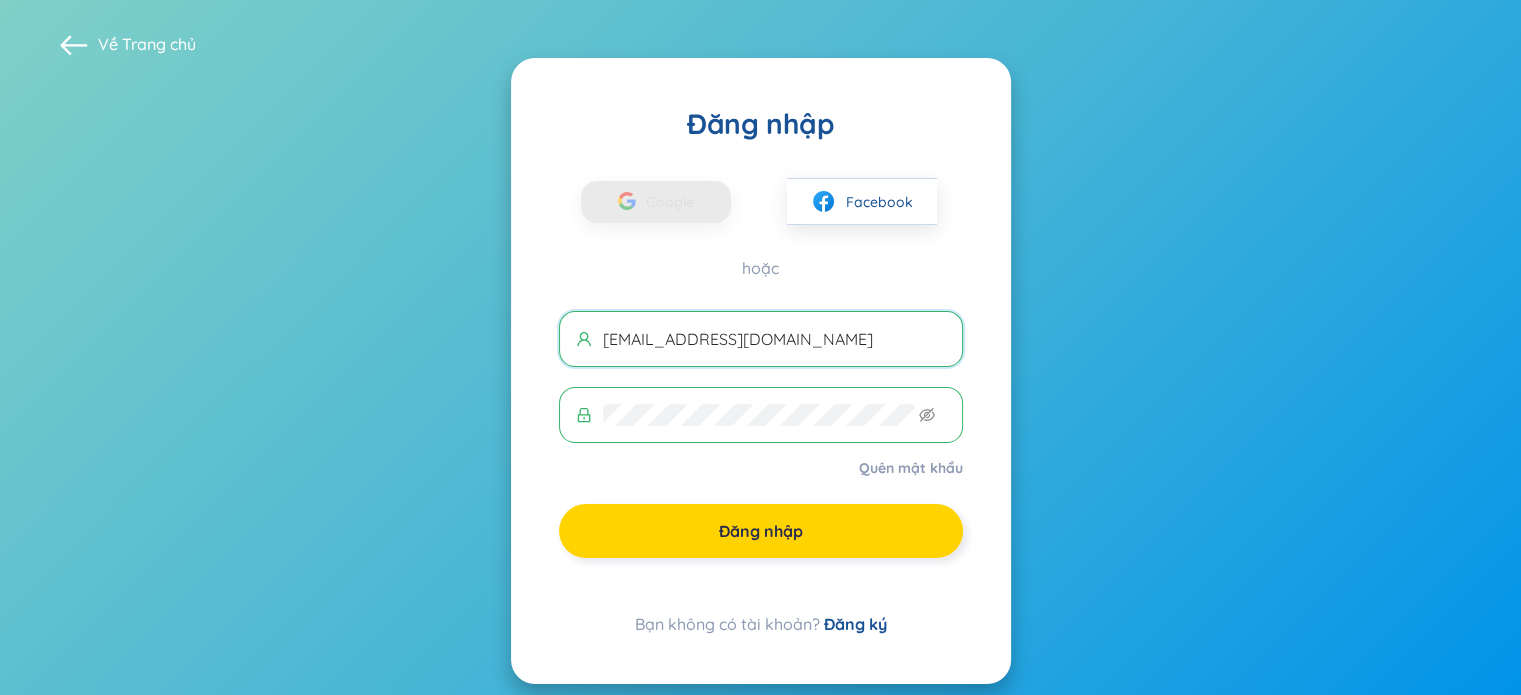 click on "Đăng nhập" at bounding box center [761, 531] 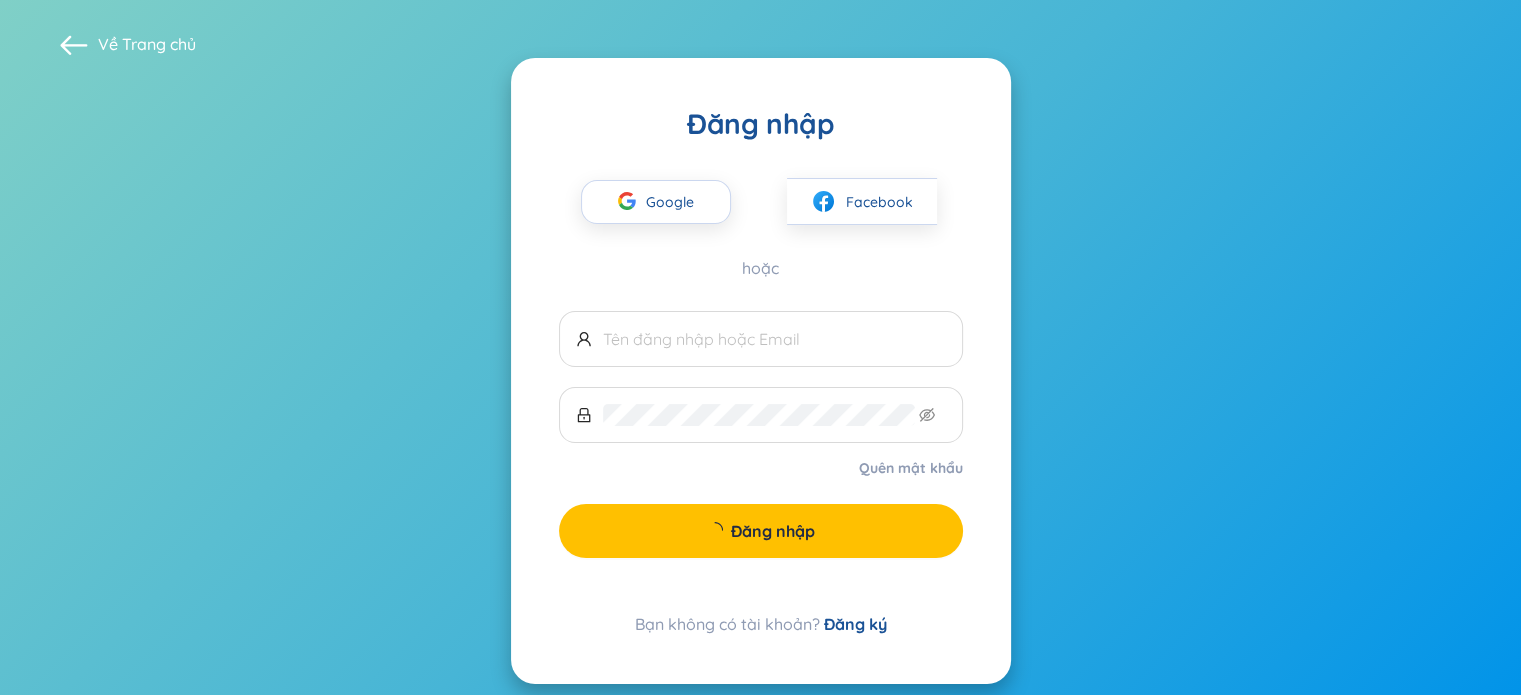 type 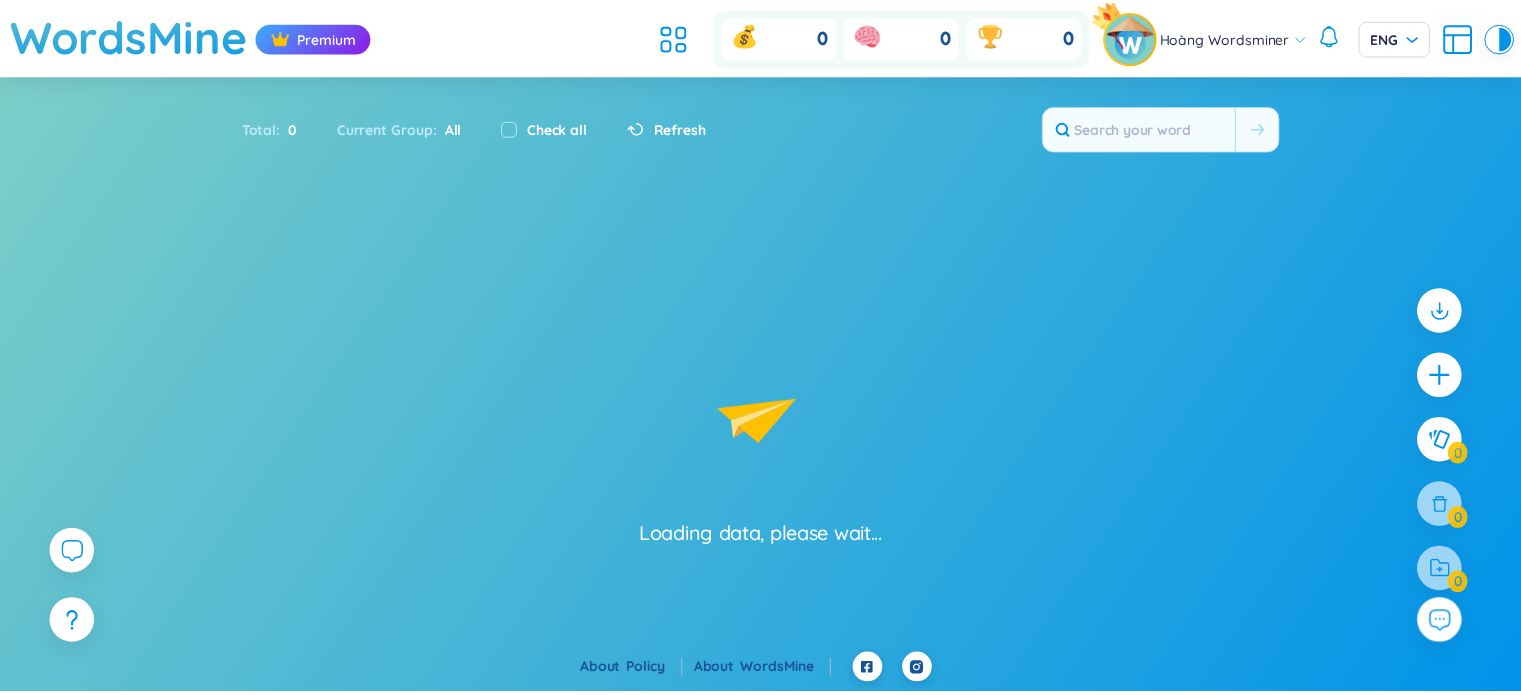 scroll, scrollTop: 0, scrollLeft: 0, axis: both 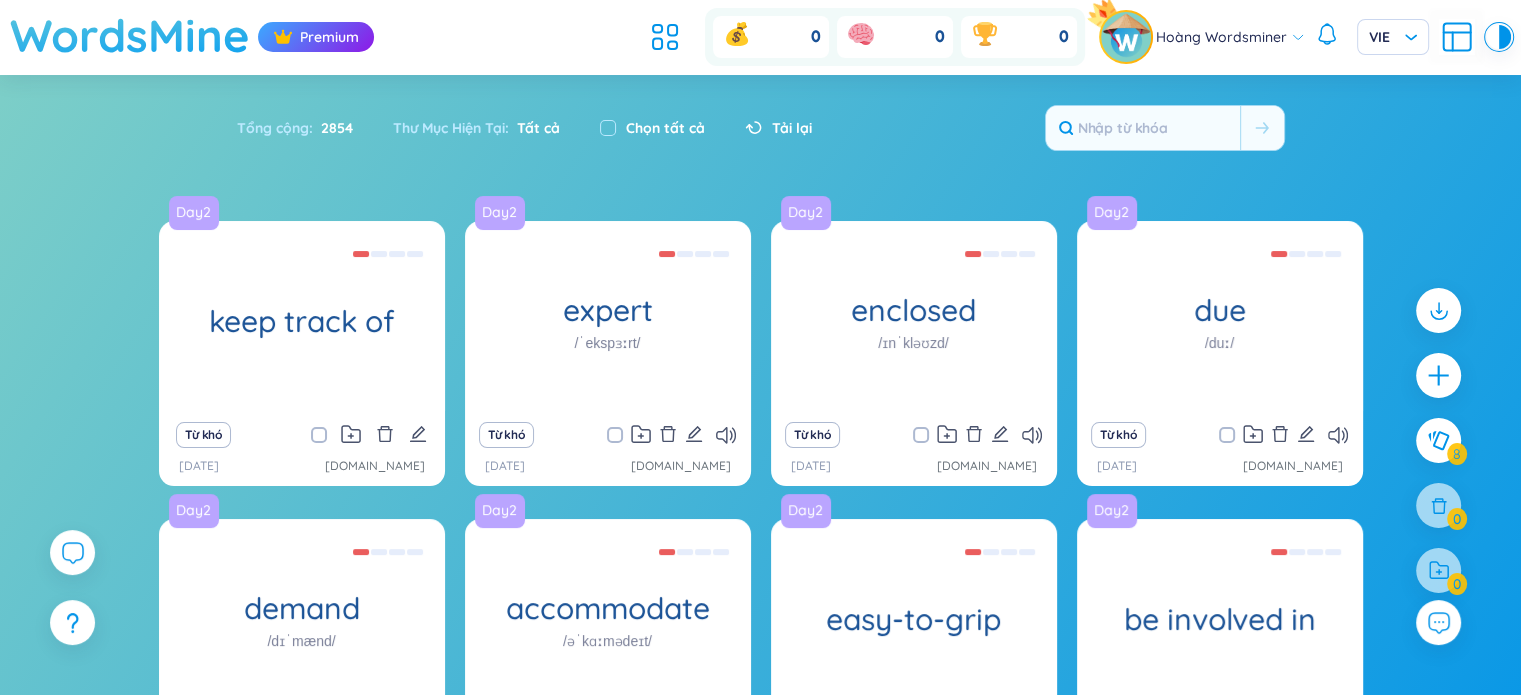 click on "WordsMine" at bounding box center (130, 35) 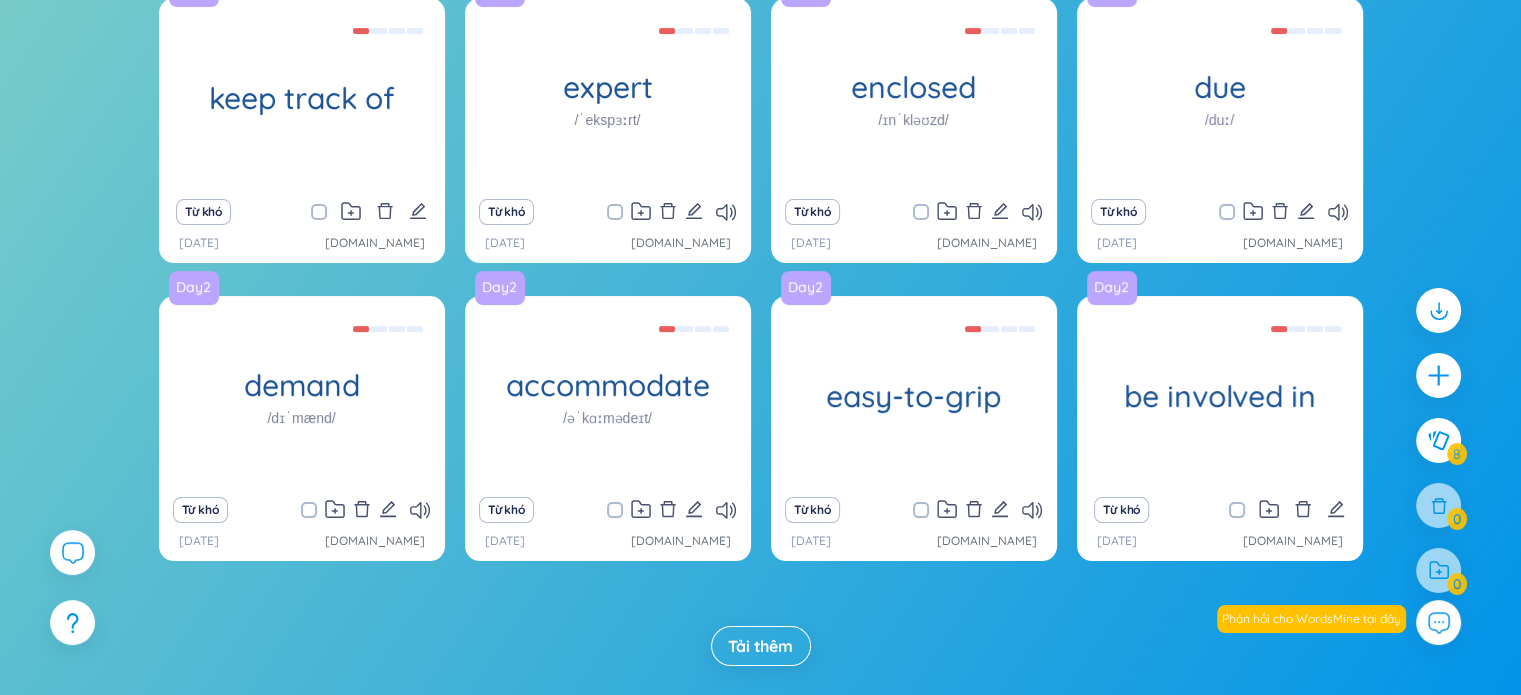 scroll, scrollTop: 272, scrollLeft: 0, axis: vertical 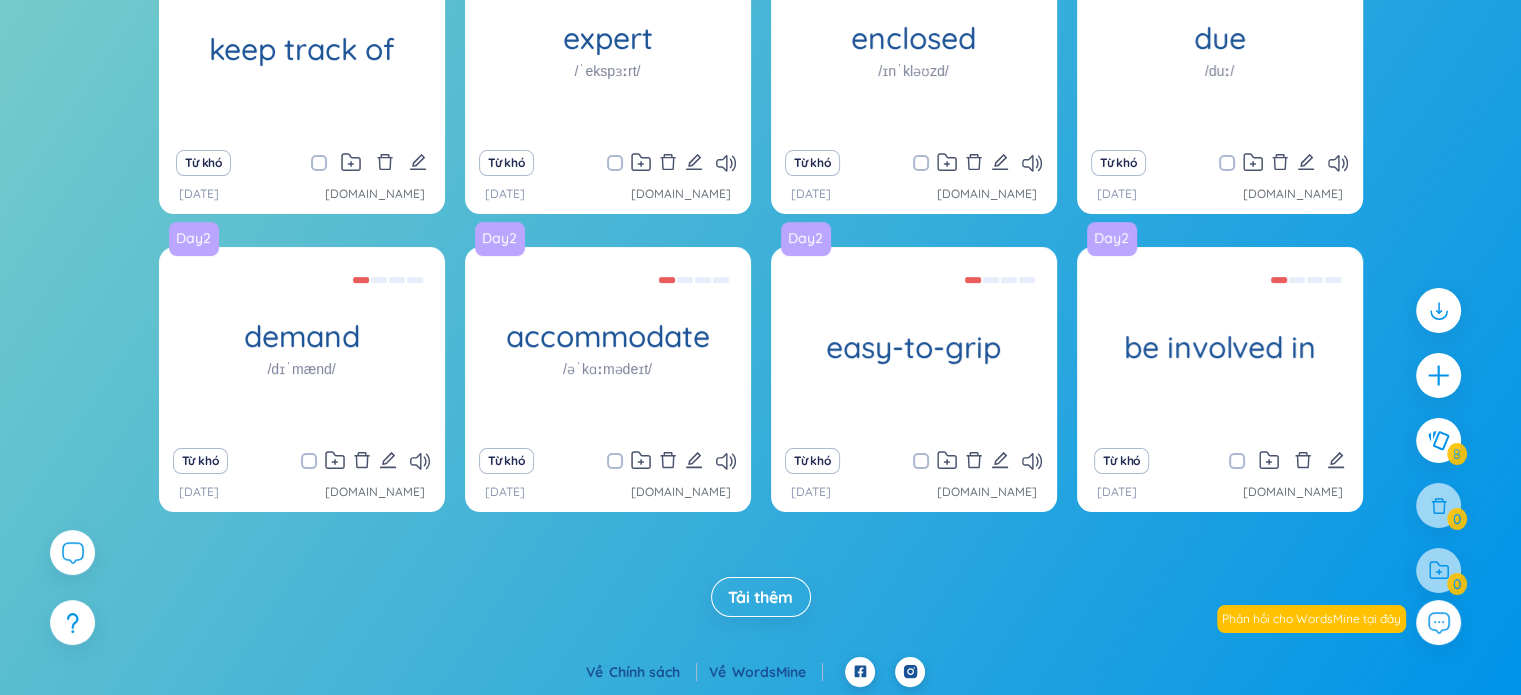 click on "Tải thêm" at bounding box center [760, 597] 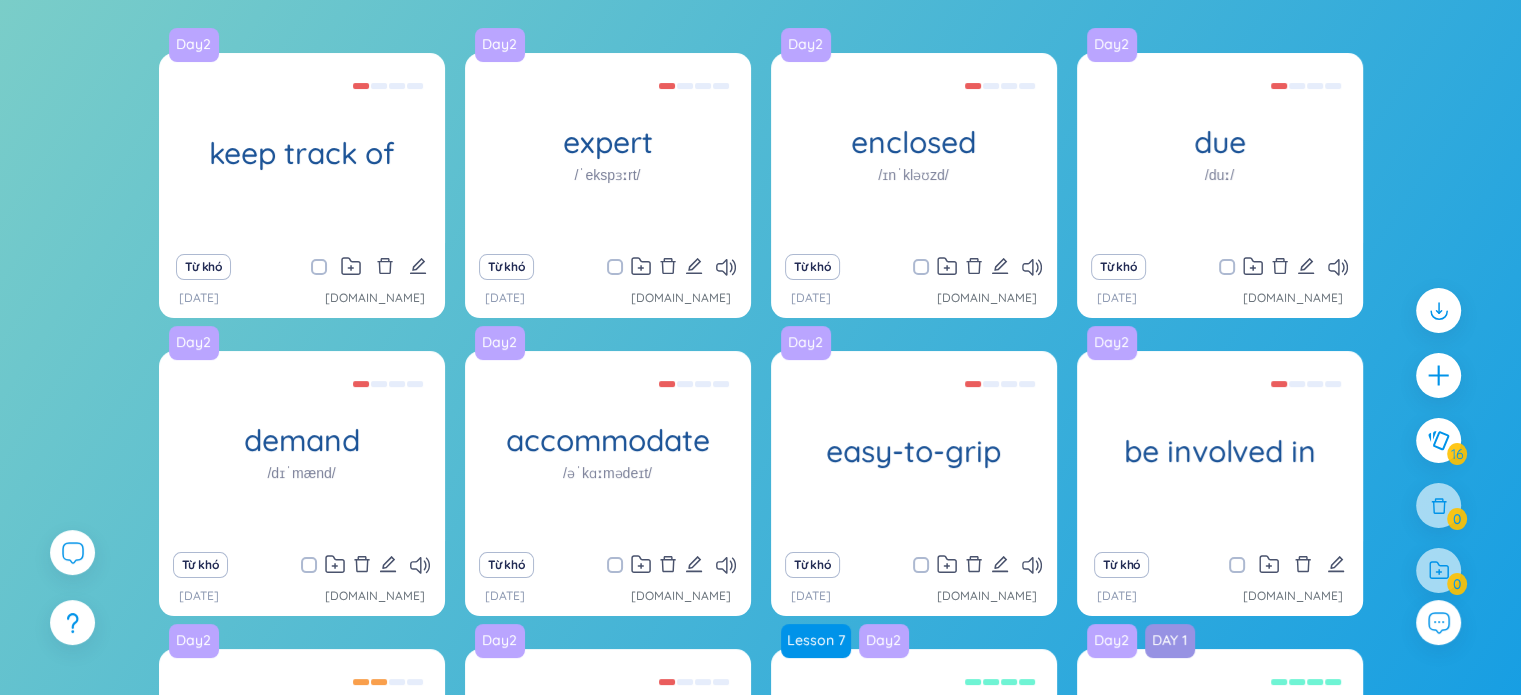 scroll, scrollTop: 0, scrollLeft: 0, axis: both 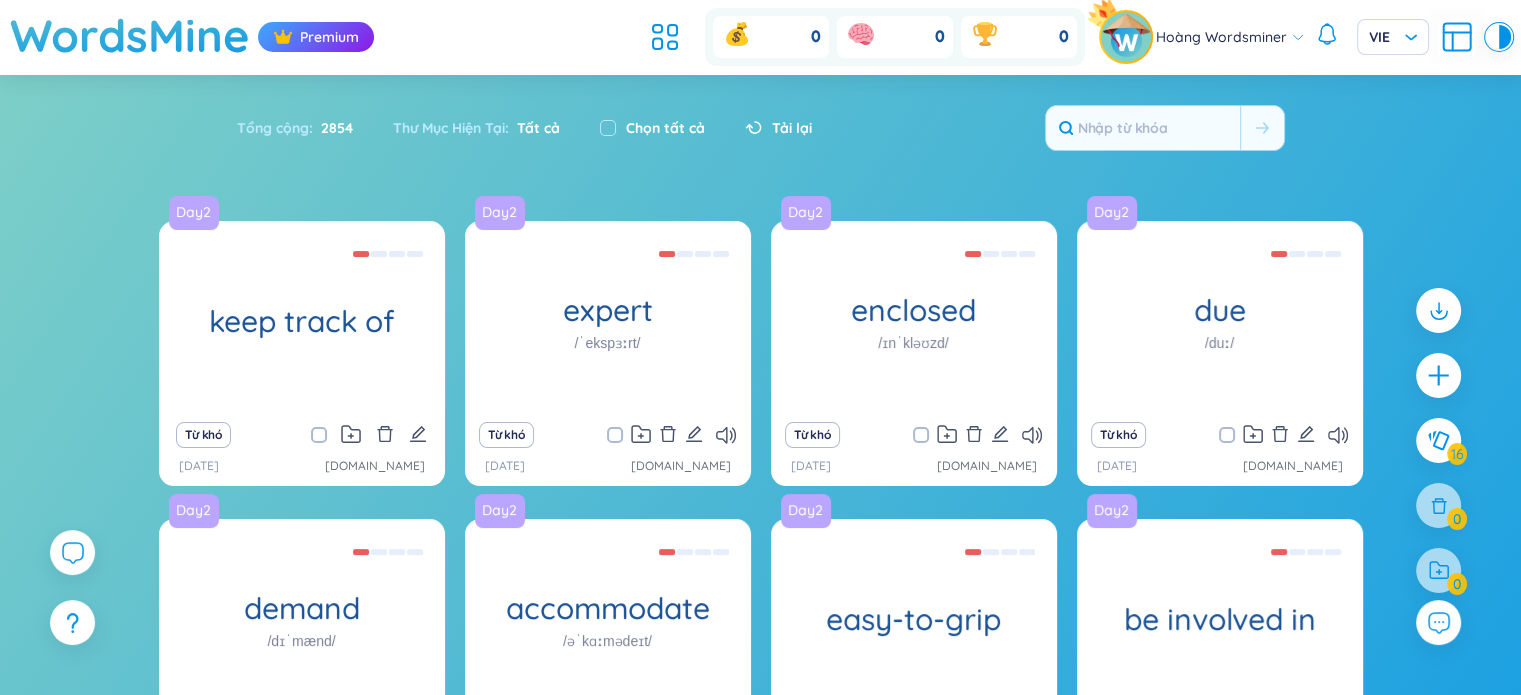 click on "Chọn tất cả" at bounding box center (665, 128) 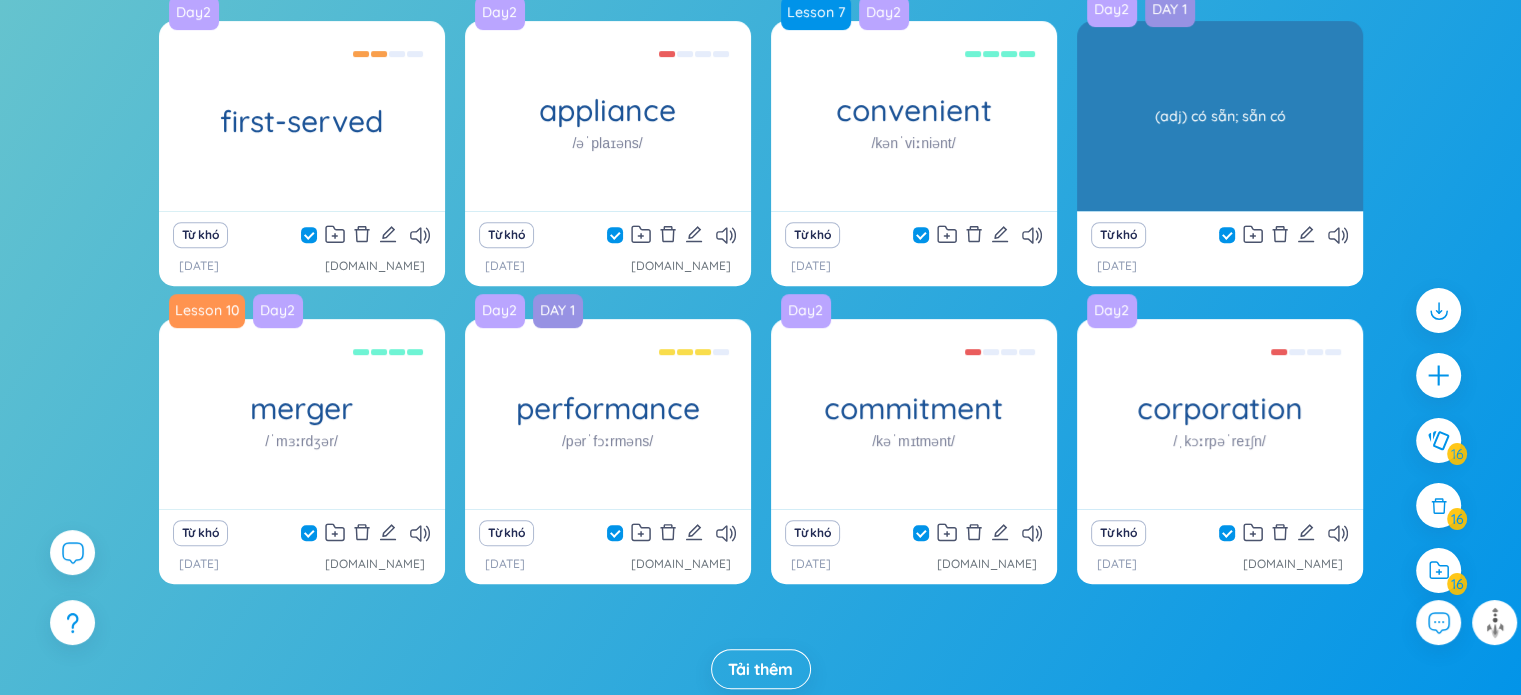 scroll, scrollTop: 868, scrollLeft: 0, axis: vertical 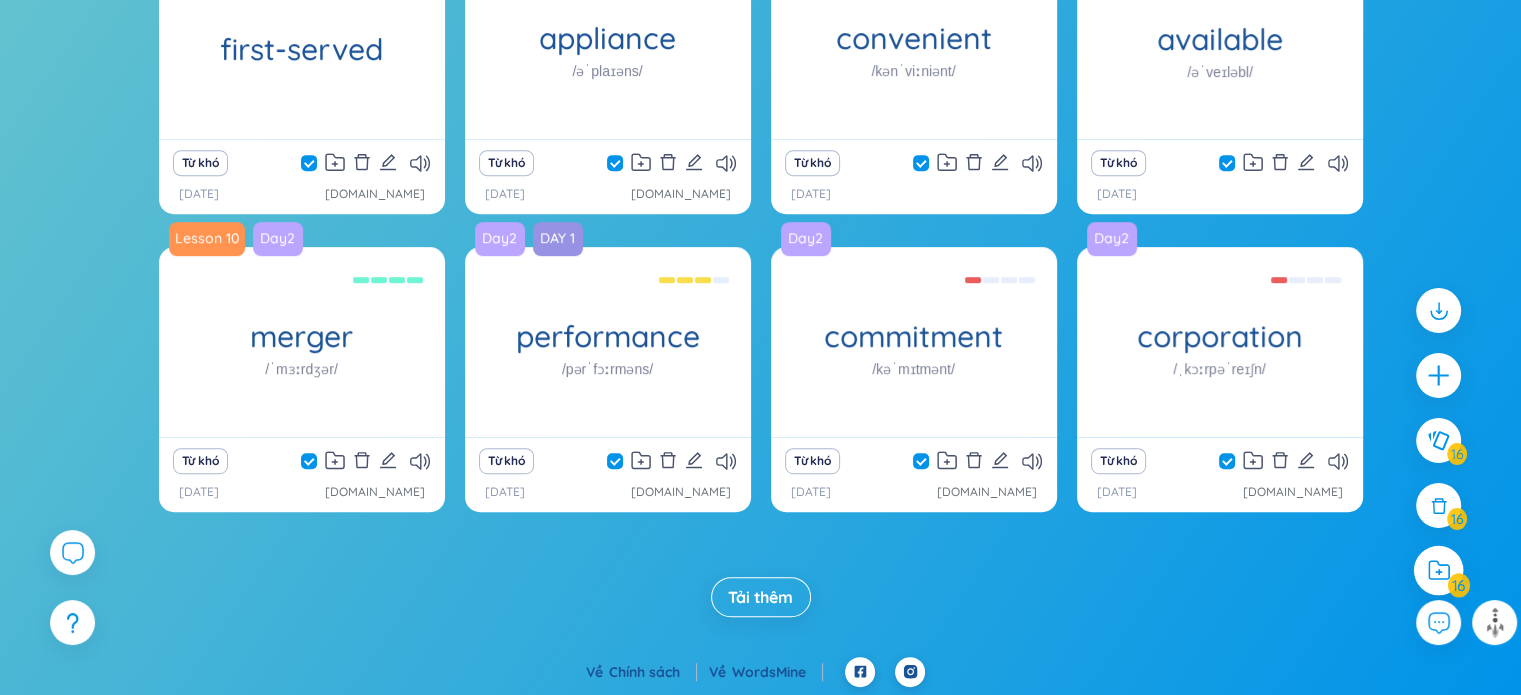 click 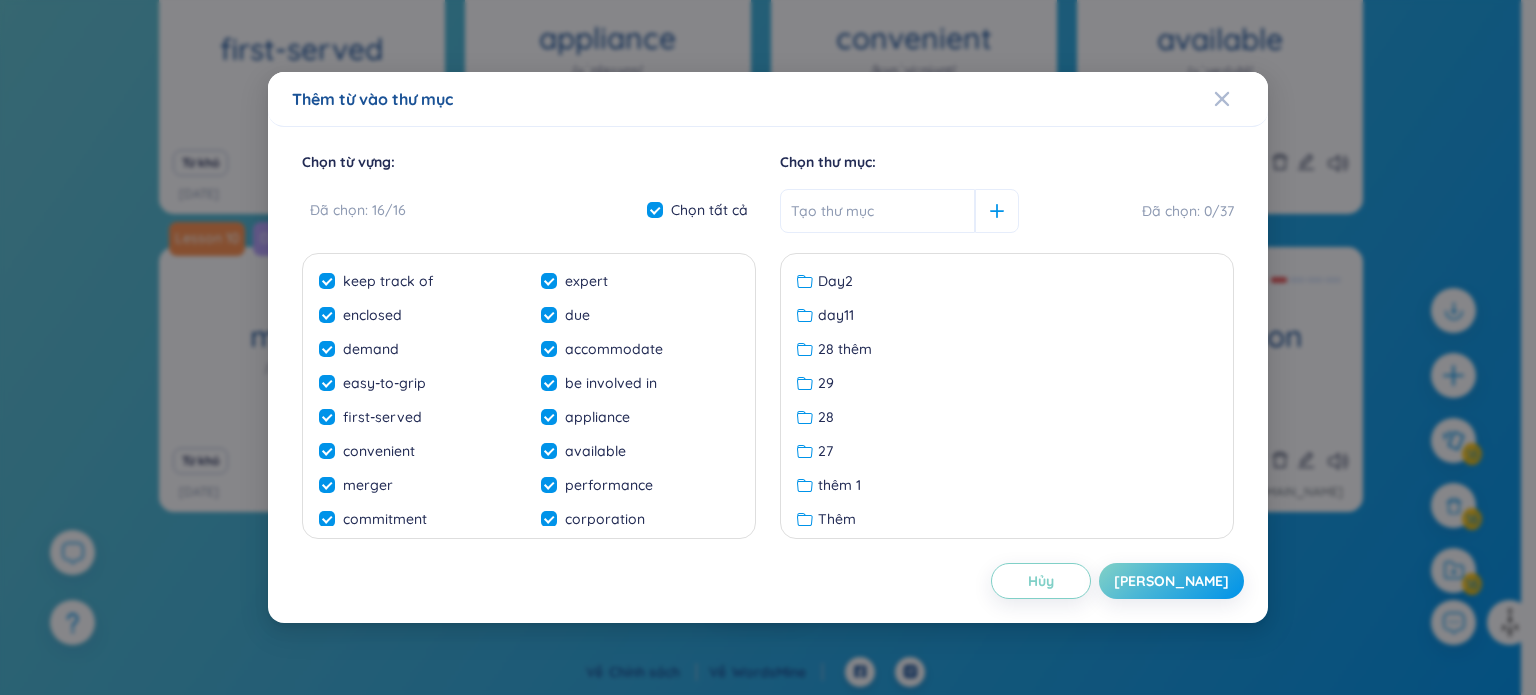 click at bounding box center [877, 211] 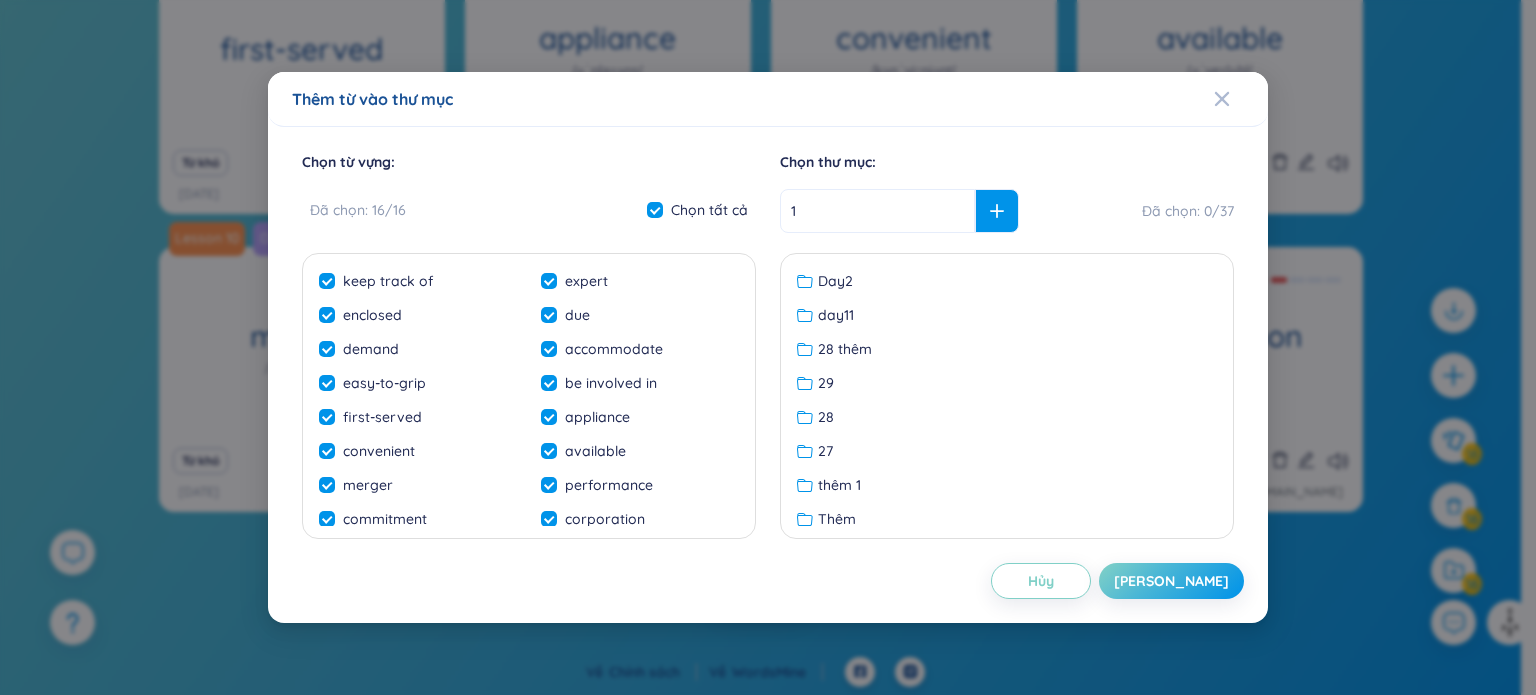 type on "1" 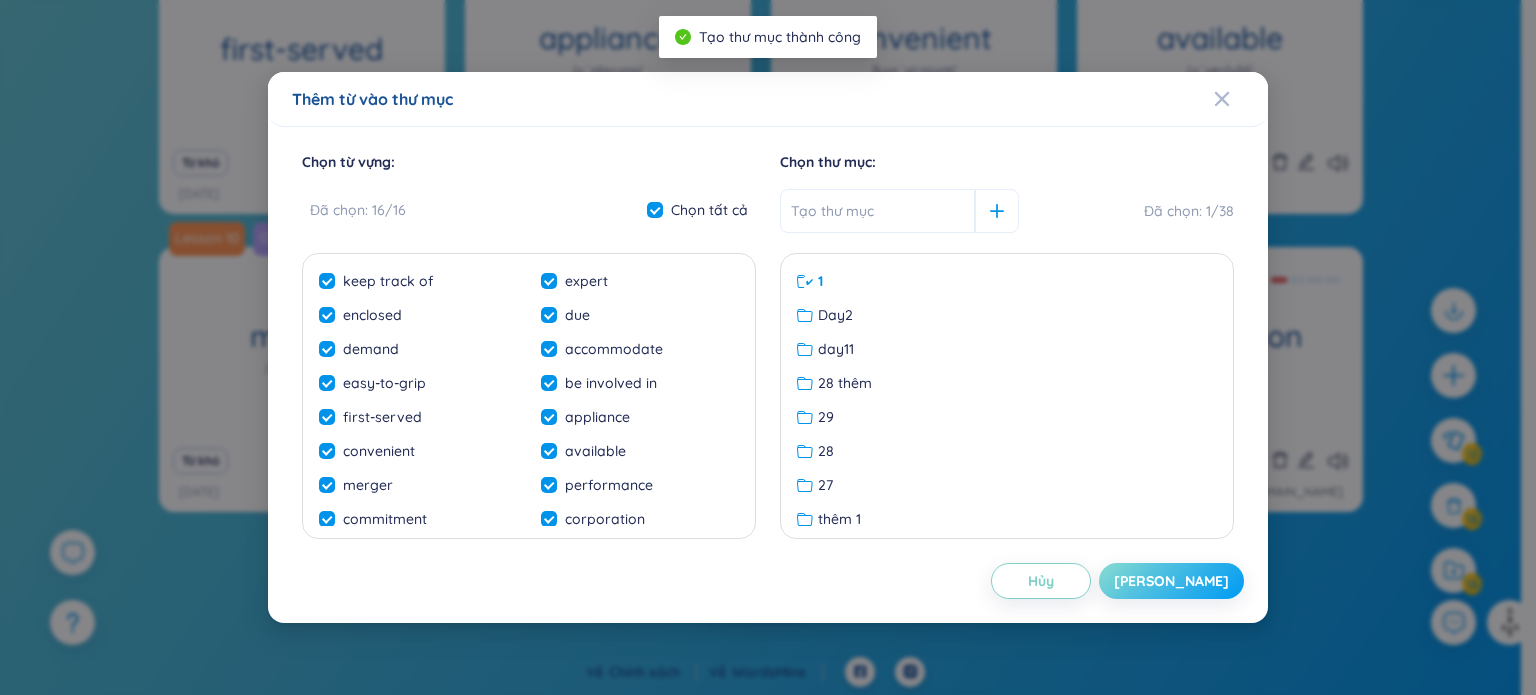 click on "[PERSON_NAME]" at bounding box center (1171, 581) 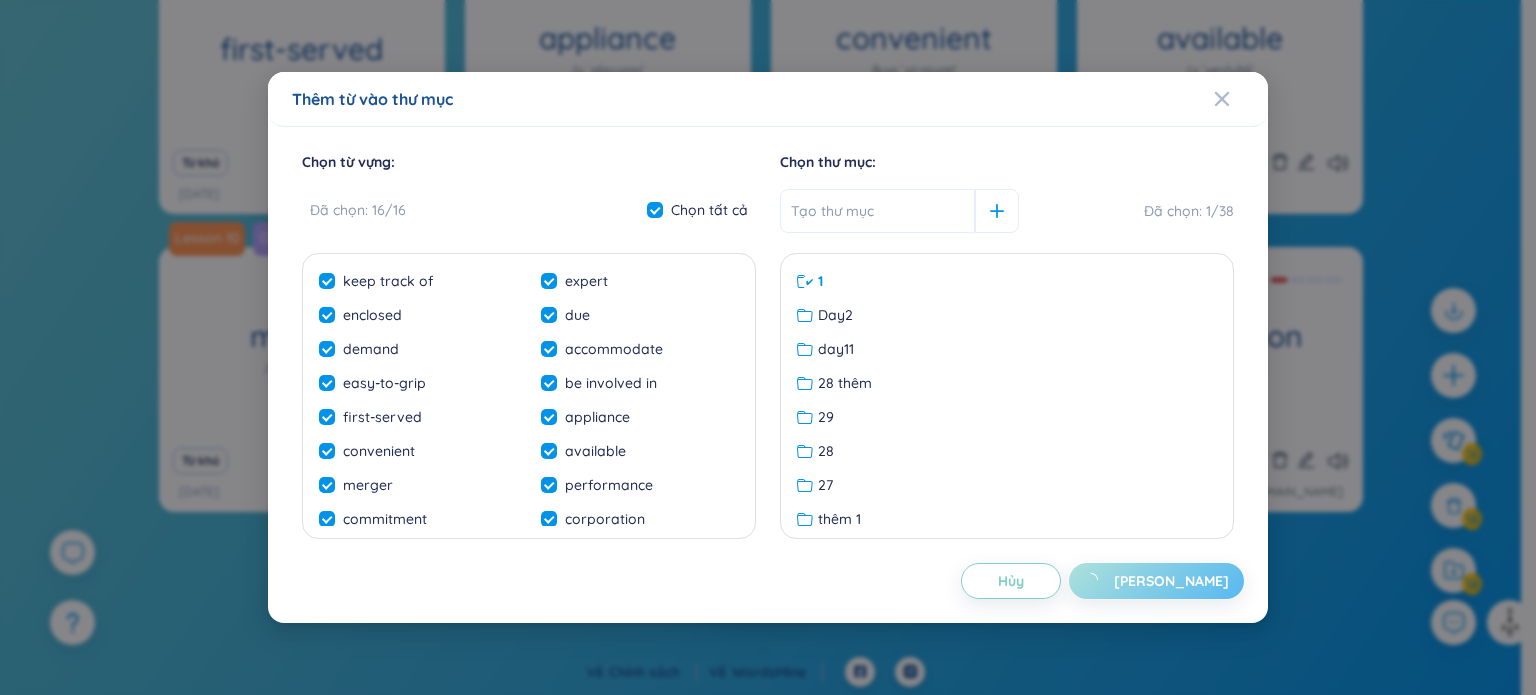 checkbox on "false" 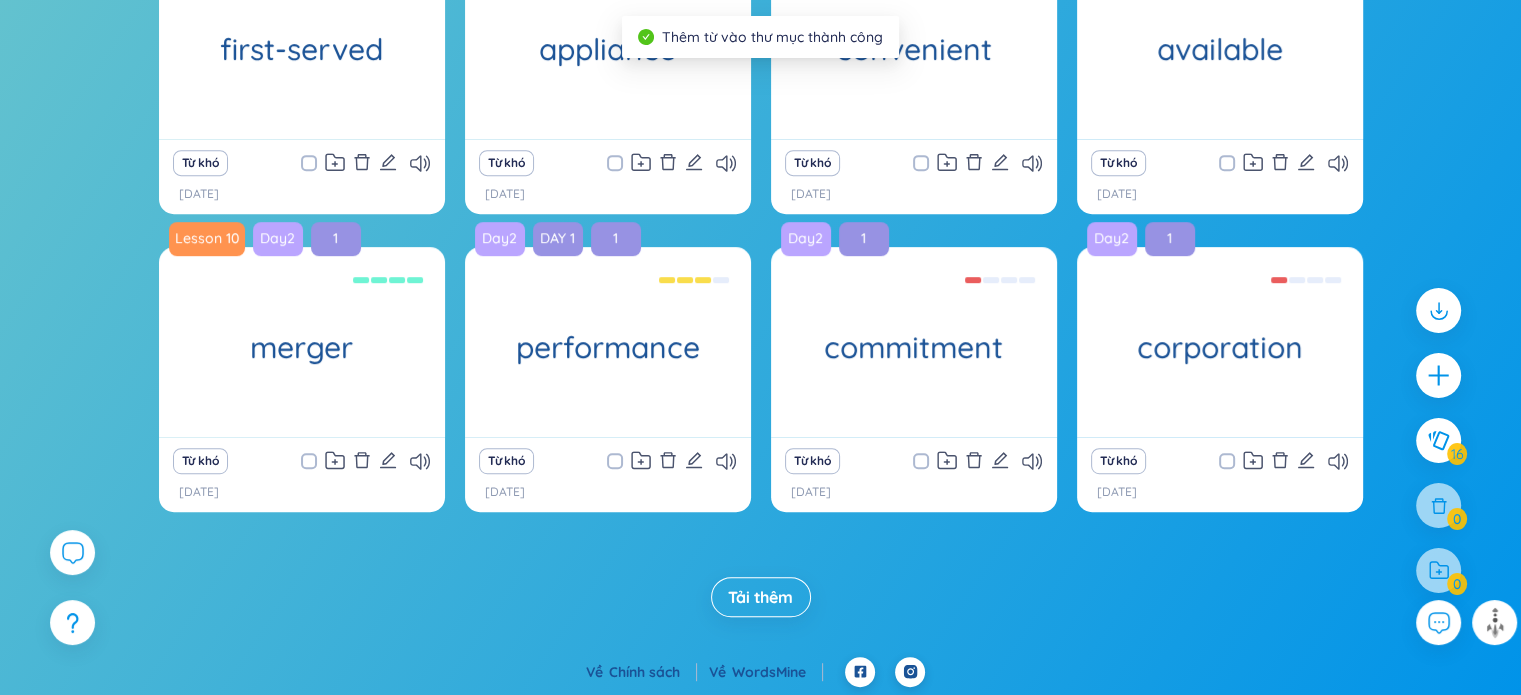 click on "Tải thêm" at bounding box center [760, 597] 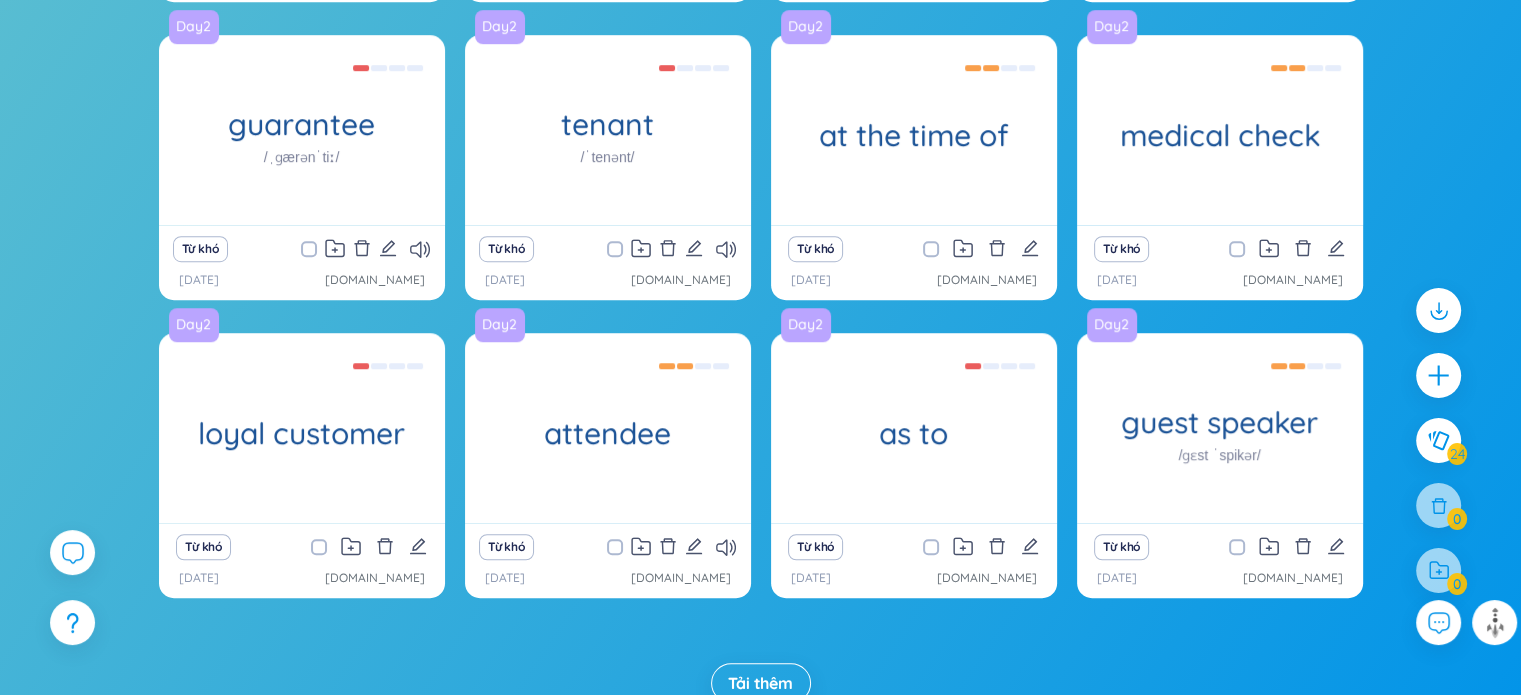 scroll, scrollTop: 1464, scrollLeft: 0, axis: vertical 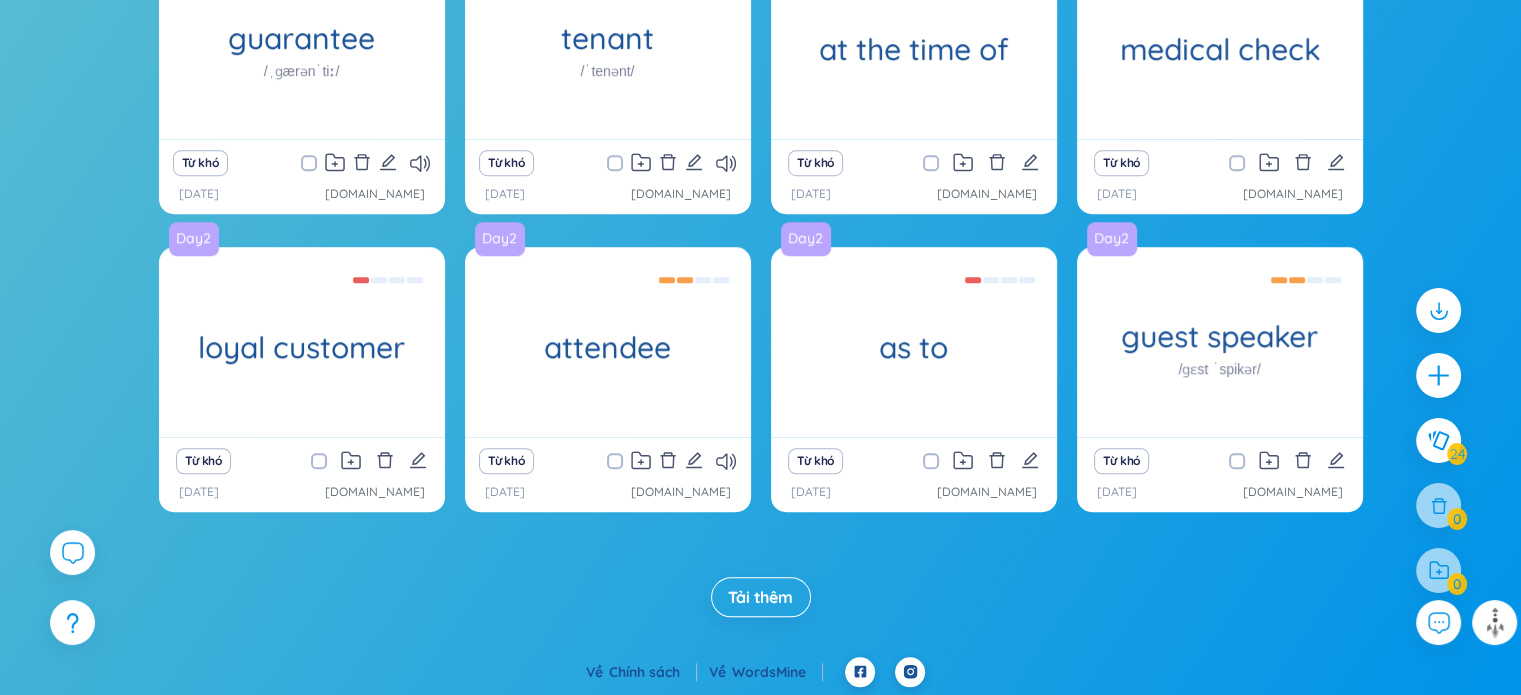 click on "Tải thêm" at bounding box center (760, 597) 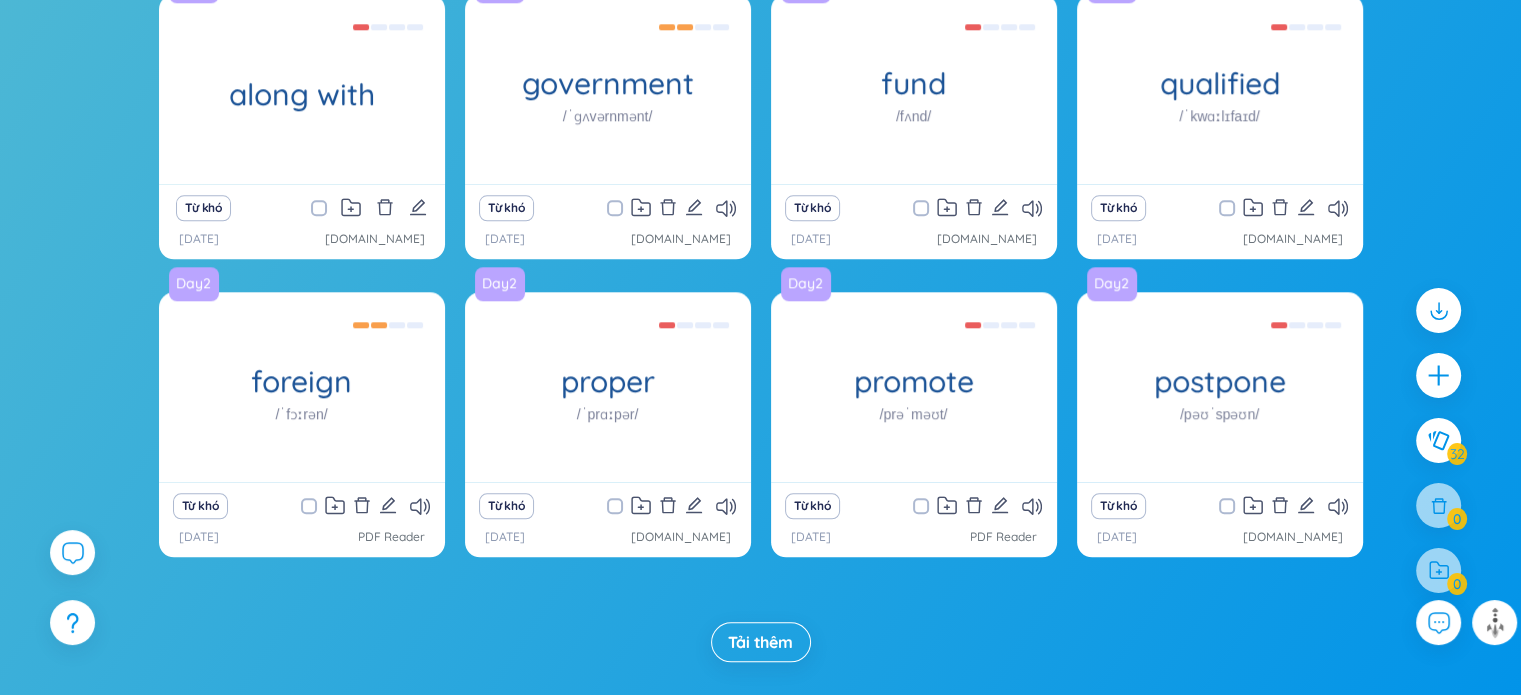 scroll, scrollTop: 2060, scrollLeft: 0, axis: vertical 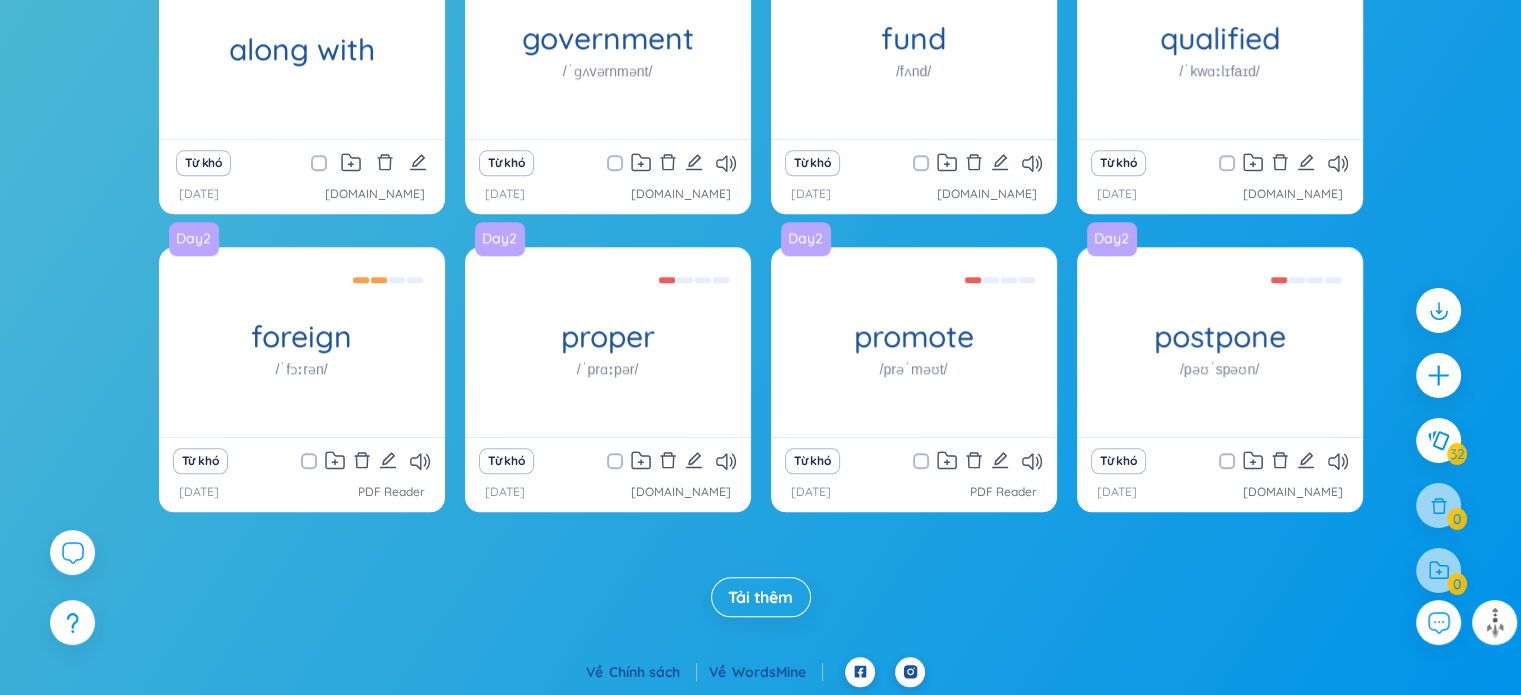 click on "Tải thêm" at bounding box center [761, 597] 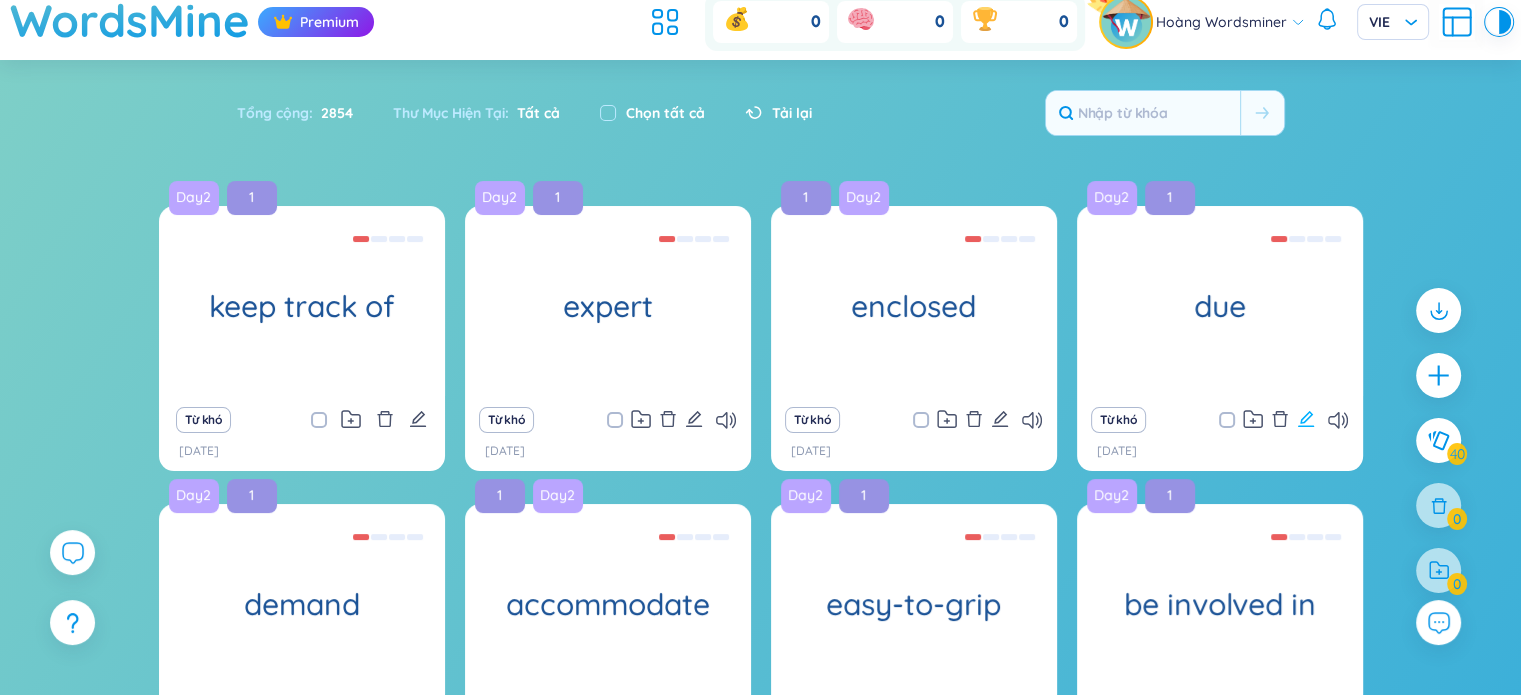 scroll, scrollTop: 0, scrollLeft: 0, axis: both 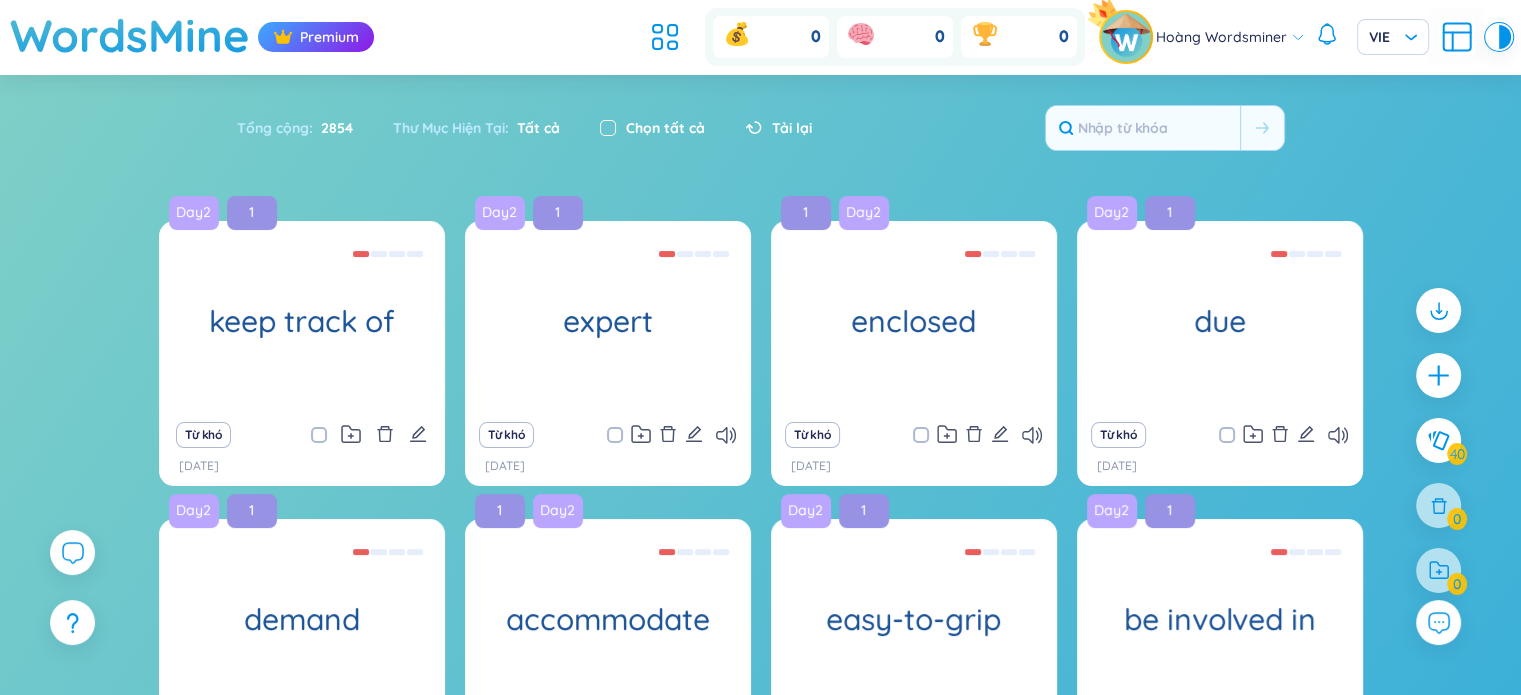 click at bounding box center (608, 128) 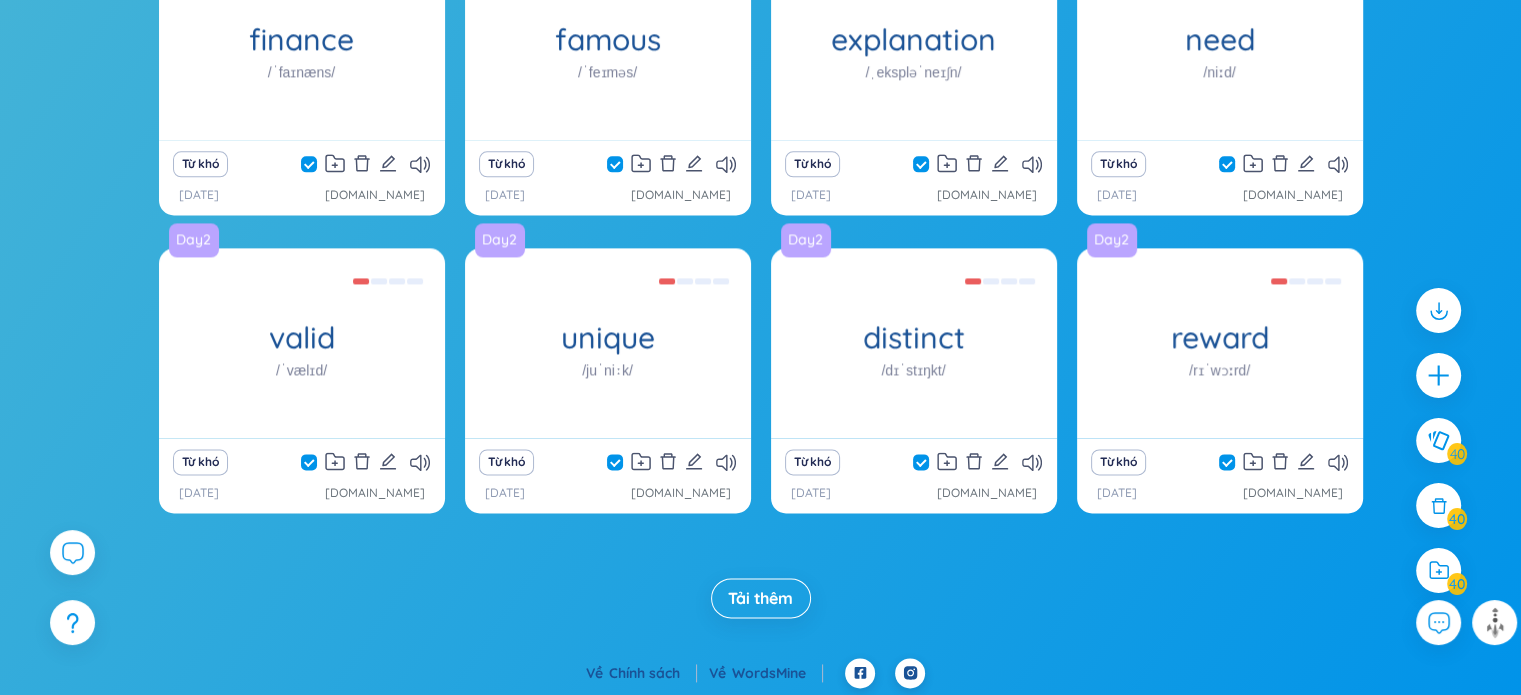 scroll, scrollTop: 1856, scrollLeft: 0, axis: vertical 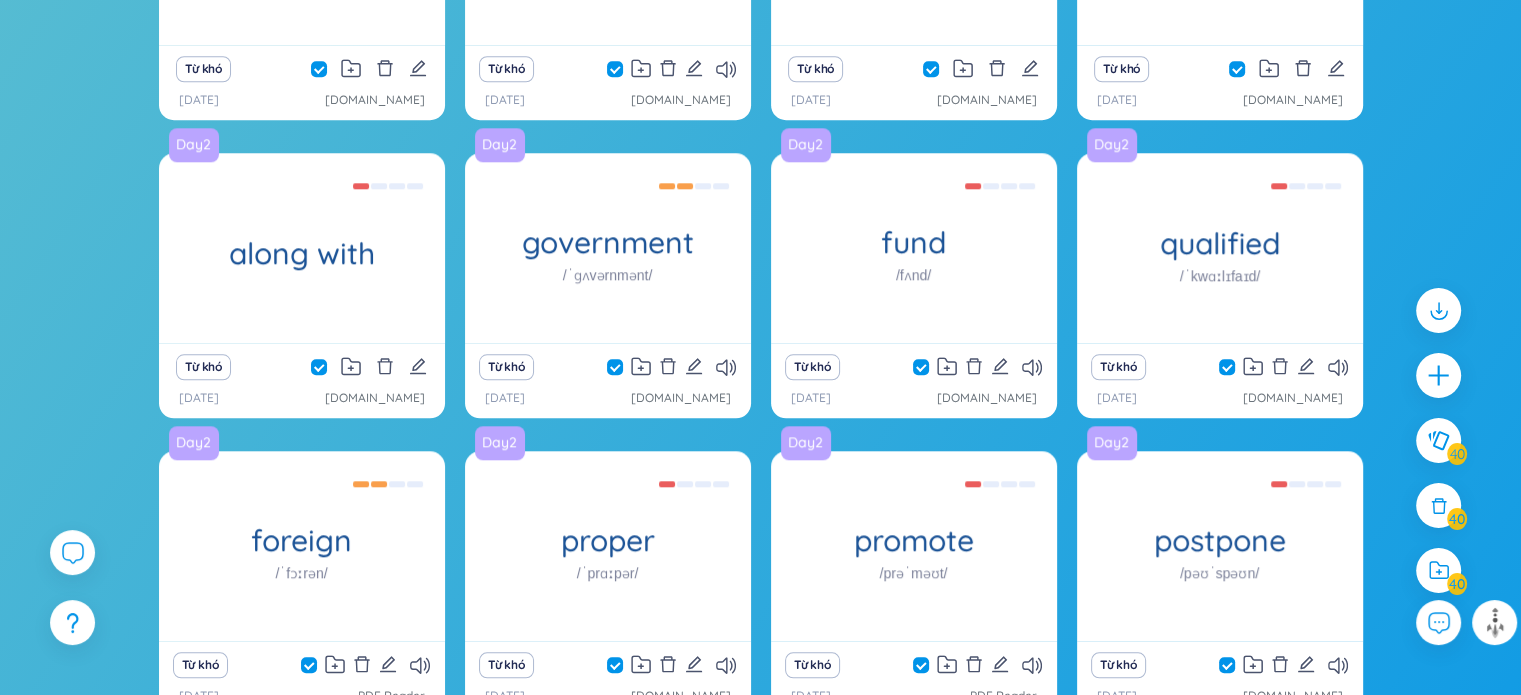 click on "Day2 1 keep track of (phr) theo dõi; ghi nhớ Từ khó 11/7/2025 Day2 1 expert 	(n) chuyên gia Từ khó 11/7/2025 1 Day2 enclosed (adj) đính kèm; kèm theo Từ khó 11/7/2025 Day2 1 due (adj) đến hạn; phải trả Từ khó 11/7/2025 Day2 1 demand (n/v) nhu cầu; đòi hỏi Từ khó 11/7/2025 1 Day2 accommodate (v) cung cấp chỗ ở; đáp ứng nhu cầu Từ khó 11/7/2025 Day2 1 easy-to-grip (adj) dễ cầm nắm Từ khó 11/7/2025 Day2 1 be involved in (phr) tham gia vào; có liên quan đến Từ khó 11/7/2025 1 Day2 first-served (phr) ai đến trước được phục vụ trước Từ khó 11/7/2025 1 Day2 appliance (n) thiết bị (điện); đồ dùng trong nhà Từ khó 11/7/2025 Lesson 7 Day2 1 convenient (adj) thuận tiện; tiện lợi Từ khó 11/7/2025 Day2 DAY 1 1 available (adj) có sẵn; sẵn có Từ khó 11/7/2025 Lesson 10 Day2 1 merger (n) sự sáp nhập Từ khó 11/7/2025 Day2 DAY 1 1 performance (n) hiệu suất; buổi trình diễn Từ khó 1 1" at bounding box center (760, -89) 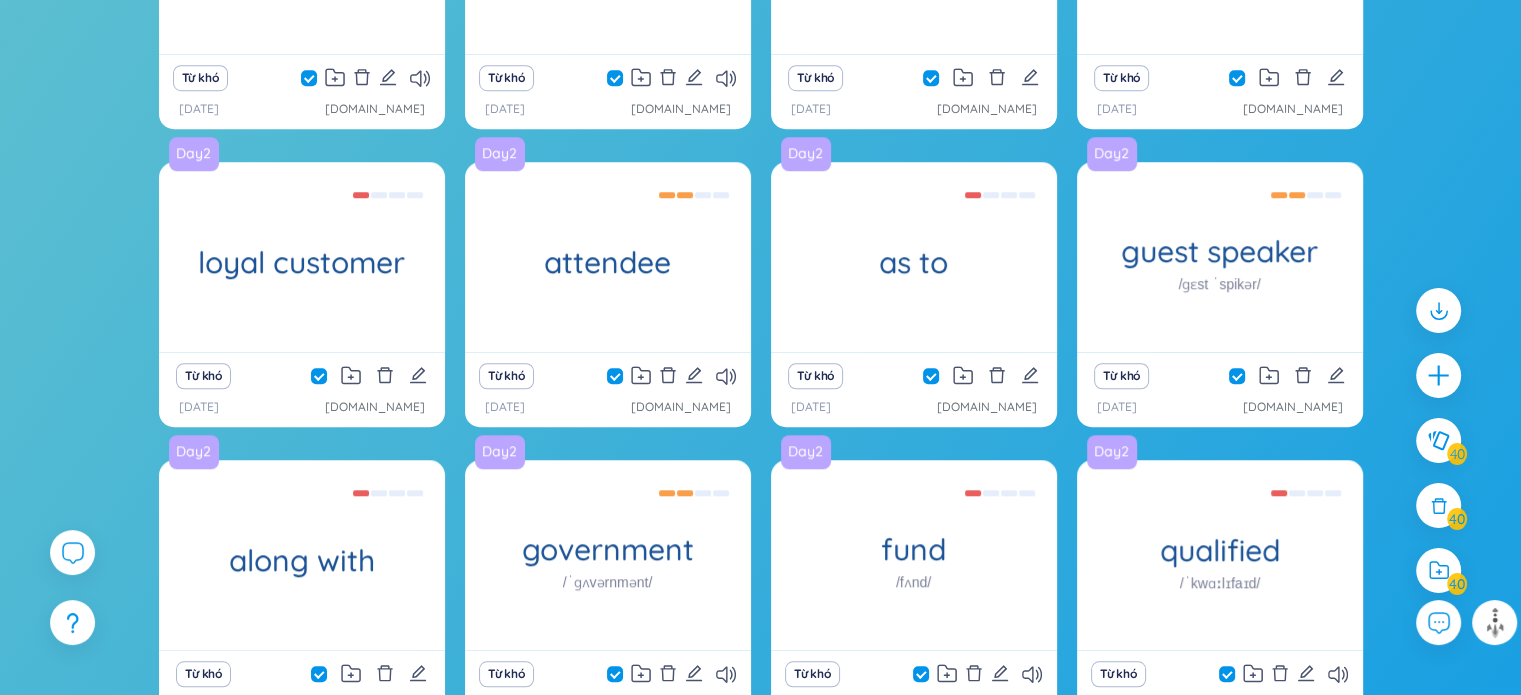 scroll, scrollTop: 1256, scrollLeft: 0, axis: vertical 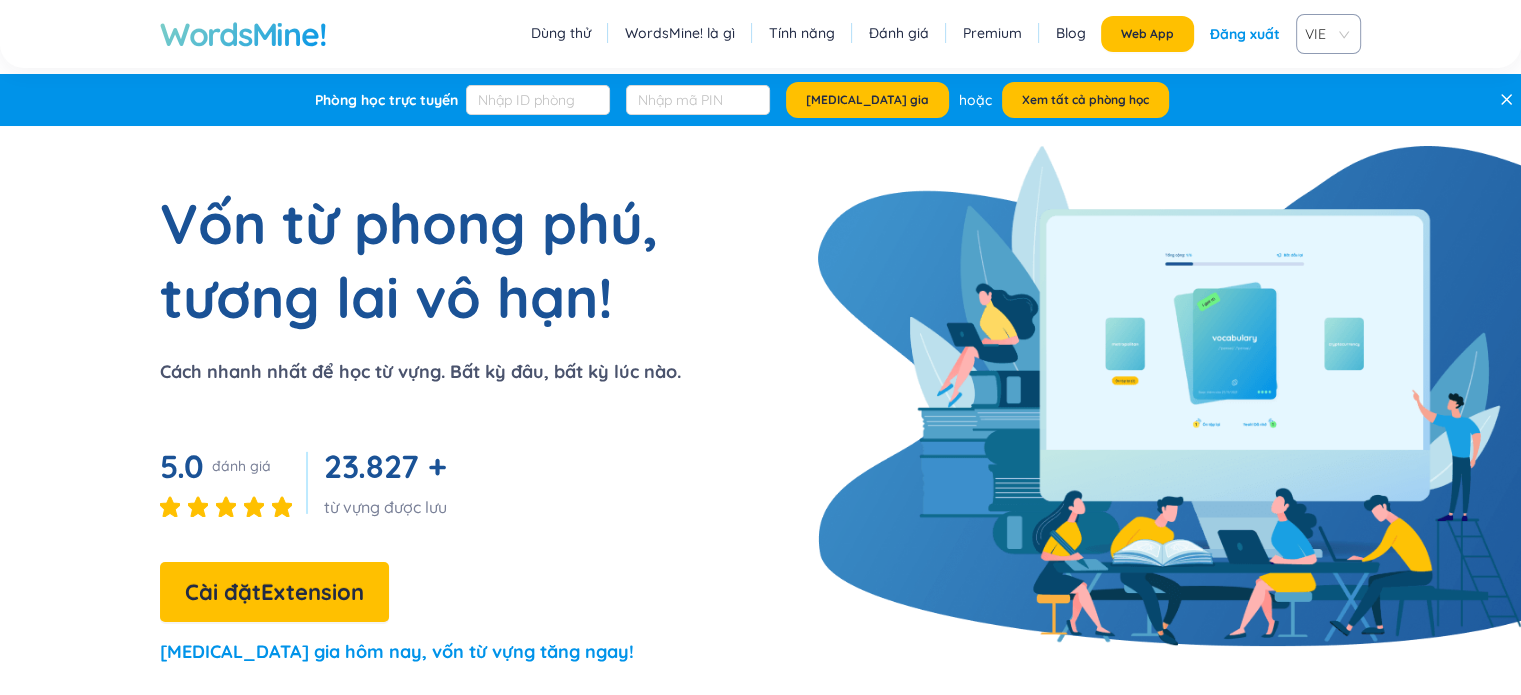 click on "Đăng xuất" at bounding box center (1245, 34) 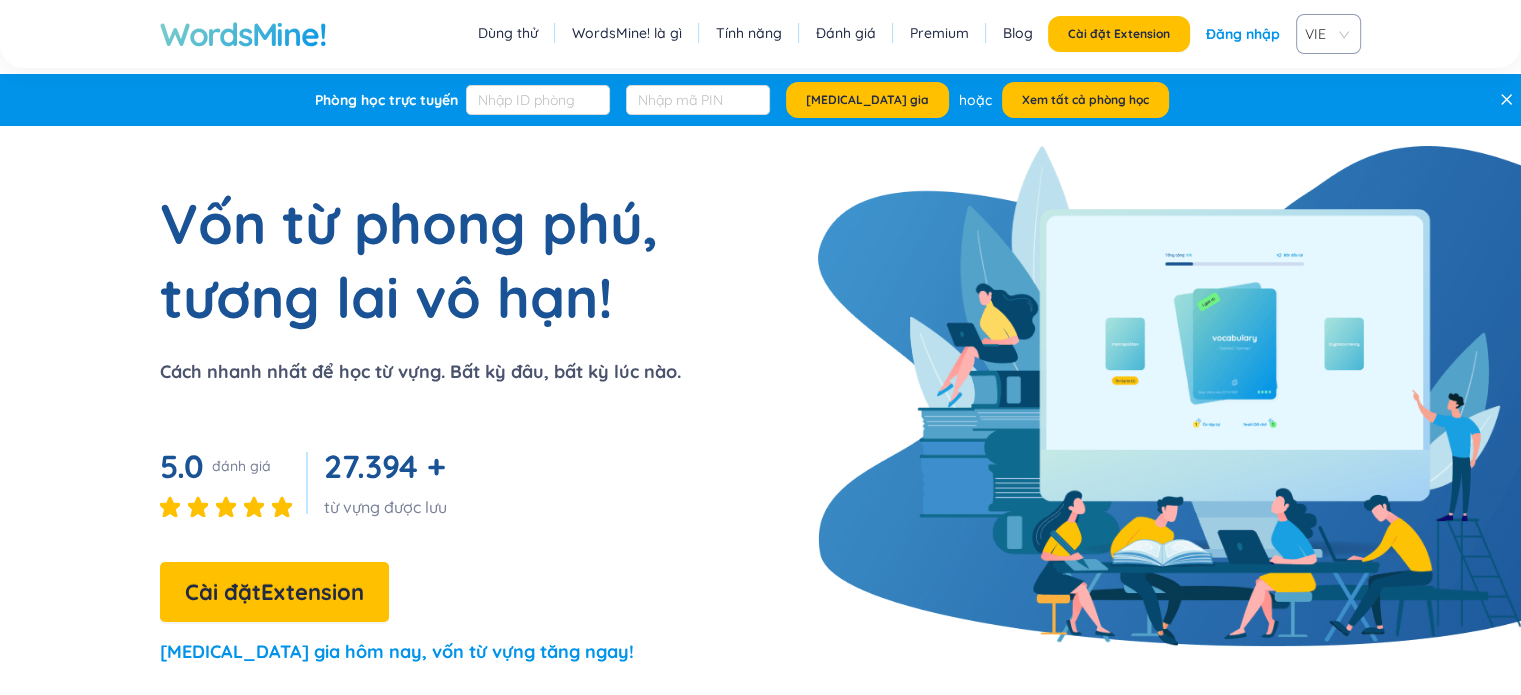 click on "Đăng nhập" at bounding box center [1243, 34] 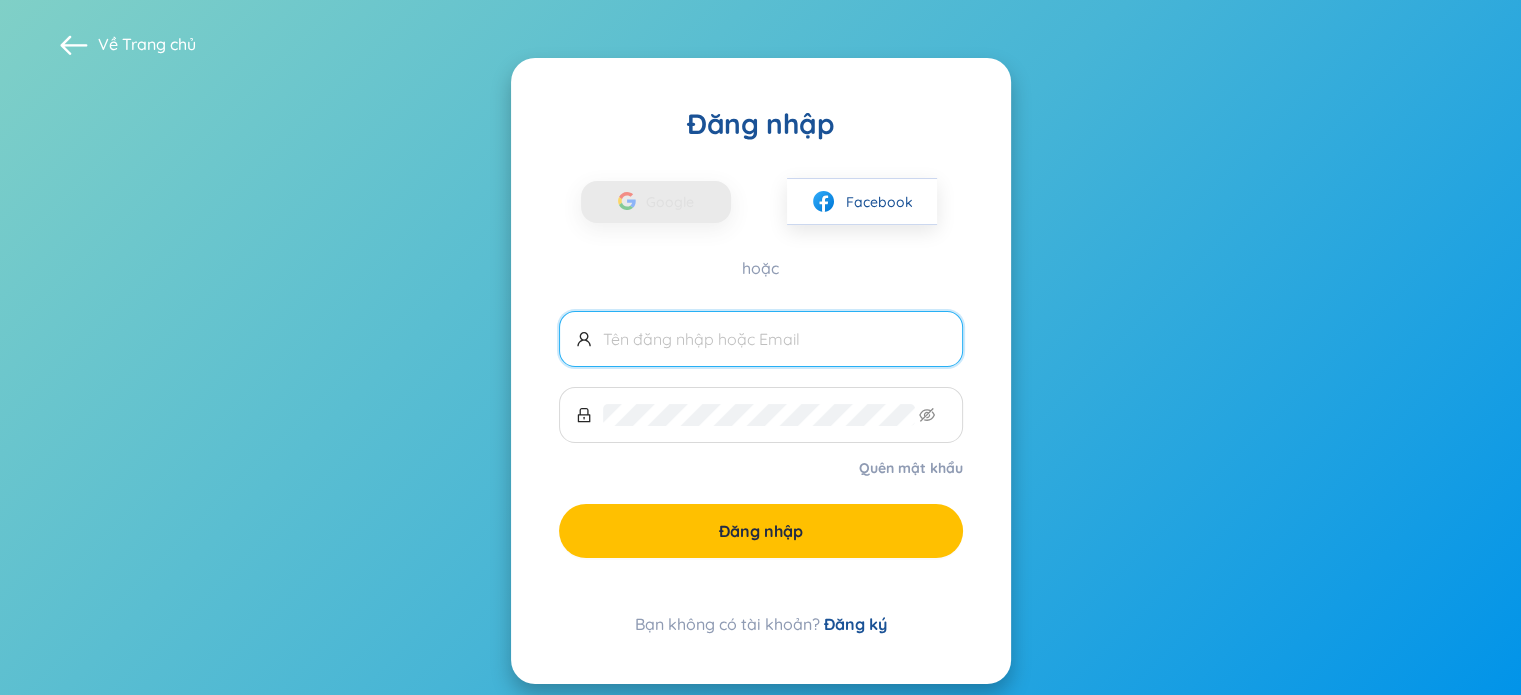 type on "[EMAIL_ADDRESS][DOMAIN_NAME]" 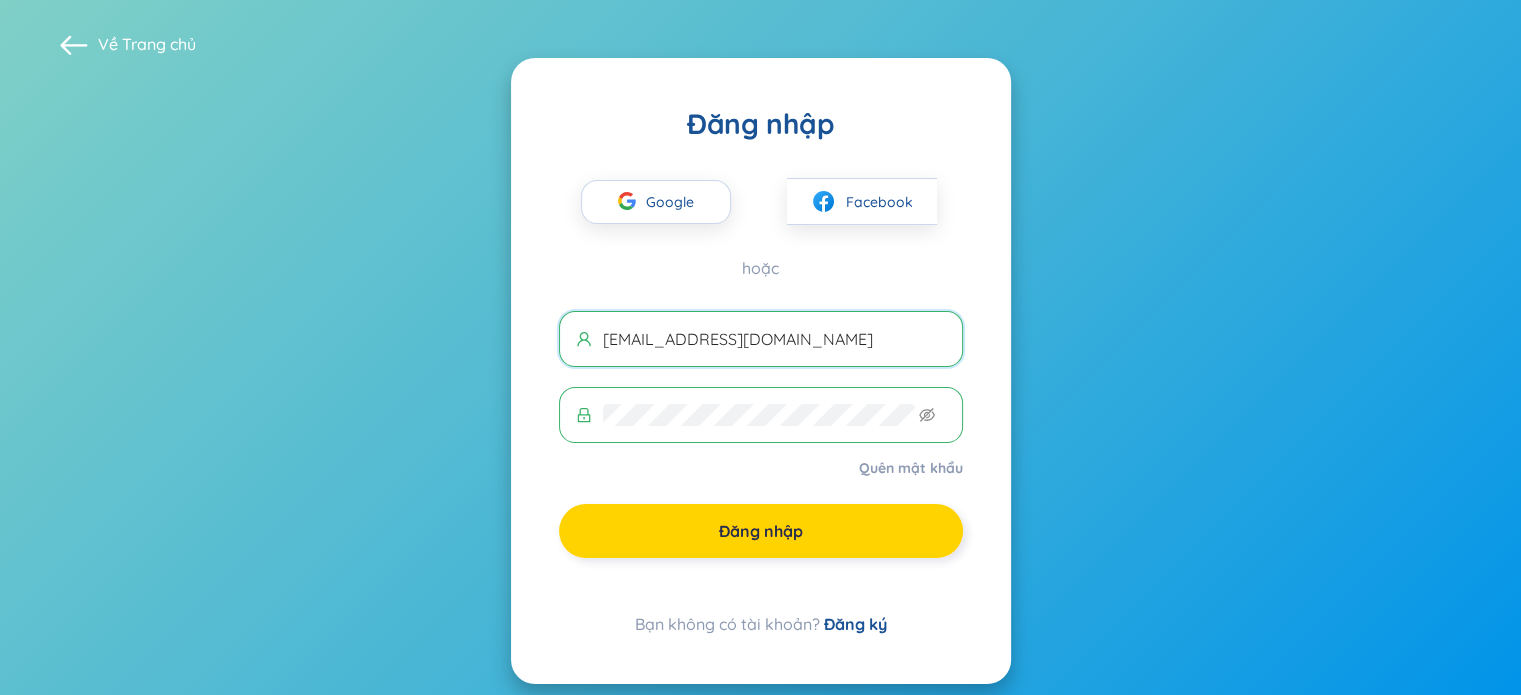 click on "Đăng nhập" at bounding box center (761, 531) 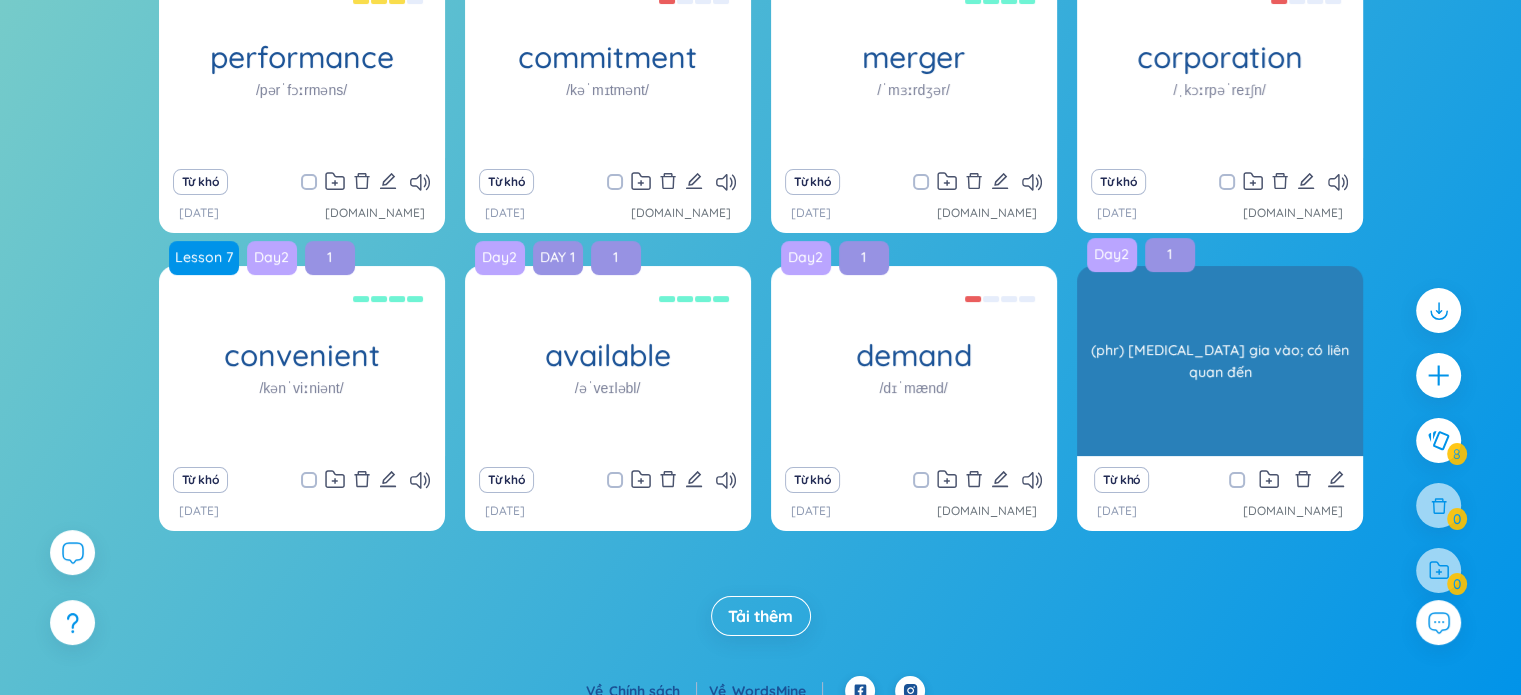 scroll, scrollTop: 272, scrollLeft: 0, axis: vertical 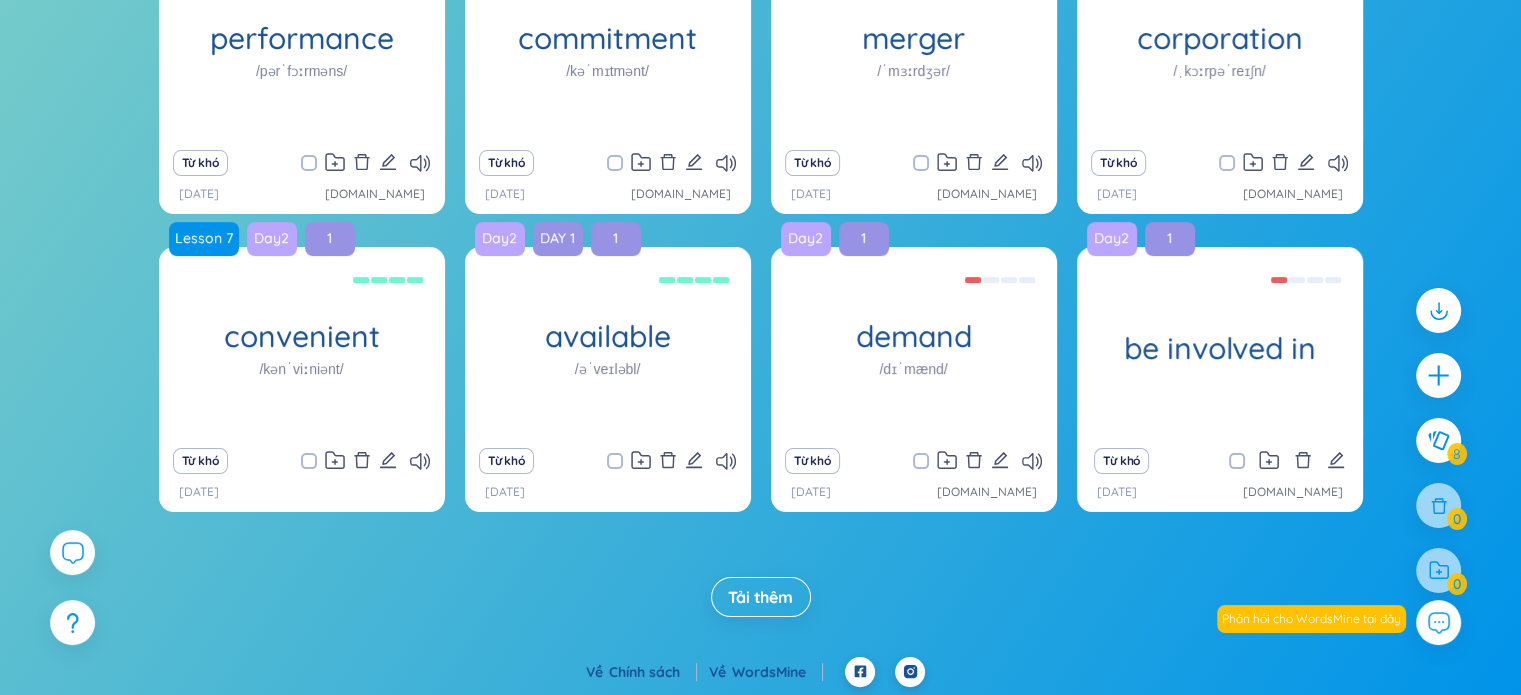 click on "Tải thêm" at bounding box center [760, 597] 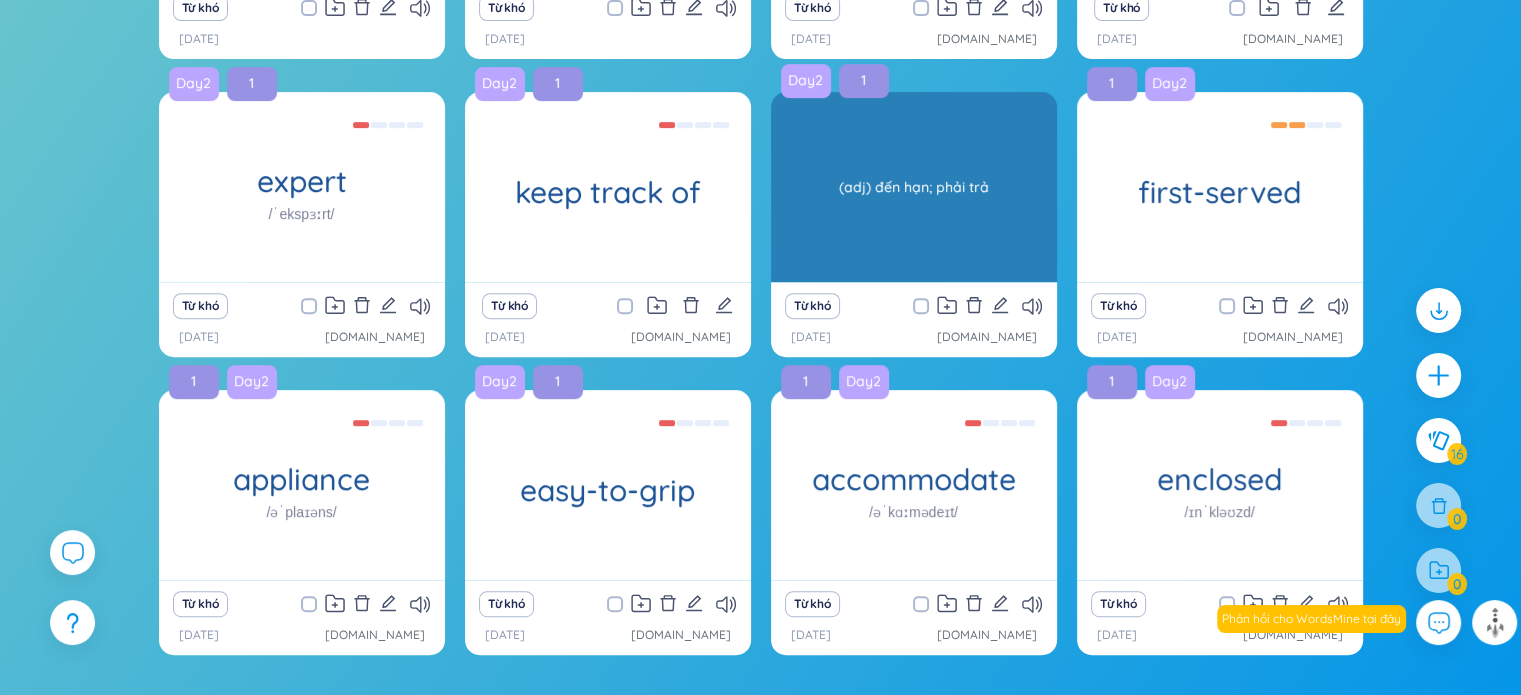 scroll, scrollTop: 868, scrollLeft: 0, axis: vertical 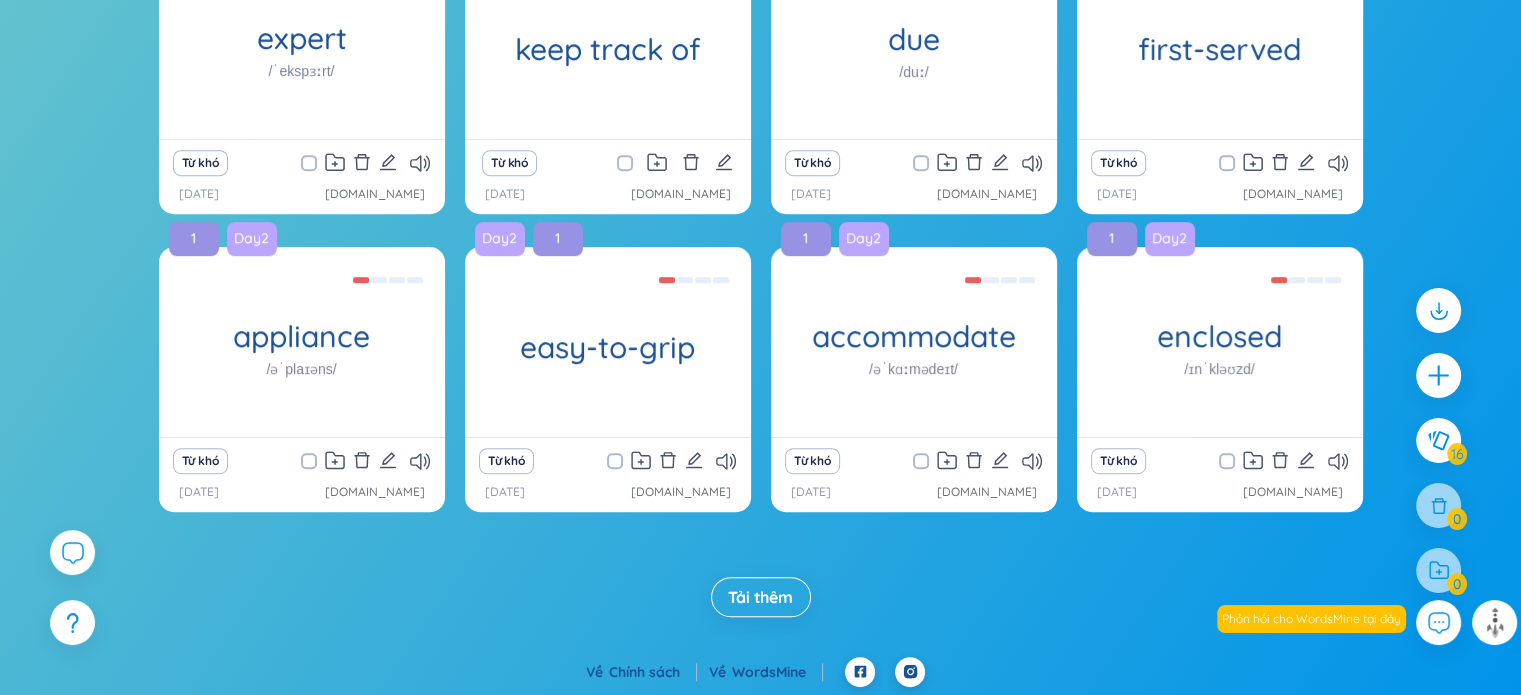click on "Tải thêm" at bounding box center (760, 597) 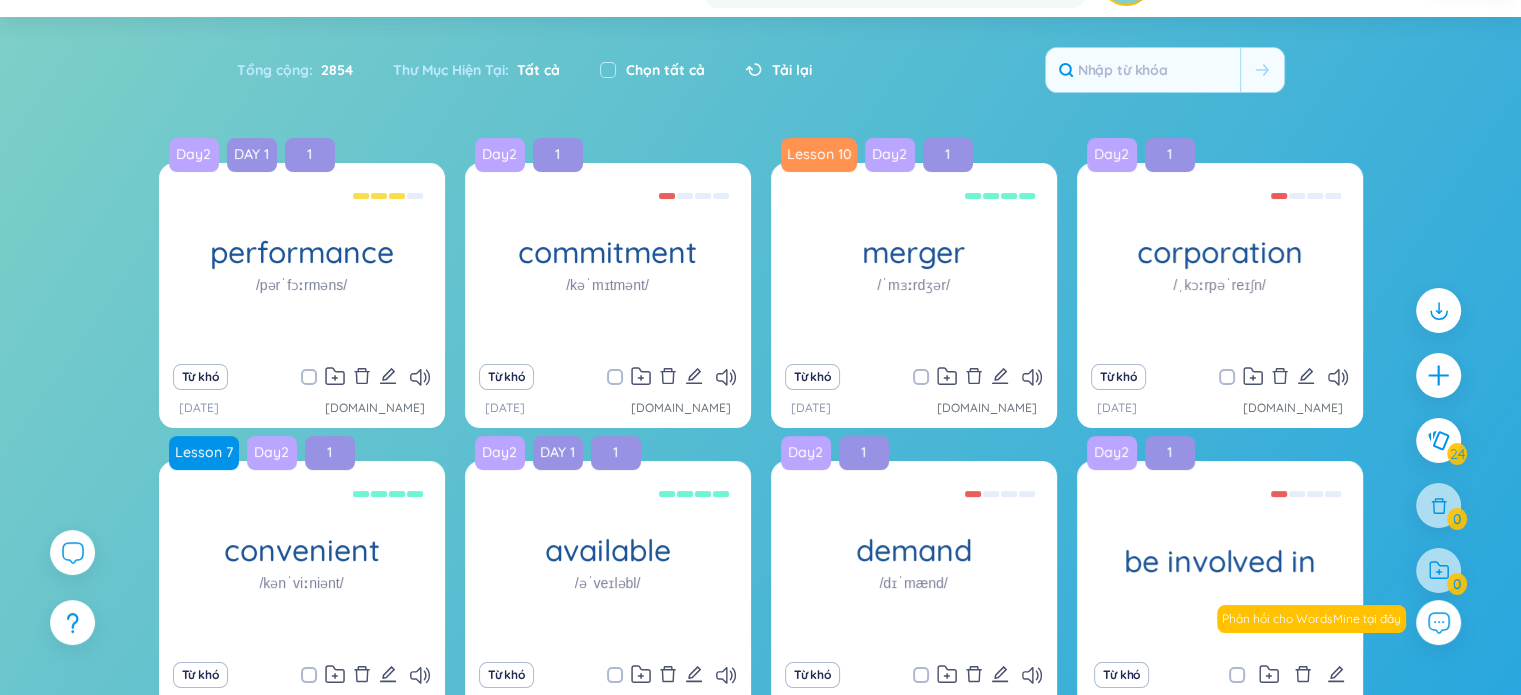 scroll, scrollTop: 0, scrollLeft: 0, axis: both 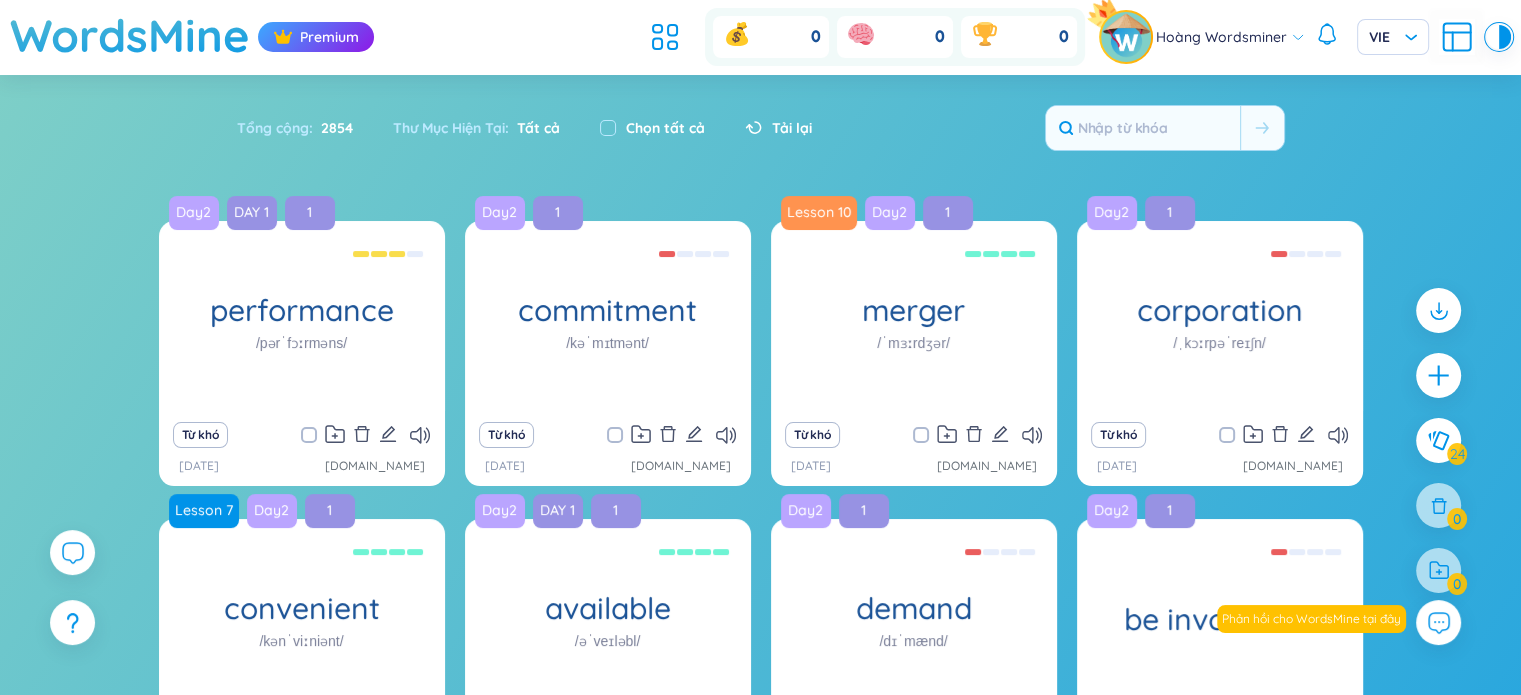 click on "Chọn tất cả" at bounding box center (665, 128) 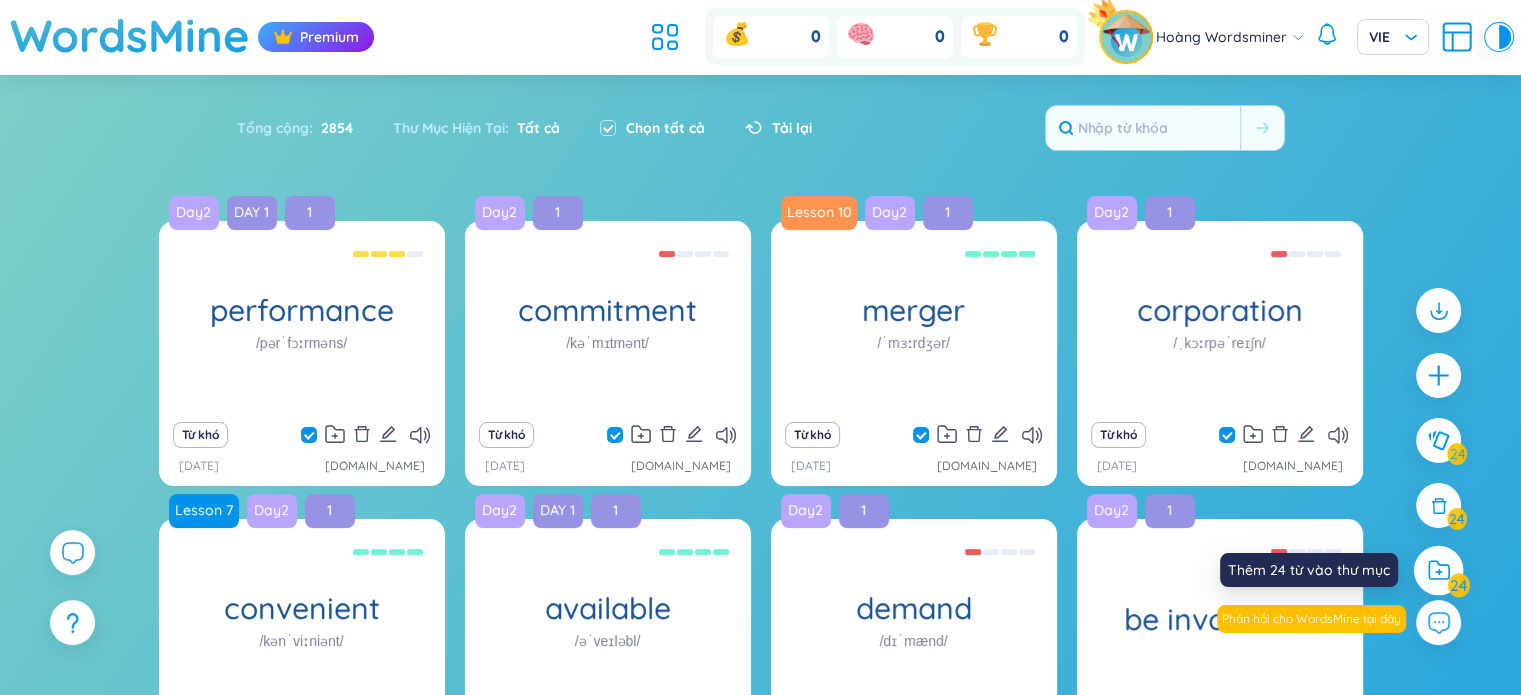 click at bounding box center (1439, 571) 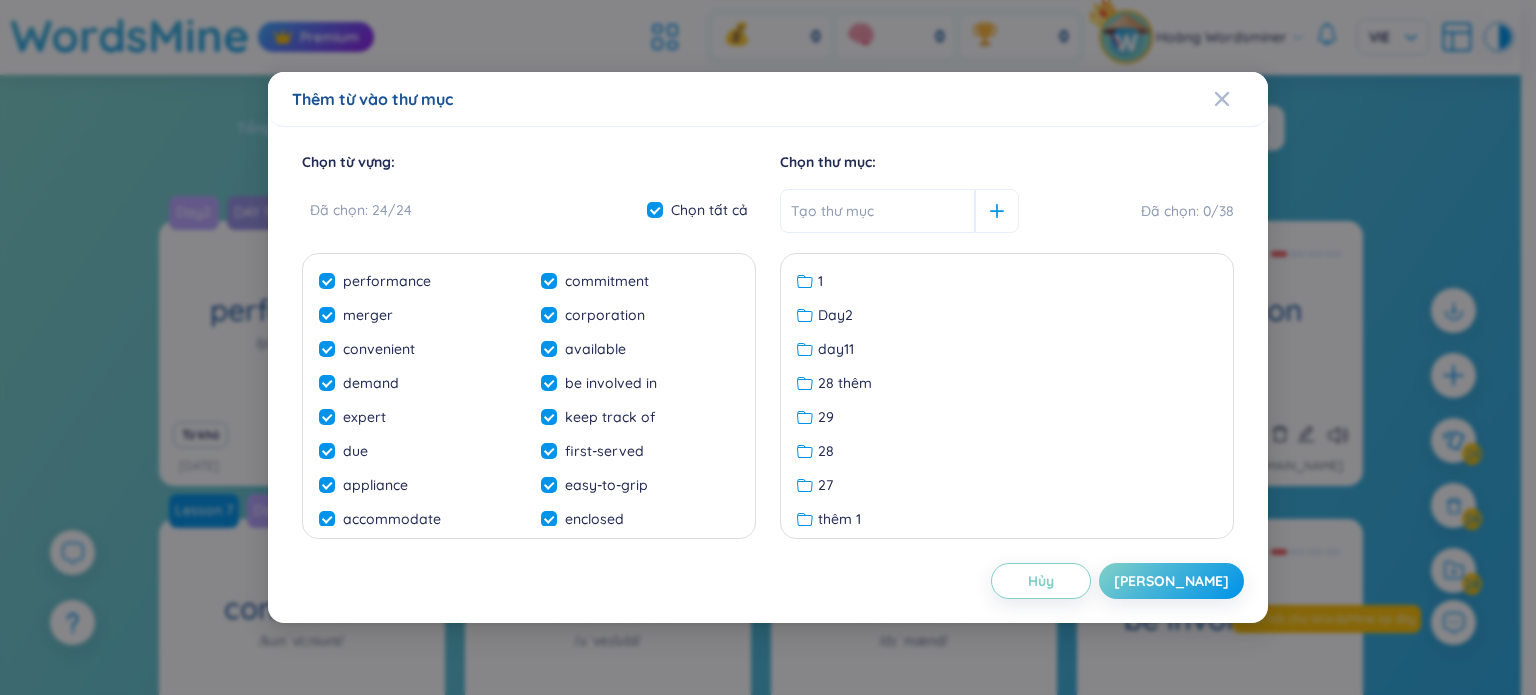 click on "1 Day2 day11 28 thêm 29 28 27 thêm 1 Thêm 22 21 20 19 18 17 16 15 14 13 12 11 10 9 8 7 6 5 DAY 1 Begin 1 Ôn tập L Lesson 11 Lesson 10 Lesson 9 Lesson 8 Lesson 7 Lesson 6 lesson 5 lesson 4 Không có dữ liệu" at bounding box center [1007, 396] 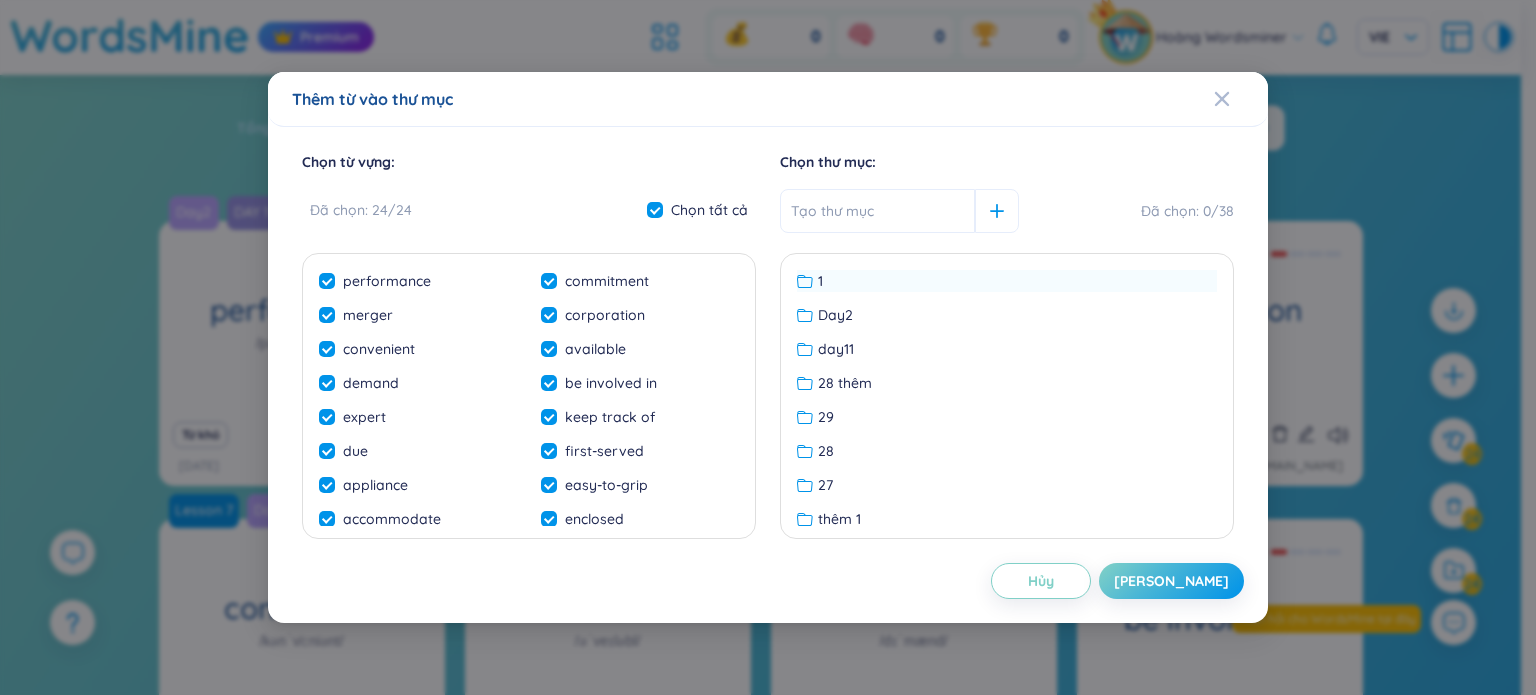 click on "1" at bounding box center (1007, 281) 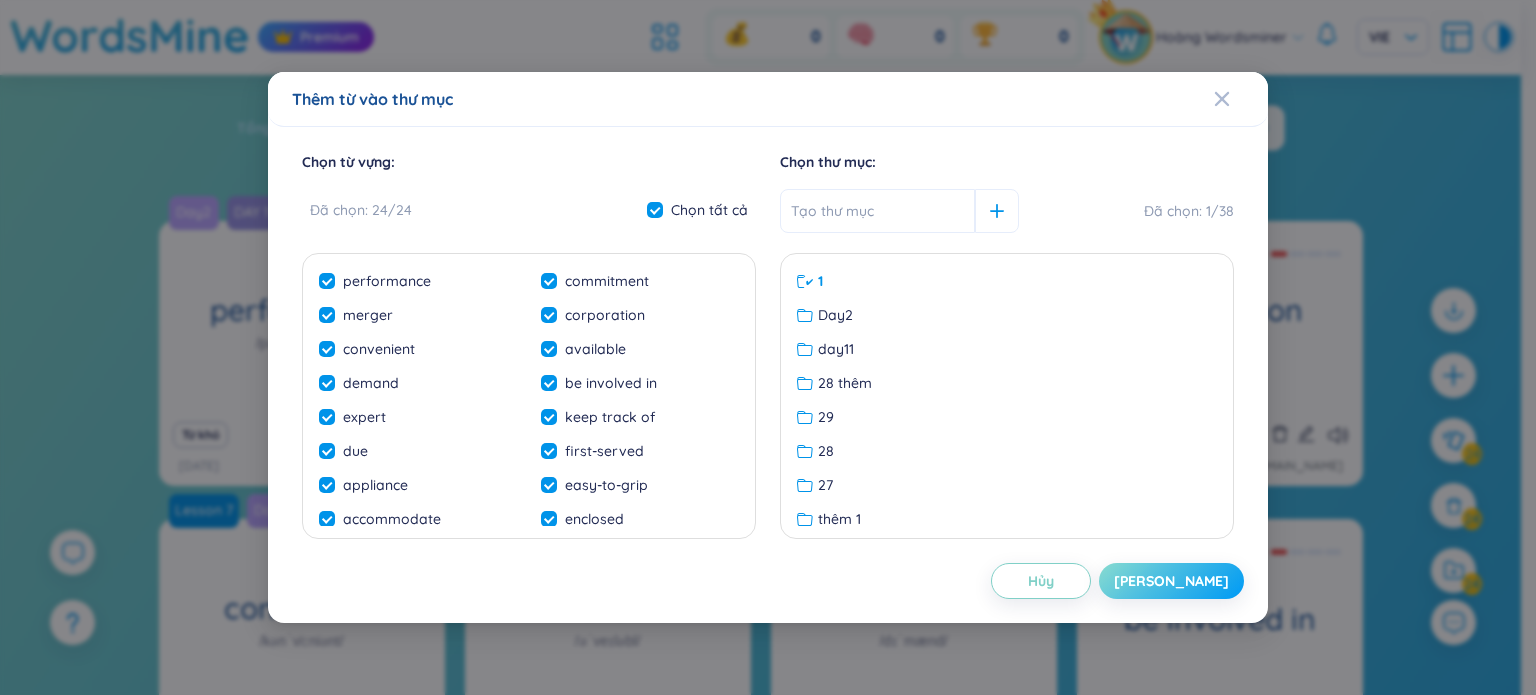 click on "[PERSON_NAME]" at bounding box center (1171, 581) 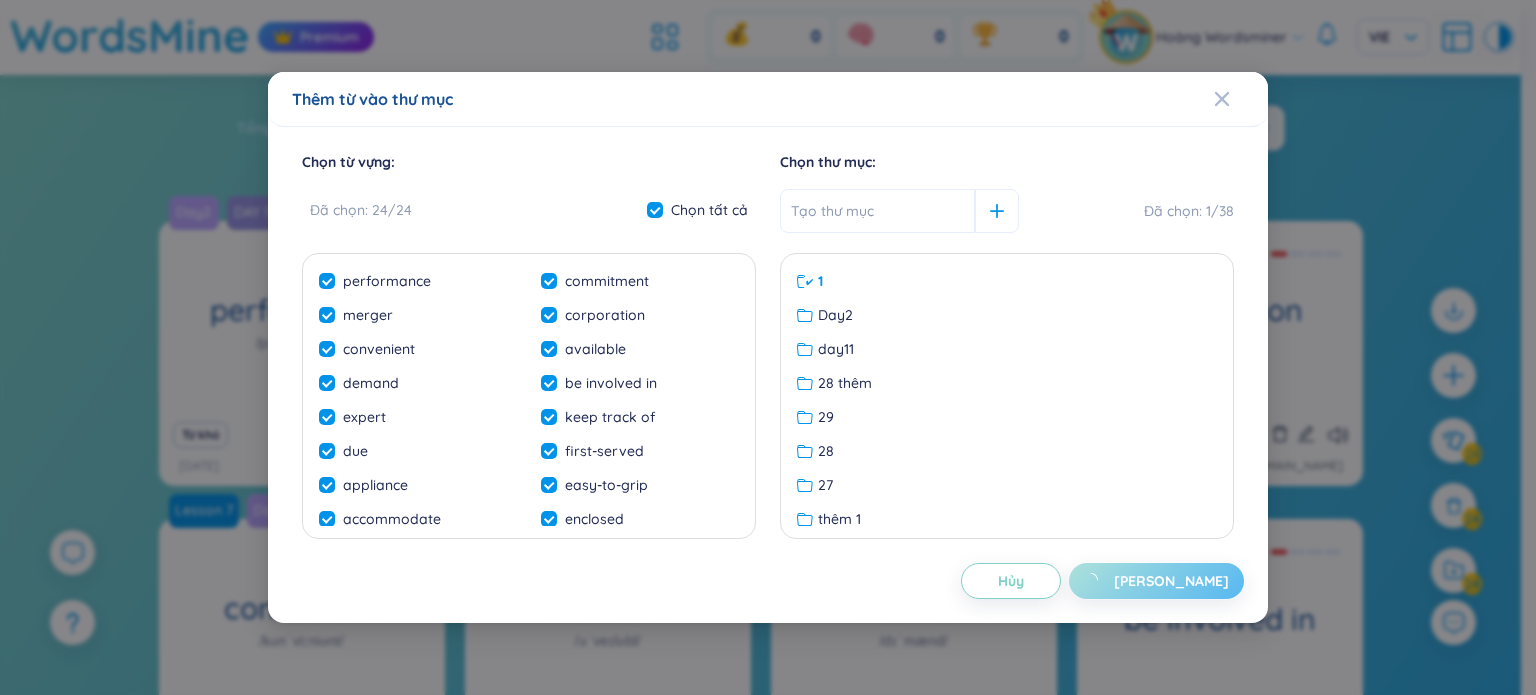 checkbox on "false" 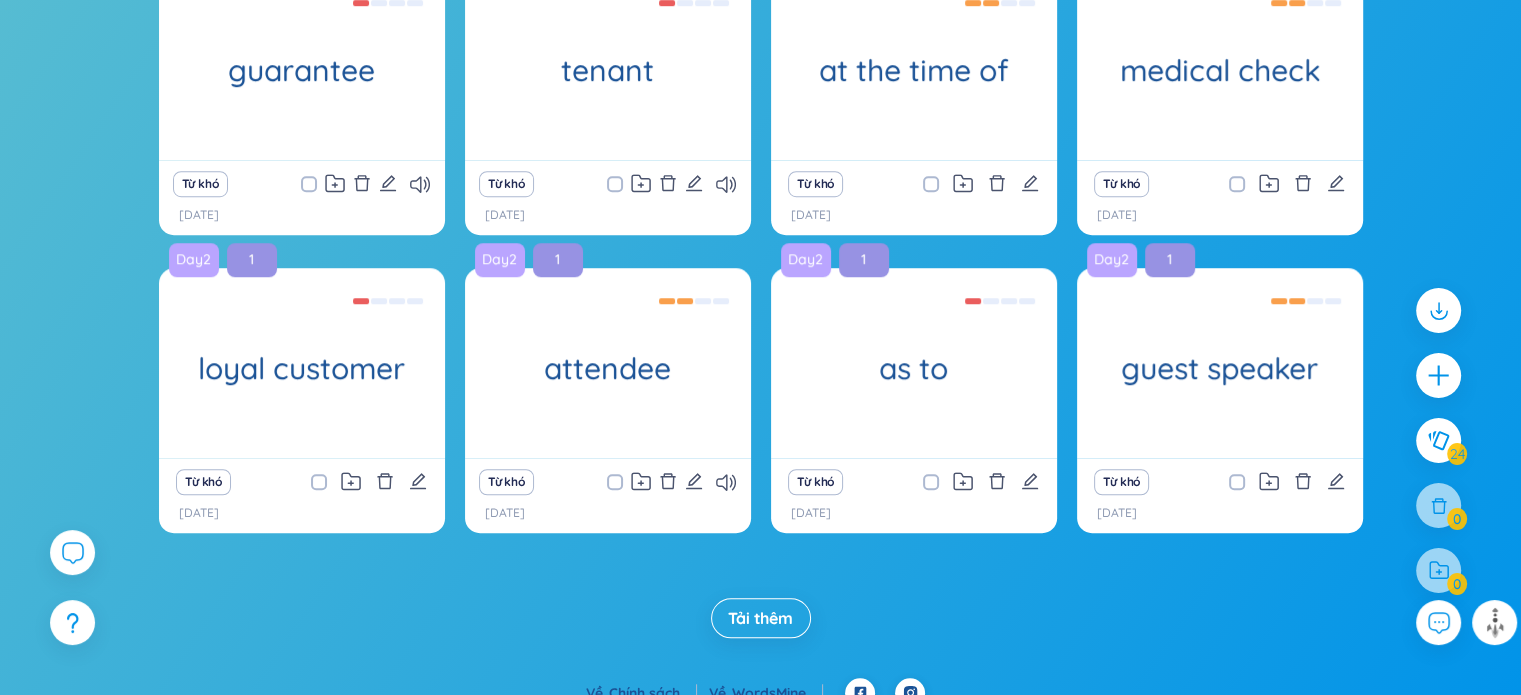scroll, scrollTop: 1464, scrollLeft: 0, axis: vertical 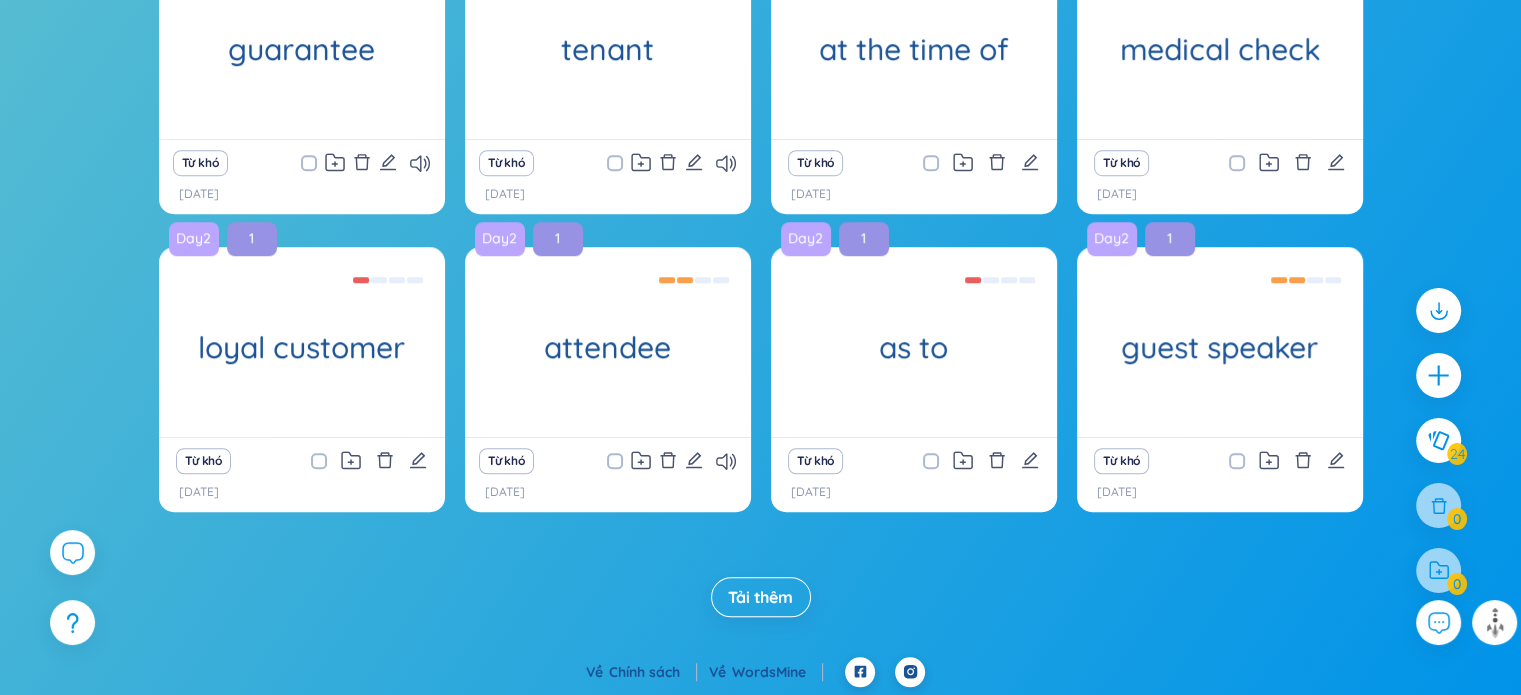 click on "Tải thêm" at bounding box center (760, 597) 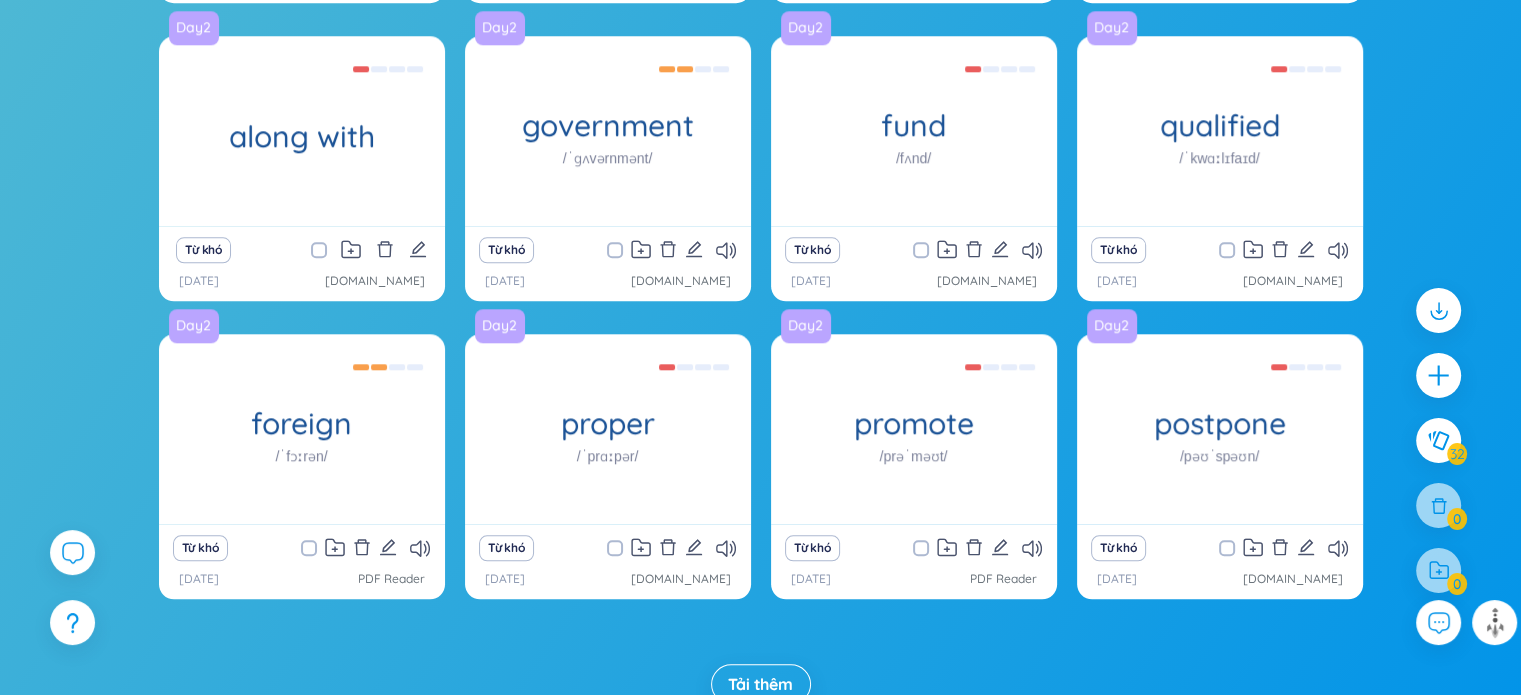 scroll, scrollTop: 2060, scrollLeft: 0, axis: vertical 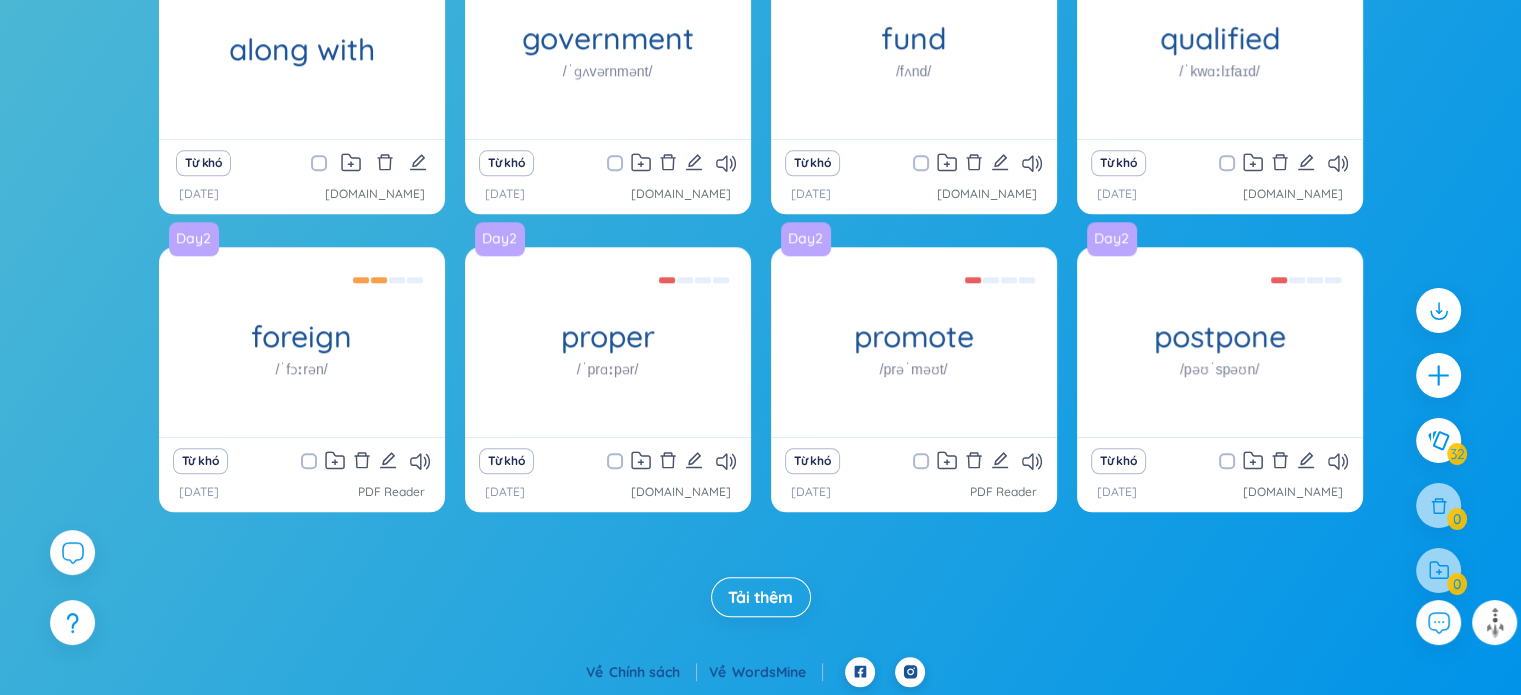 click on "Tải thêm" at bounding box center (760, 597) 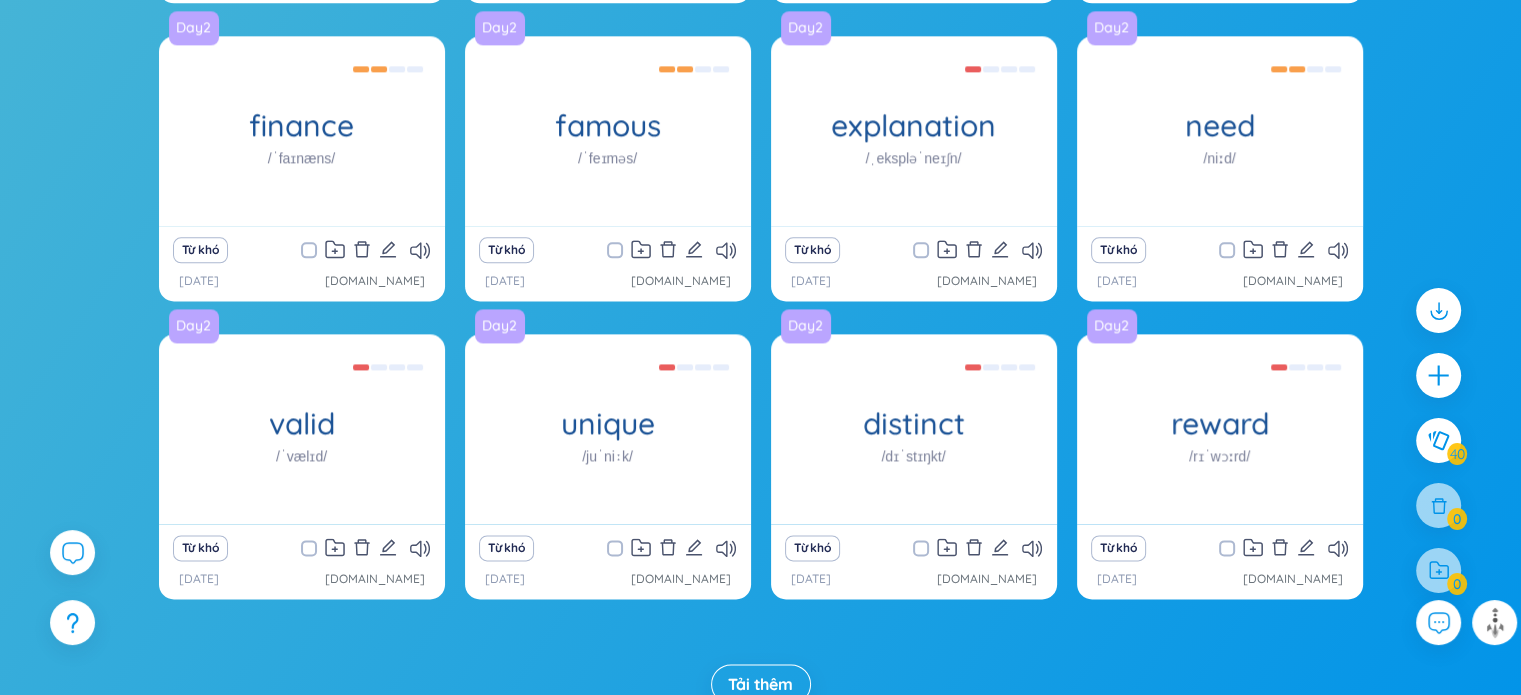 scroll, scrollTop: 2656, scrollLeft: 0, axis: vertical 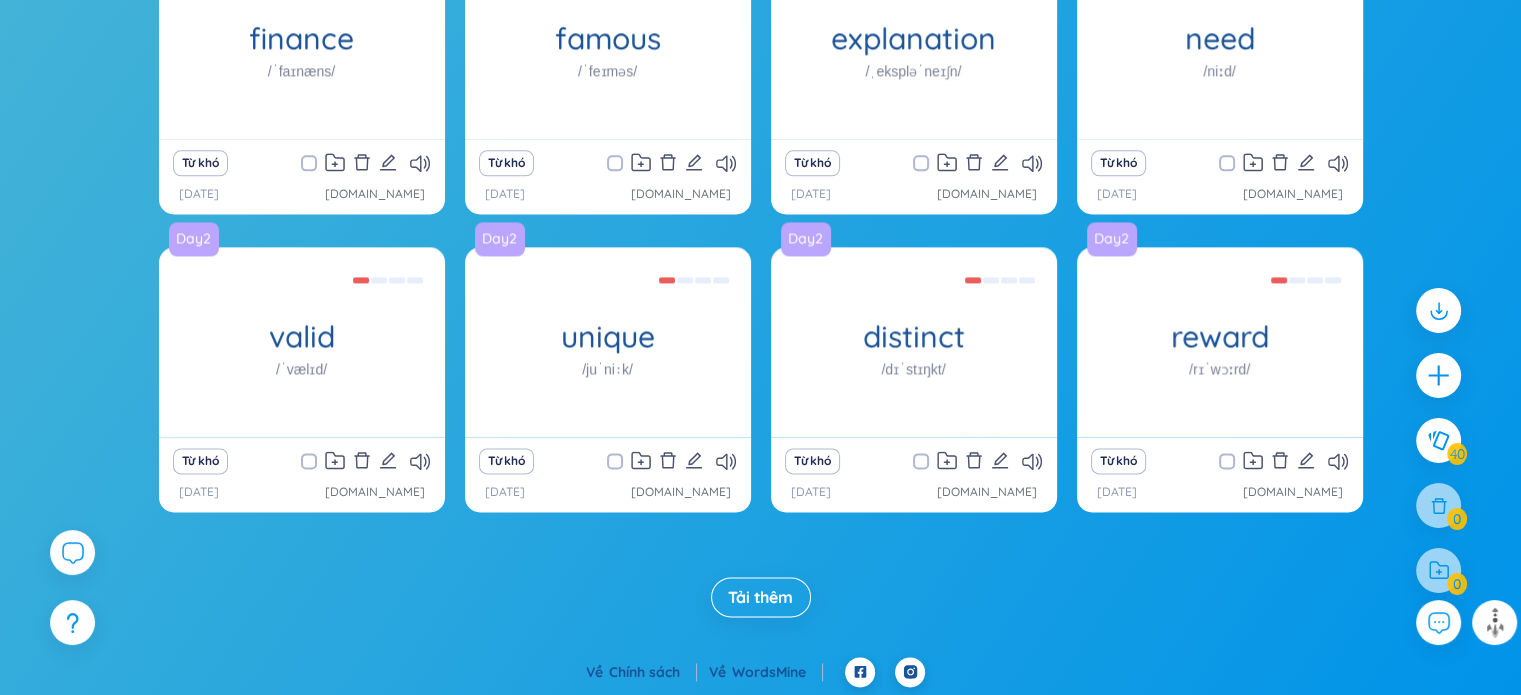 click on "Tải thêm" at bounding box center [760, 597] 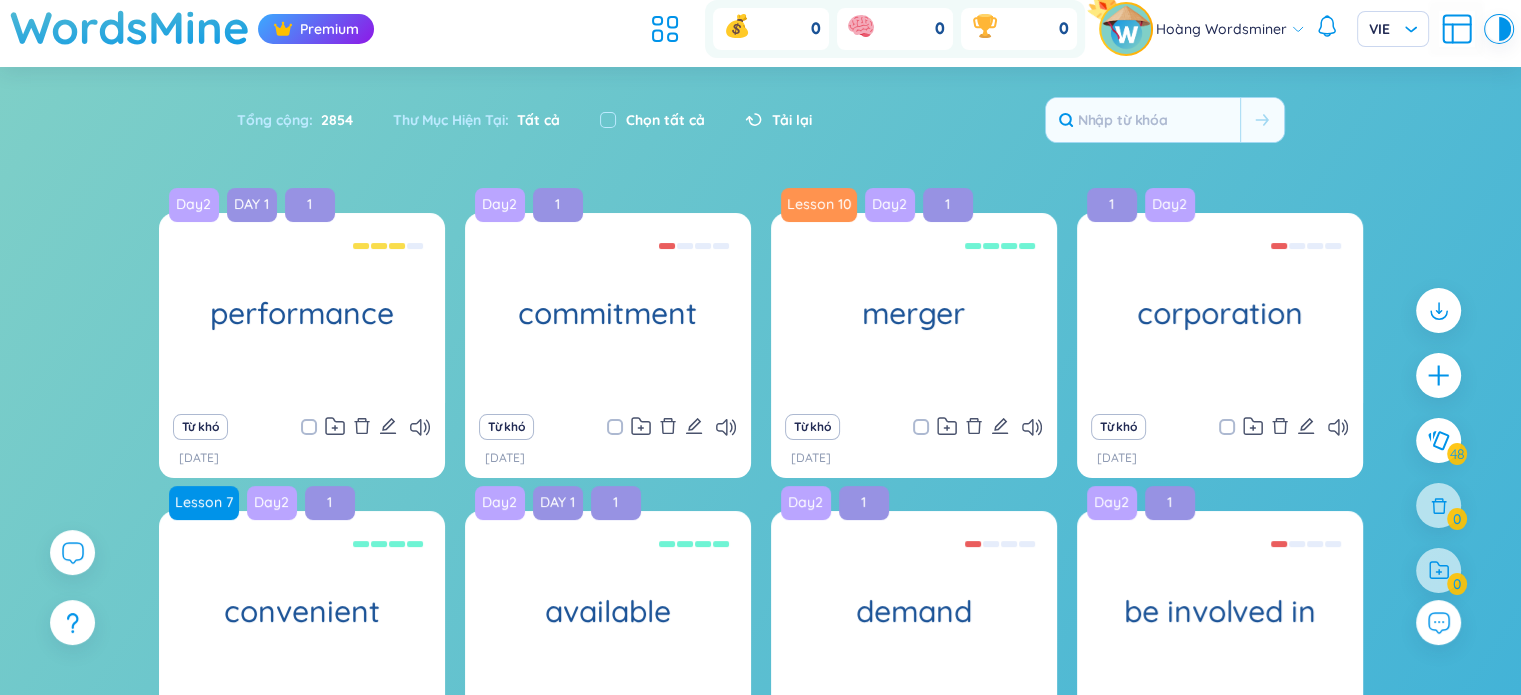 scroll, scrollTop: 0, scrollLeft: 0, axis: both 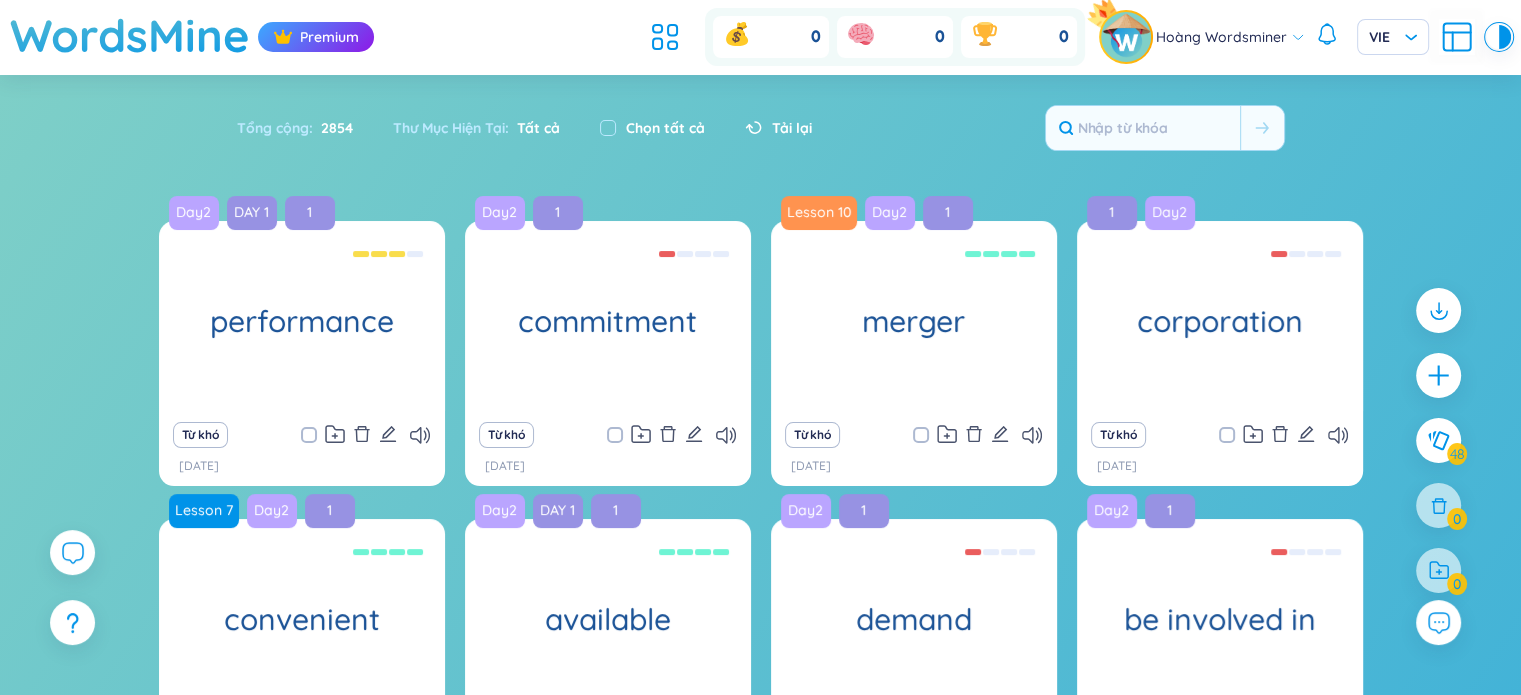 click on "Chọn tất cả" at bounding box center (665, 128) 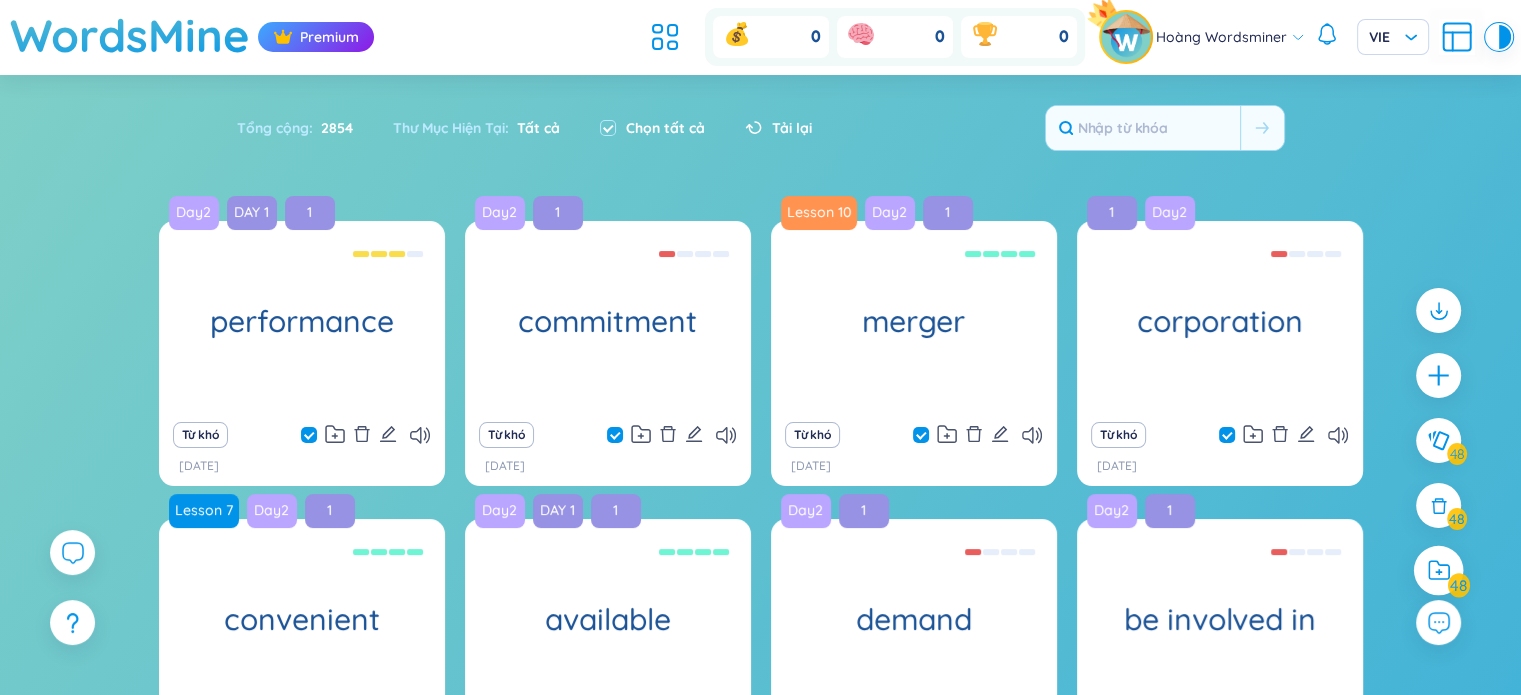 click 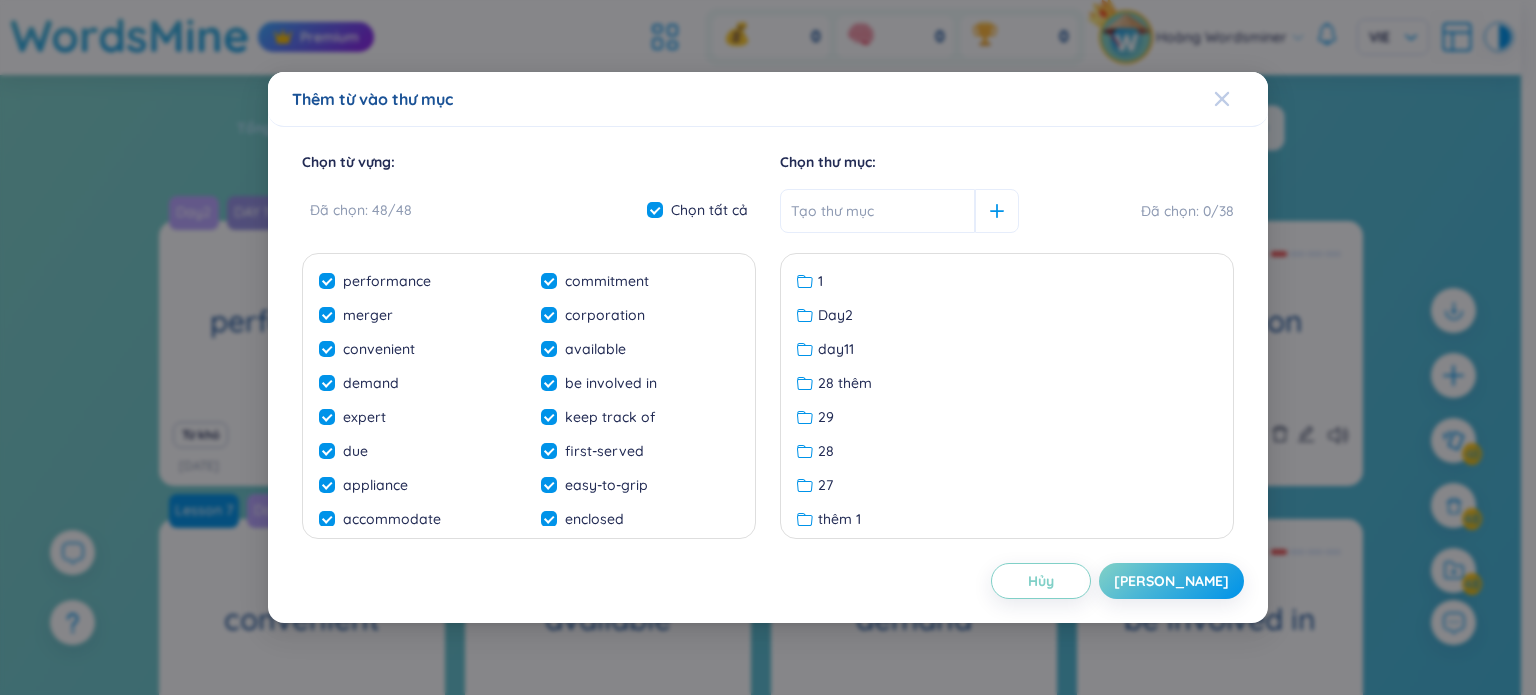 click 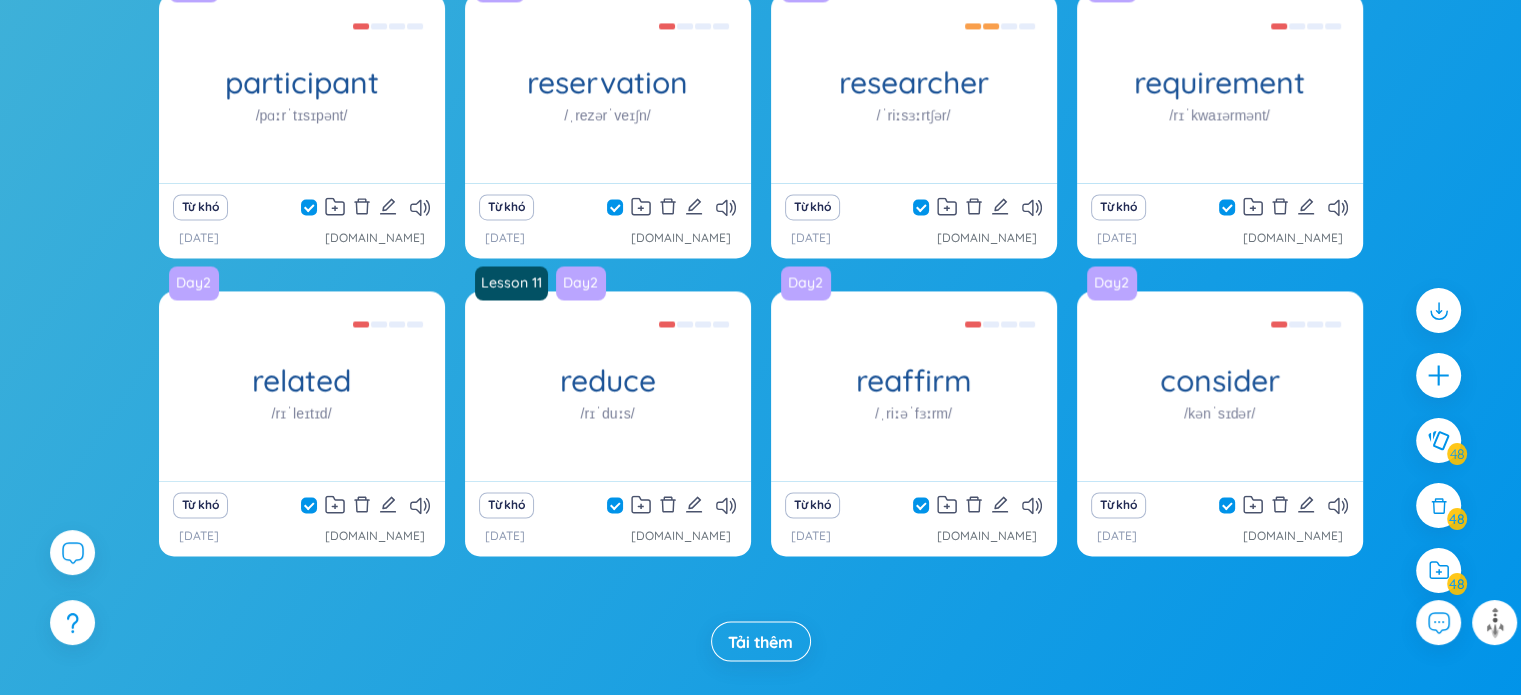 scroll, scrollTop: 3252, scrollLeft: 0, axis: vertical 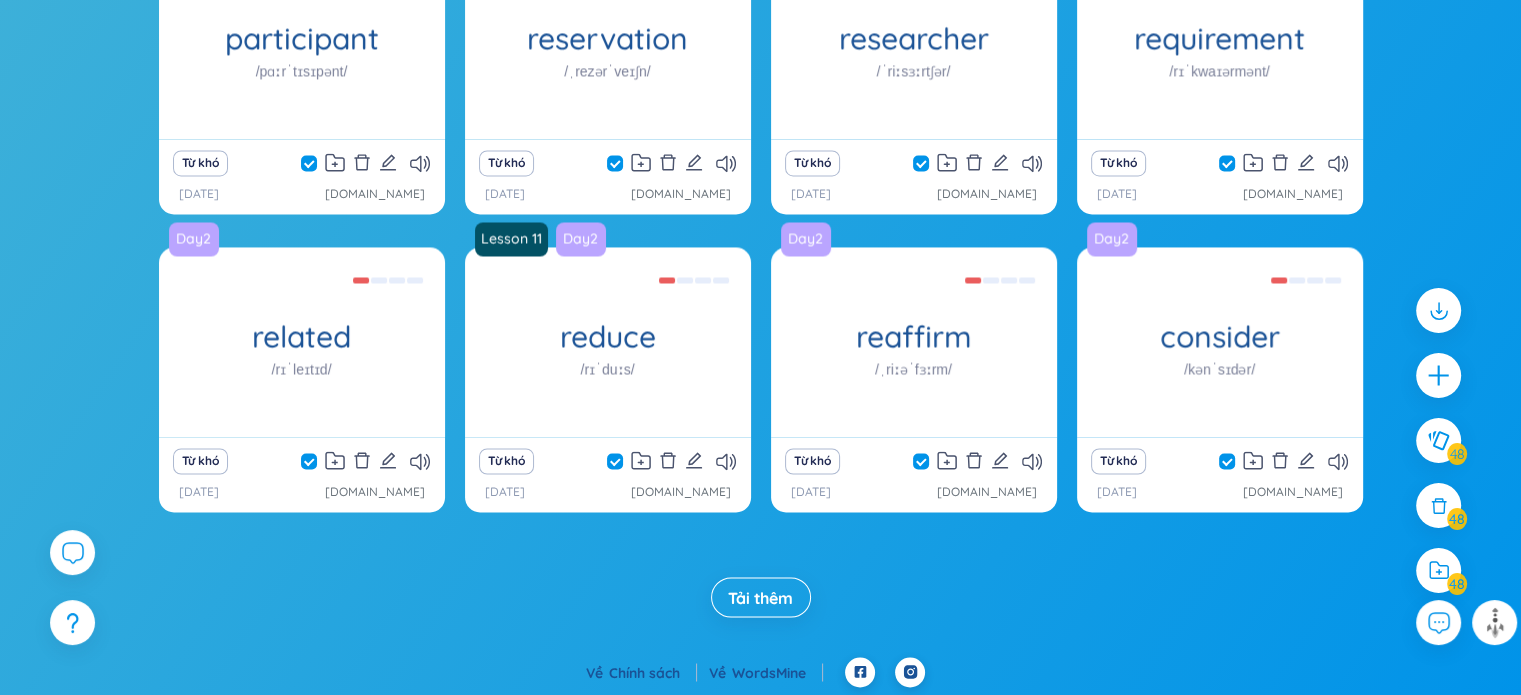 click on "Tải thêm" at bounding box center [760, 597] 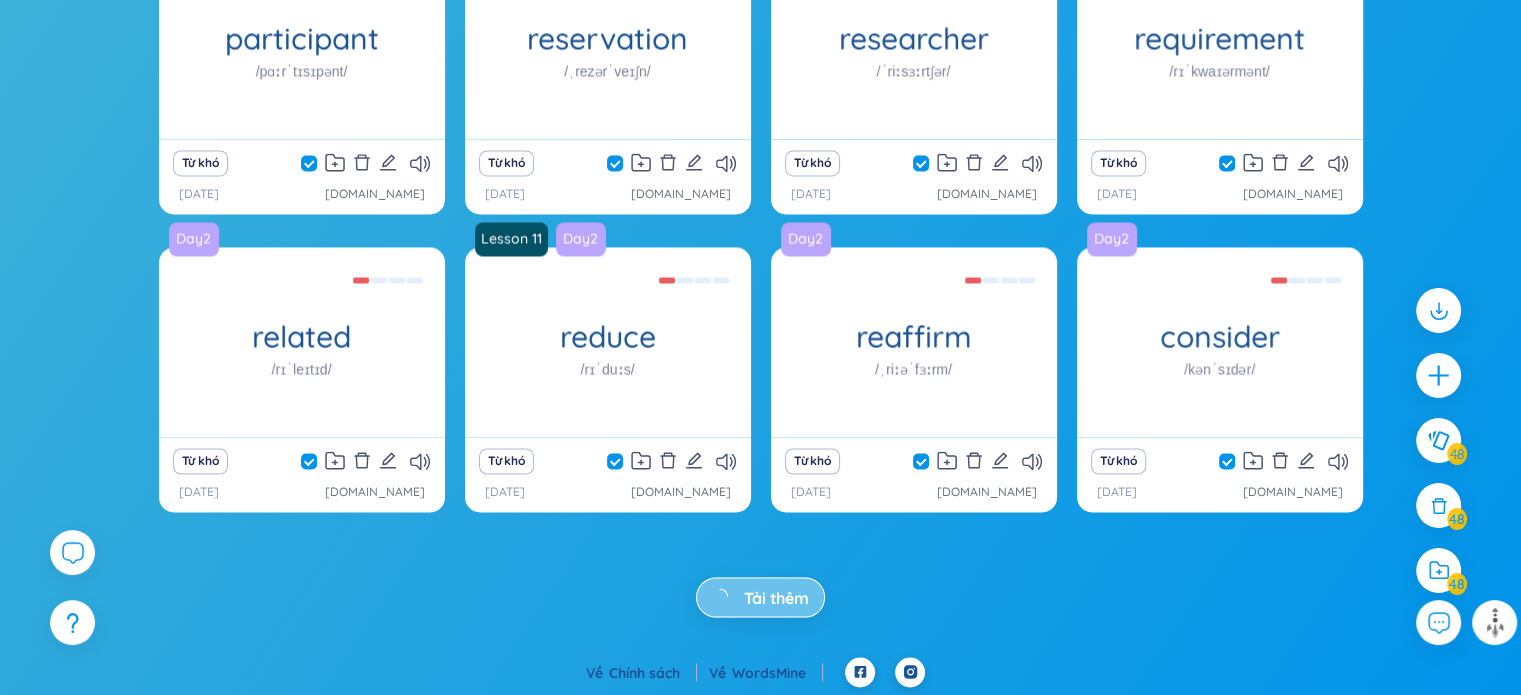 checkbox on "false" 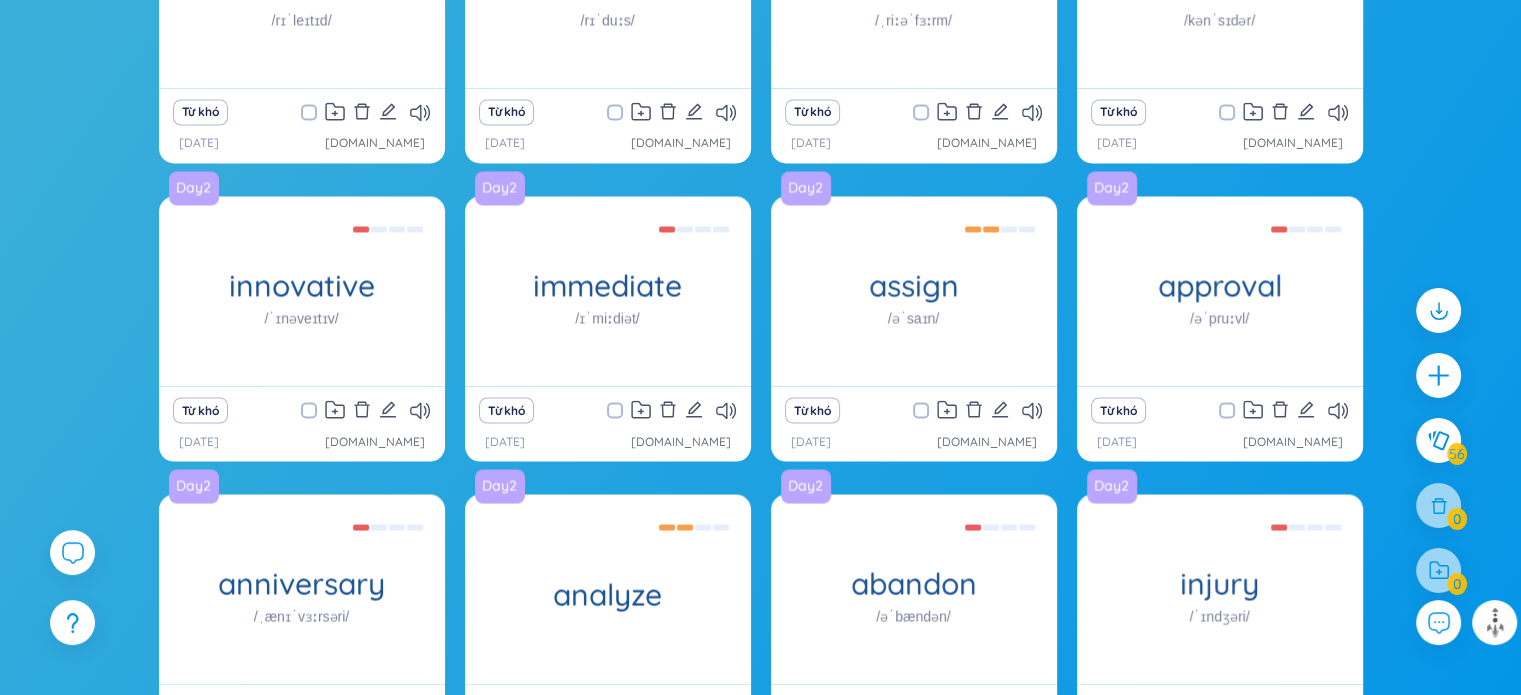 scroll, scrollTop: 3848, scrollLeft: 0, axis: vertical 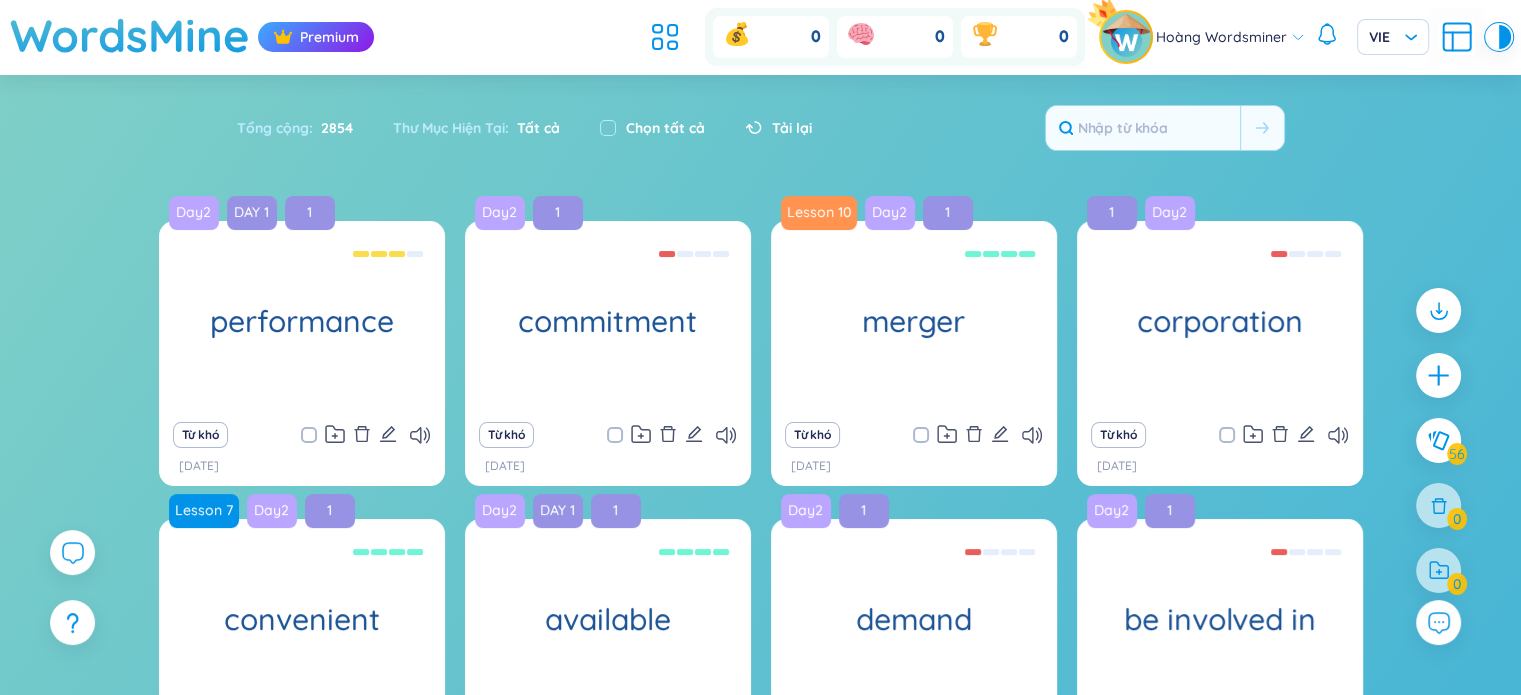 click on "Chọn tất cả" at bounding box center (665, 128) 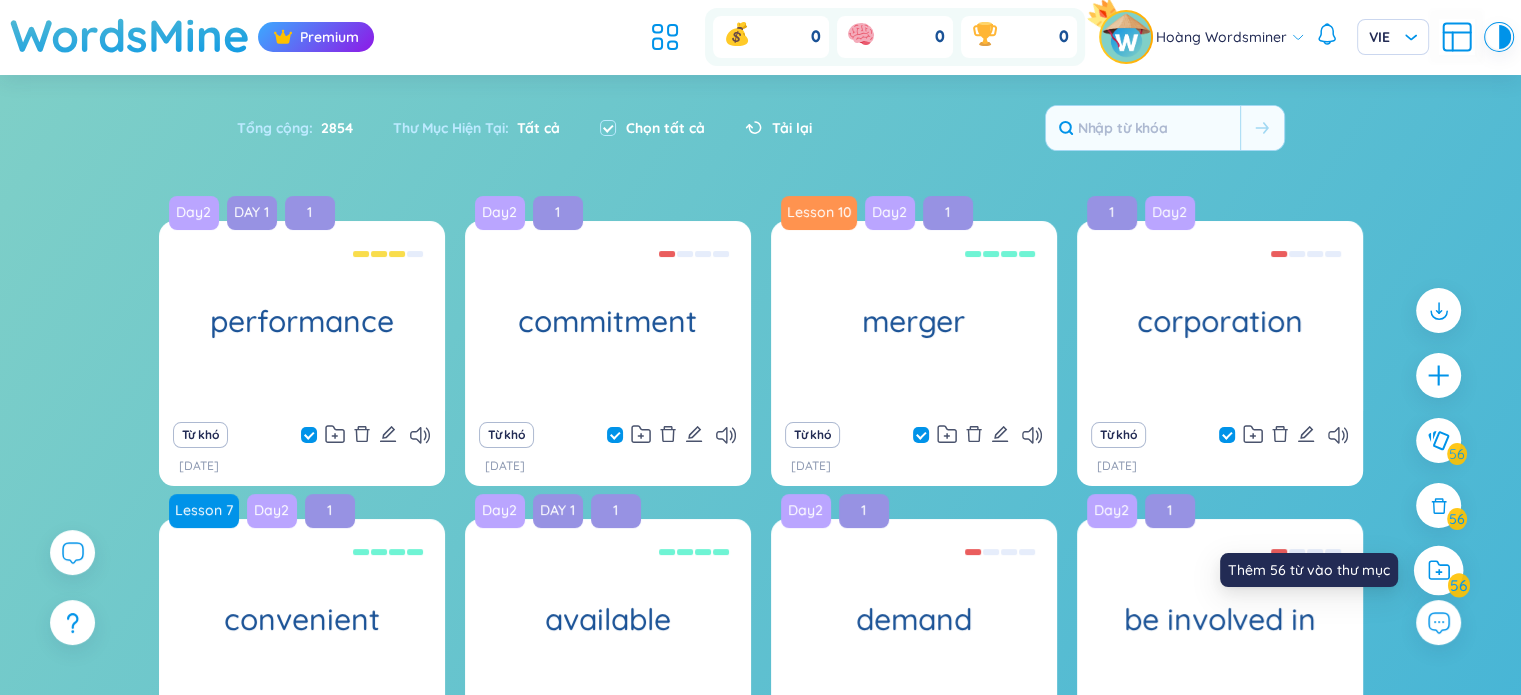 click 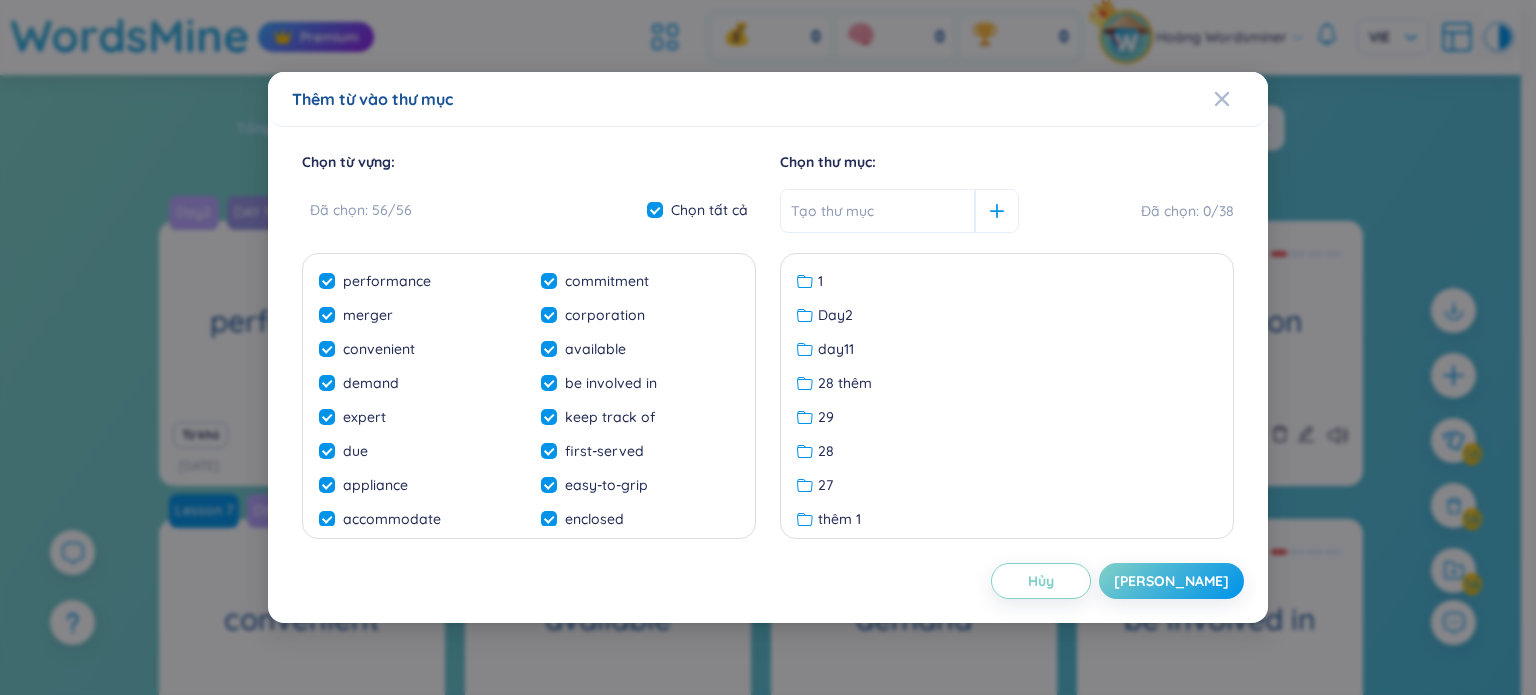 click at bounding box center (877, 211) 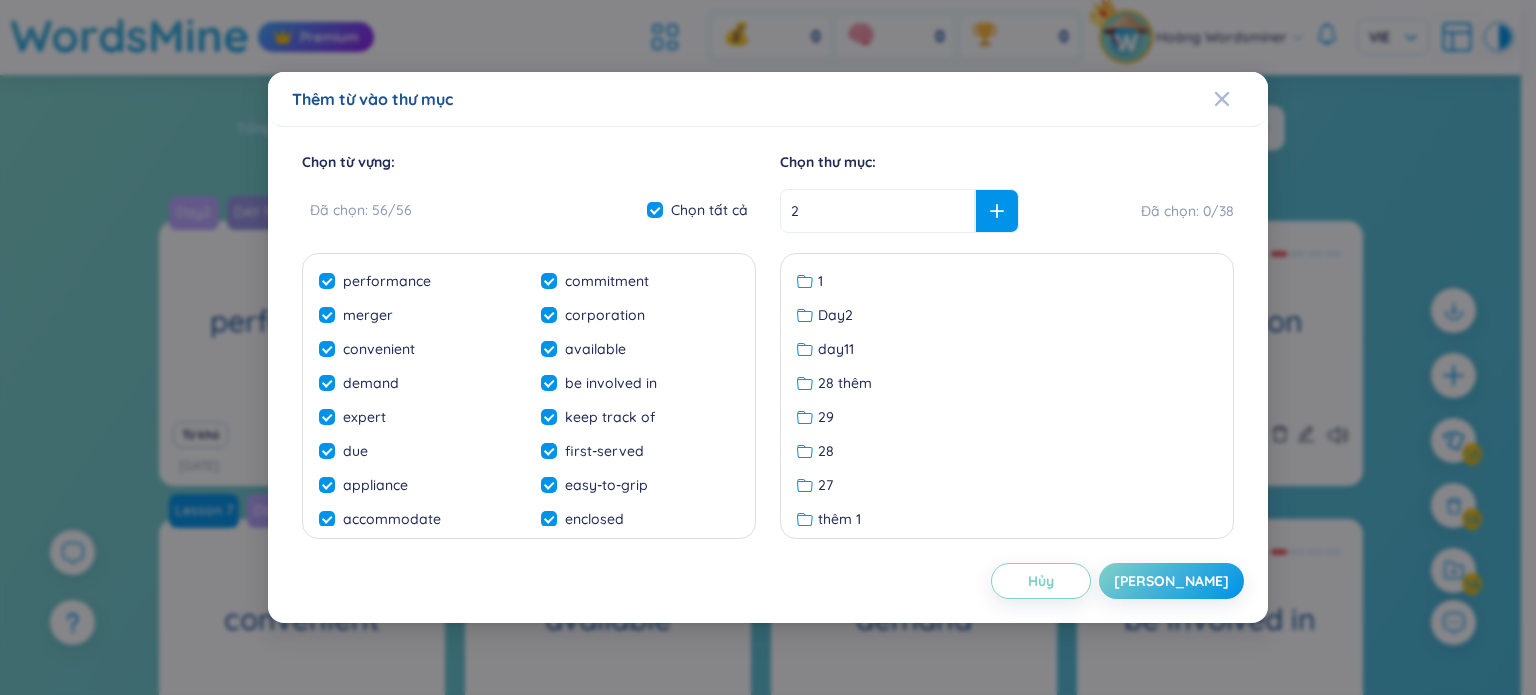click 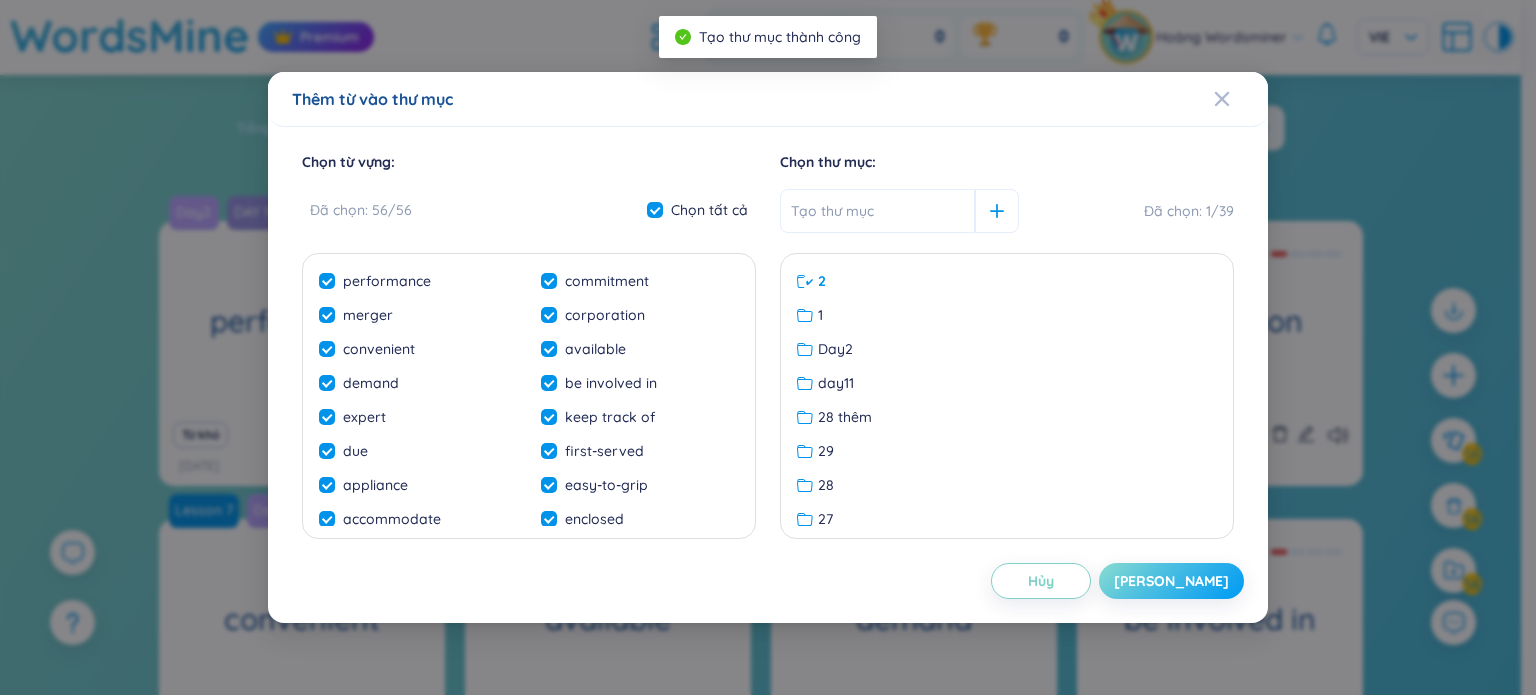 click on "[PERSON_NAME]" at bounding box center (1171, 581) 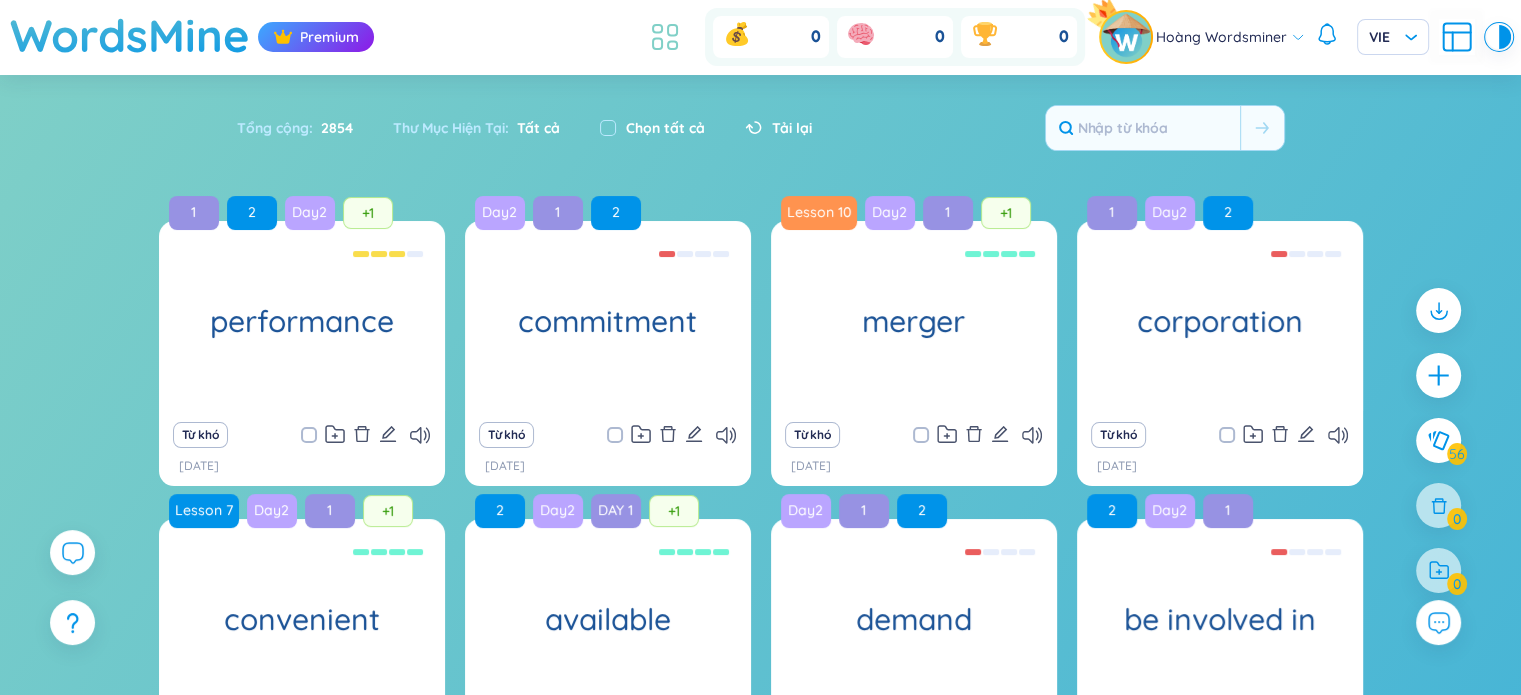 click 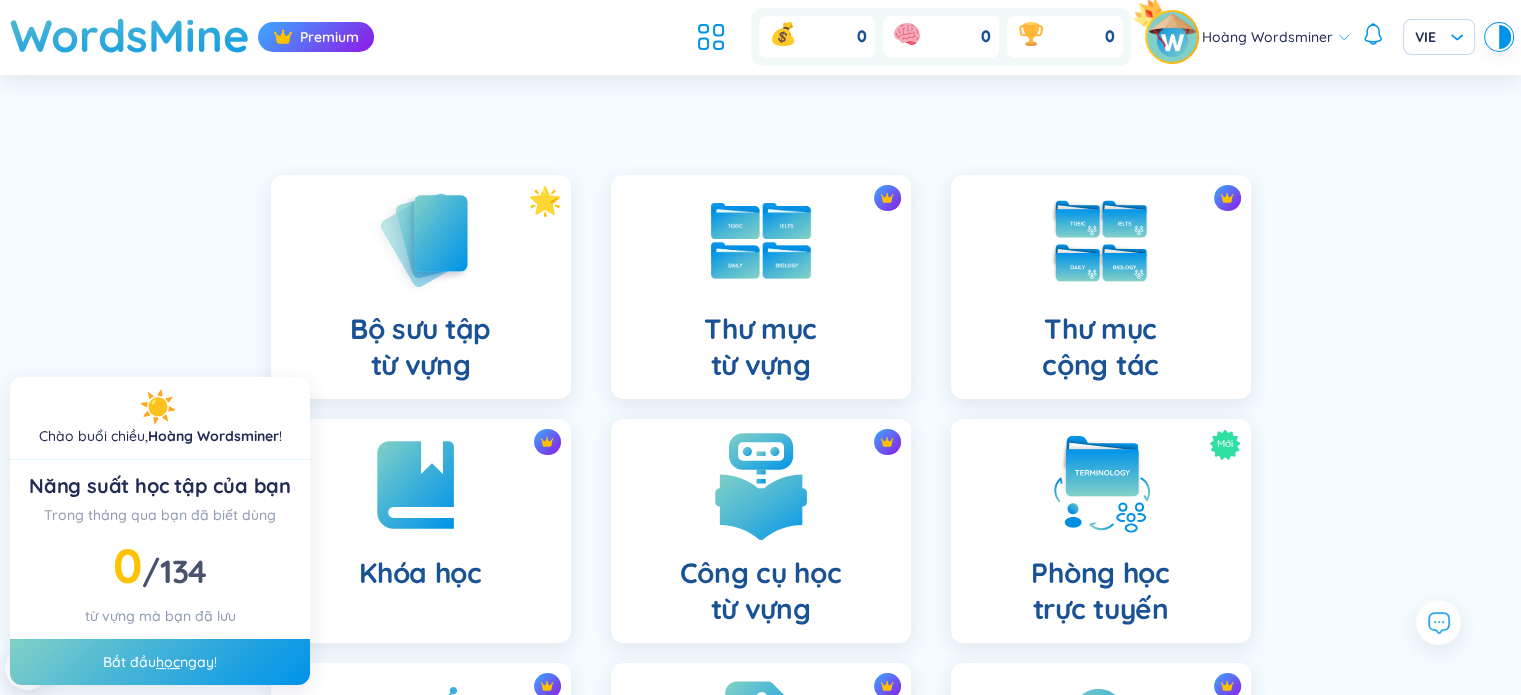 click at bounding box center (761, 485) 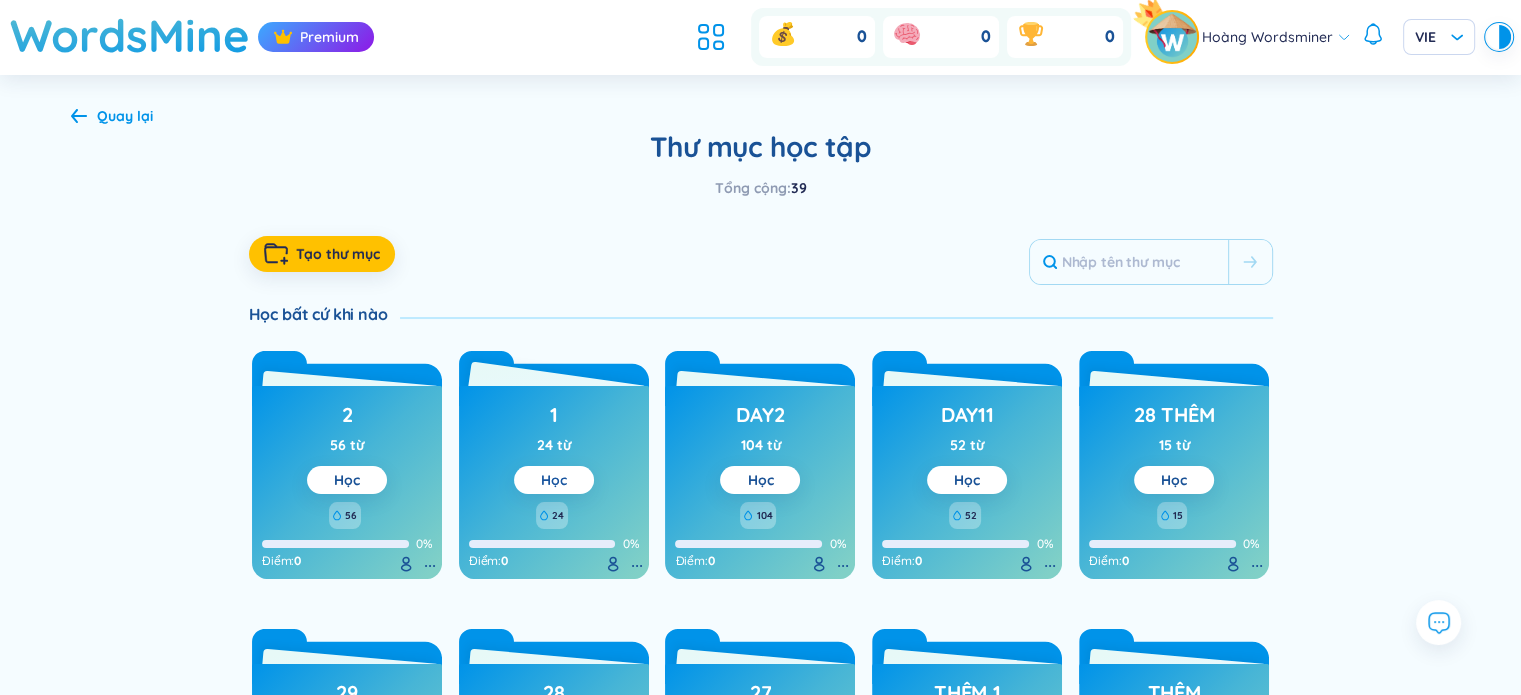 click on "Học" at bounding box center [554, 480] 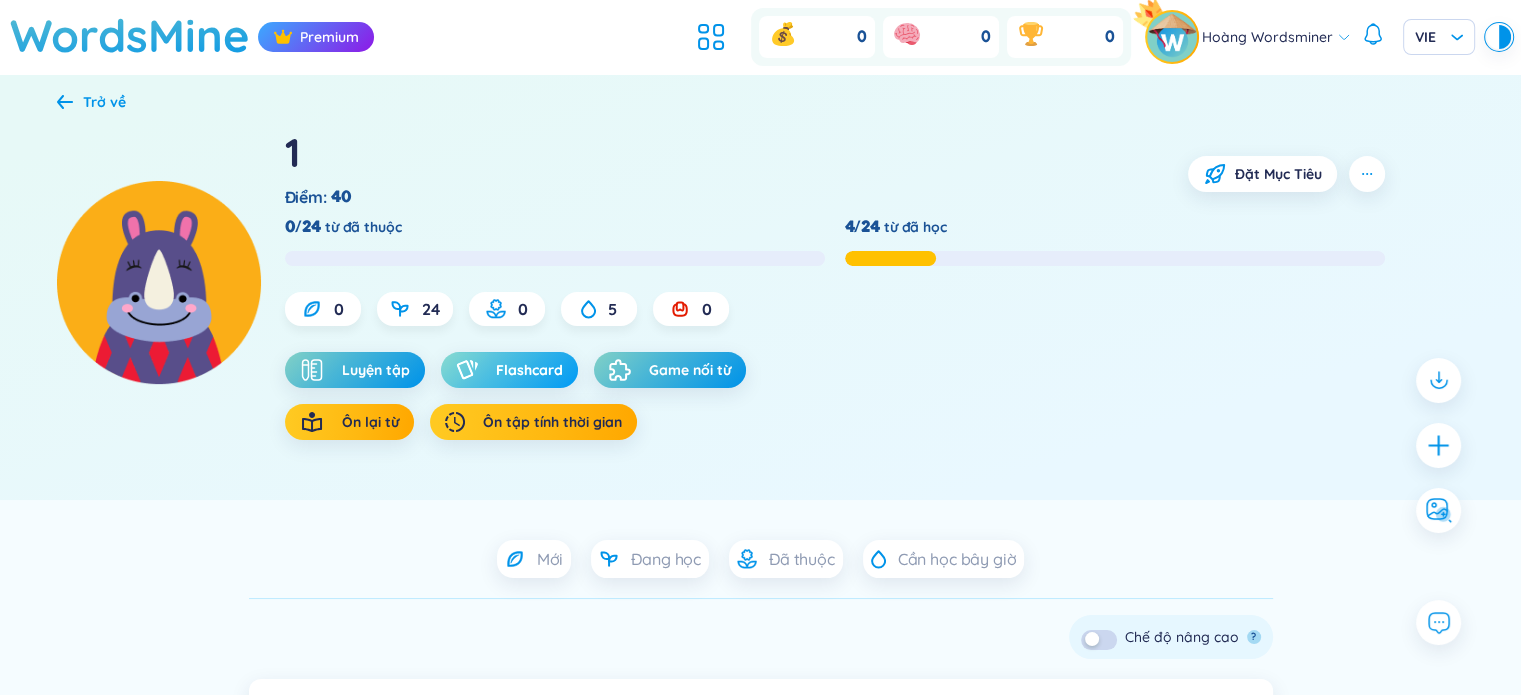 click on "Flashcard" at bounding box center [529, 370] 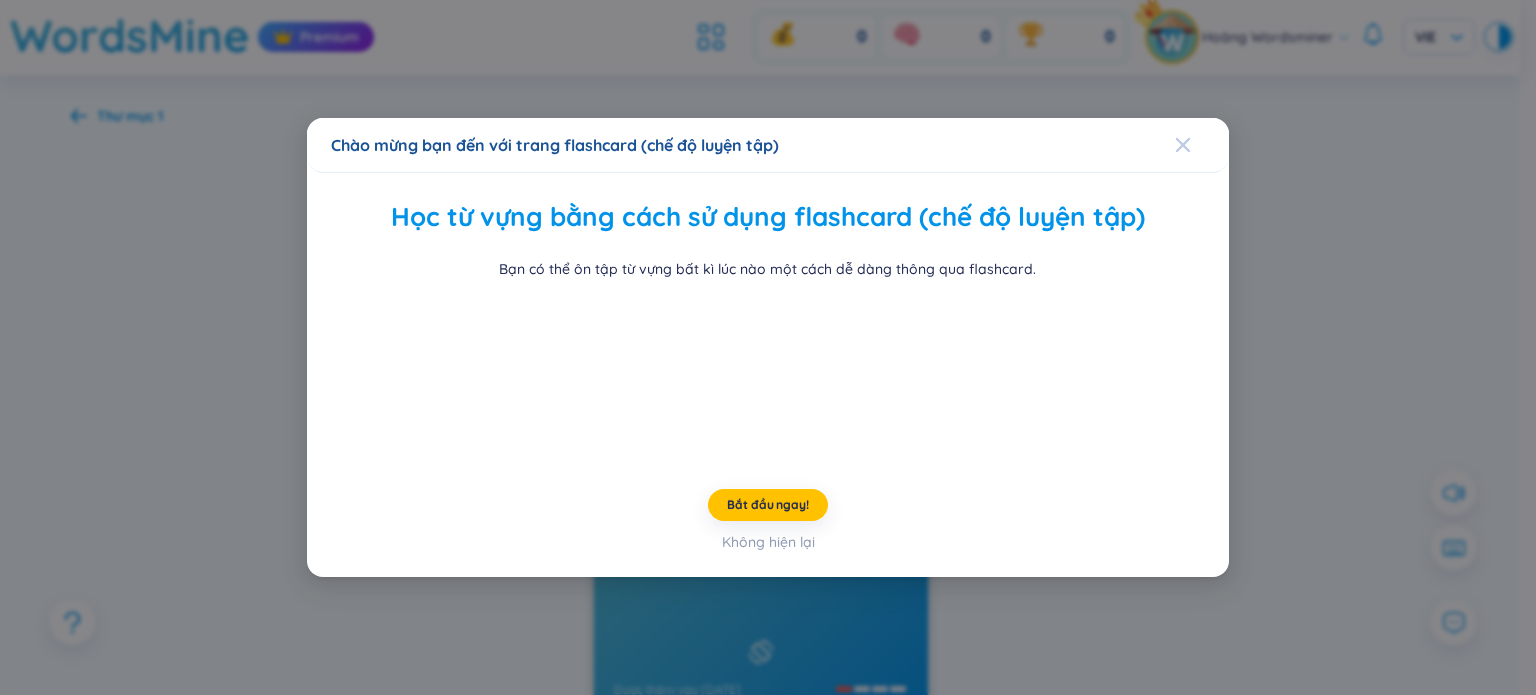 click at bounding box center [1183, 145] 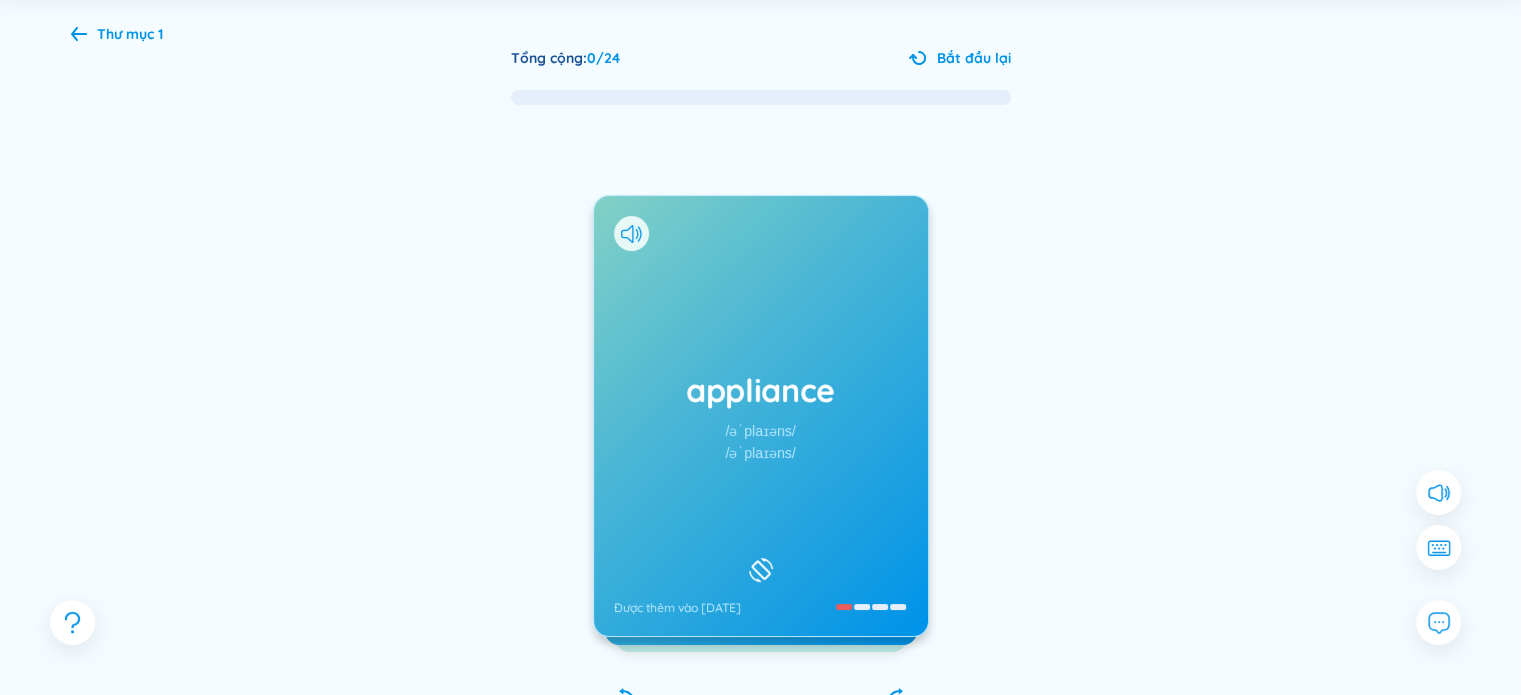 scroll, scrollTop: 91, scrollLeft: 0, axis: vertical 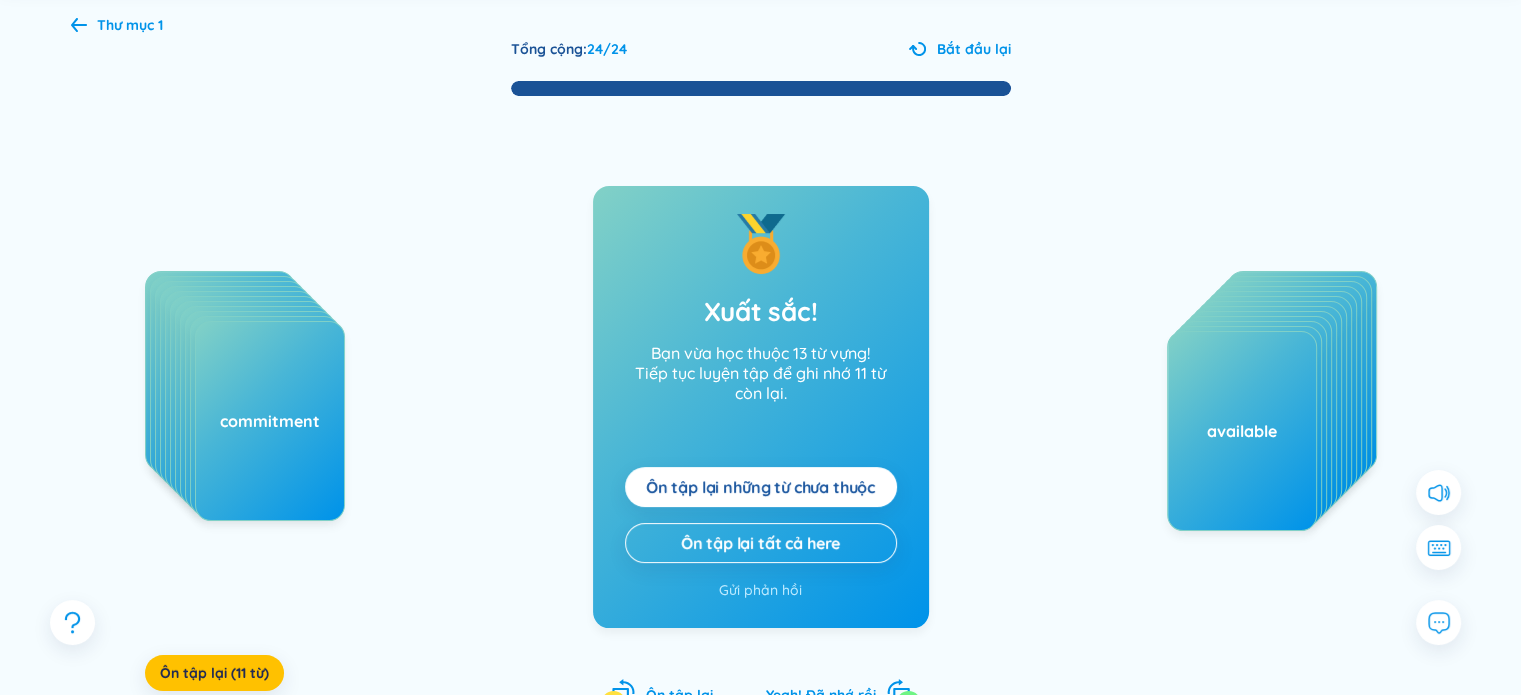 click on "Ôn tập lại những từ chưa thuộc" at bounding box center (760, 487) 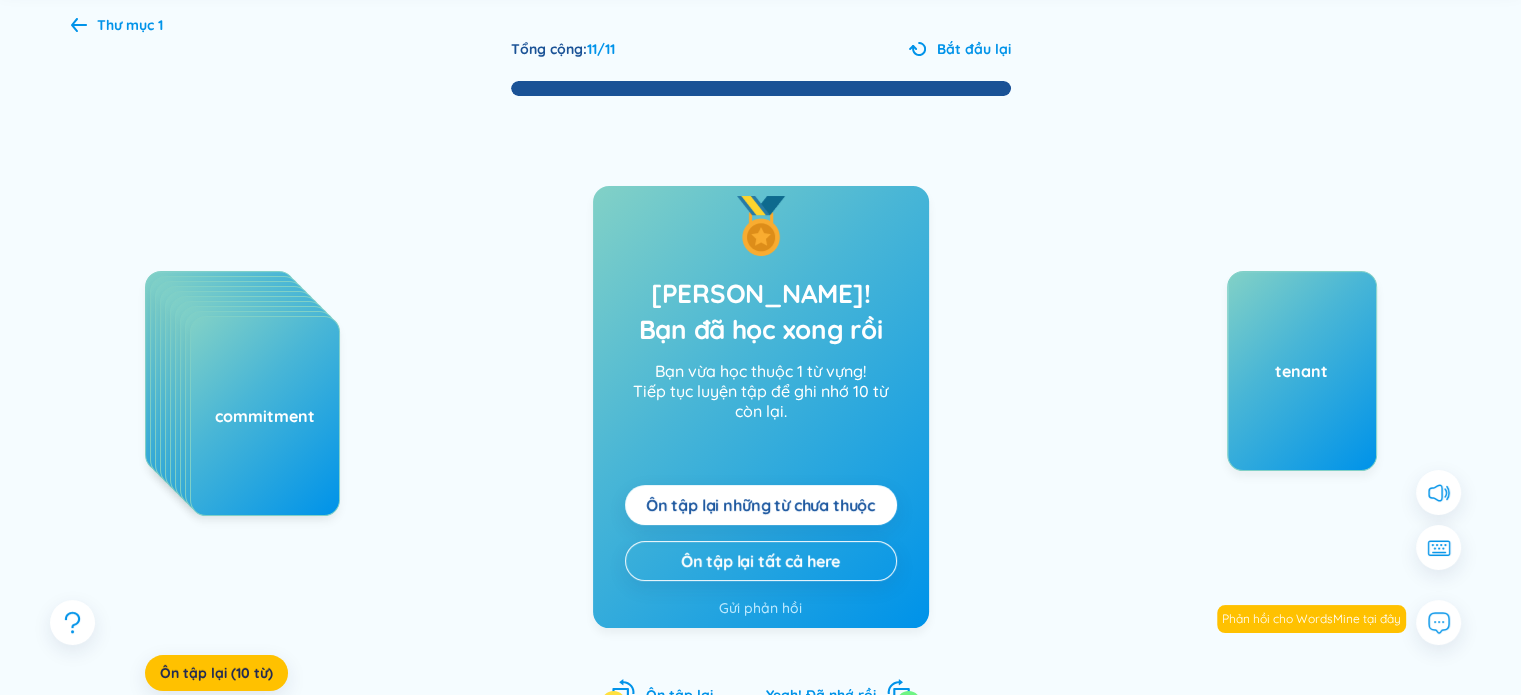 click on "Ôn tập lại những từ chưa thuộc" at bounding box center [760, 505] 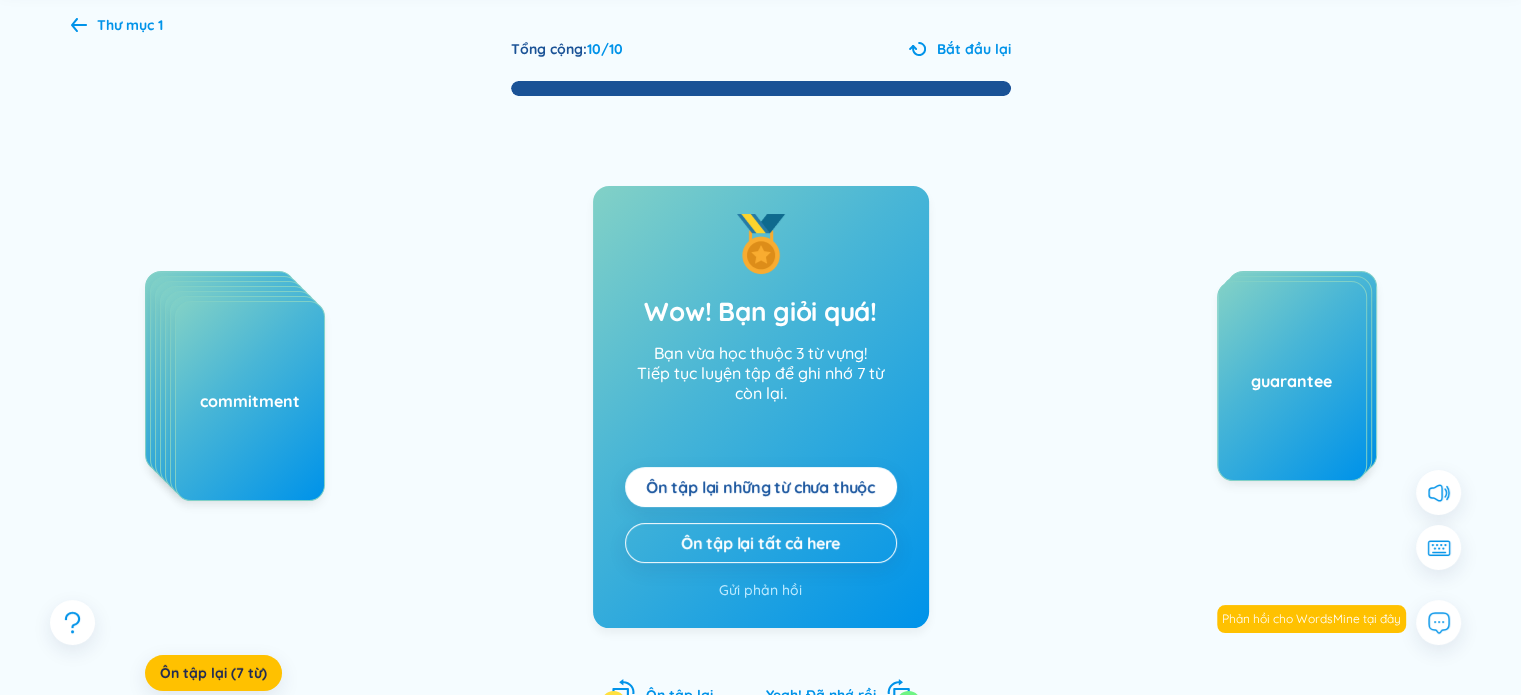 click on "Ôn tập lại những từ chưa thuộc" at bounding box center [760, 487] 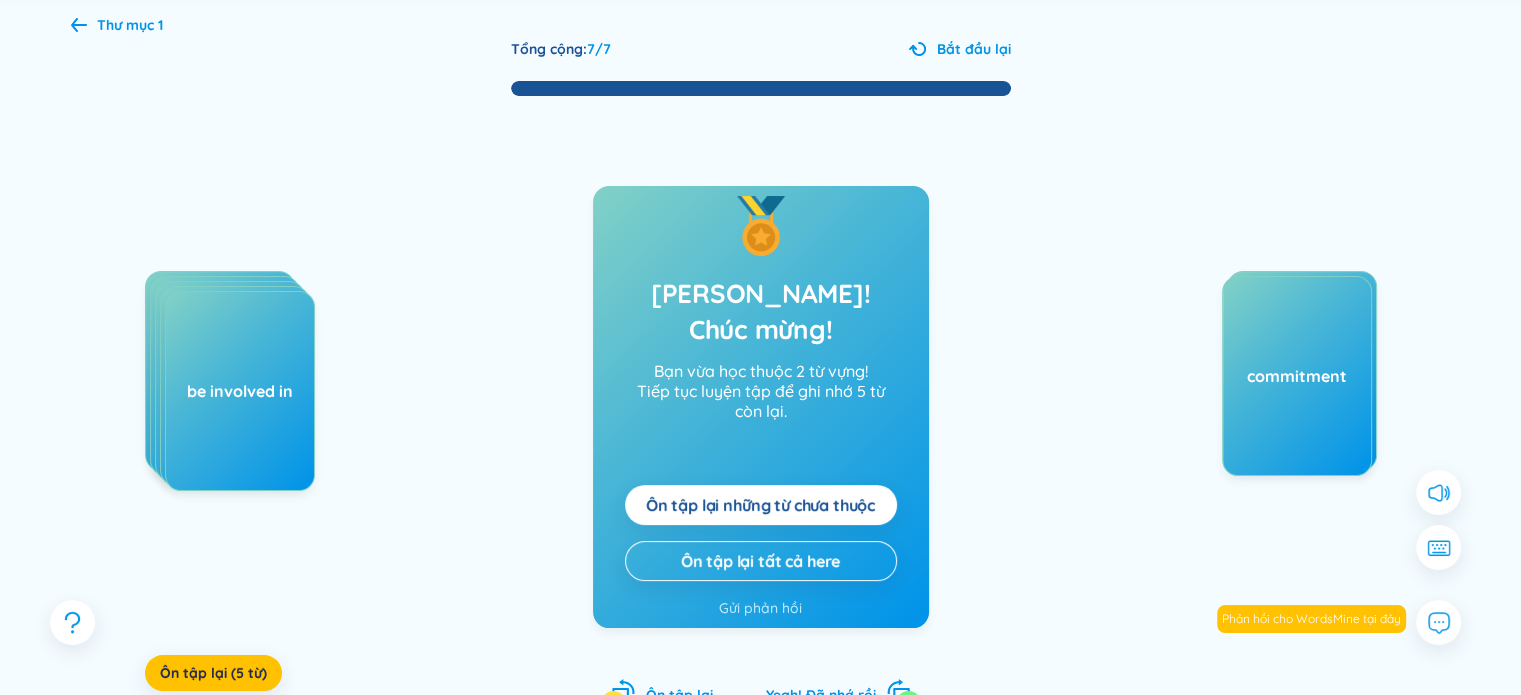 click on "Ôn tập lại những từ chưa thuộc" at bounding box center [761, 505] 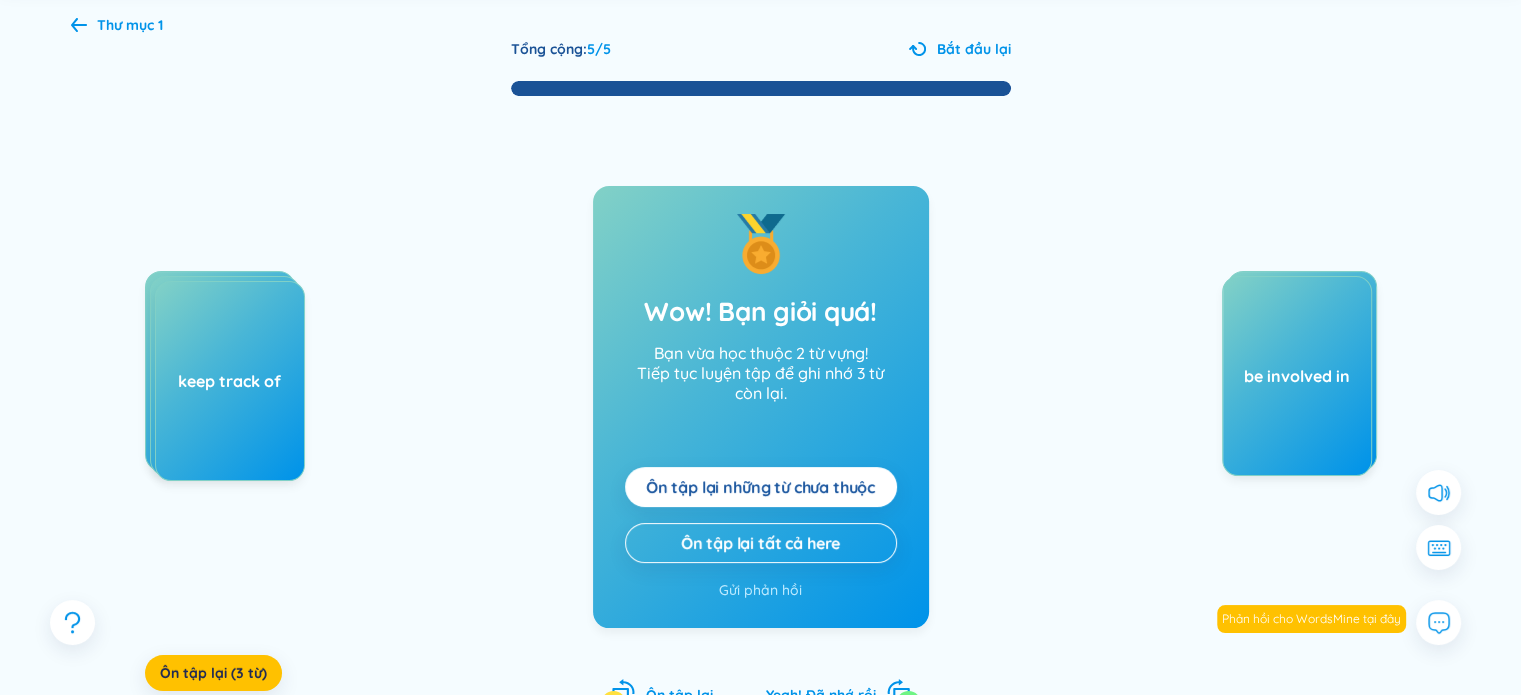 click on "Ôn tập lại những từ chưa thuộc" at bounding box center (760, 487) 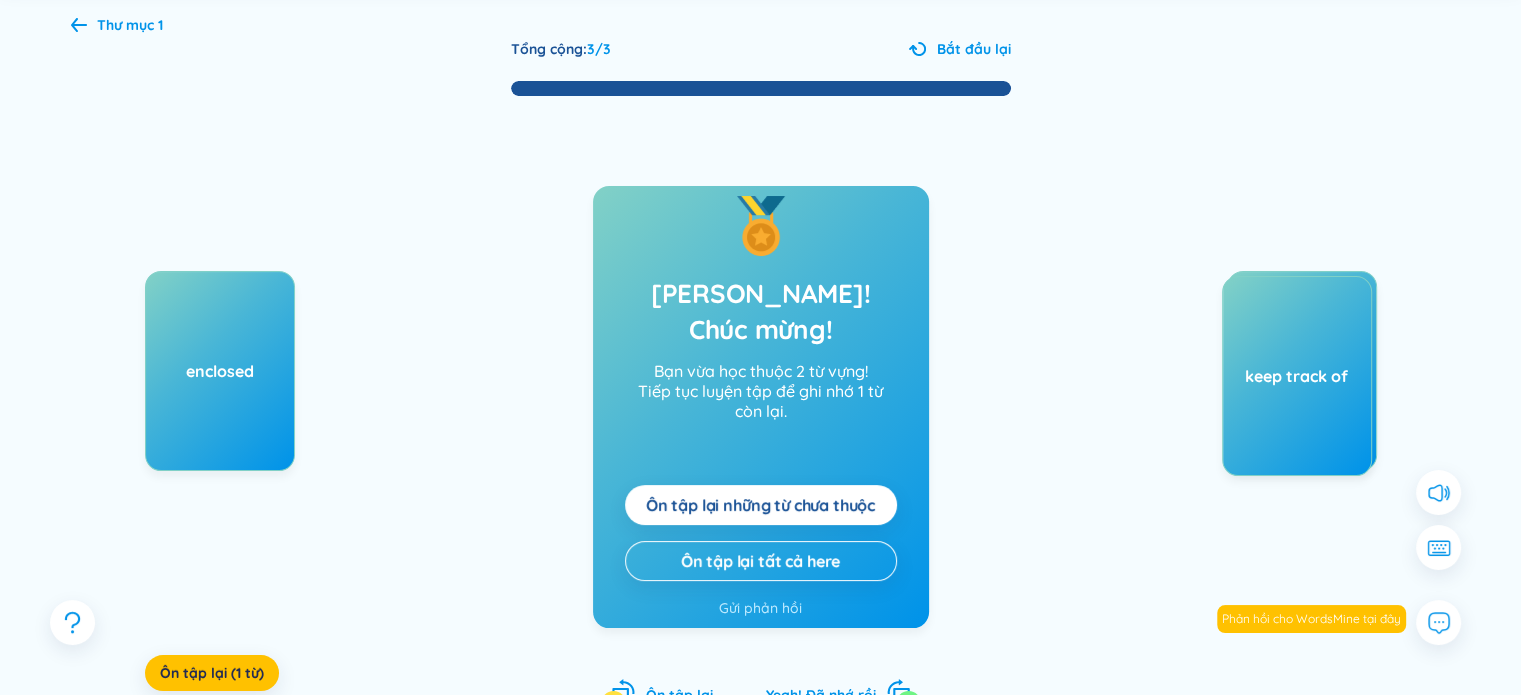 click on "Ôn tập lại những từ chưa thuộc Ôn tập lại tất cả here" at bounding box center (761, 533) 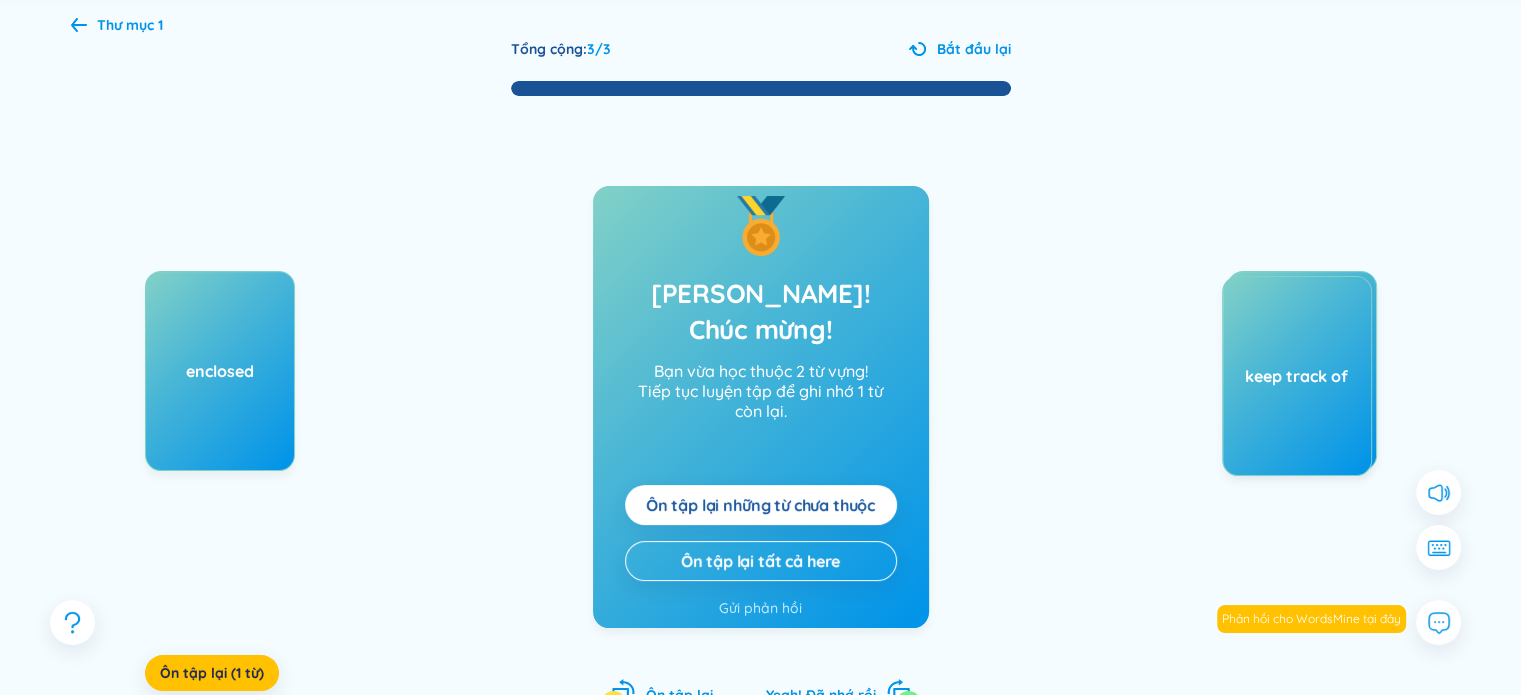 click on "Ôn tập lại những từ chưa thuộc" at bounding box center (760, 505) 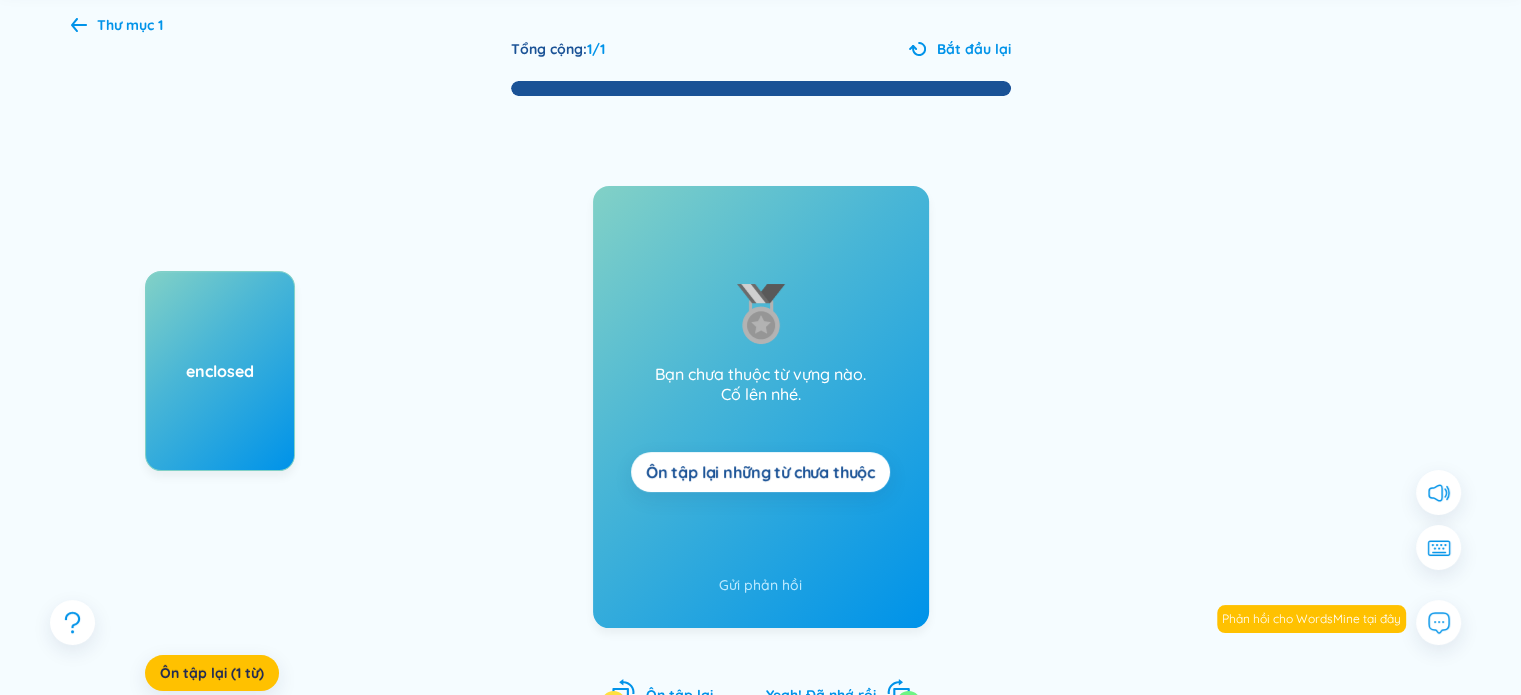 click on "Ôn tập lại những từ chưa thuộc" at bounding box center [760, 472] 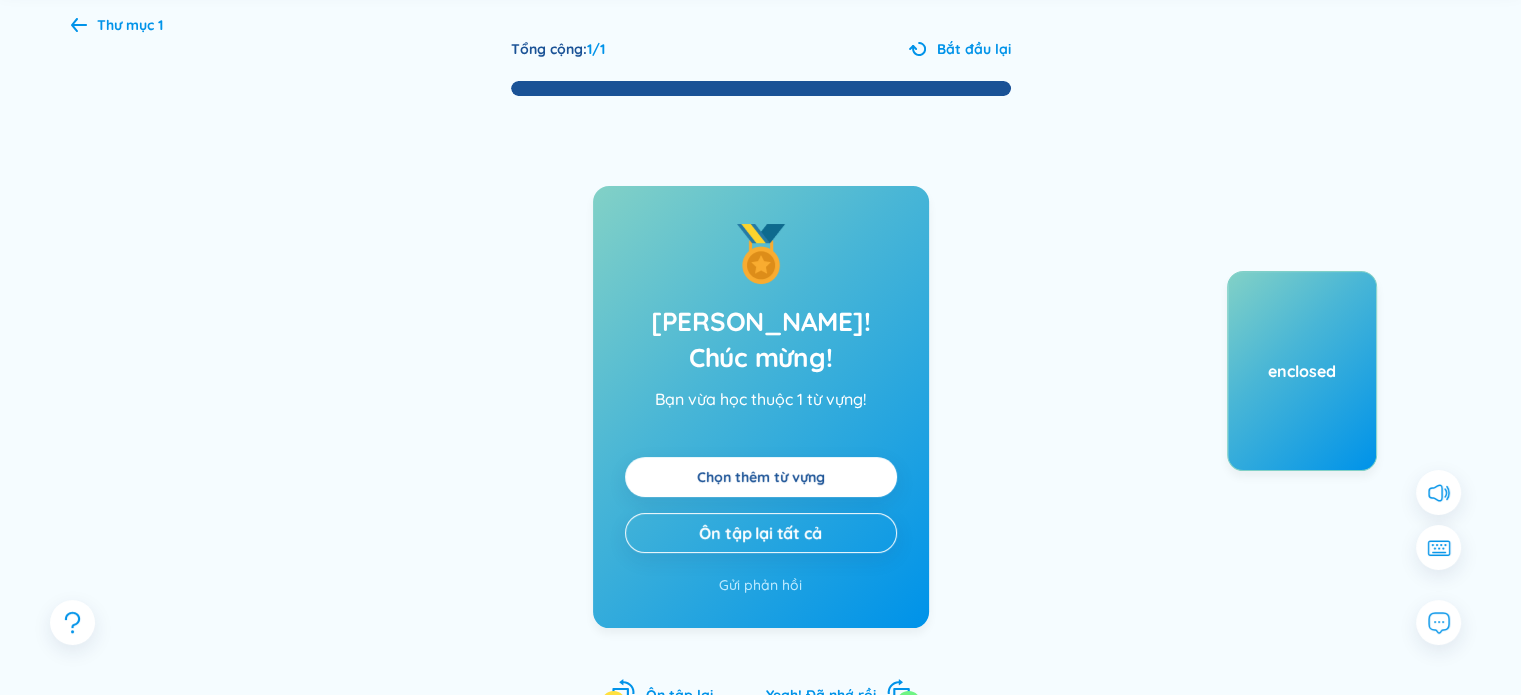 click on "Thư mục   1" at bounding box center [130, 25] 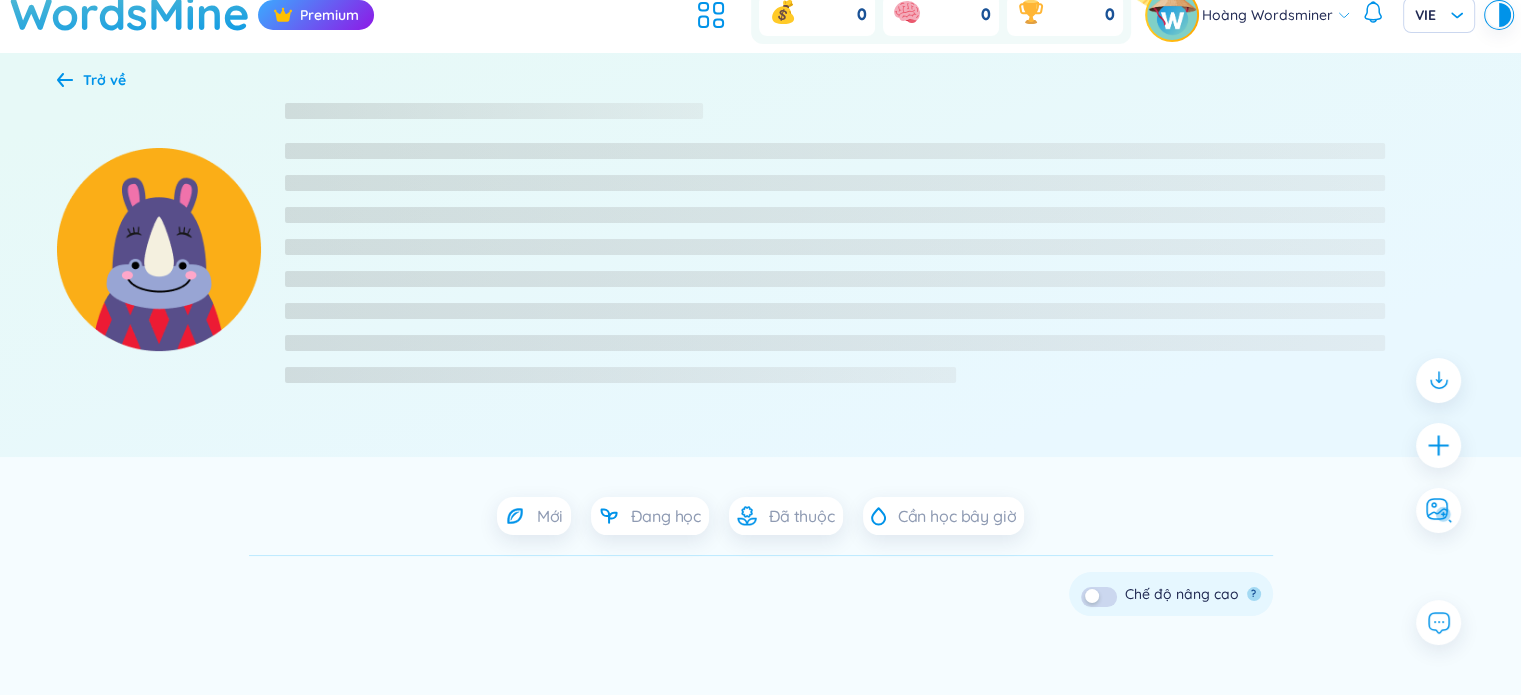 scroll, scrollTop: 0, scrollLeft: 0, axis: both 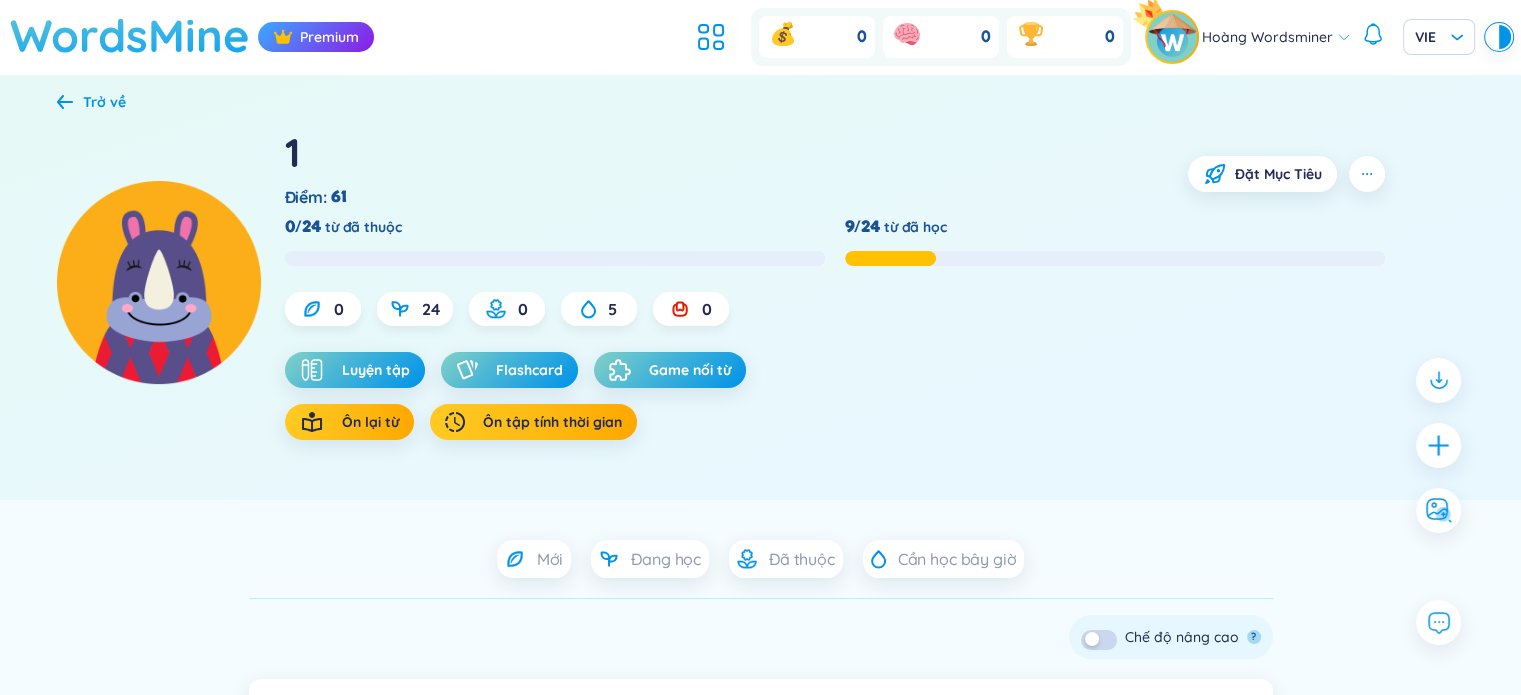 click on "WordsMine" at bounding box center [130, 35] 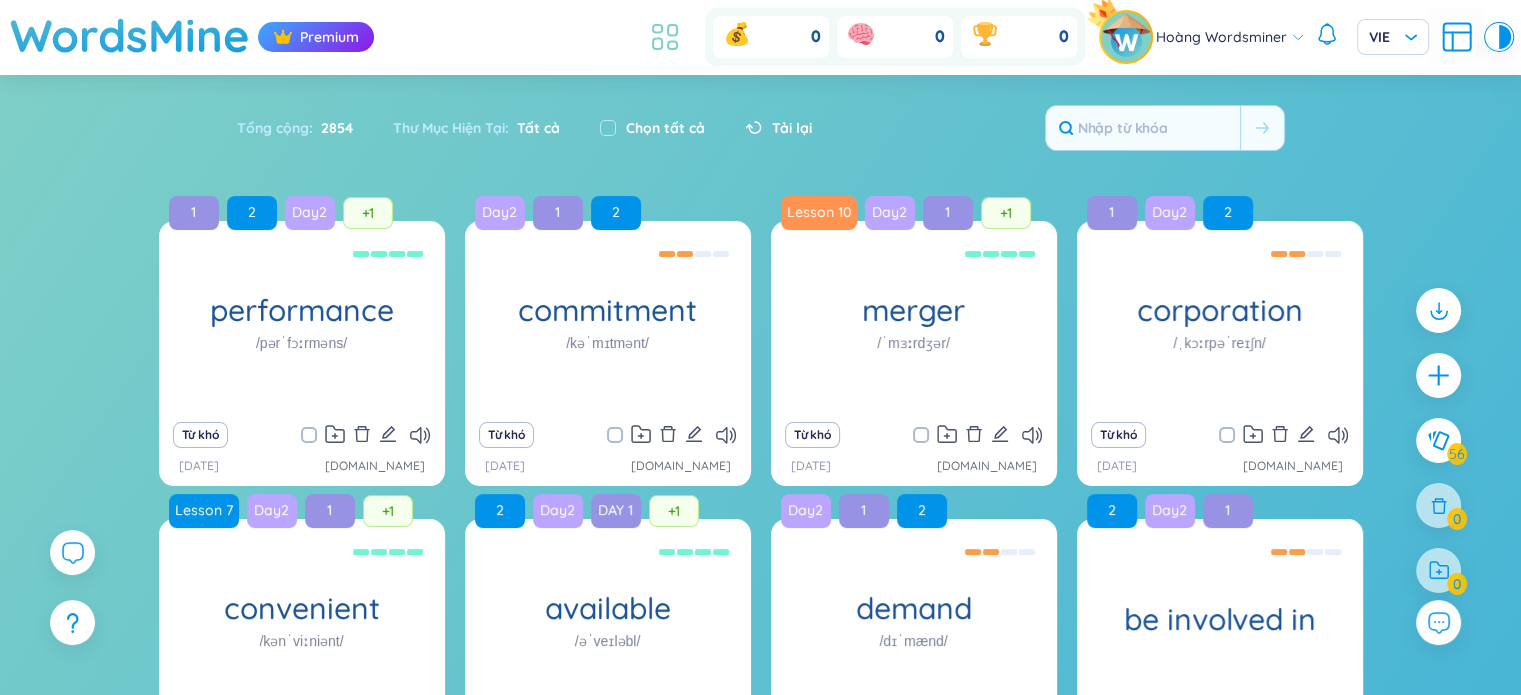 click 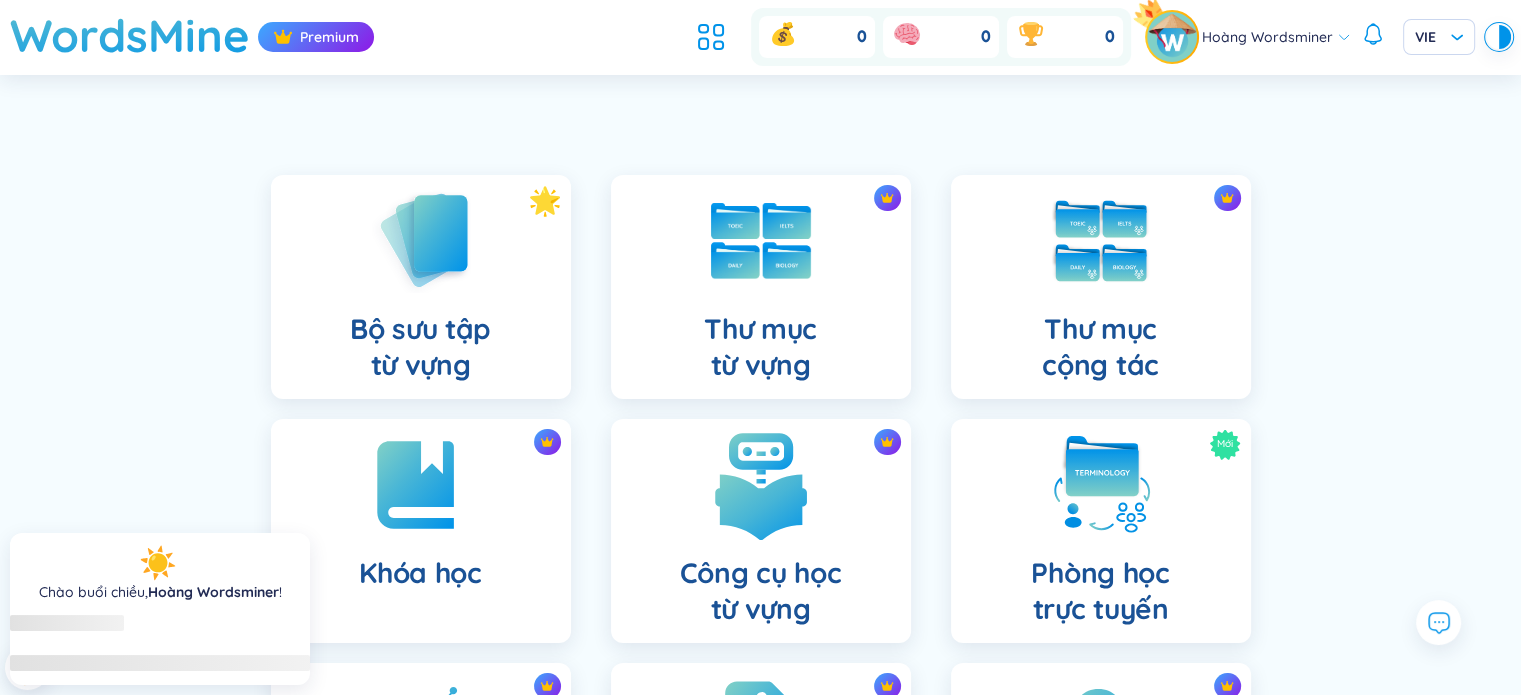 click on "Công cụ học từ vựng" at bounding box center [761, 591] 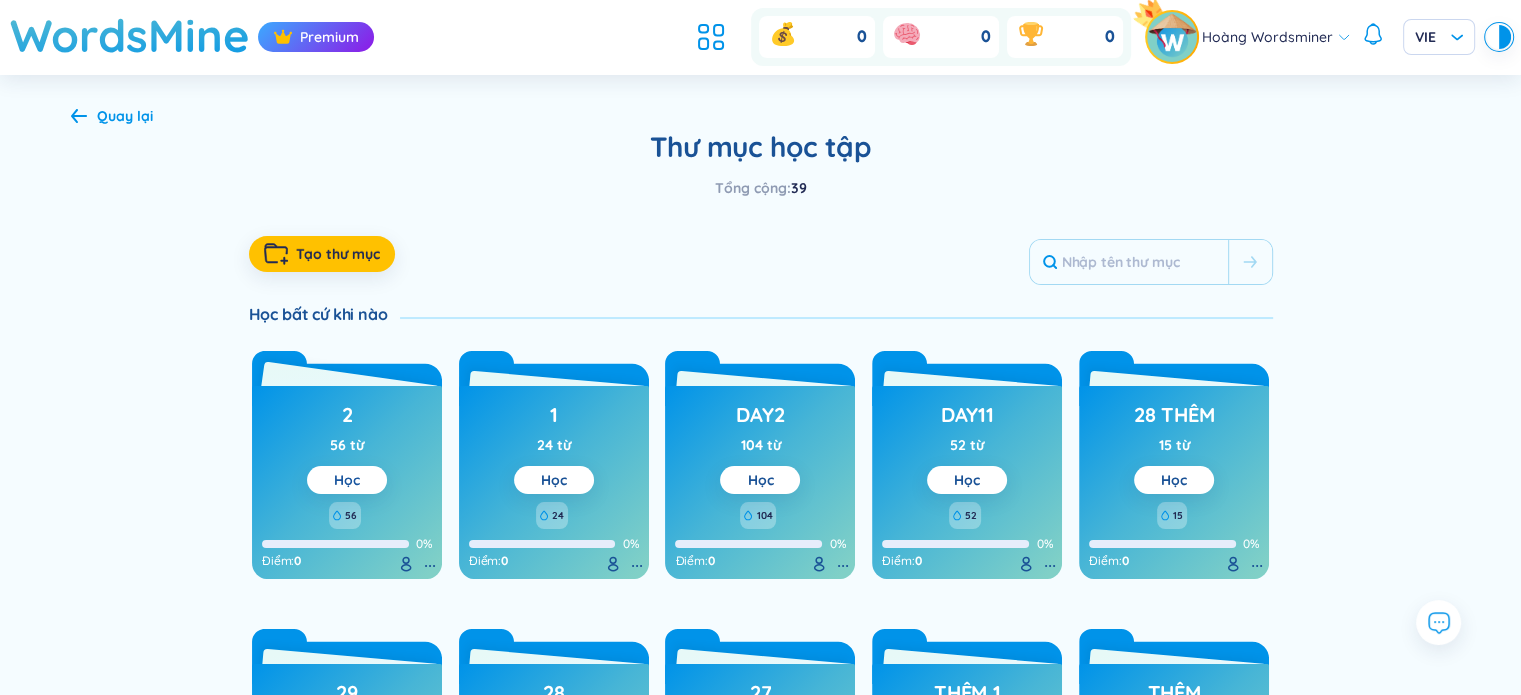 click on "Học" at bounding box center [347, 480] 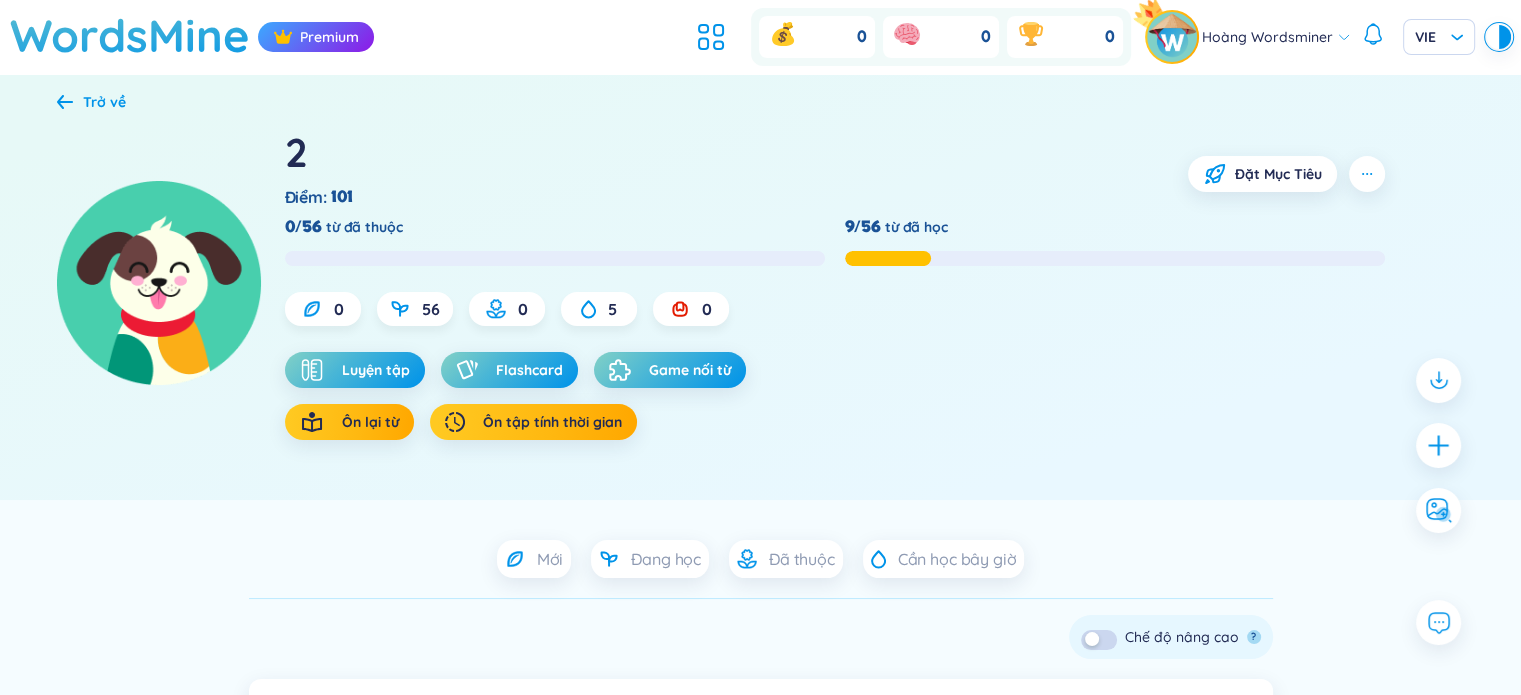 click on "Trở về" at bounding box center [104, 102] 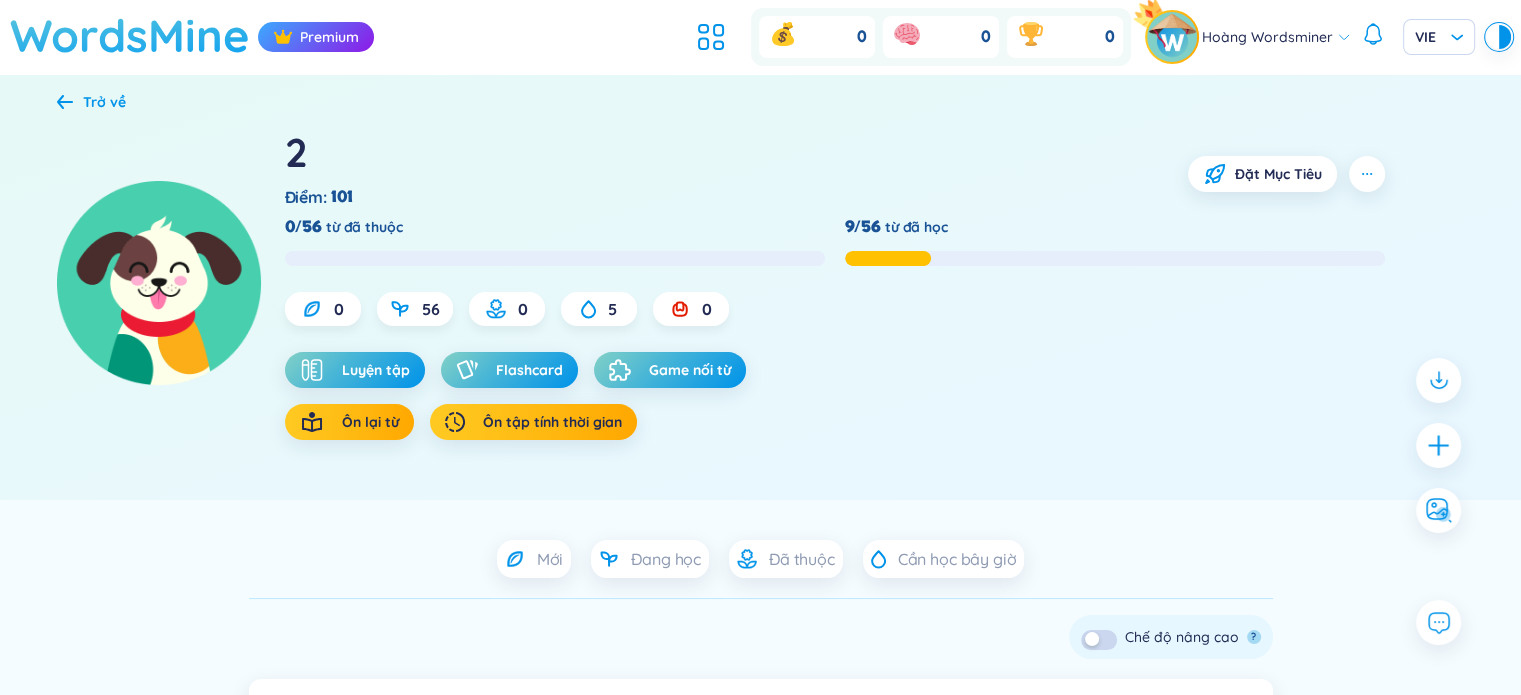 click on "WordsMine" at bounding box center (130, 35) 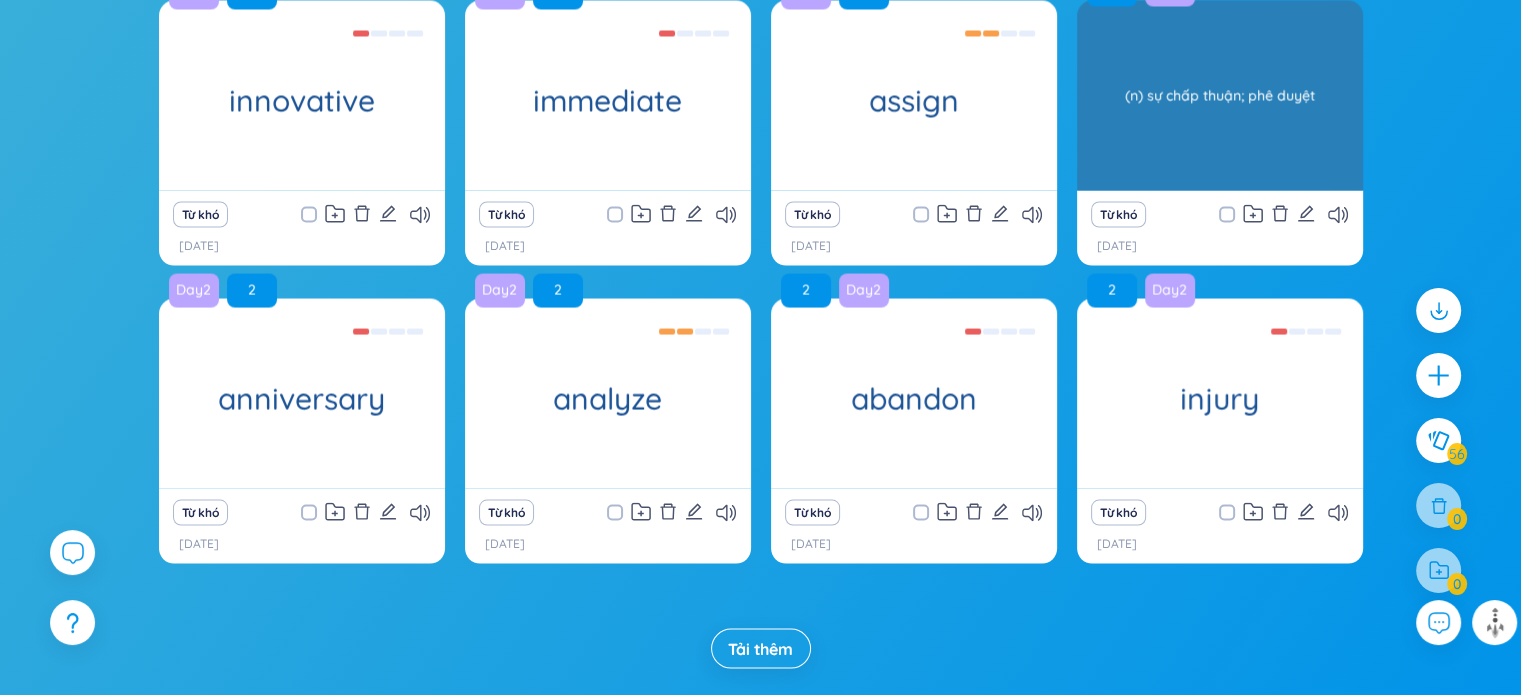 scroll, scrollTop: 3848, scrollLeft: 0, axis: vertical 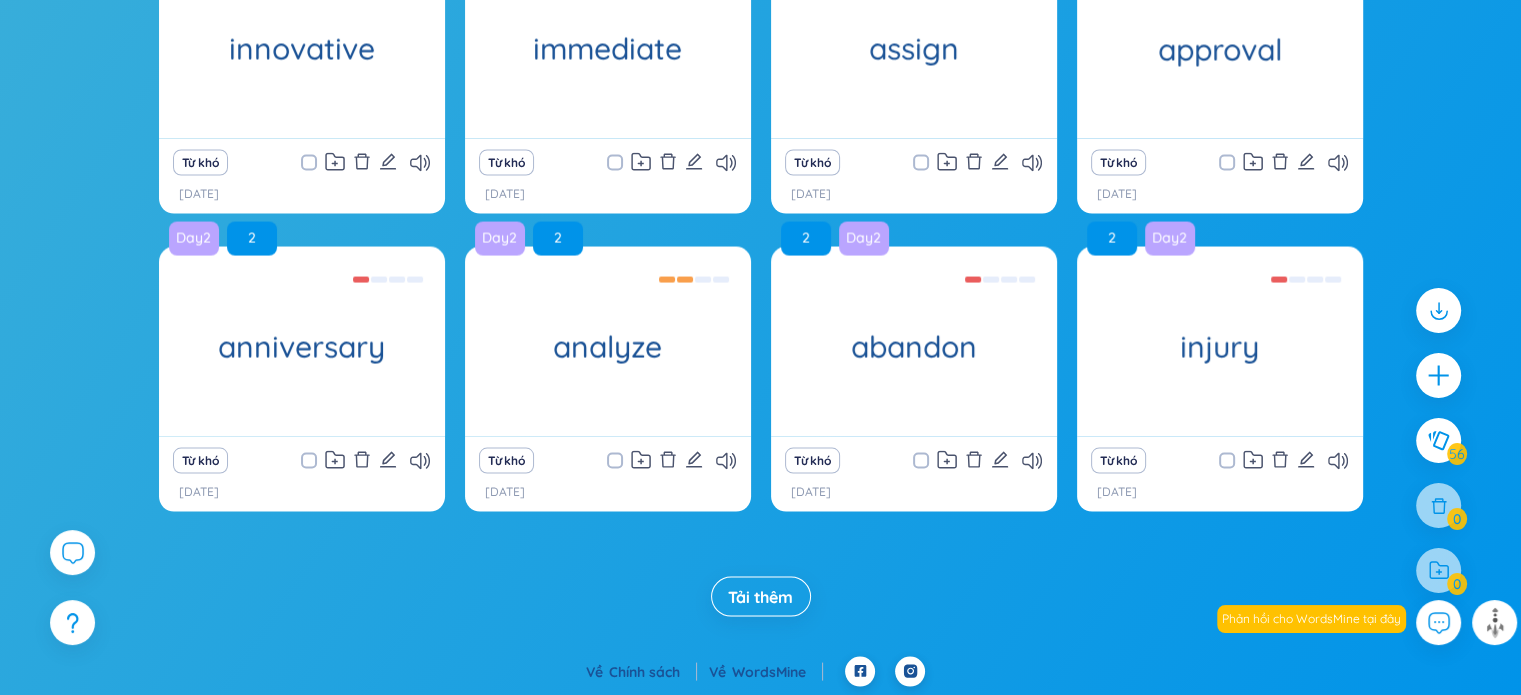 click on "Tải thêm" at bounding box center (760, 597) 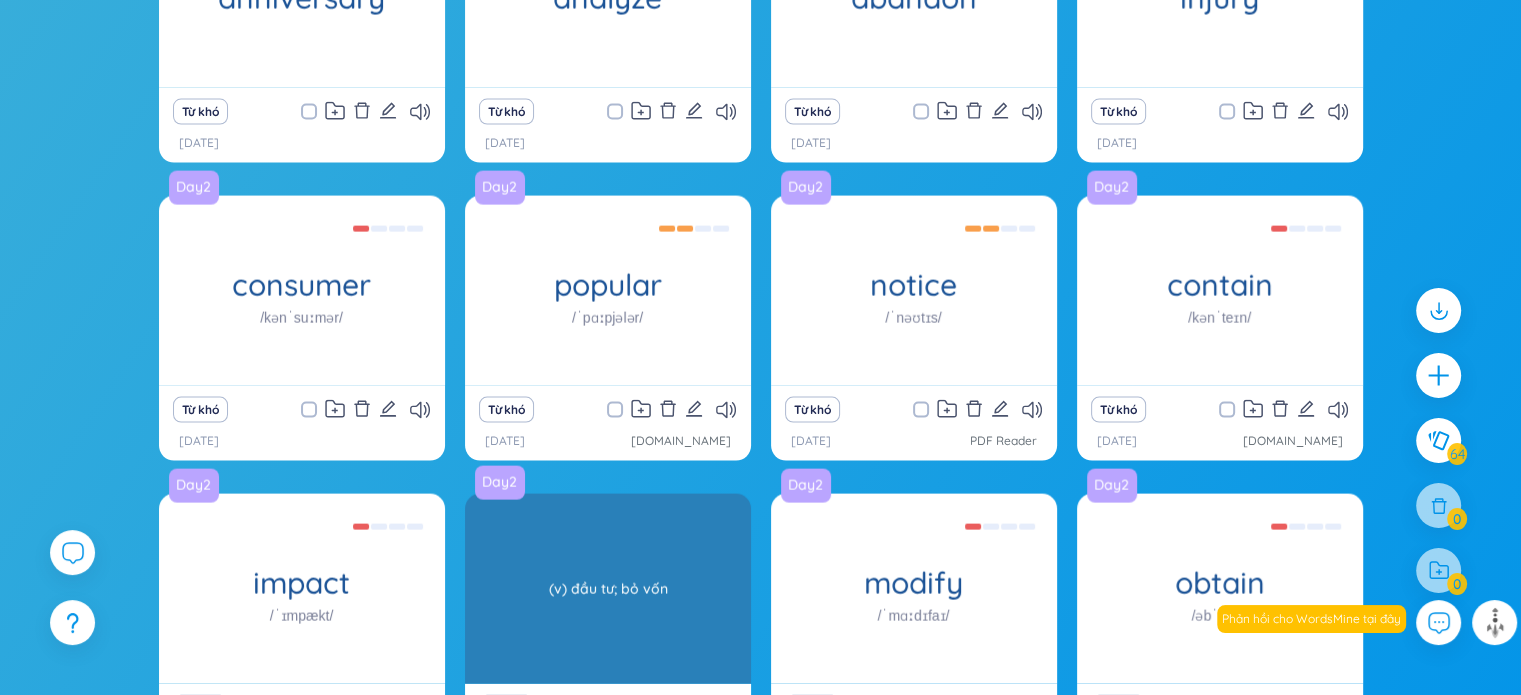 scroll, scrollTop: 4444, scrollLeft: 0, axis: vertical 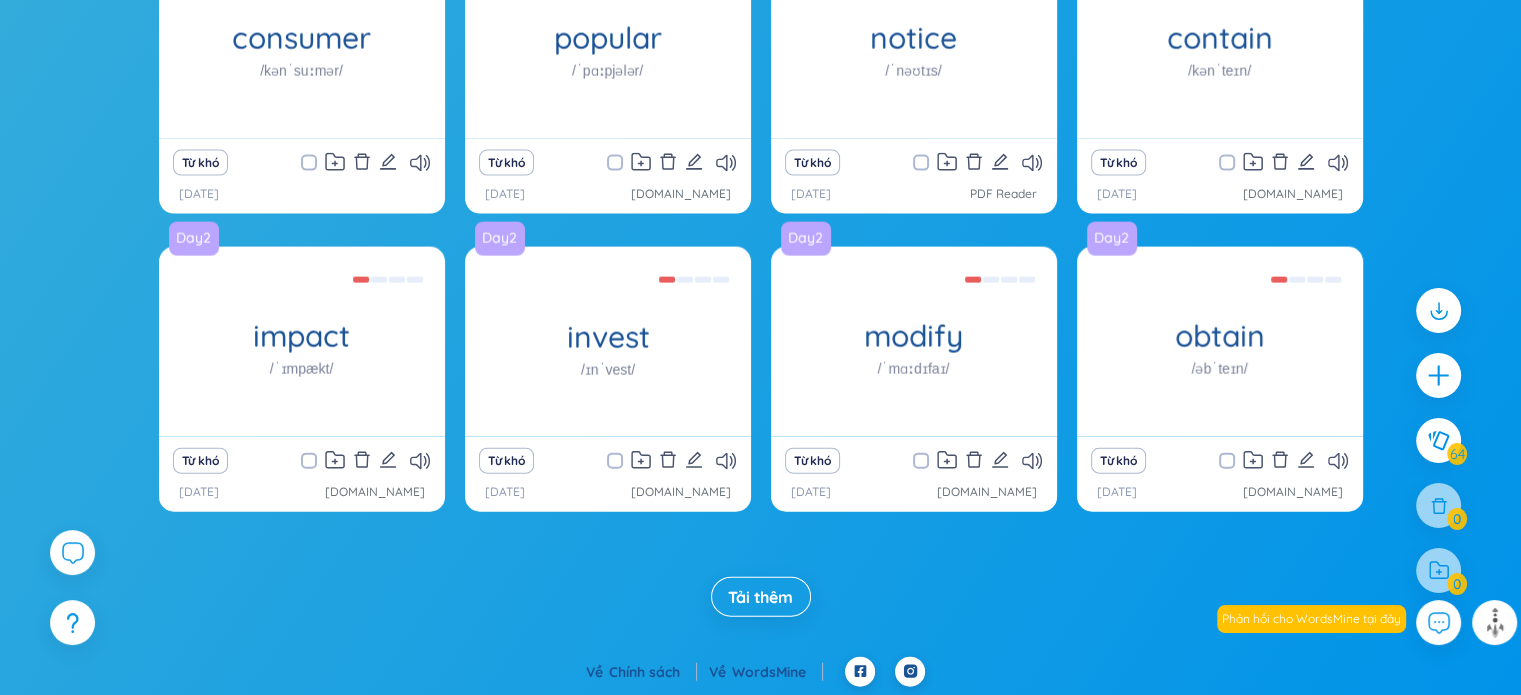 click at bounding box center [309, 163] 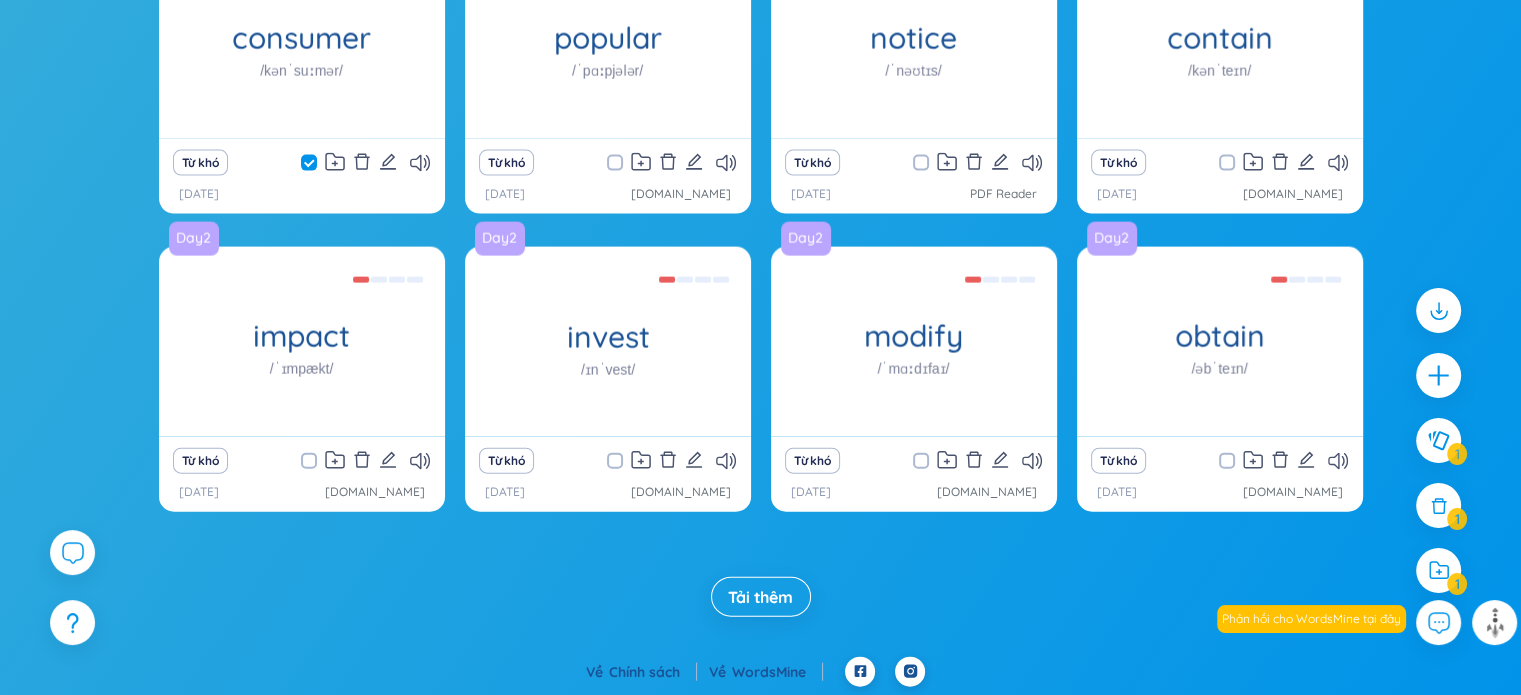 drag, startPoint x: 613, startPoint y: 155, endPoint x: 680, endPoint y: 170, distance: 68.65858 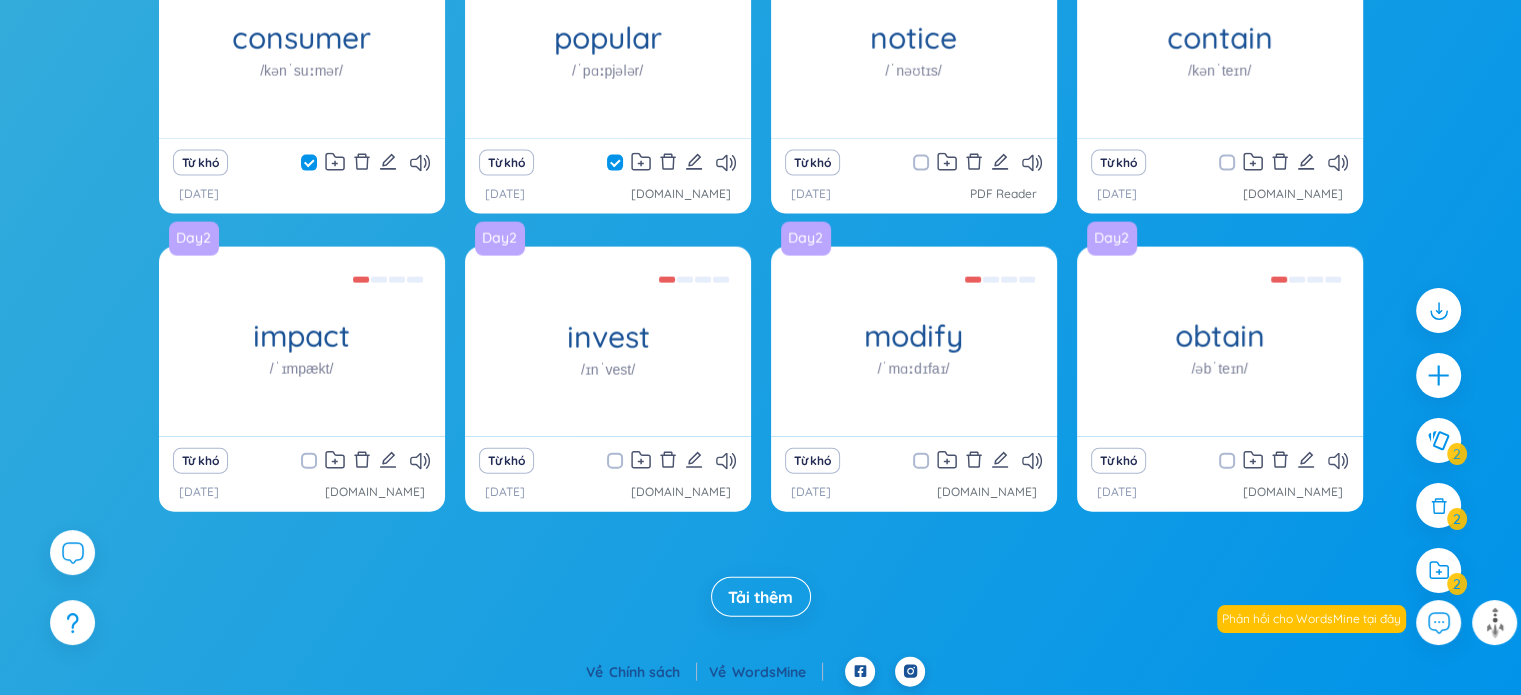 click at bounding box center [931, 163] 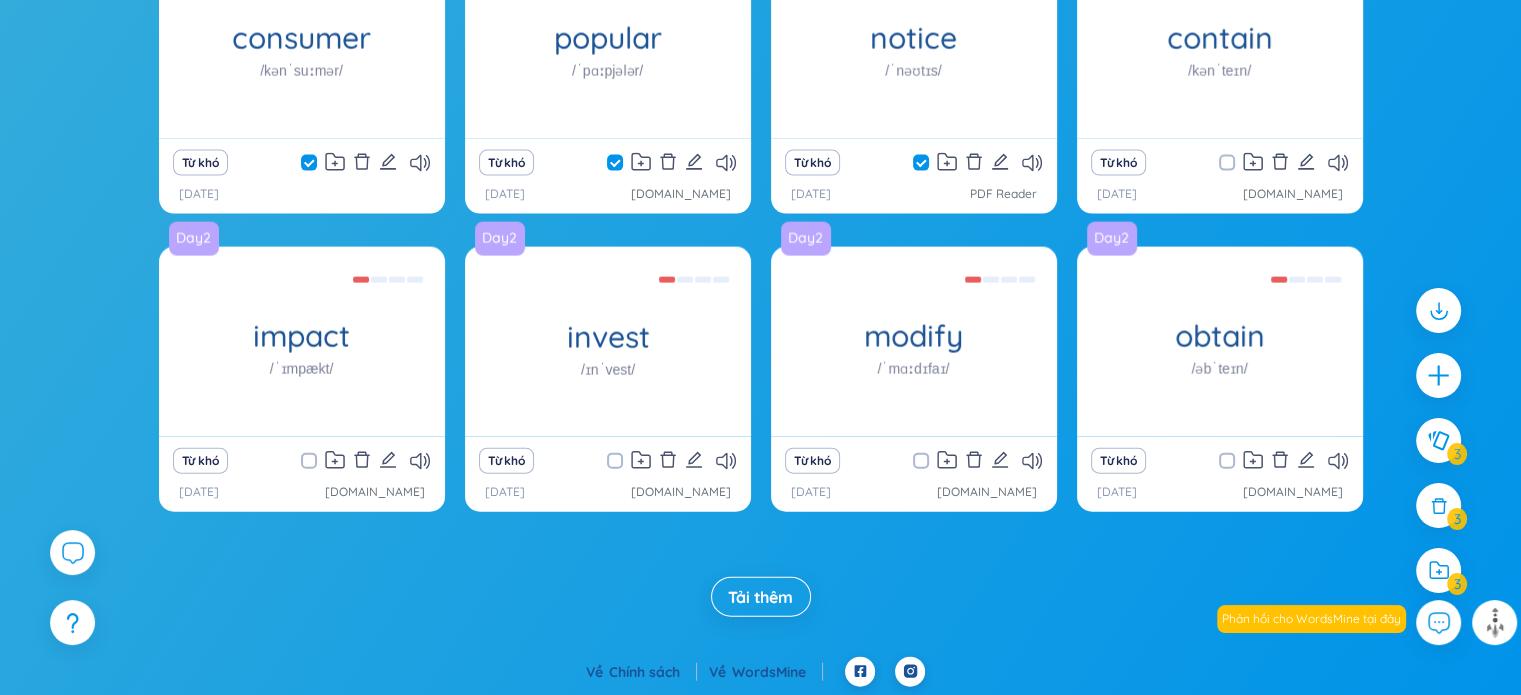 click at bounding box center (1227, 163) 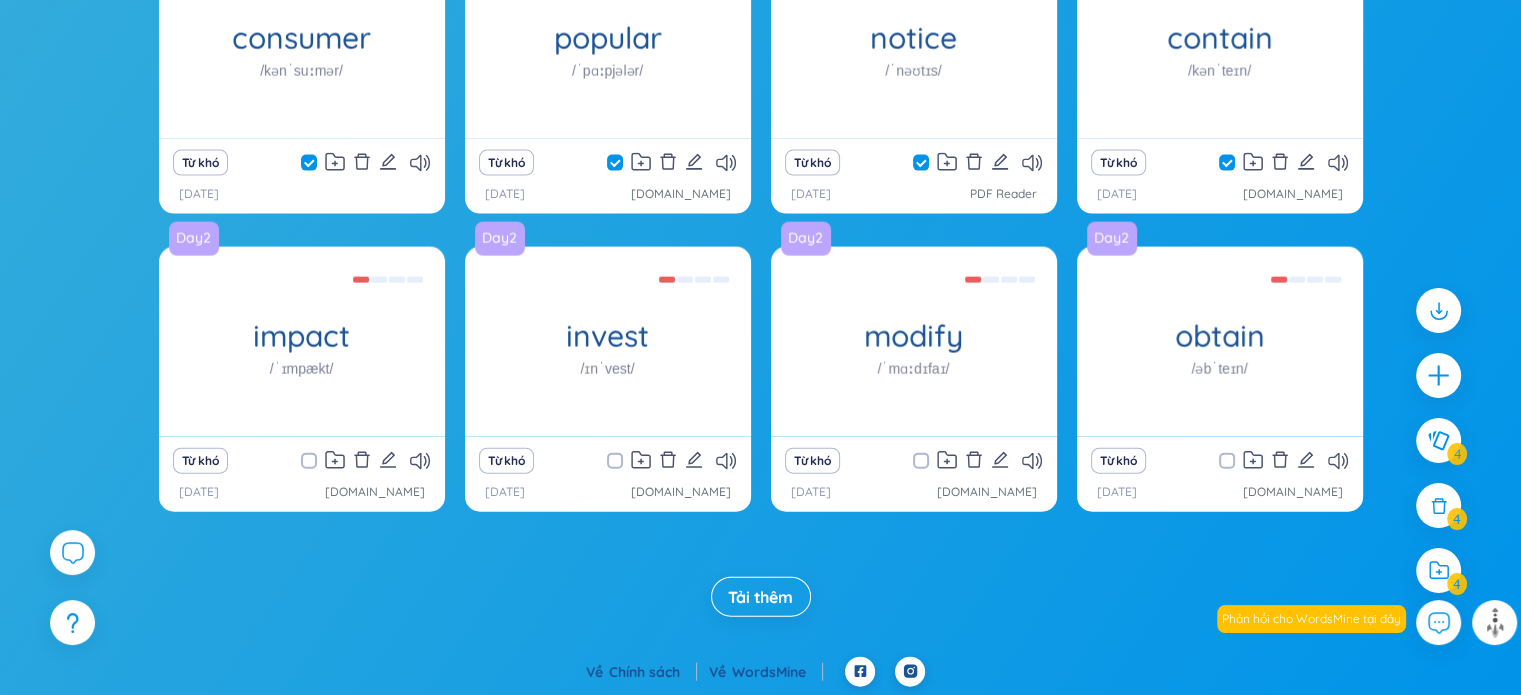 click on "Tải thêm" at bounding box center (760, 597) 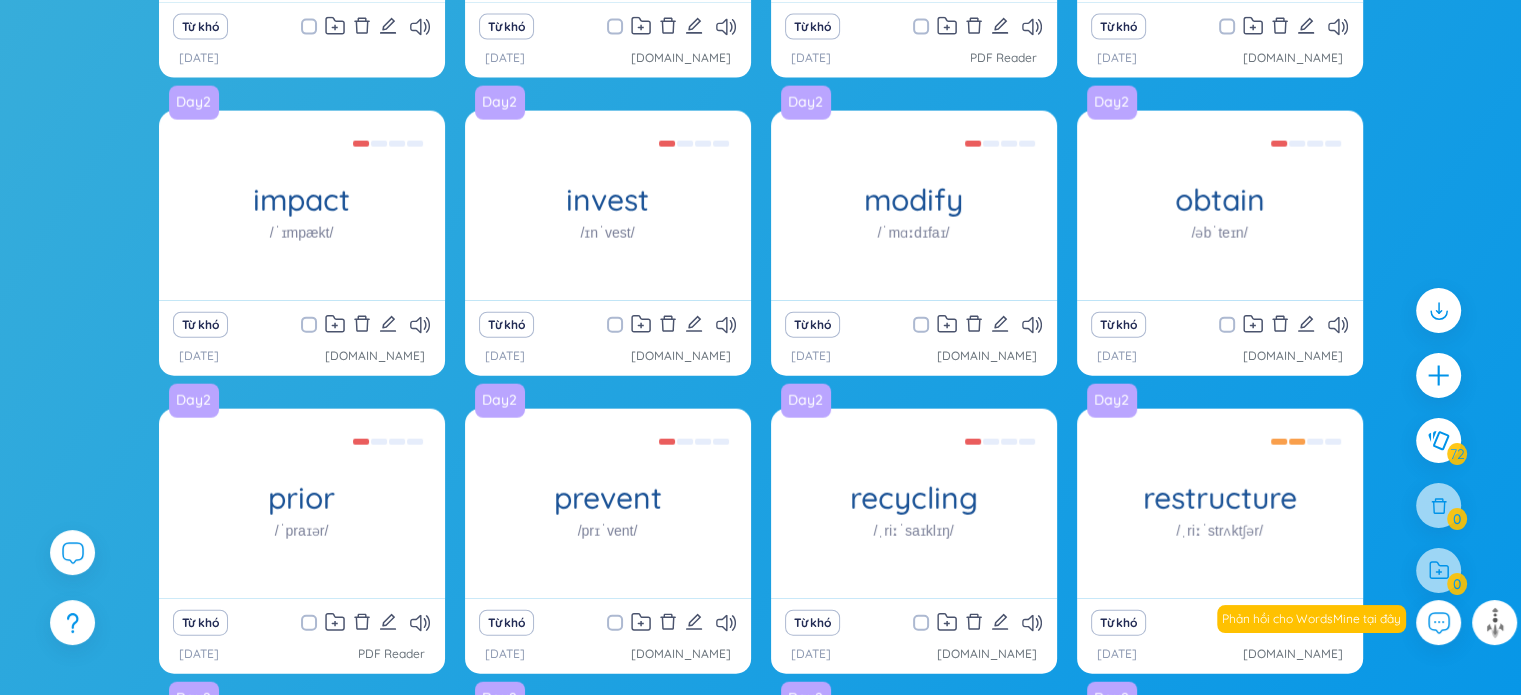 scroll, scrollTop: 5040, scrollLeft: 0, axis: vertical 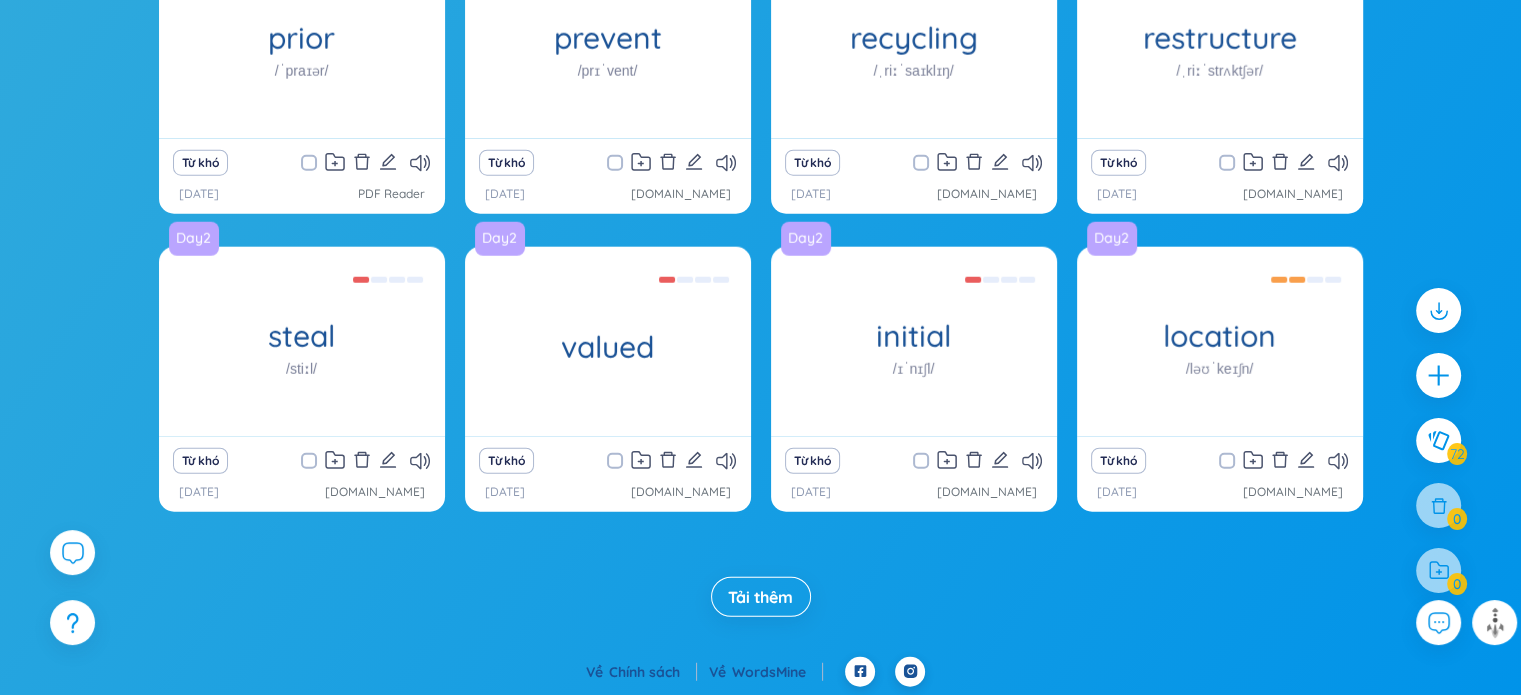 click on "Tải thêm" at bounding box center [761, 597] 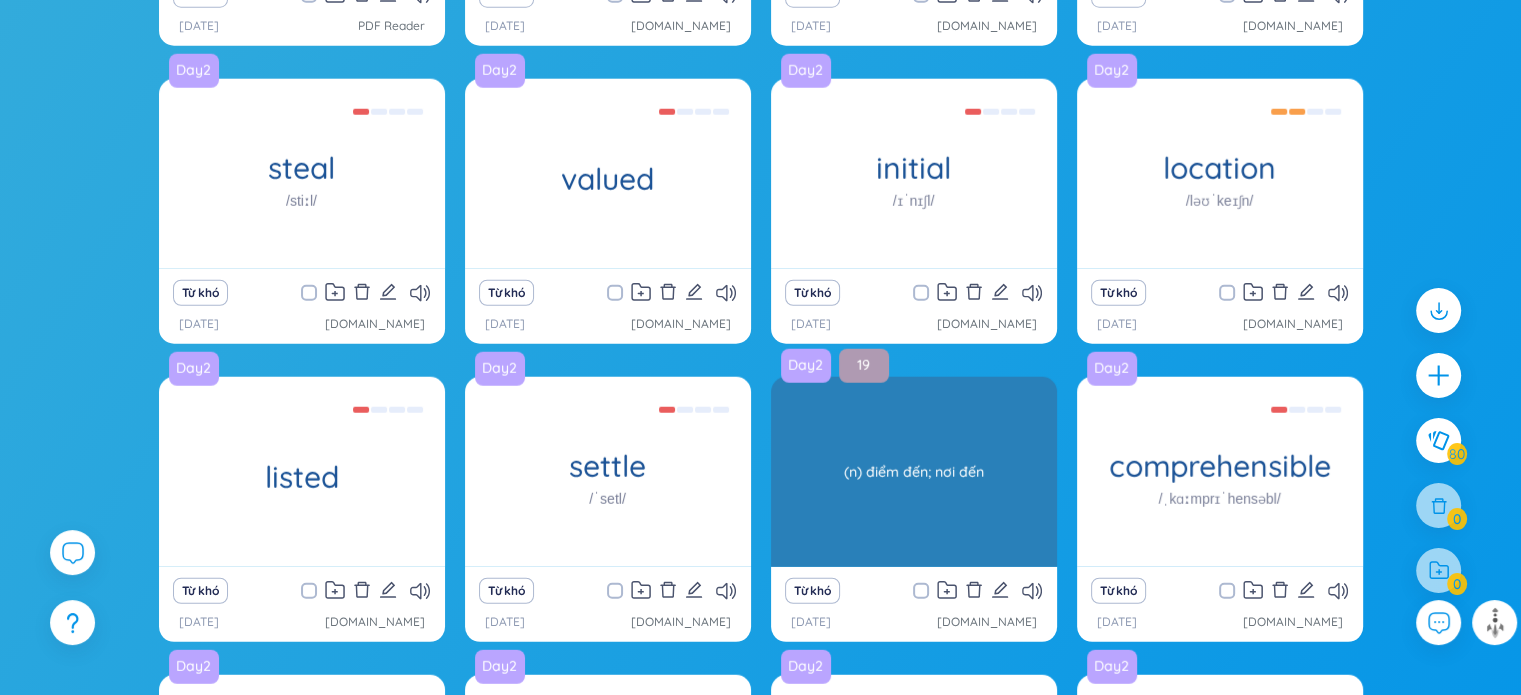 scroll, scrollTop: 5636, scrollLeft: 0, axis: vertical 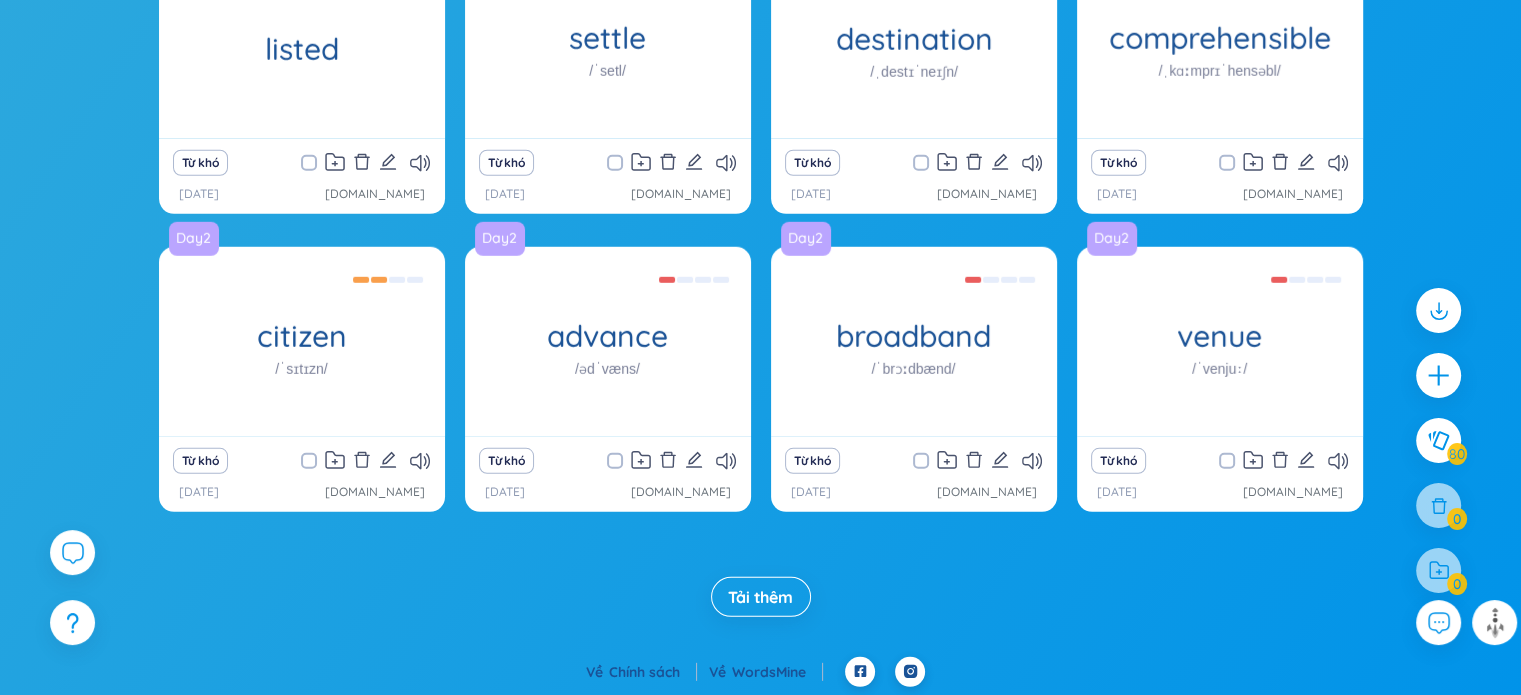 click on "Tải thêm" at bounding box center (760, 597) 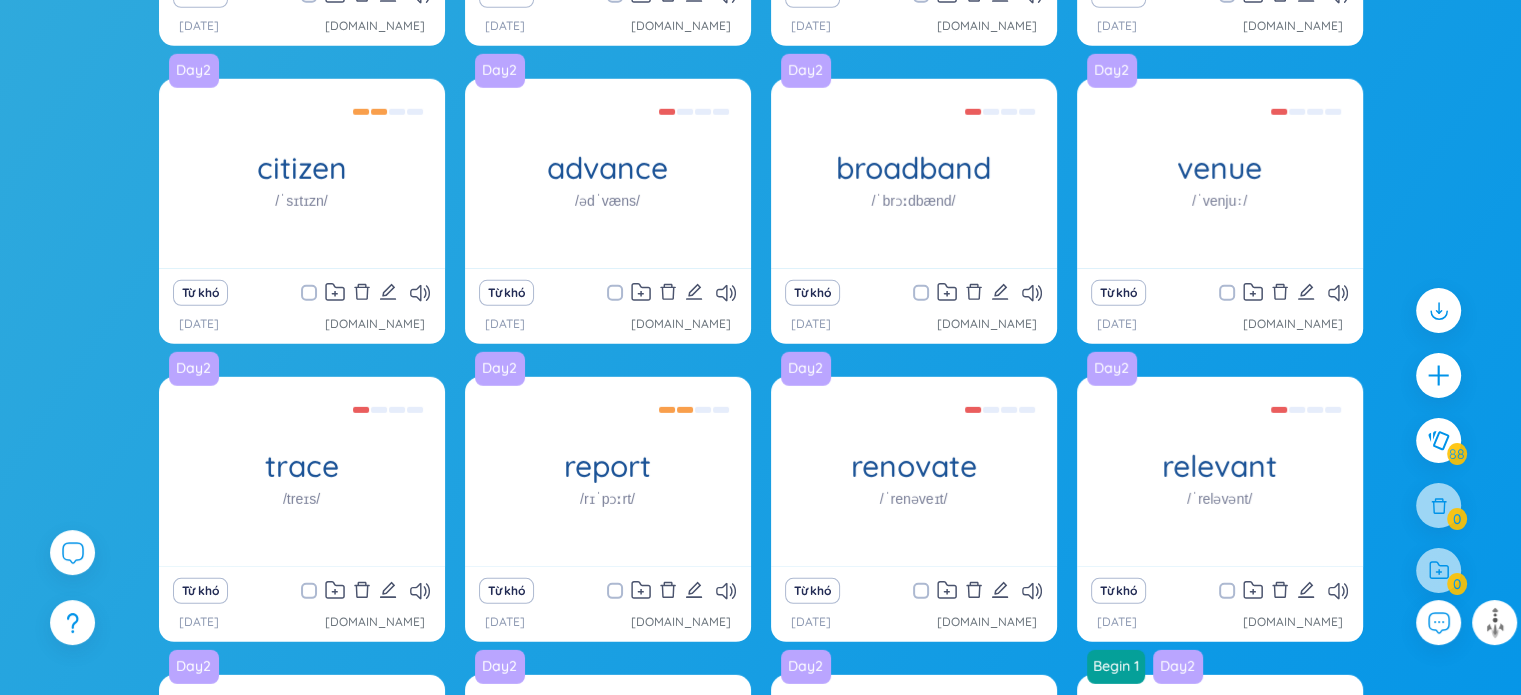 scroll, scrollTop: 6232, scrollLeft: 0, axis: vertical 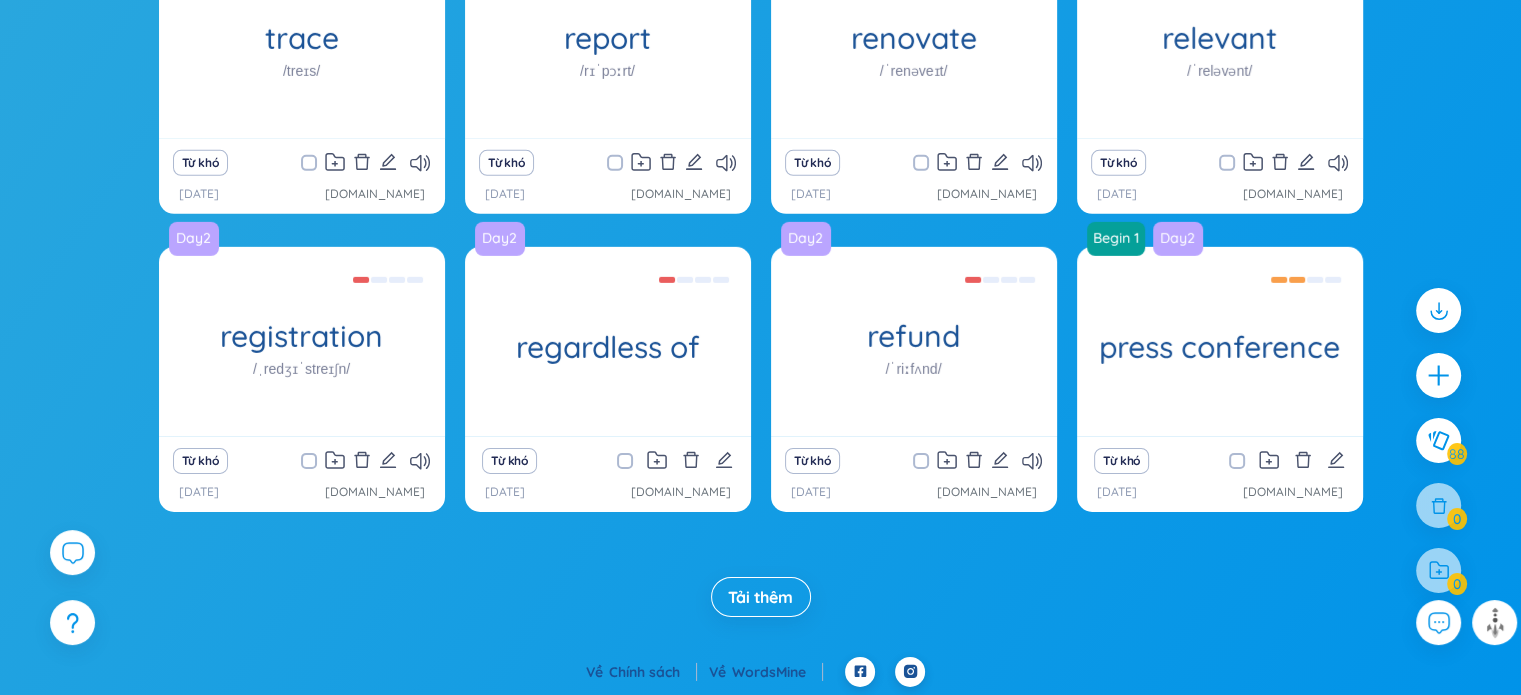 click on "Tải thêm" at bounding box center (760, 597) 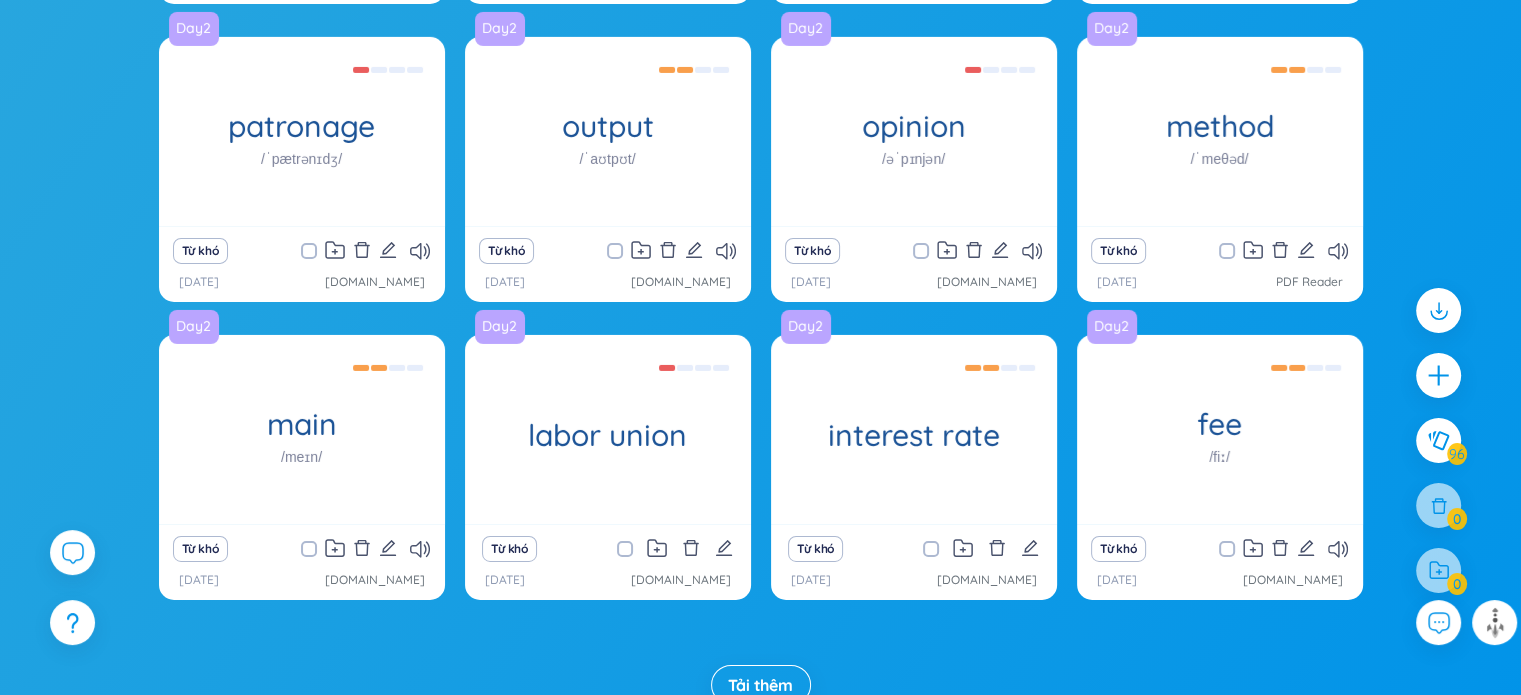 scroll, scrollTop: 6828, scrollLeft: 0, axis: vertical 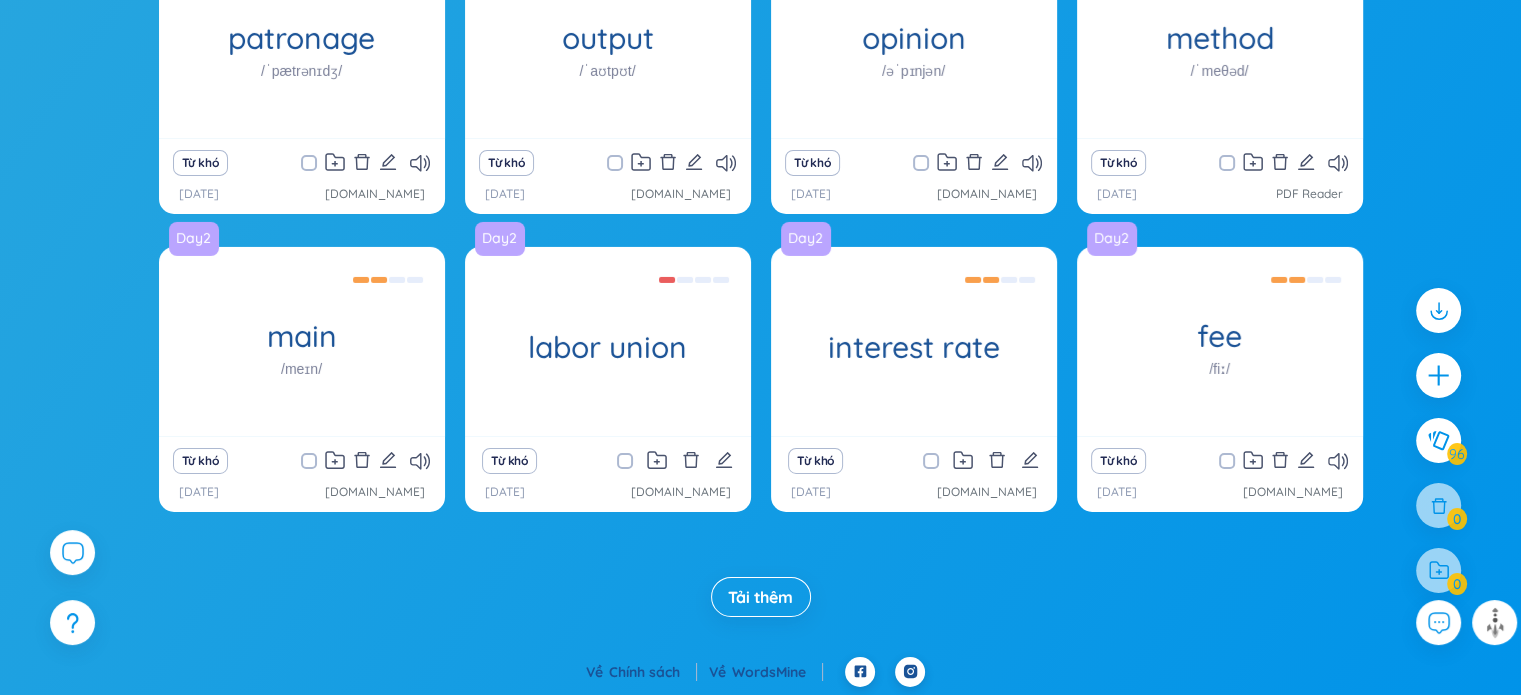 click on "Tải thêm" at bounding box center [760, 597] 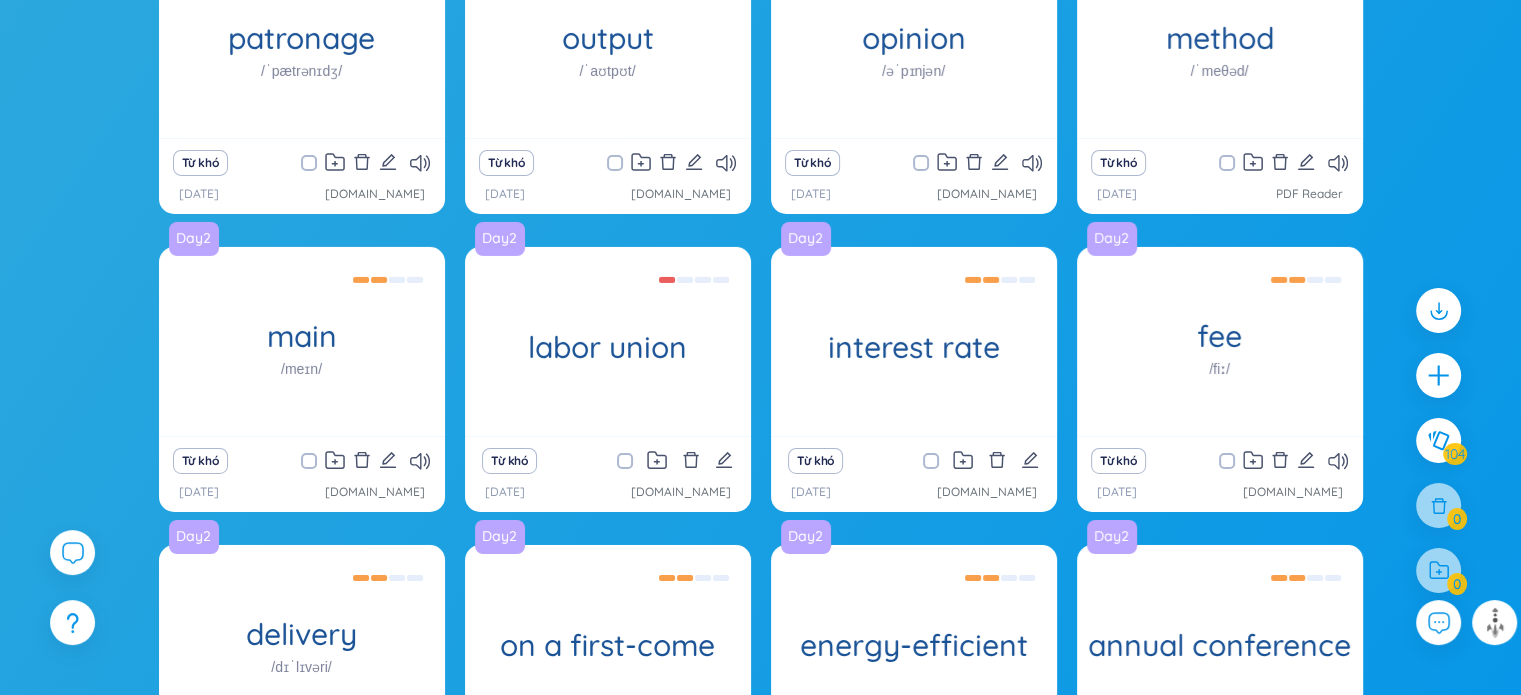 scroll, scrollTop: 7424, scrollLeft: 0, axis: vertical 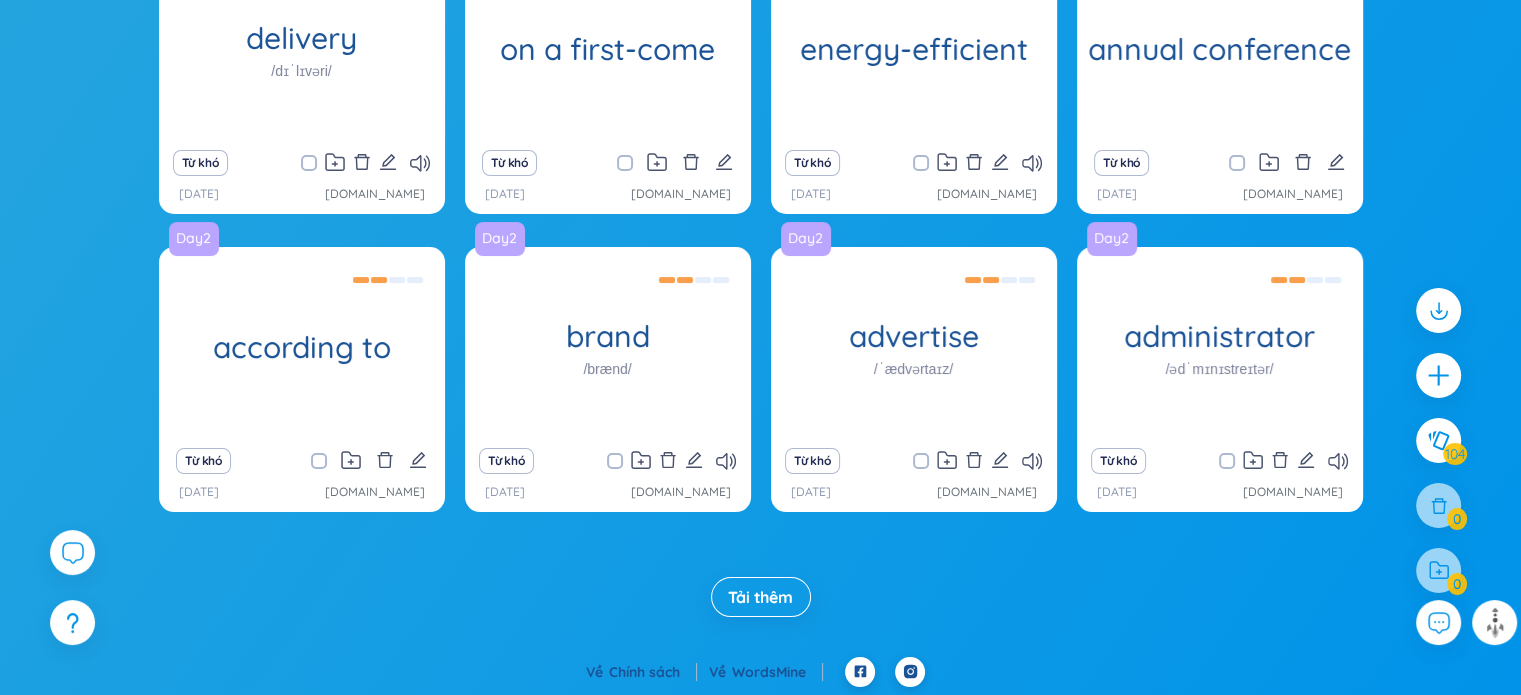 click on "Tải thêm" at bounding box center (760, 597) 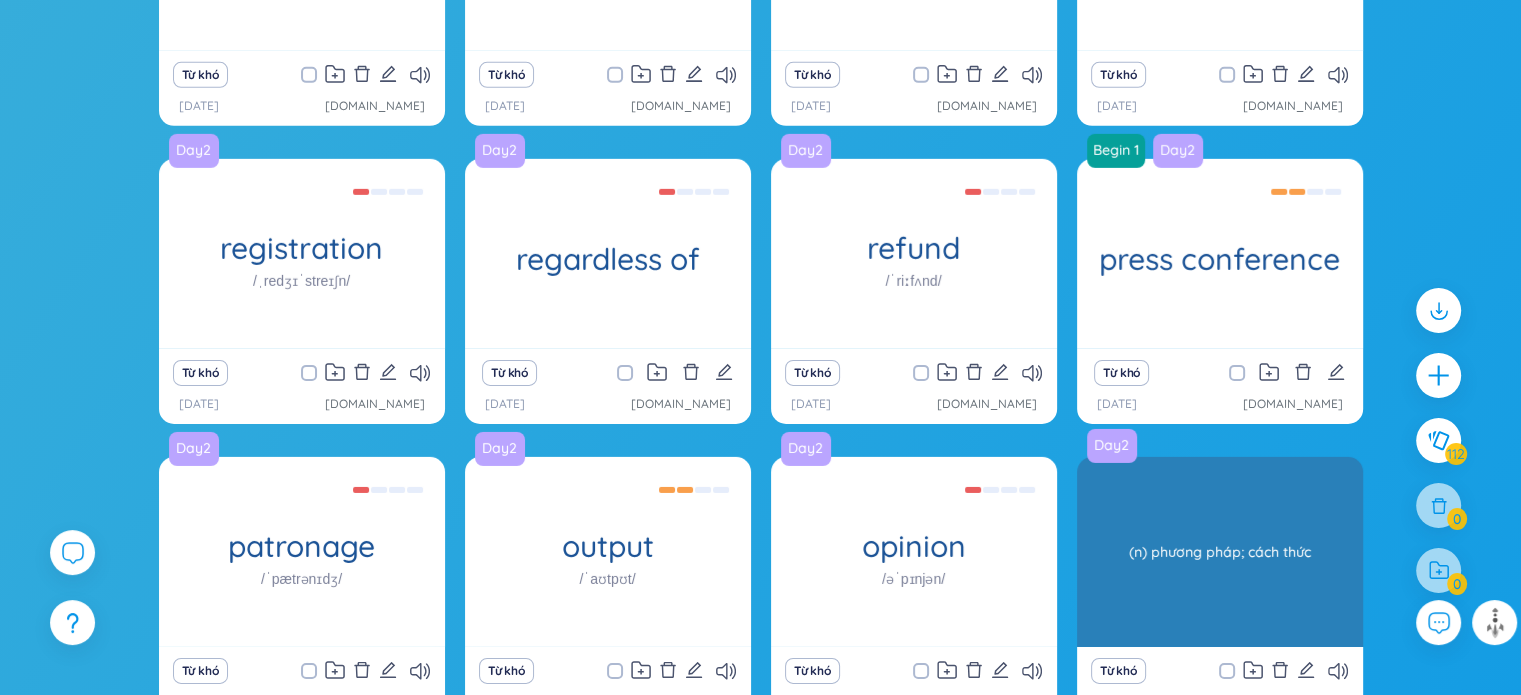scroll, scrollTop: 6220, scrollLeft: 0, axis: vertical 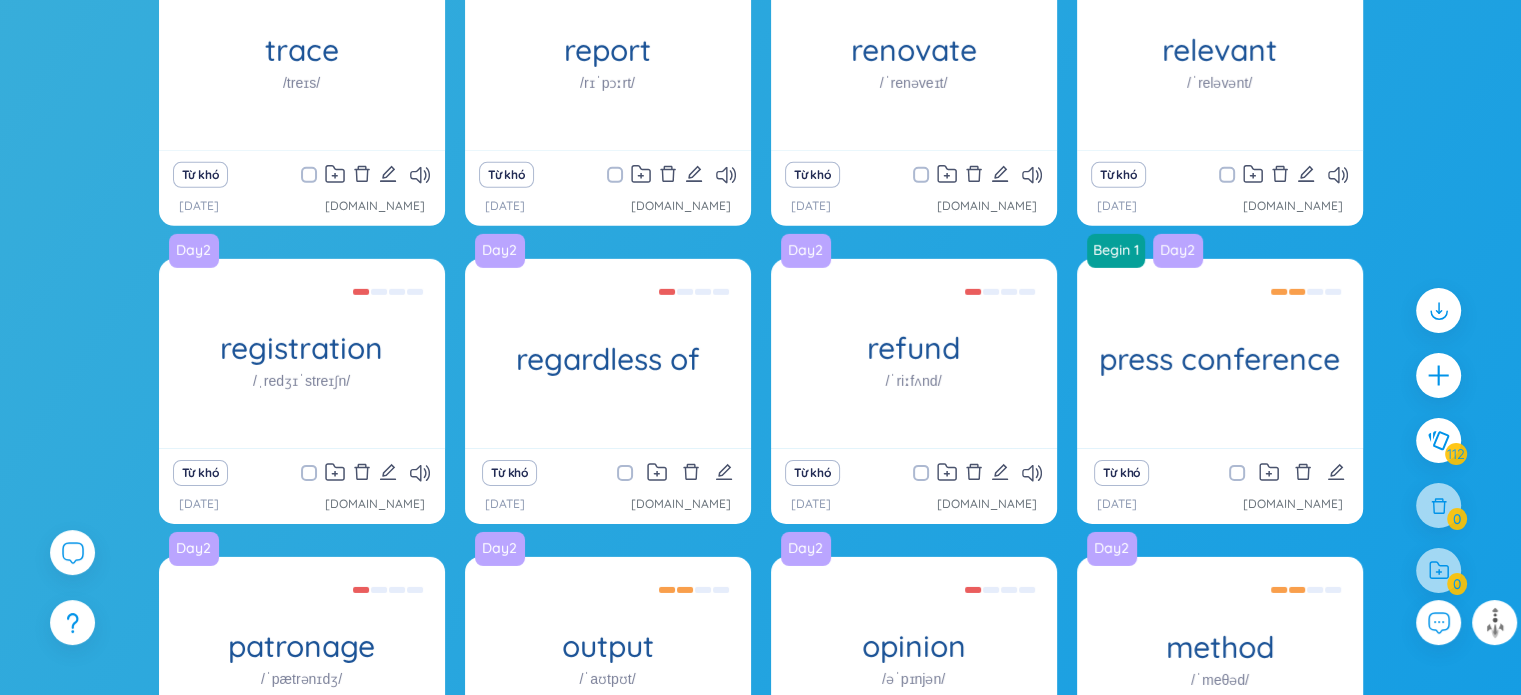 click at bounding box center (921, 473) 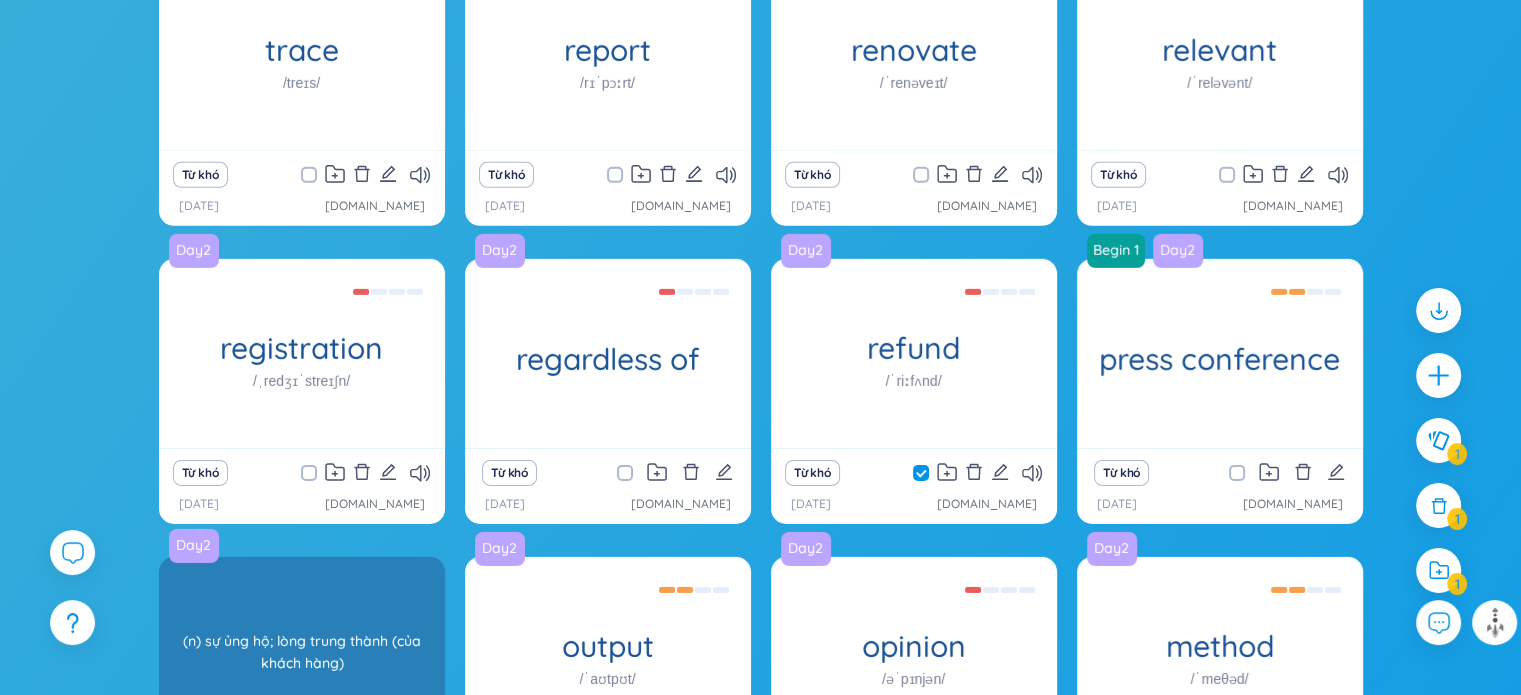 scroll, scrollTop: 6420, scrollLeft: 0, axis: vertical 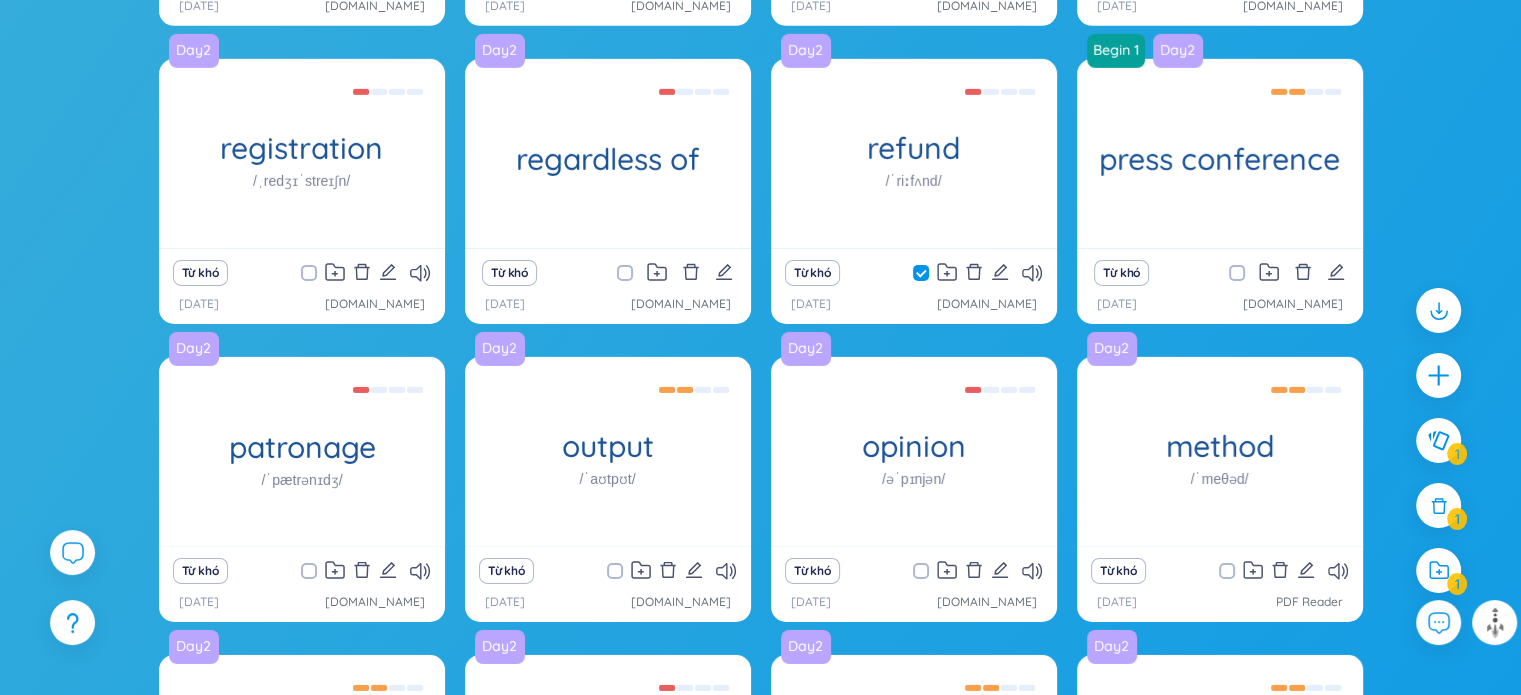 click at bounding box center [319, 571] 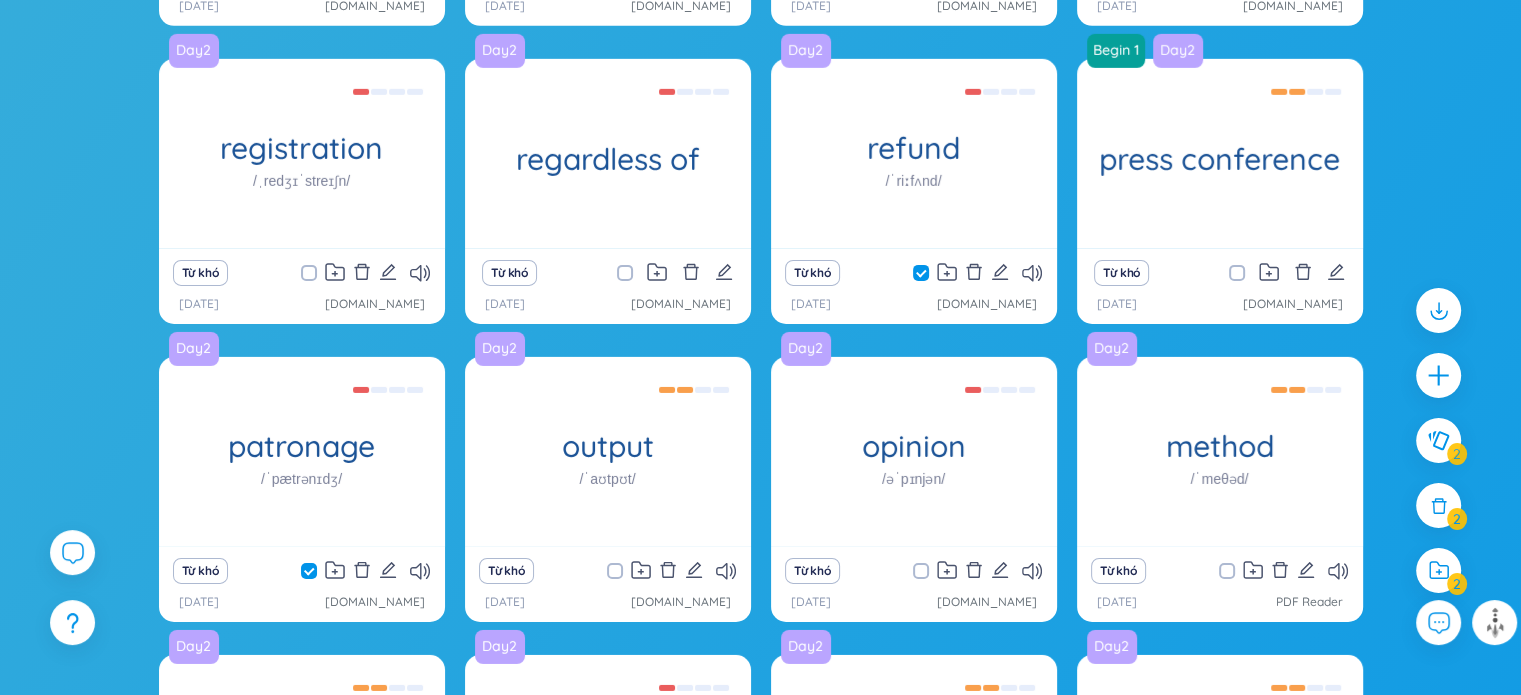 click at bounding box center [921, 571] 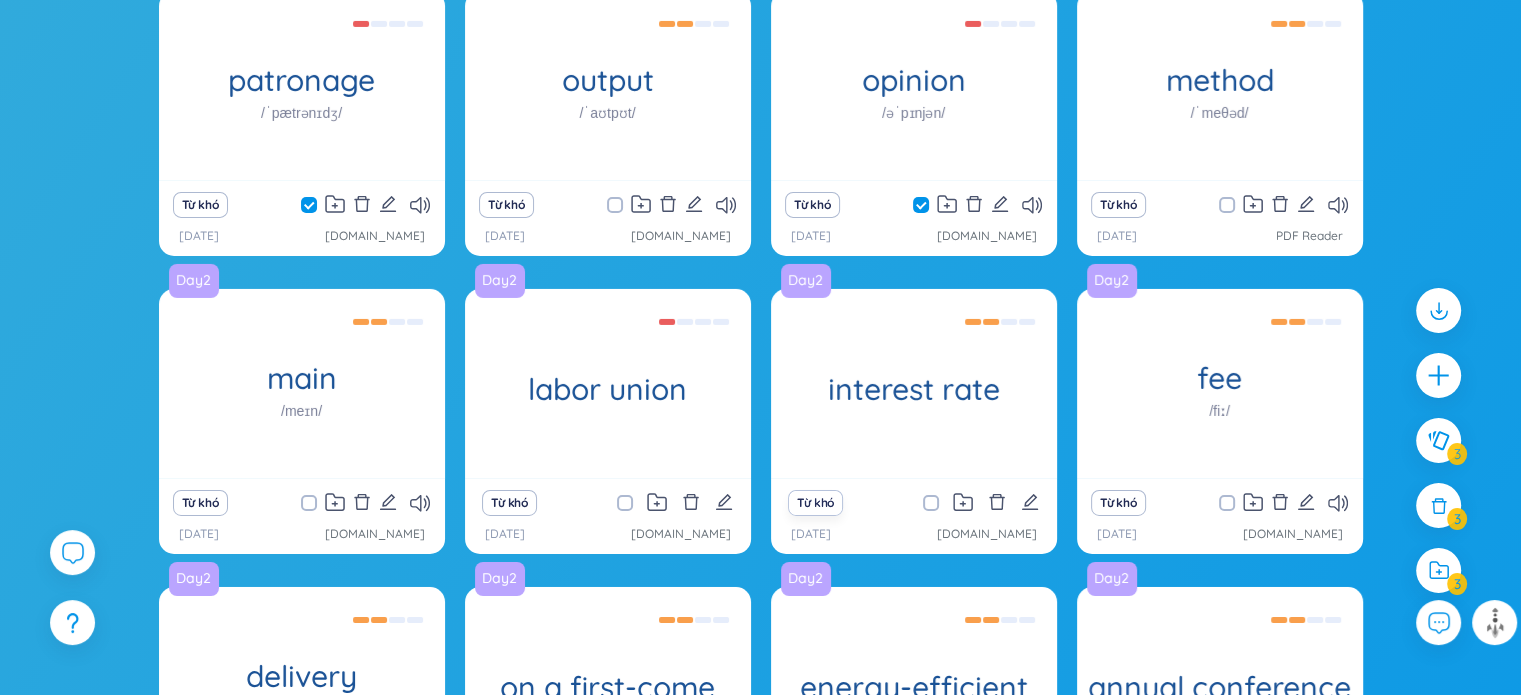 scroll, scrollTop: 6820, scrollLeft: 0, axis: vertical 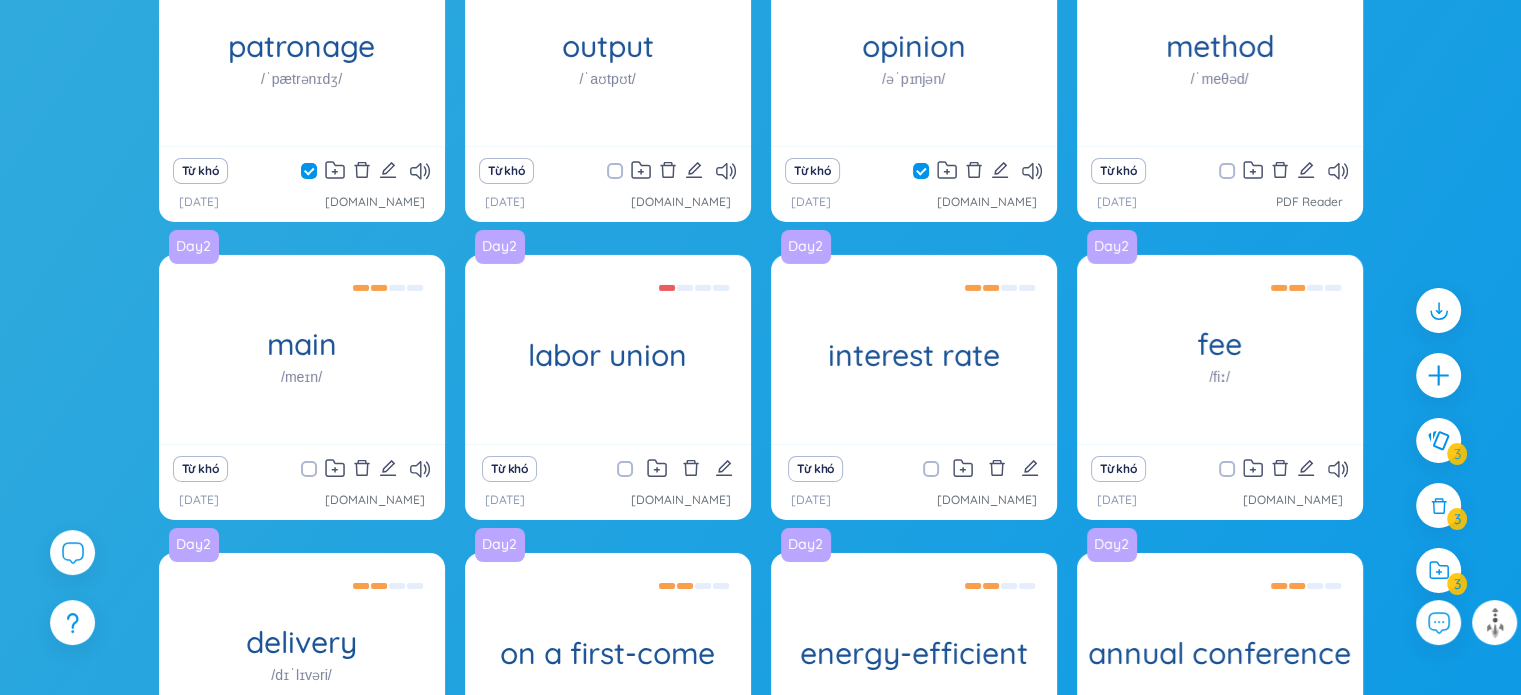 click at bounding box center [625, 469] 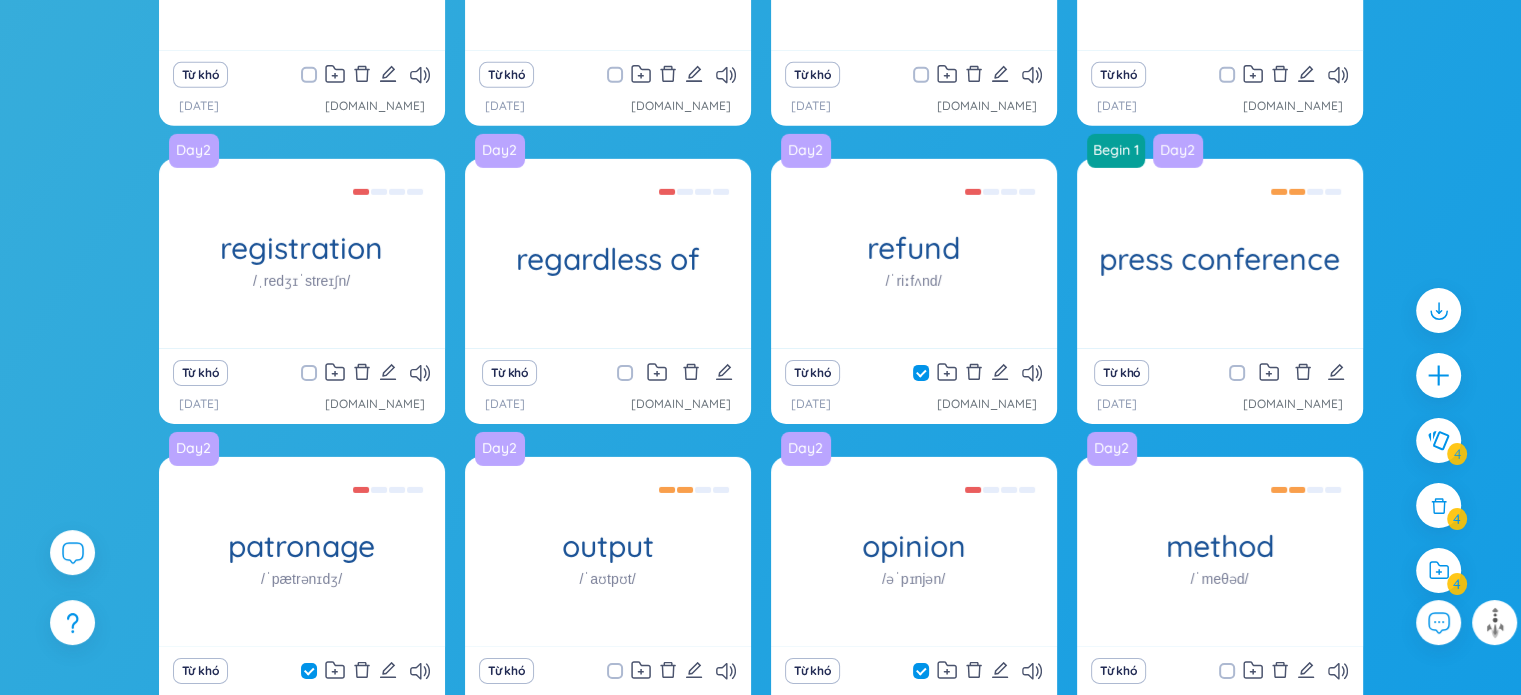 scroll, scrollTop: 6120, scrollLeft: 0, axis: vertical 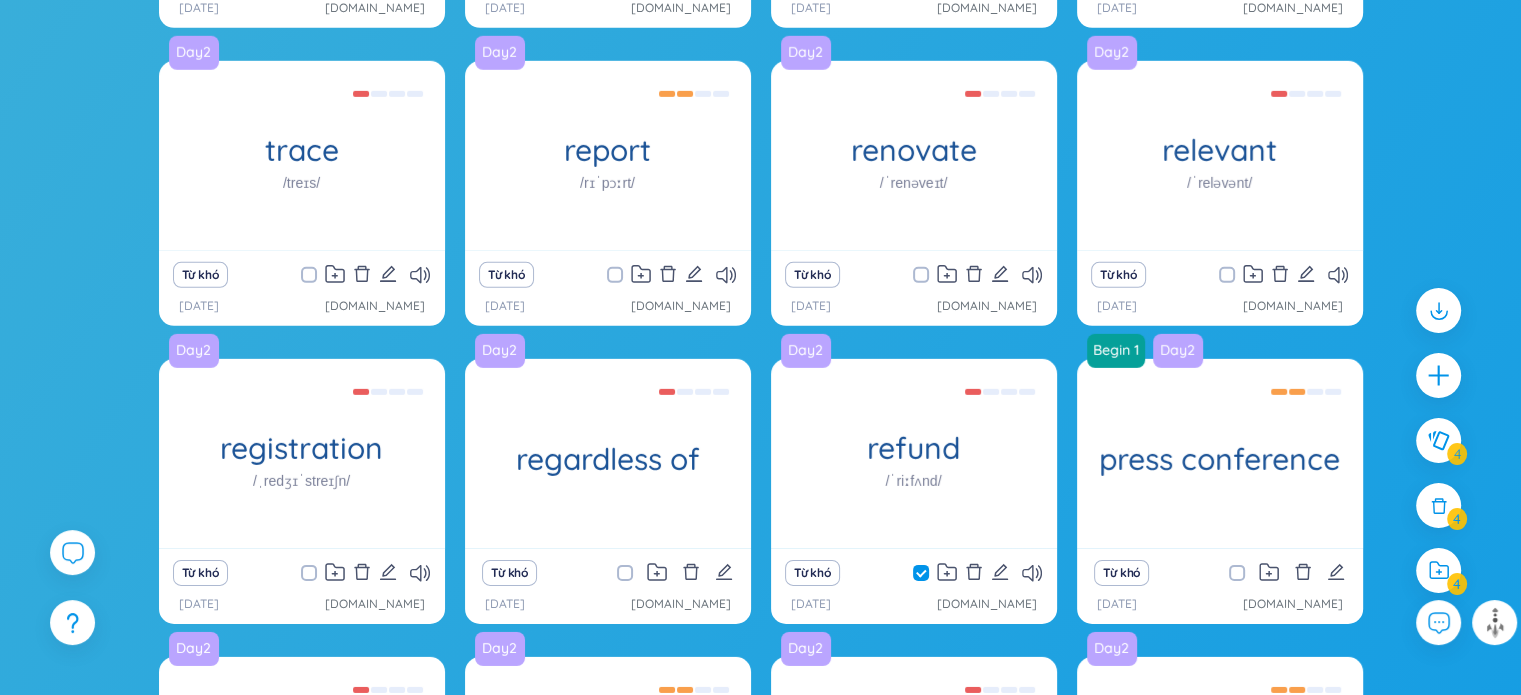 click at bounding box center (625, 573) 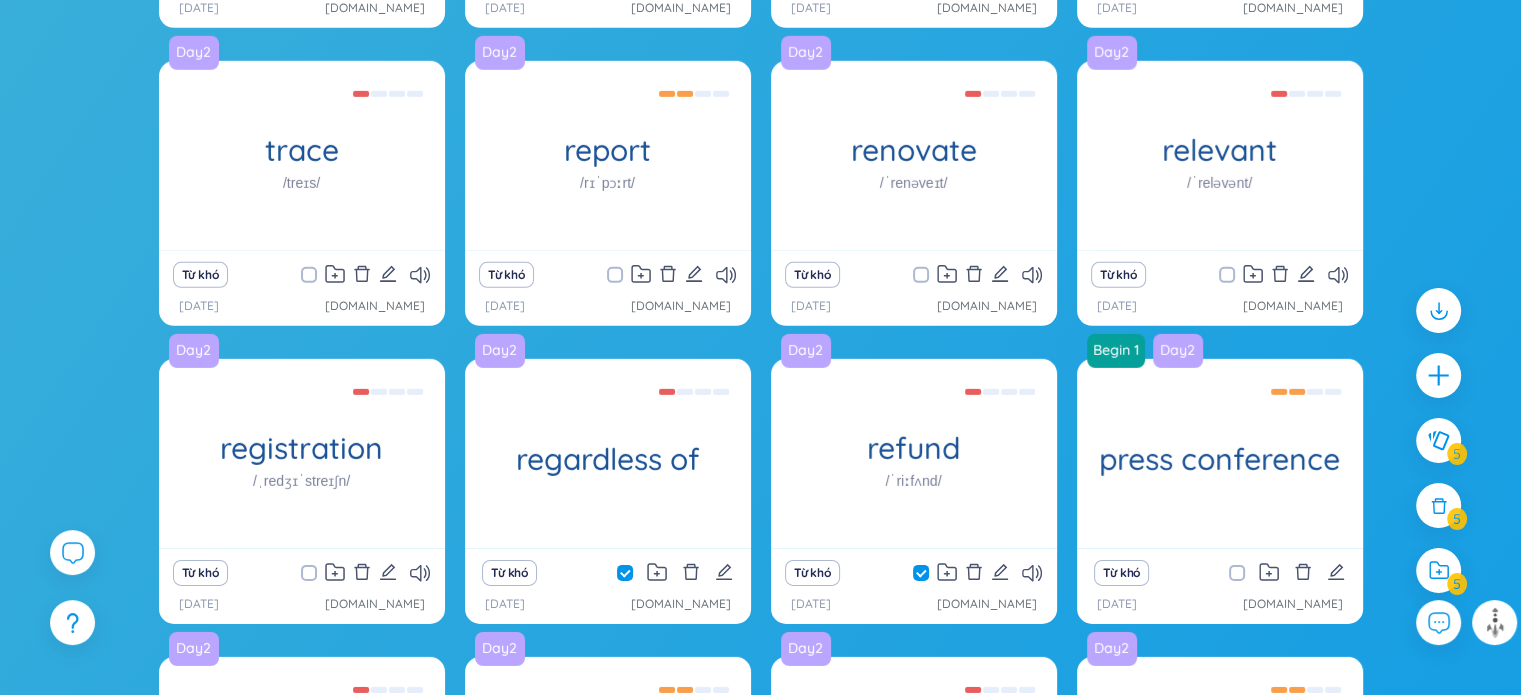 click at bounding box center (309, 573) 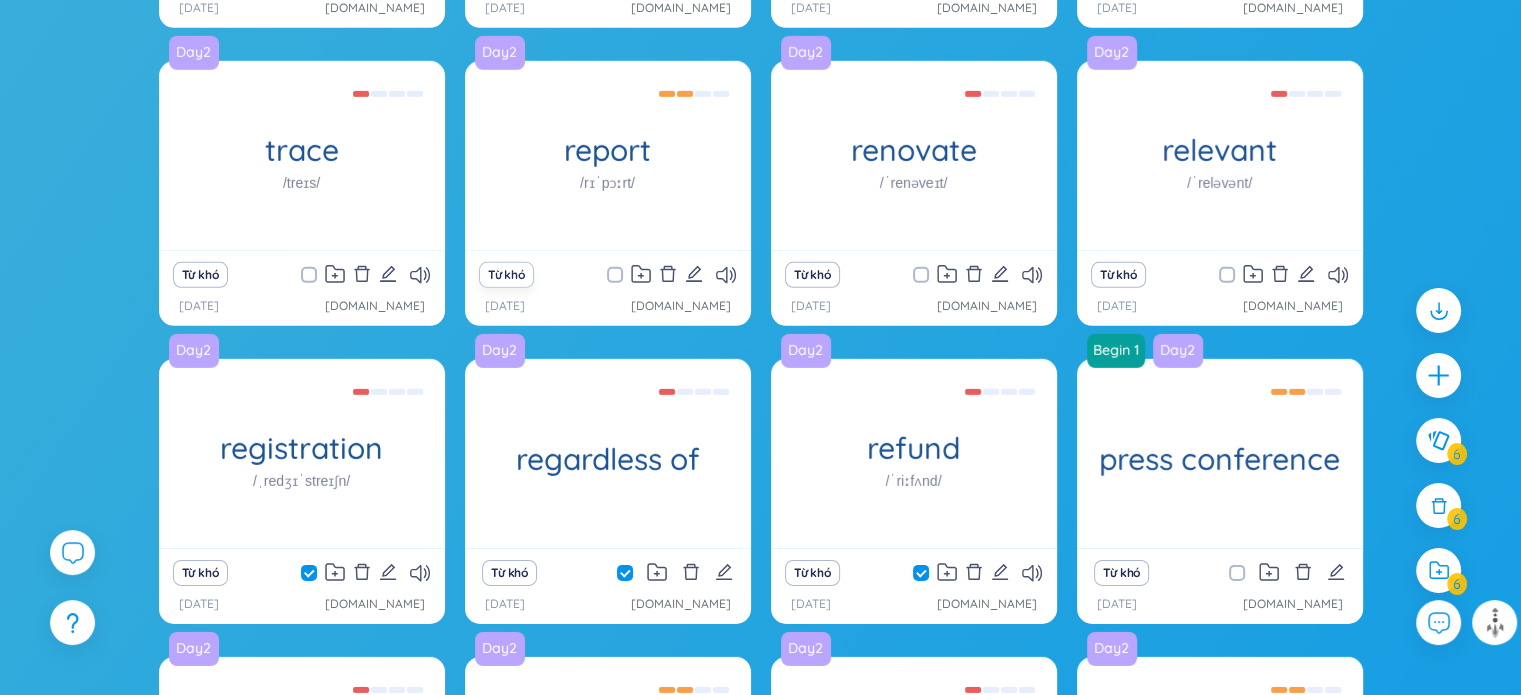 drag, startPoint x: 304, startPoint y: 278, endPoint x: 484, endPoint y: 275, distance: 180.025 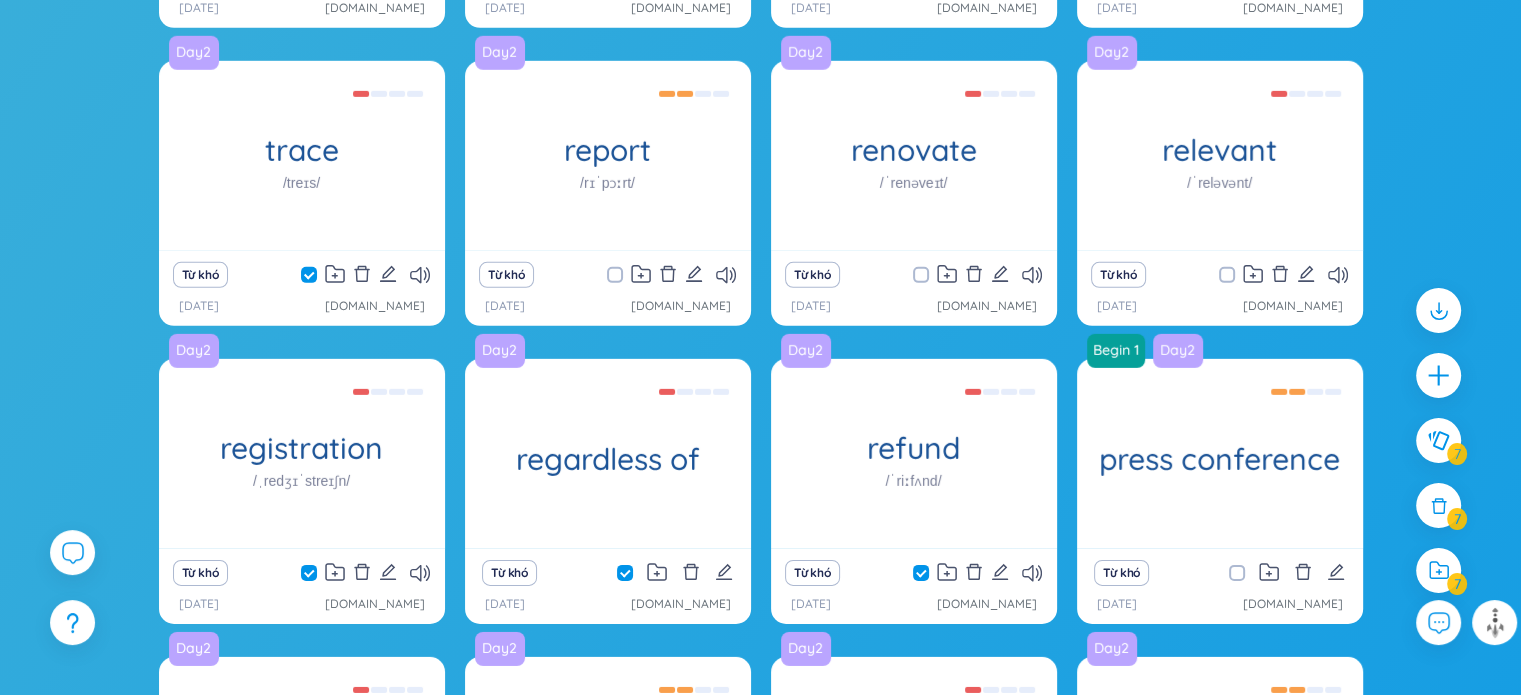 click at bounding box center (615, 275) 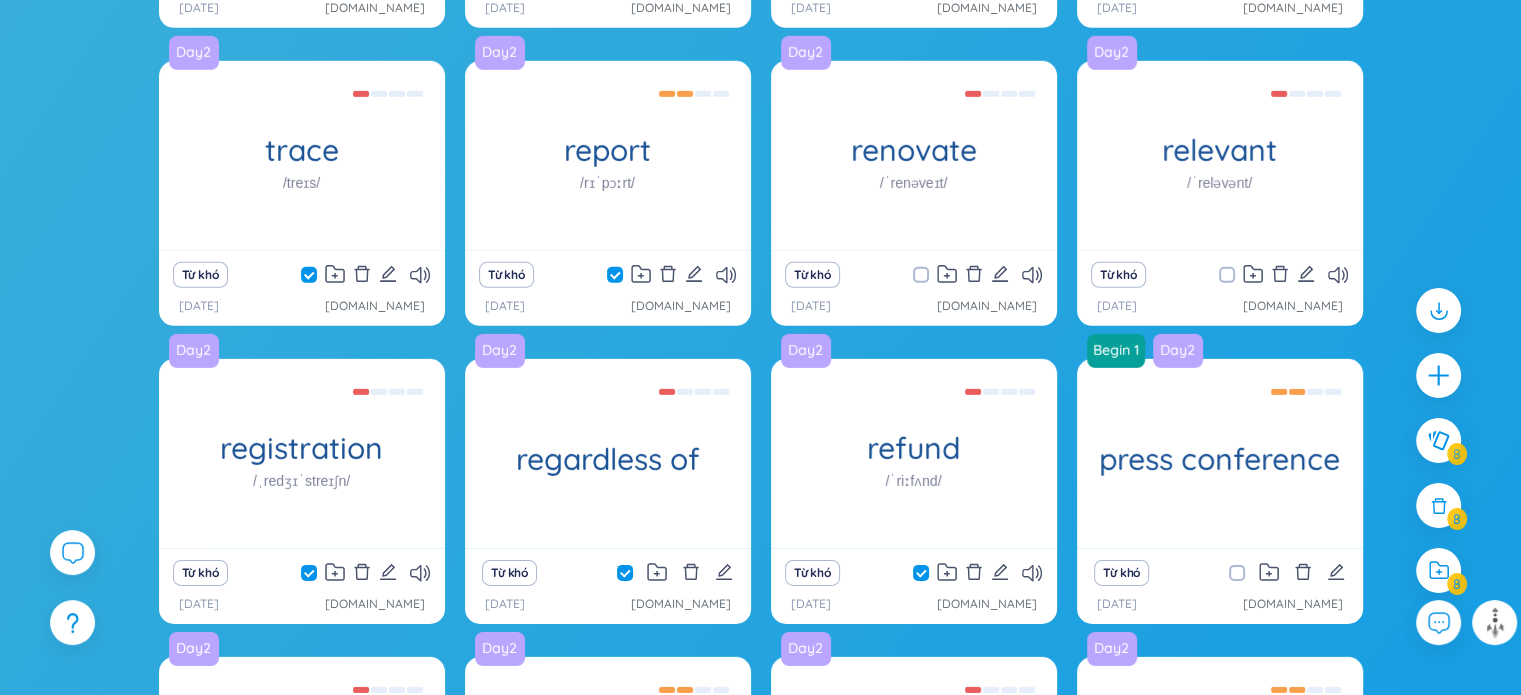 drag, startPoint x: 922, startPoint y: 269, endPoint x: 1070, endPoint y: 283, distance: 148.66069 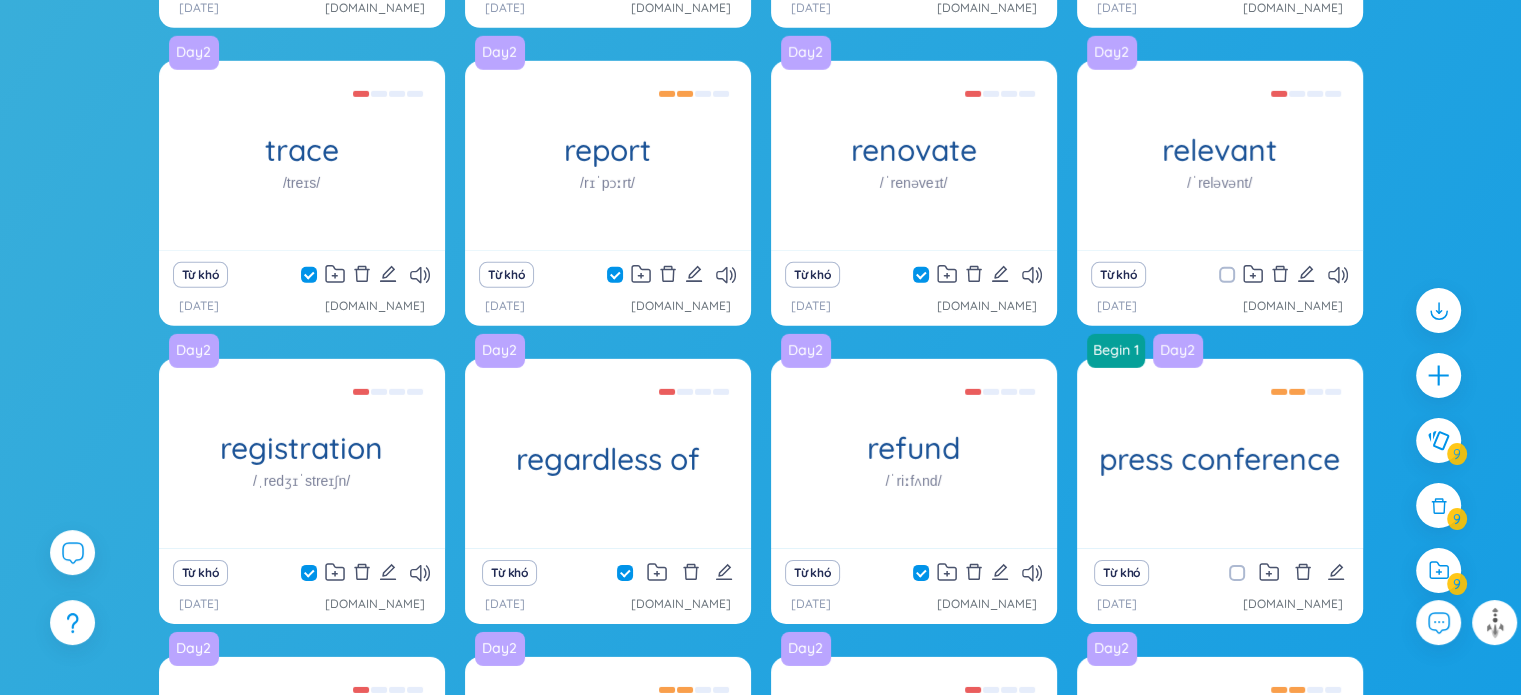 click at bounding box center (1227, 275) 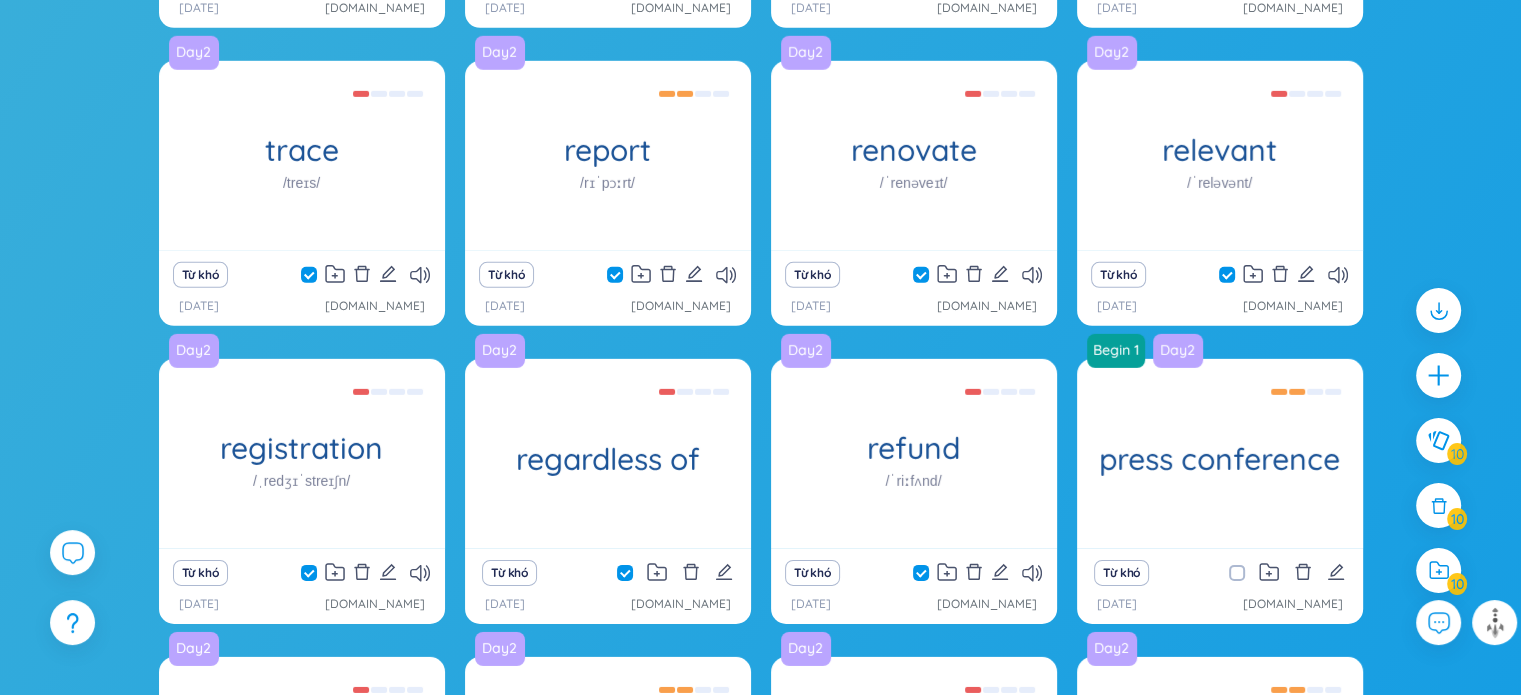 scroll, scrollTop: 5720, scrollLeft: 0, axis: vertical 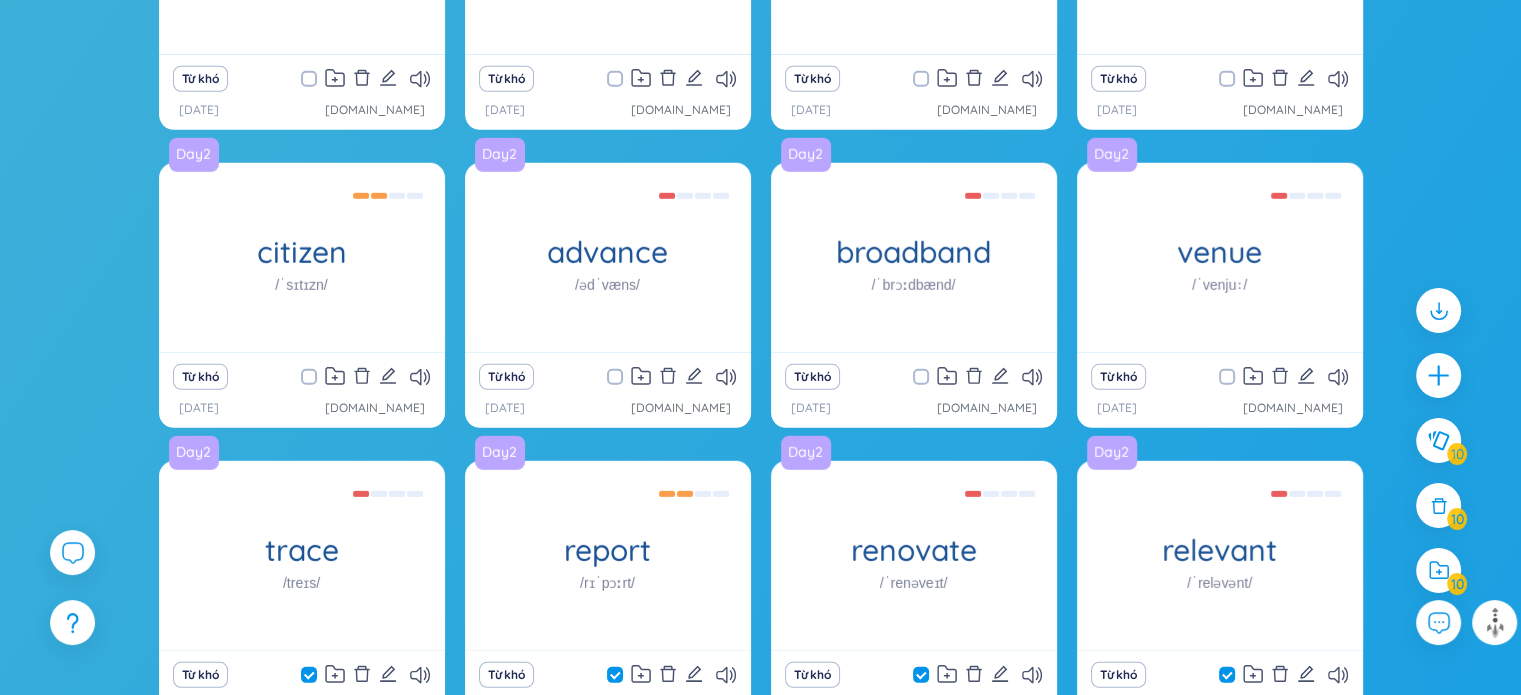 click at bounding box center (1227, 377) 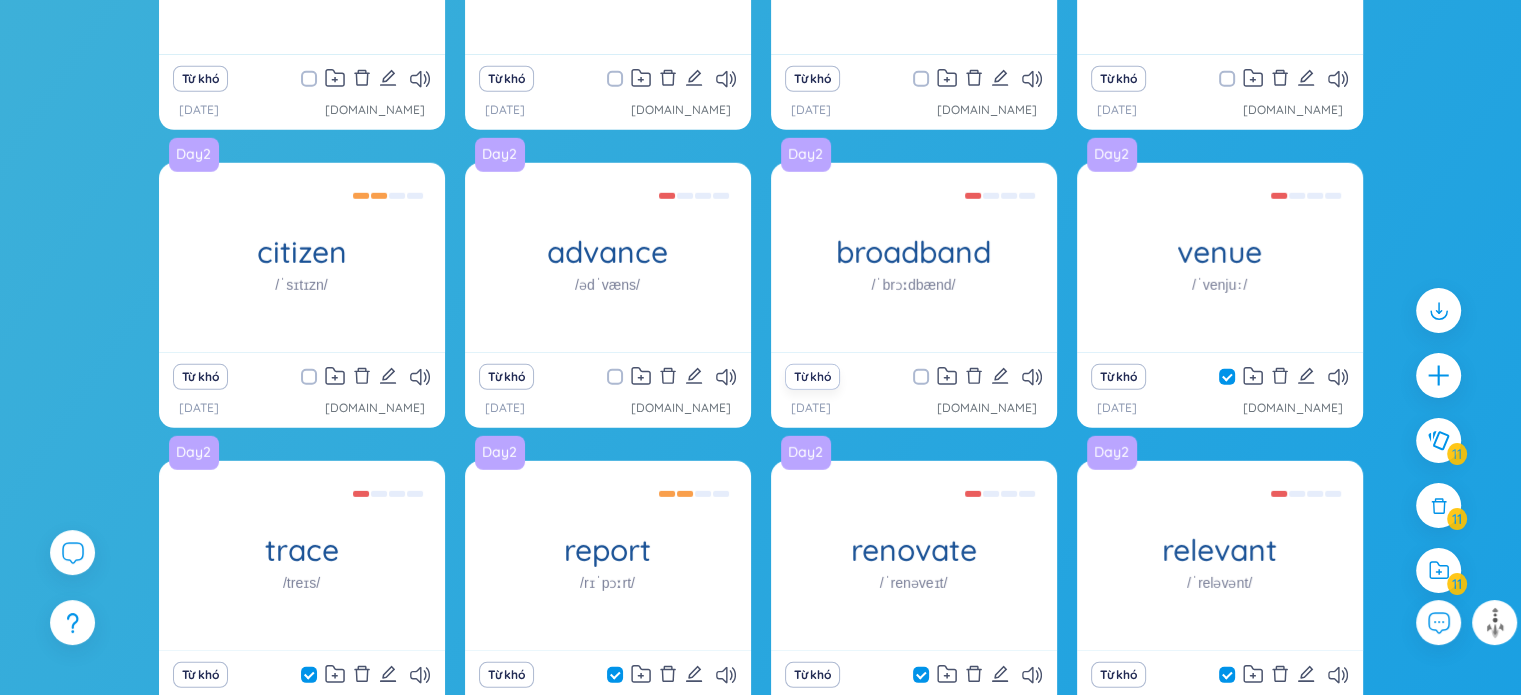 drag, startPoint x: 916, startPoint y: 375, endPoint x: 793, endPoint y: 381, distance: 123.146255 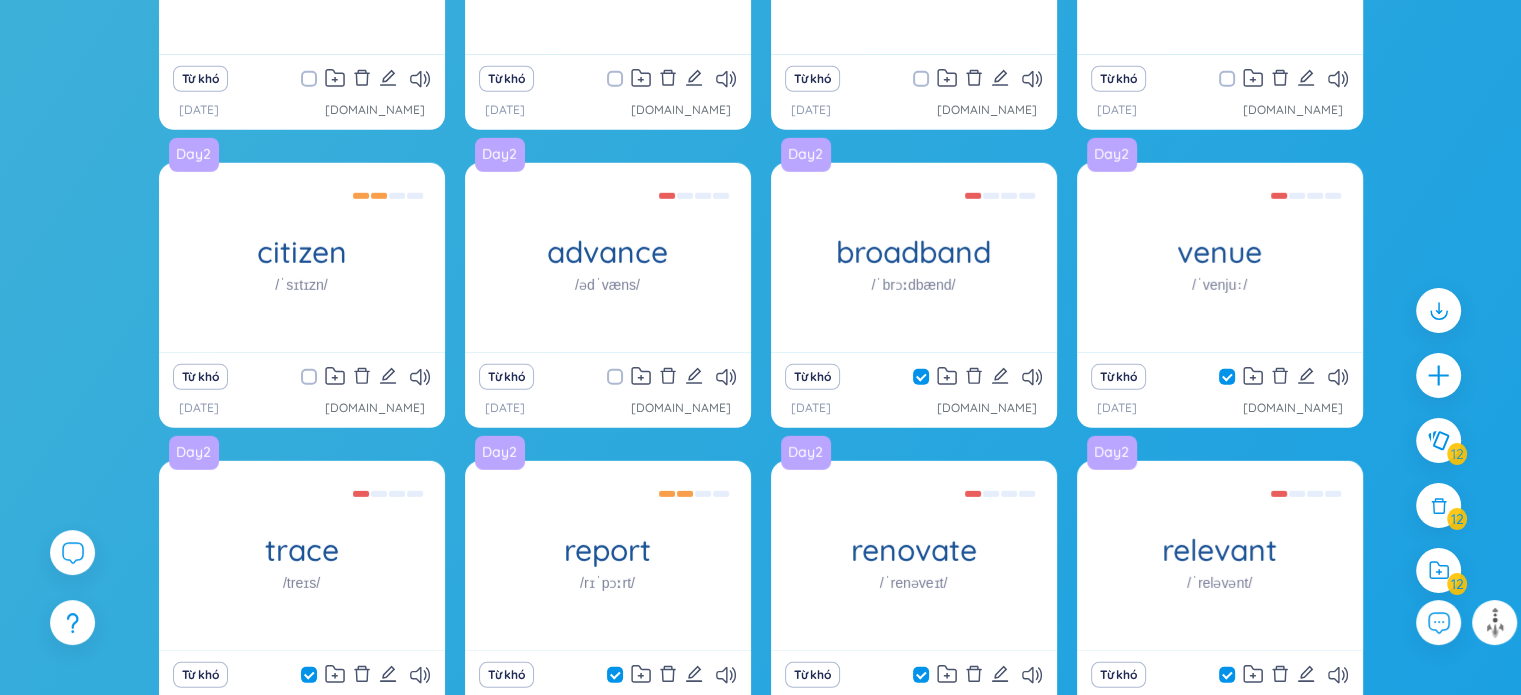 drag, startPoint x: 612, startPoint y: 375, endPoint x: 461, endPoint y: 396, distance: 152.45328 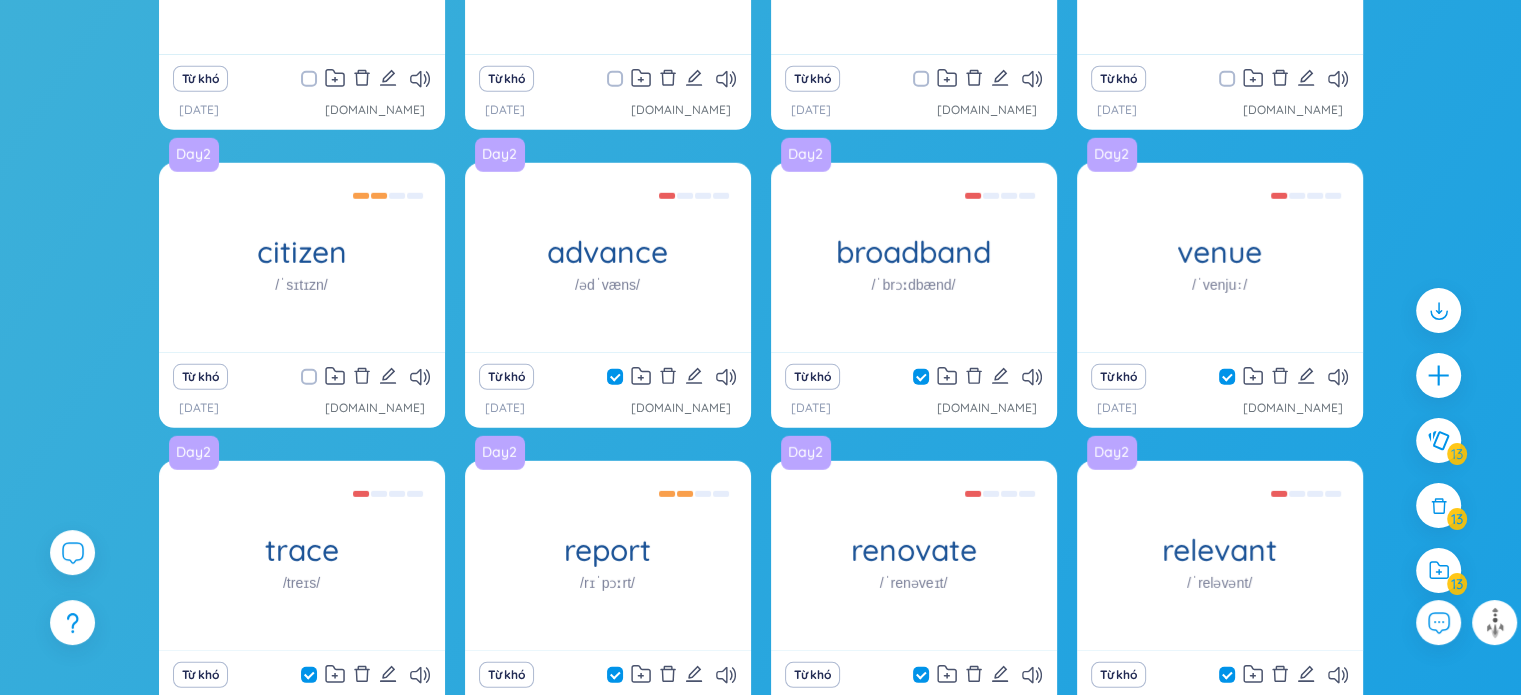 click at bounding box center [309, 377] 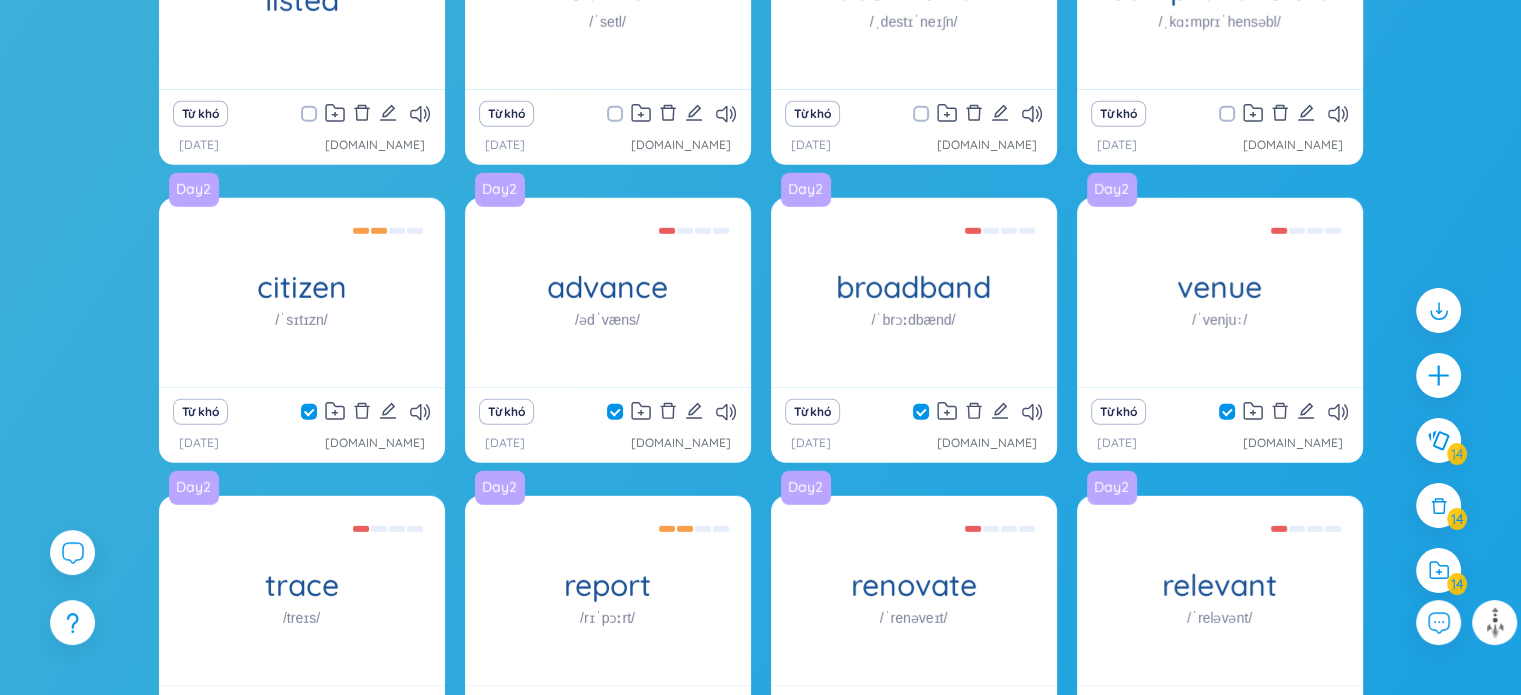 scroll, scrollTop: 5420, scrollLeft: 0, axis: vertical 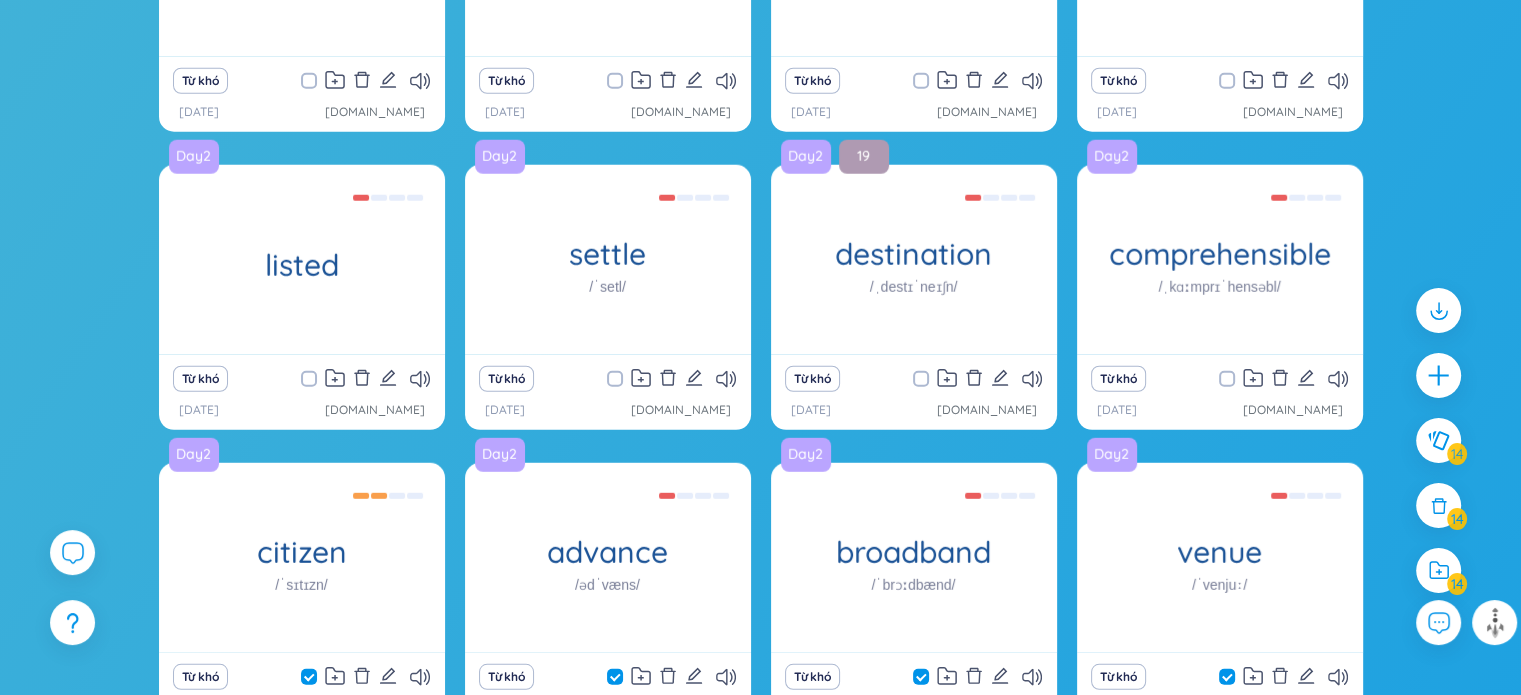 click at bounding box center (1227, 379) 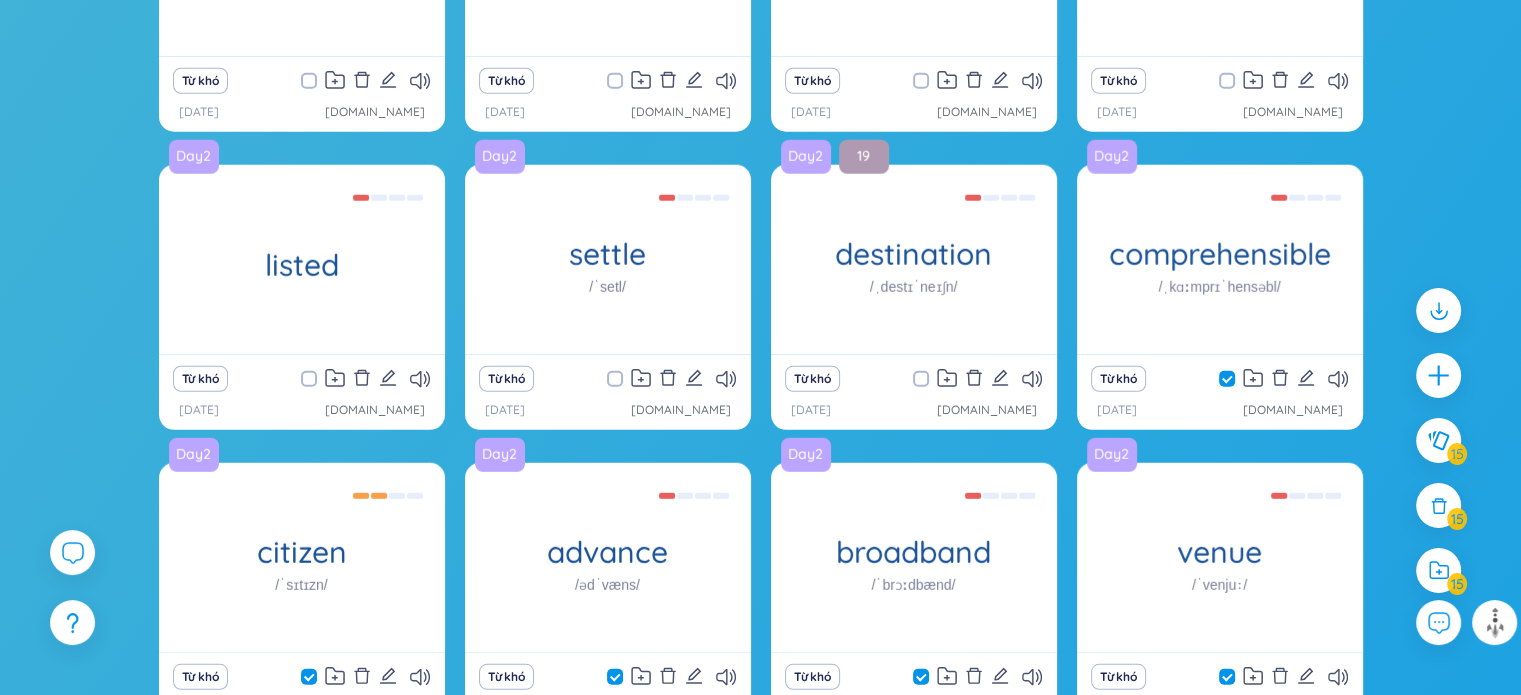 click at bounding box center [921, 379] 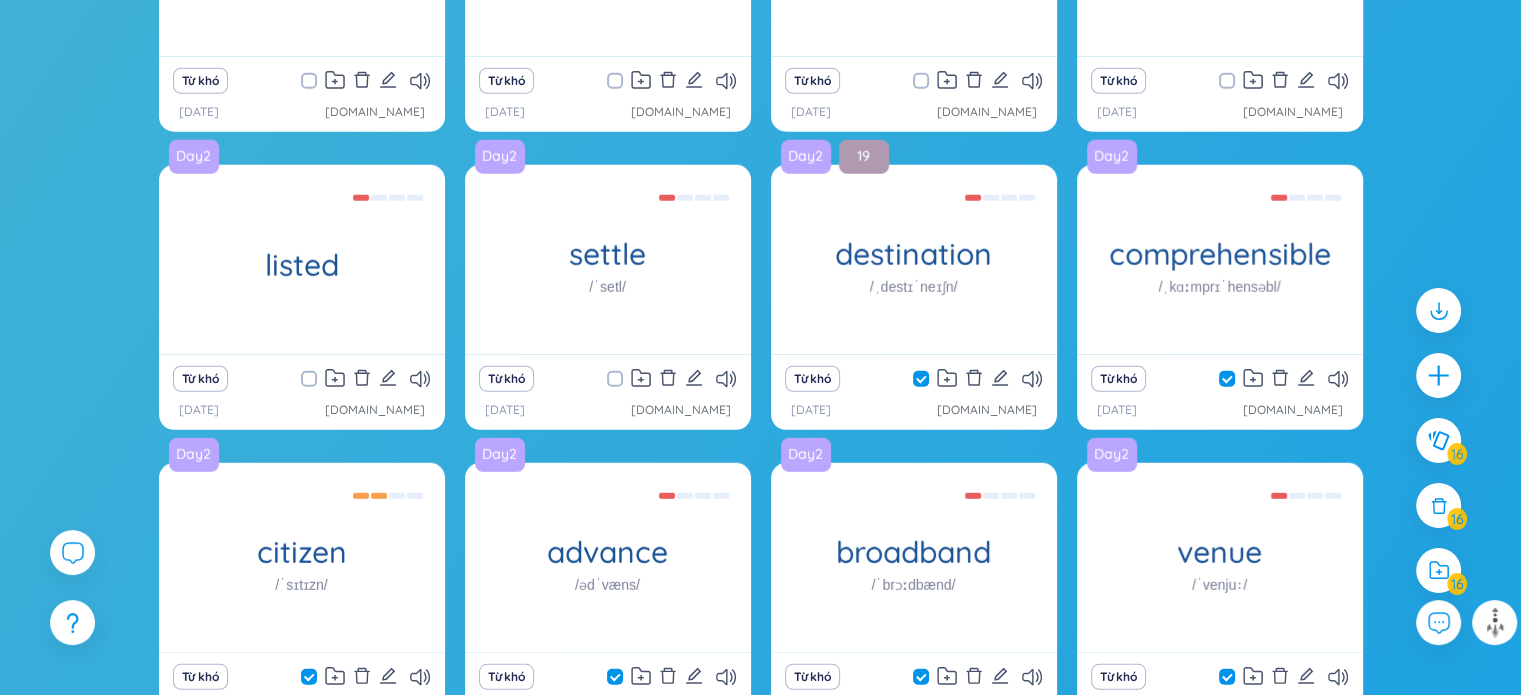 click at bounding box center (615, 379) 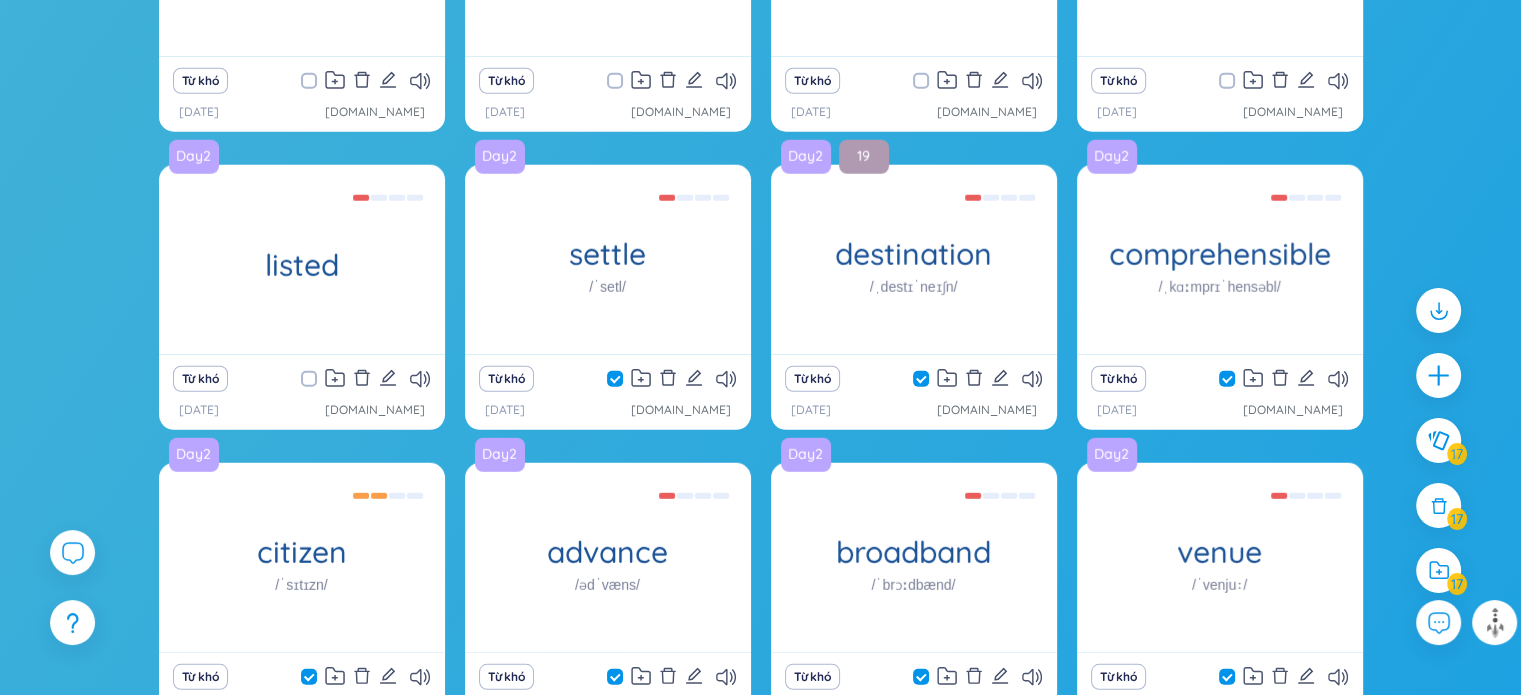 click at bounding box center [319, 379] 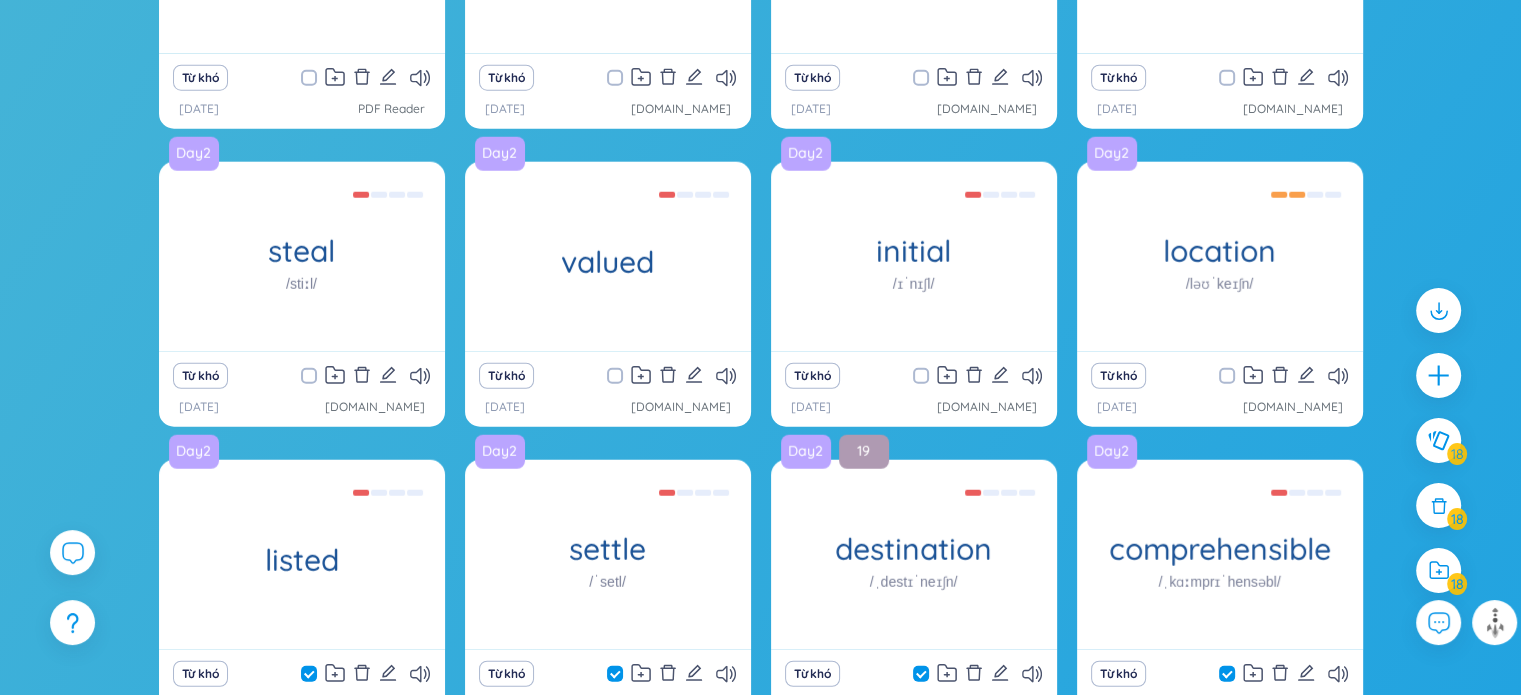 scroll, scrollTop: 5020, scrollLeft: 0, axis: vertical 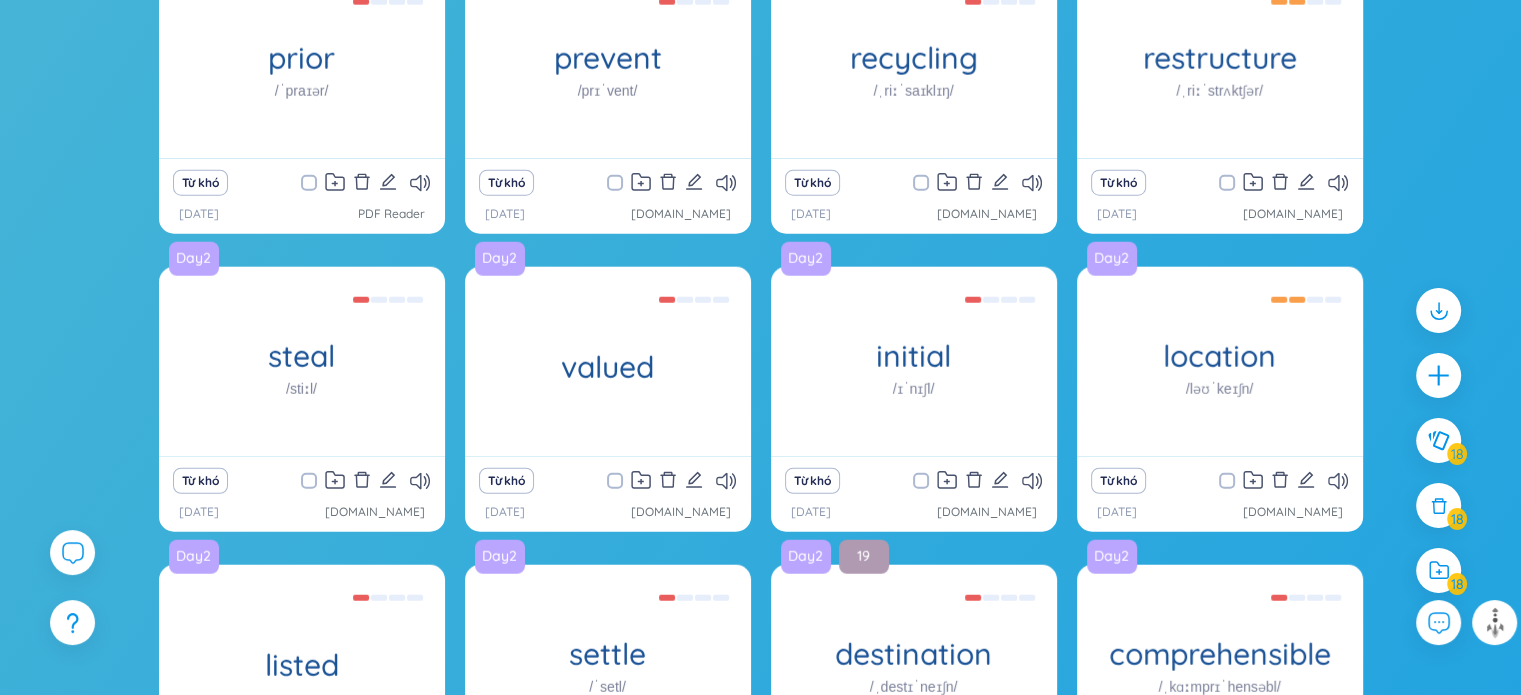click at bounding box center [1237, 481] 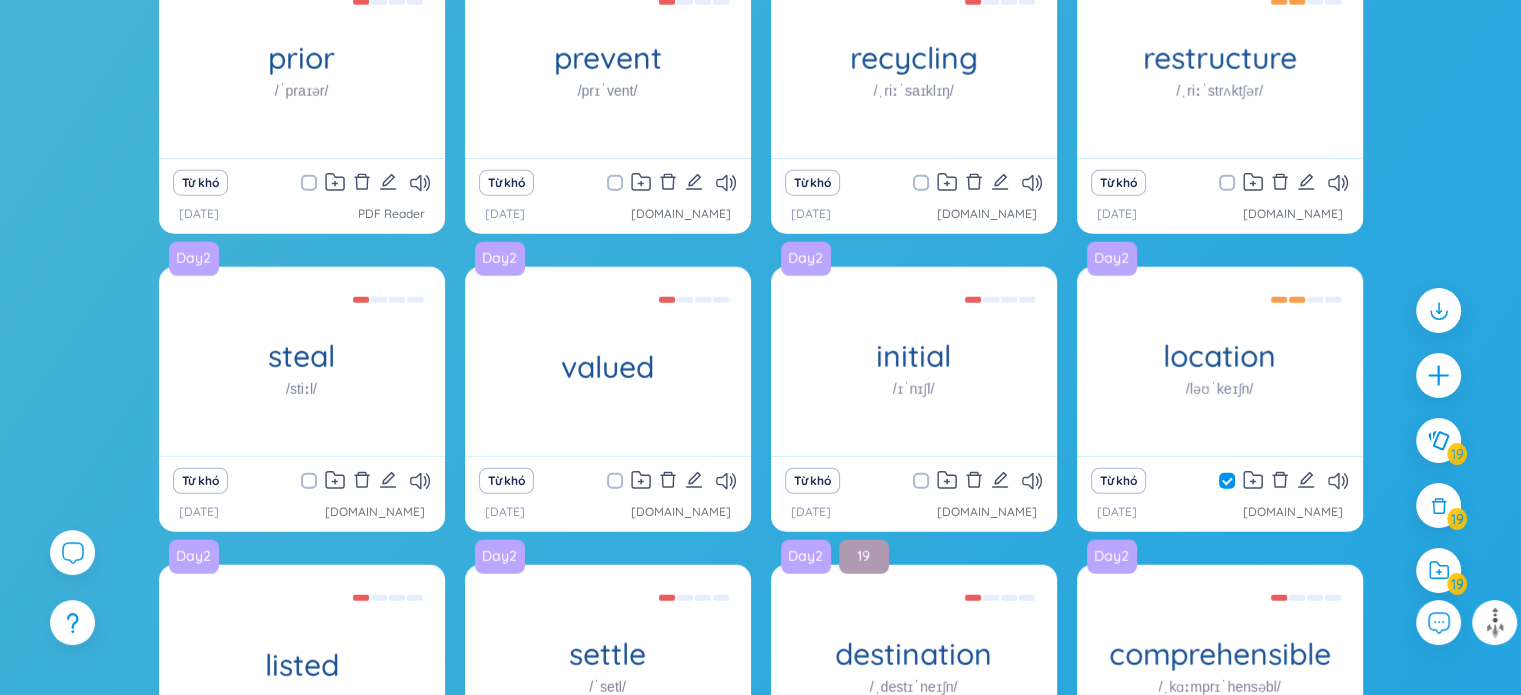 click at bounding box center (921, 481) 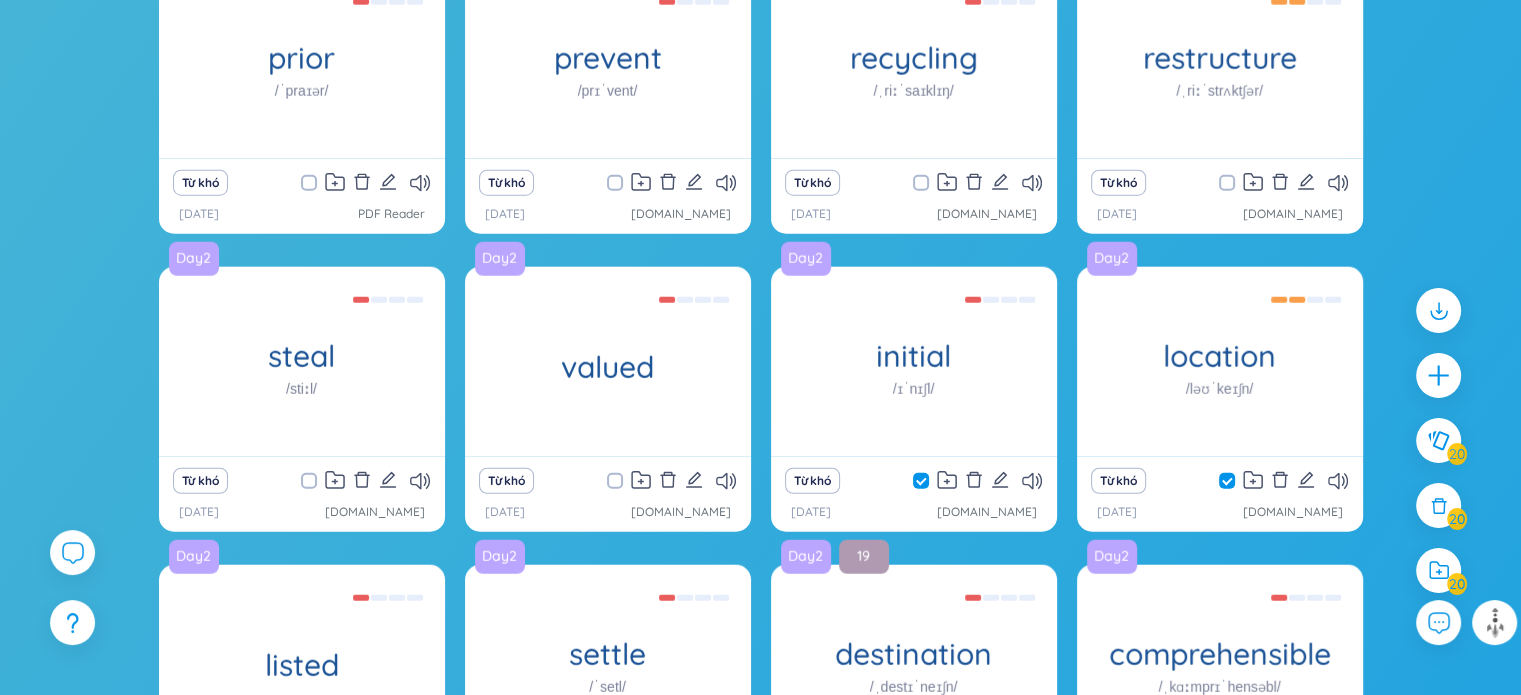click at bounding box center [615, 481] 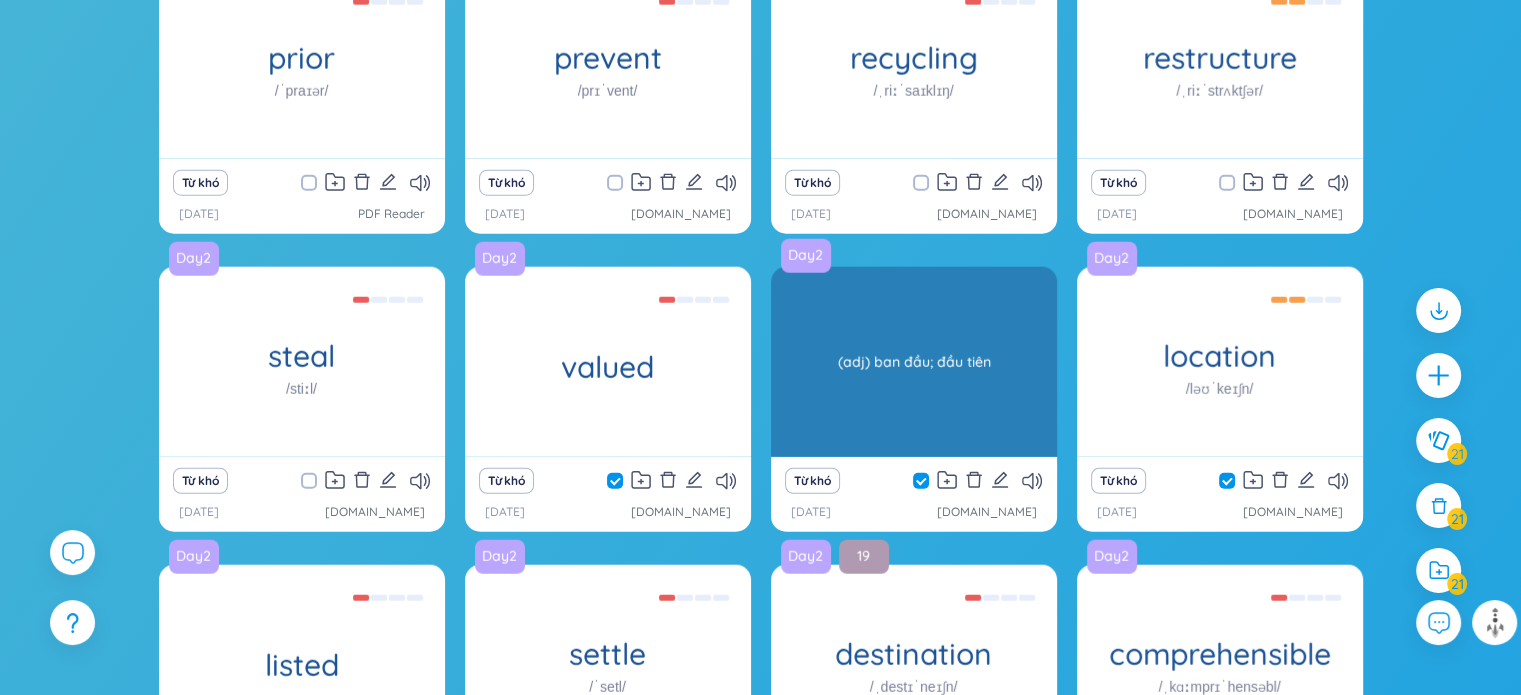 click at bounding box center (309, 481) 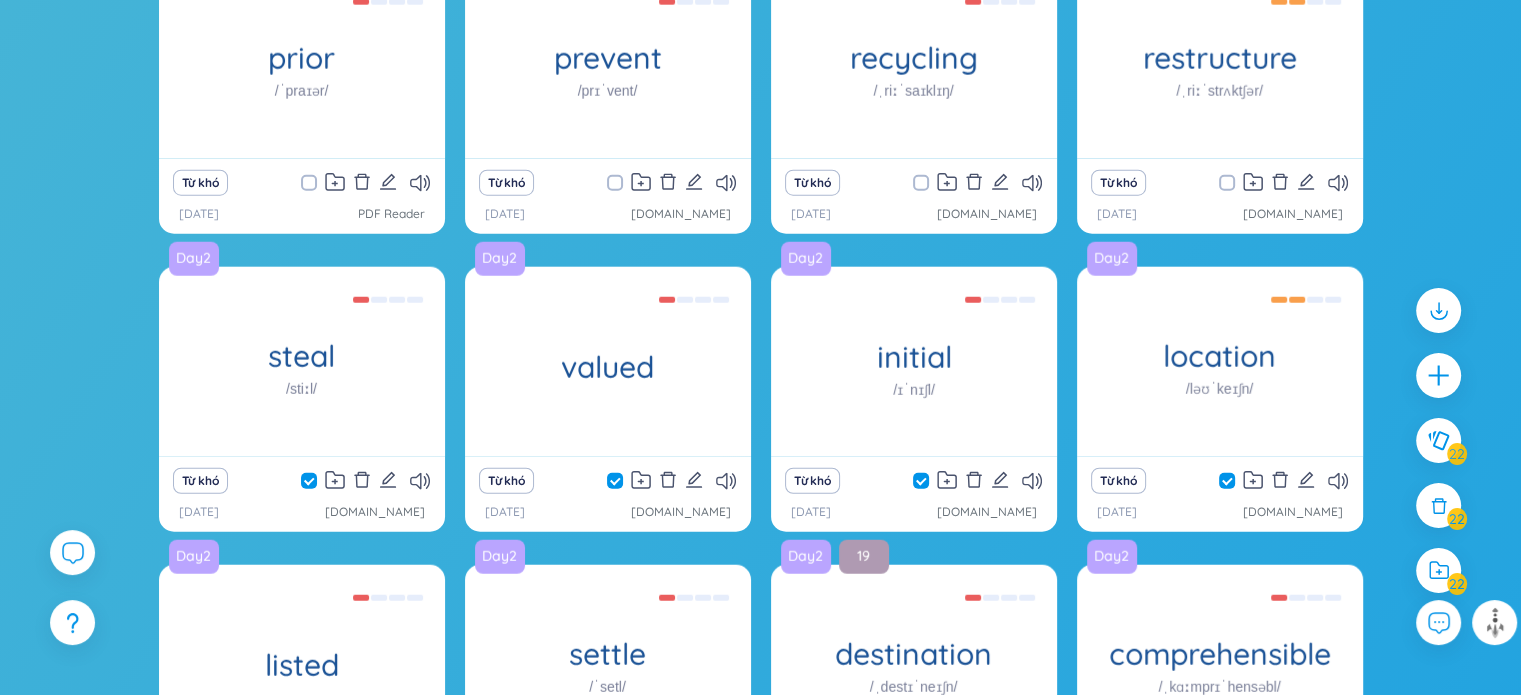 click at bounding box center [1227, 183] 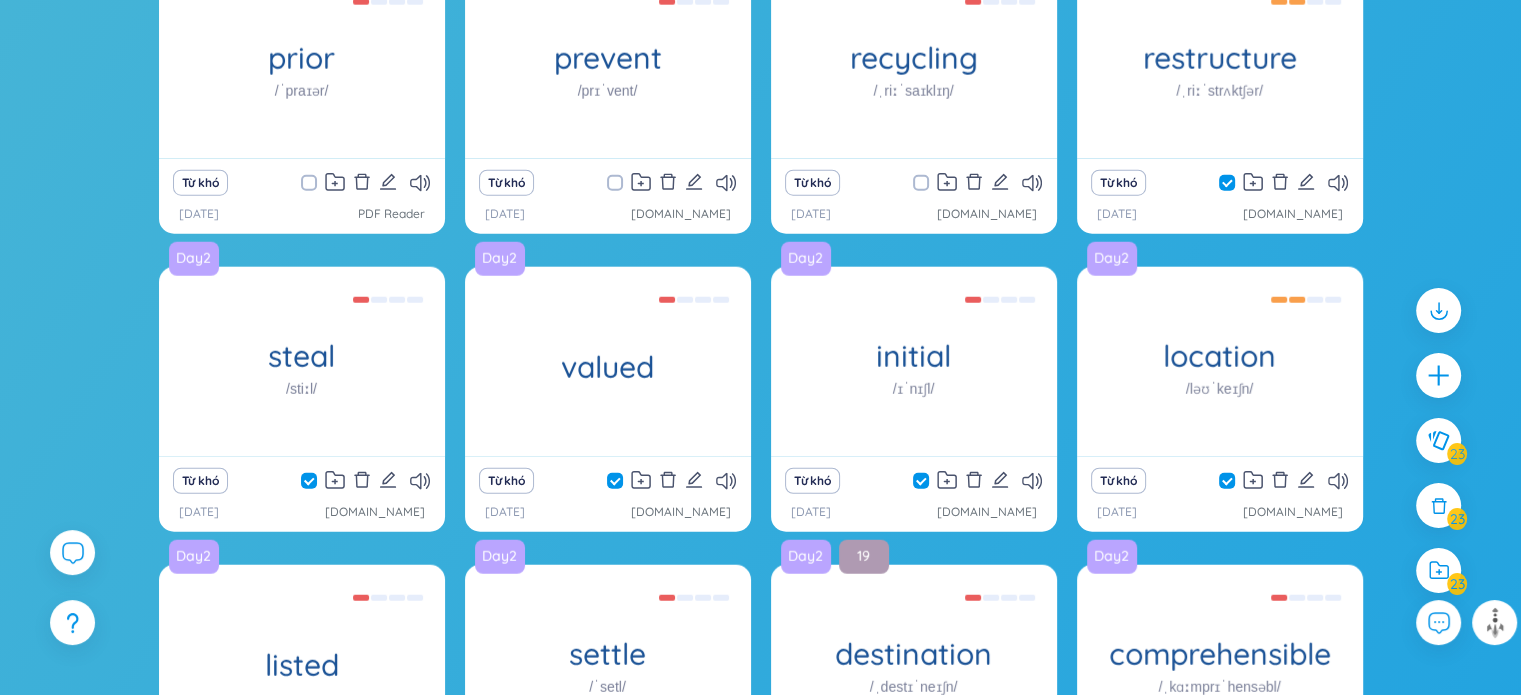 click on "Từ khó" at bounding box center [914, 183] 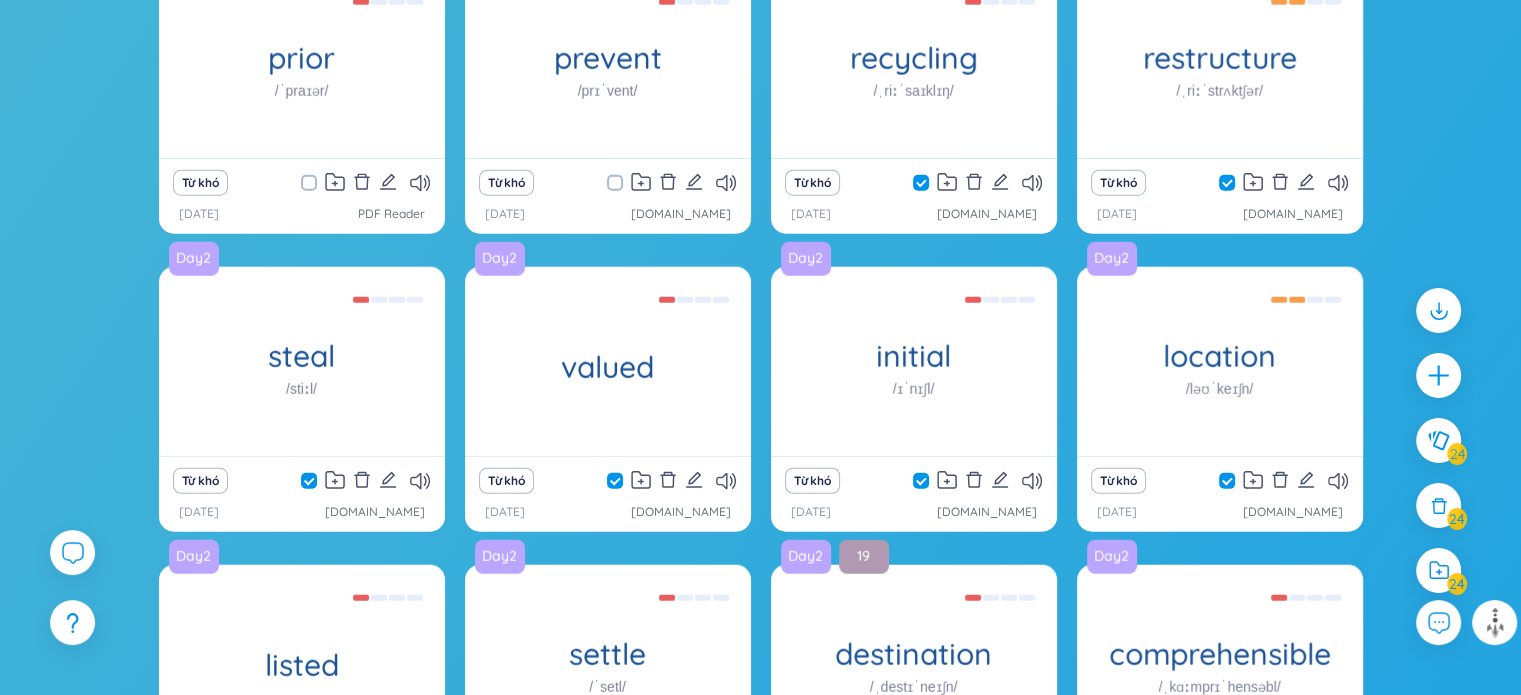 click at bounding box center [625, 183] 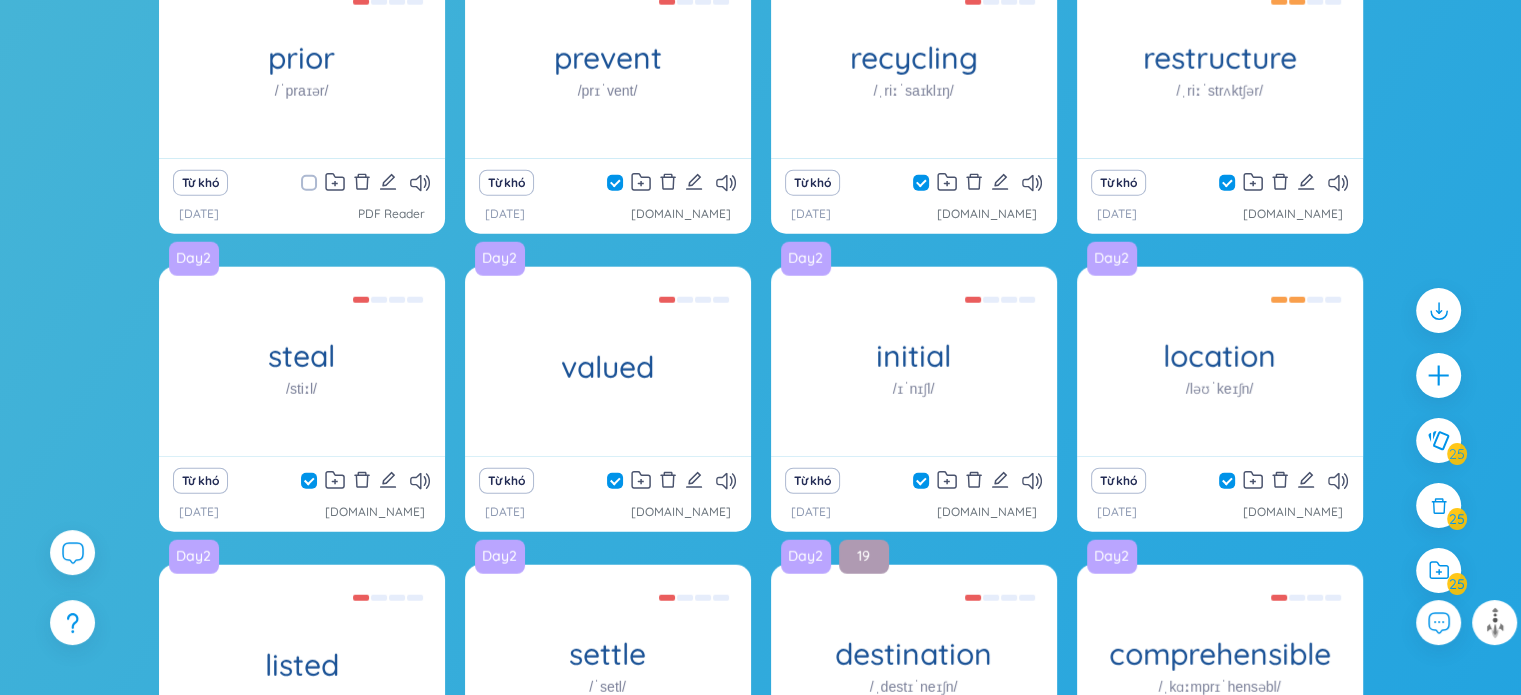 click at bounding box center (309, 183) 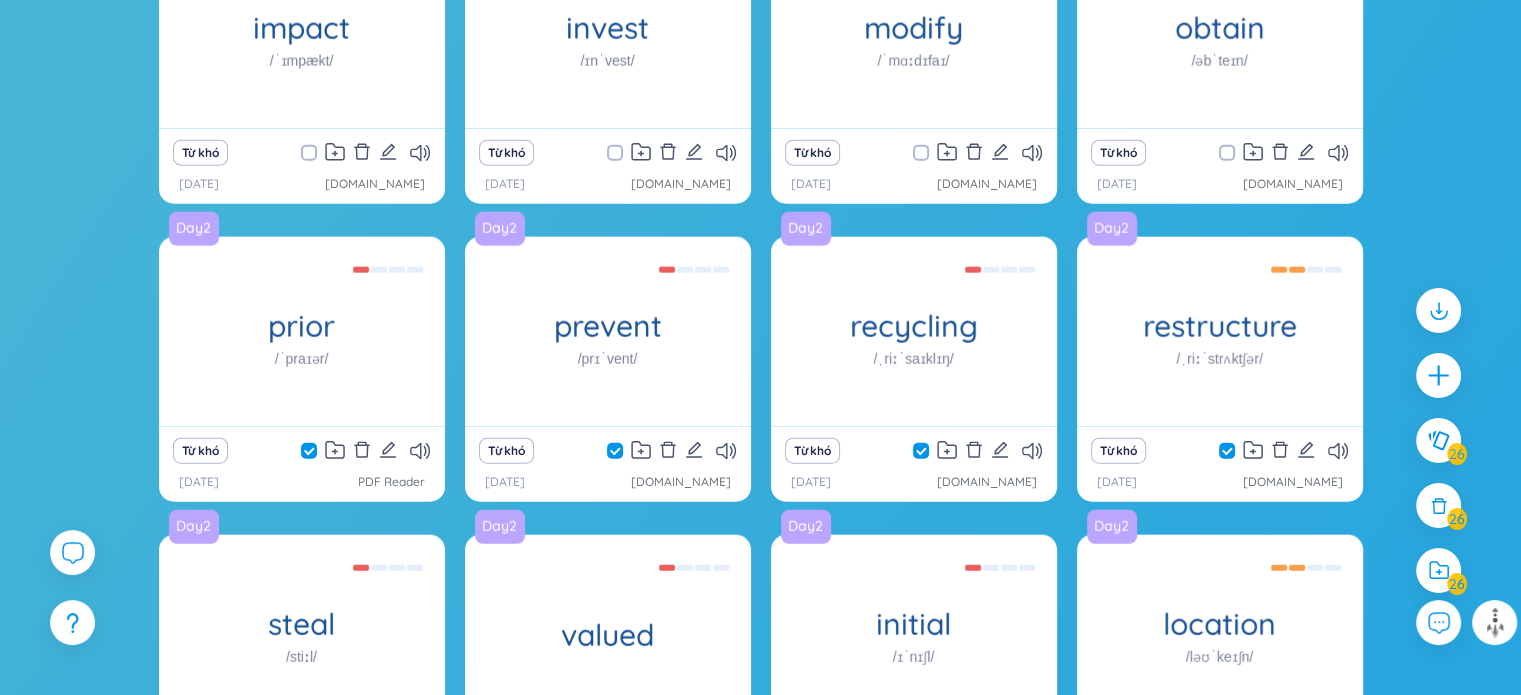 scroll, scrollTop: 4620, scrollLeft: 0, axis: vertical 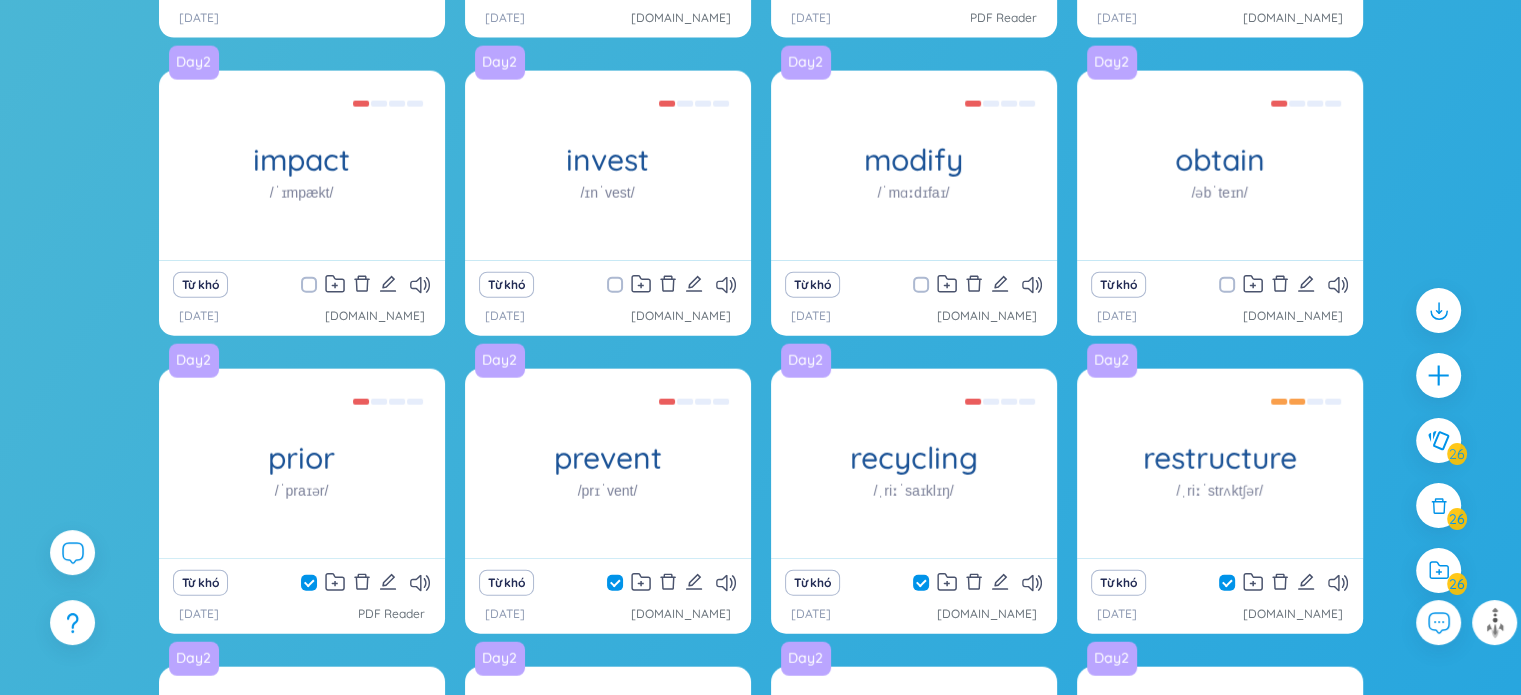 click at bounding box center [1227, 285] 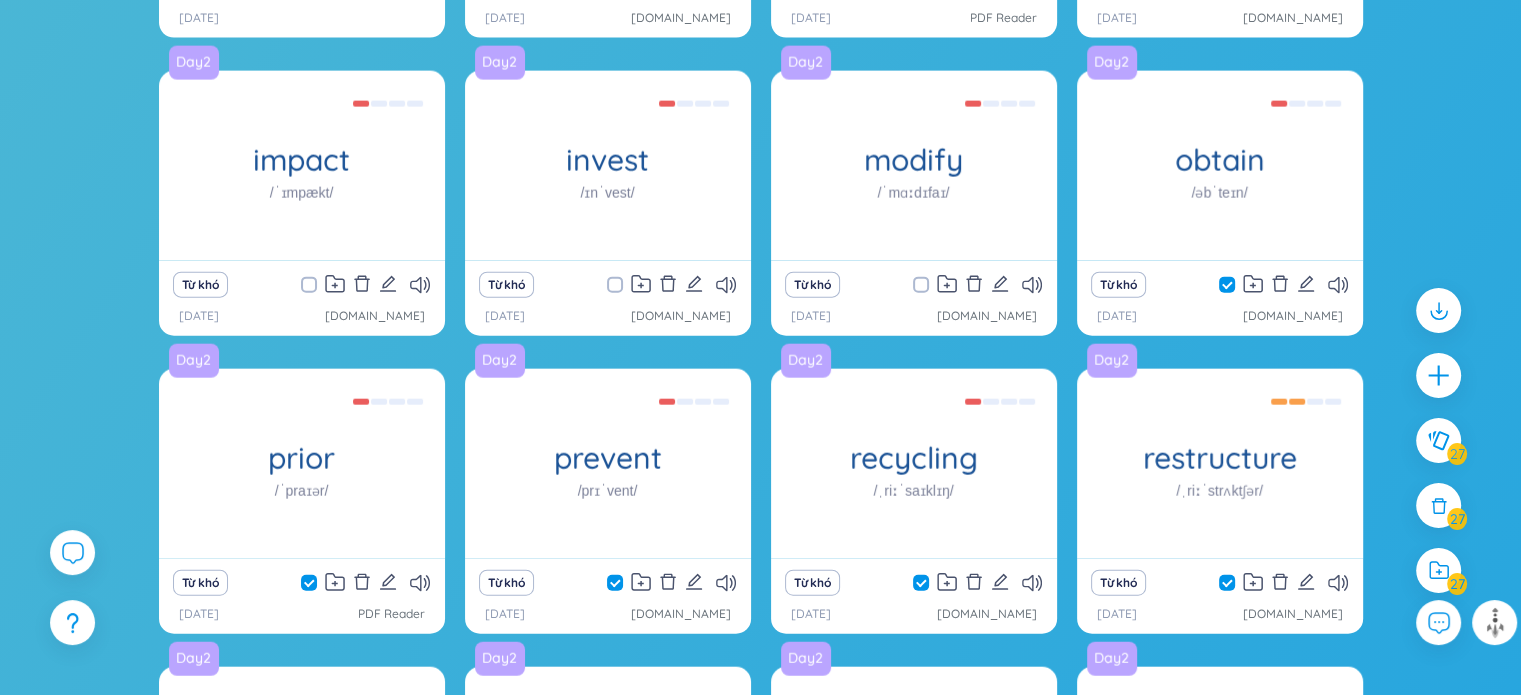 click at bounding box center (921, 285) 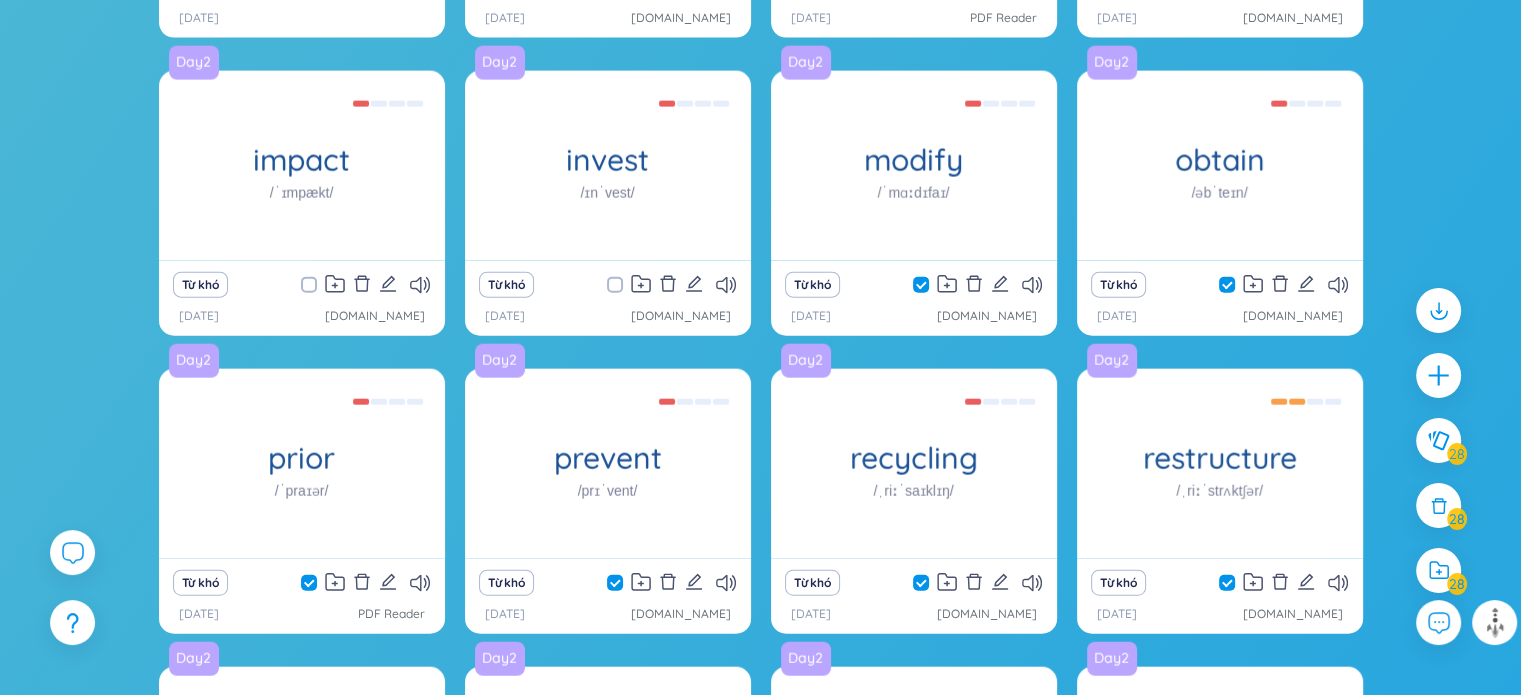 click at bounding box center (625, 285) 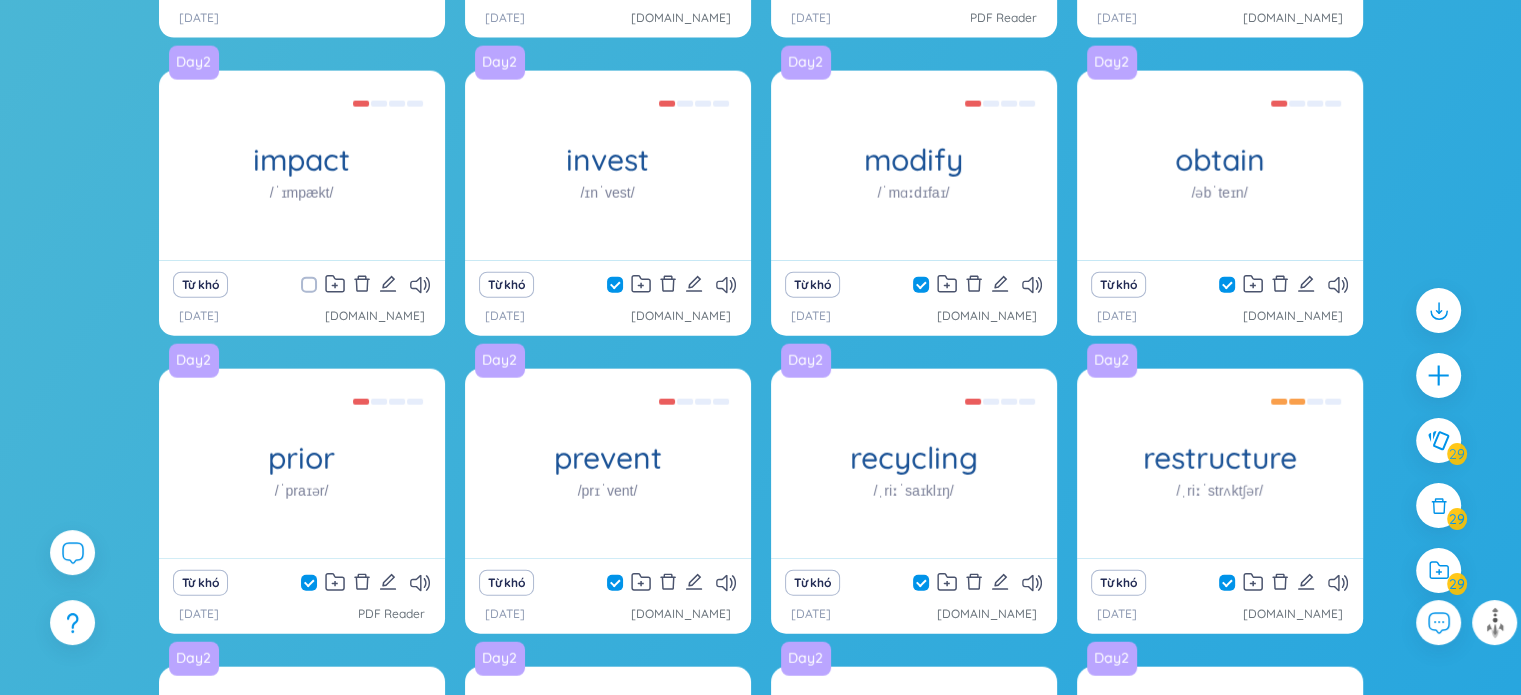 click at bounding box center (309, 285) 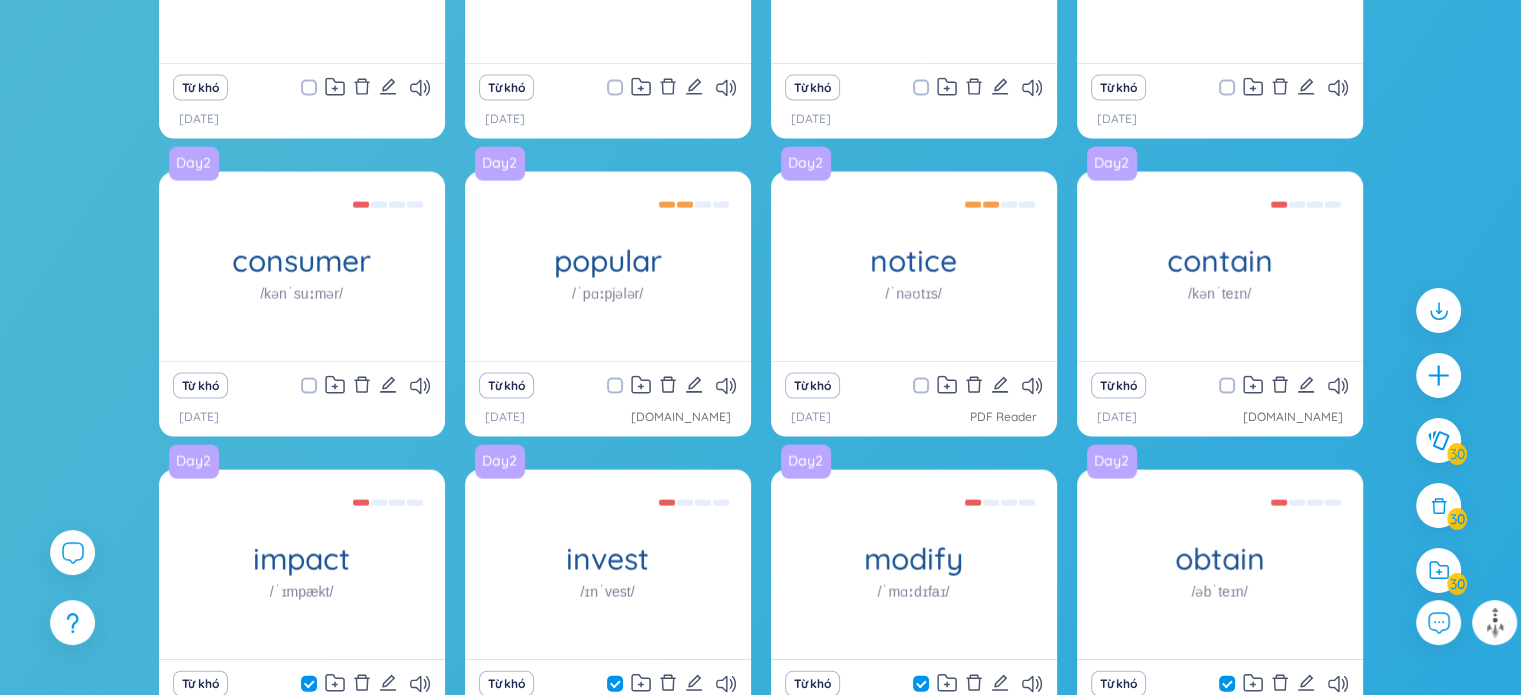 scroll, scrollTop: 4220, scrollLeft: 0, axis: vertical 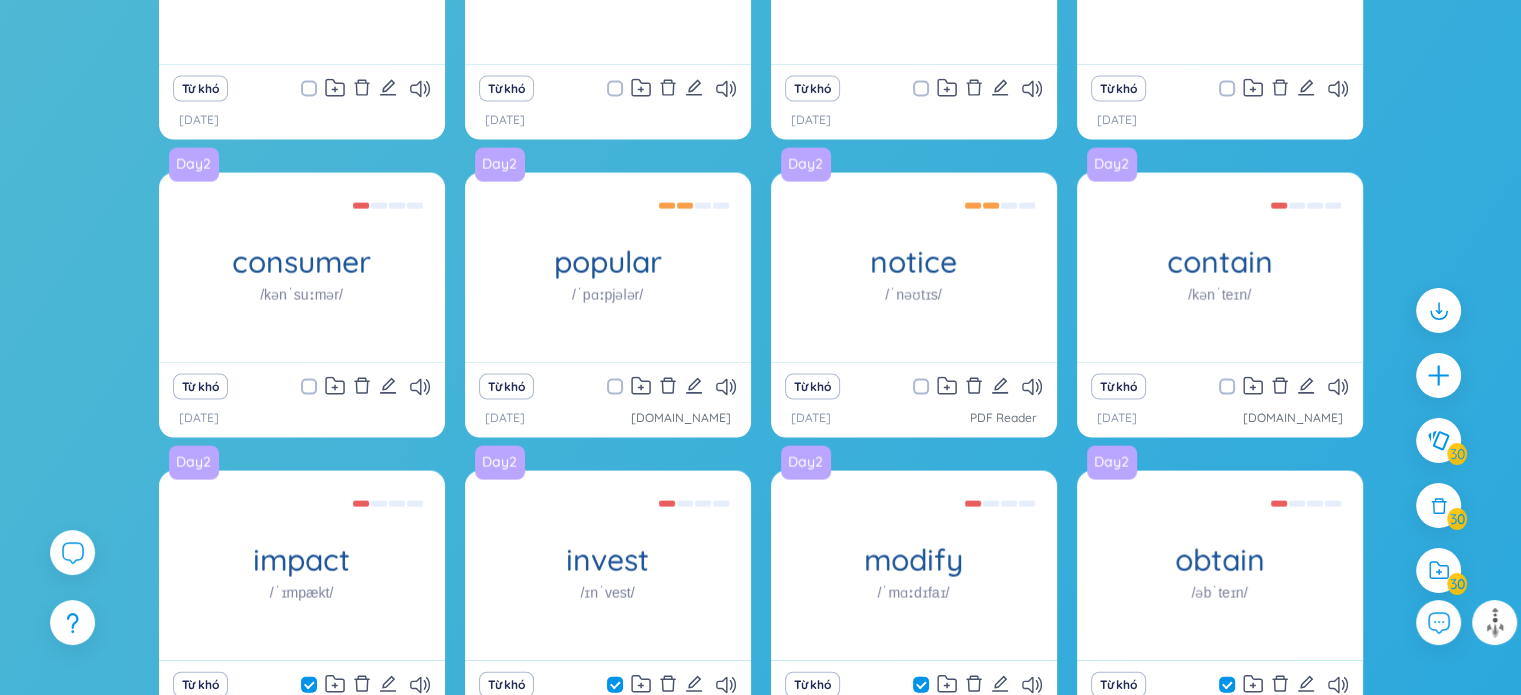 click at bounding box center [1237, 387] 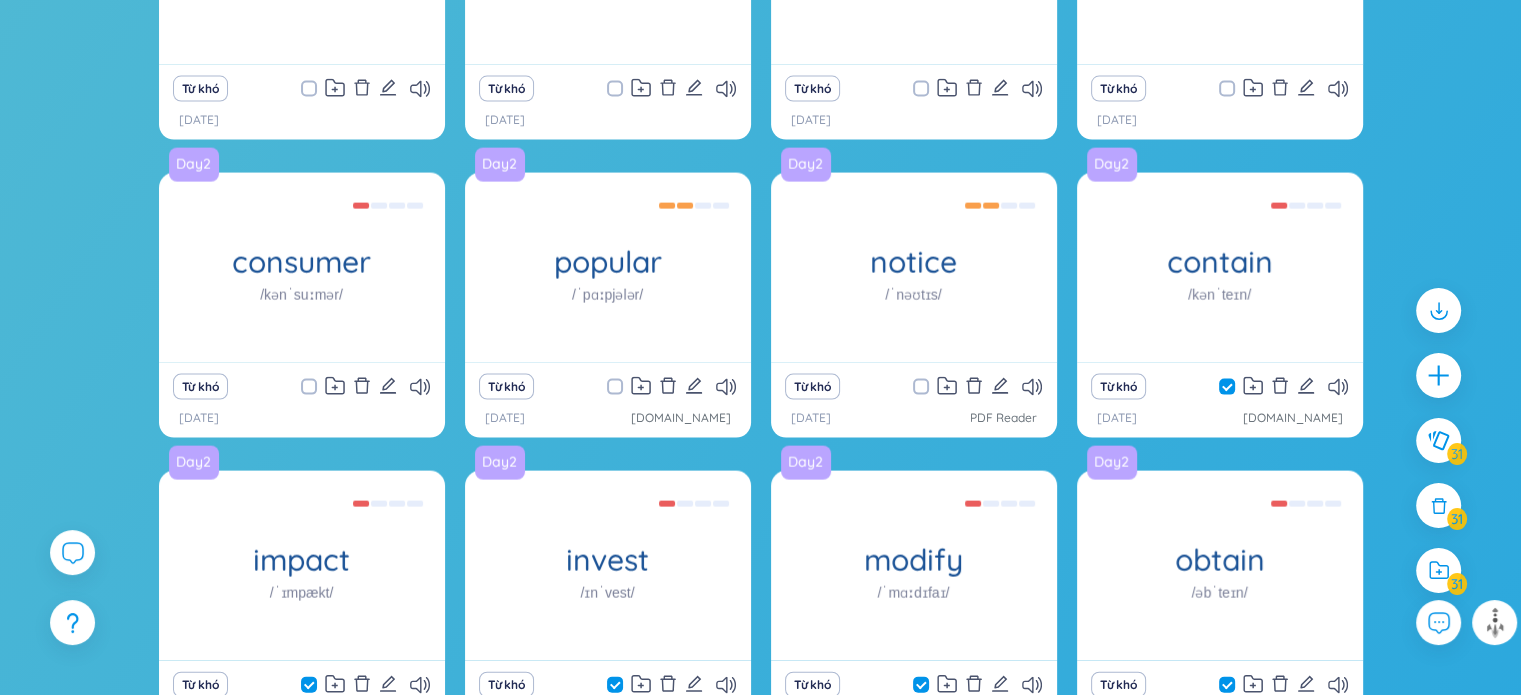 click at bounding box center [921, 387] 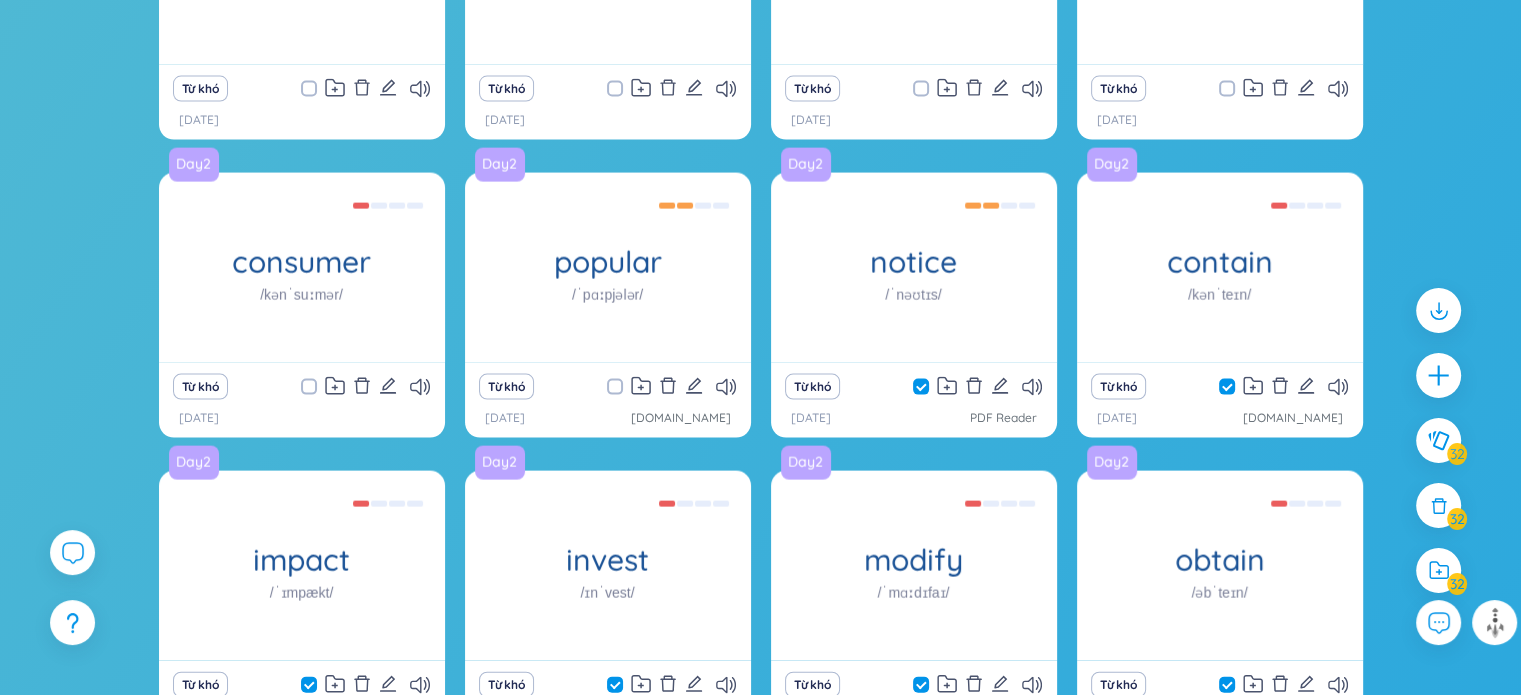 click at bounding box center [615, 387] 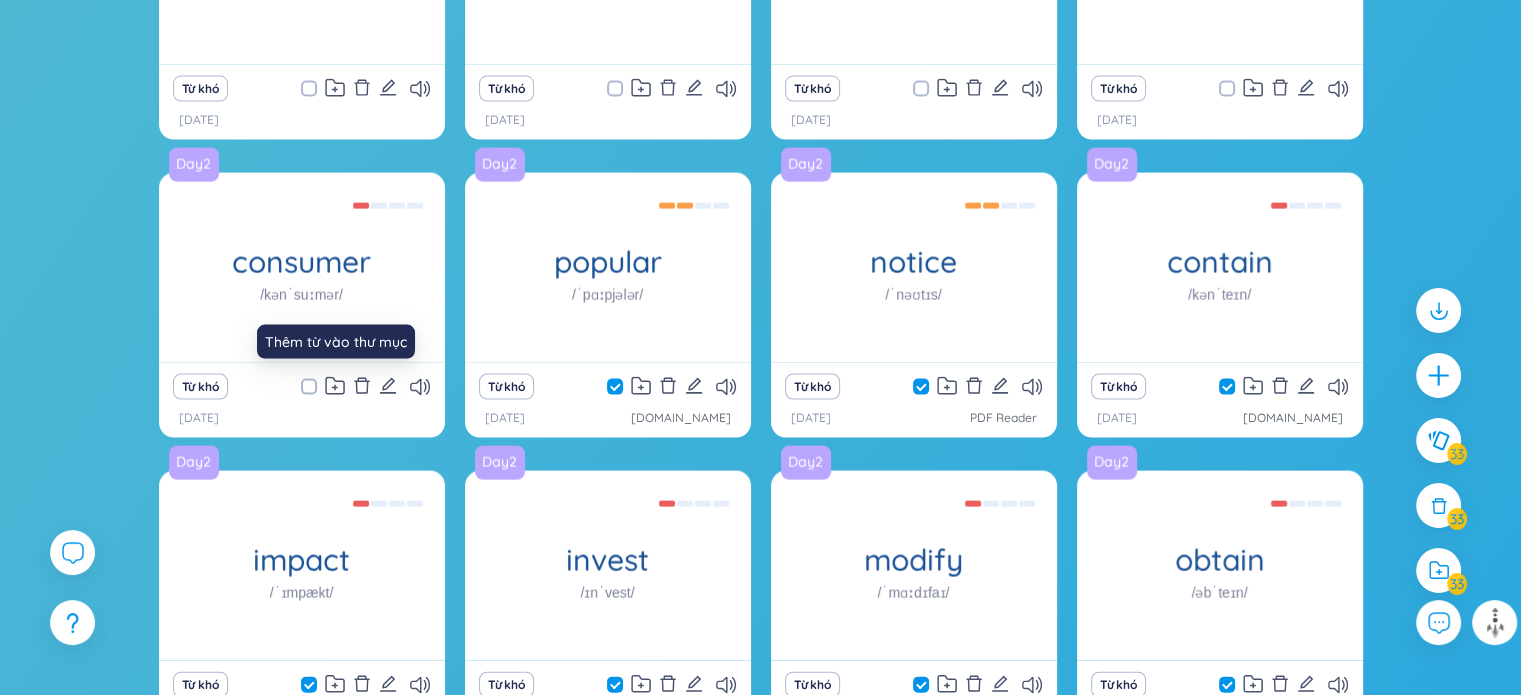 click at bounding box center (309, 387) 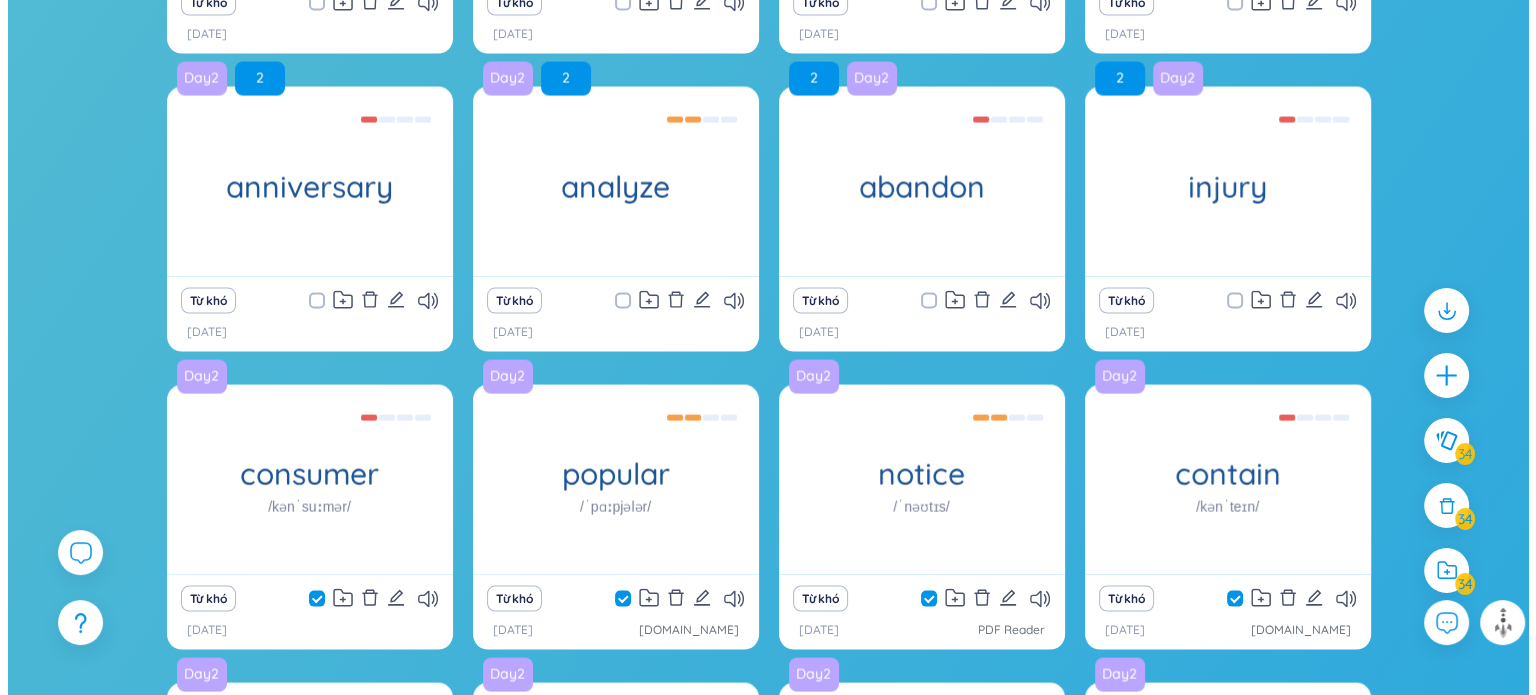 scroll, scrollTop: 4420, scrollLeft: 0, axis: vertical 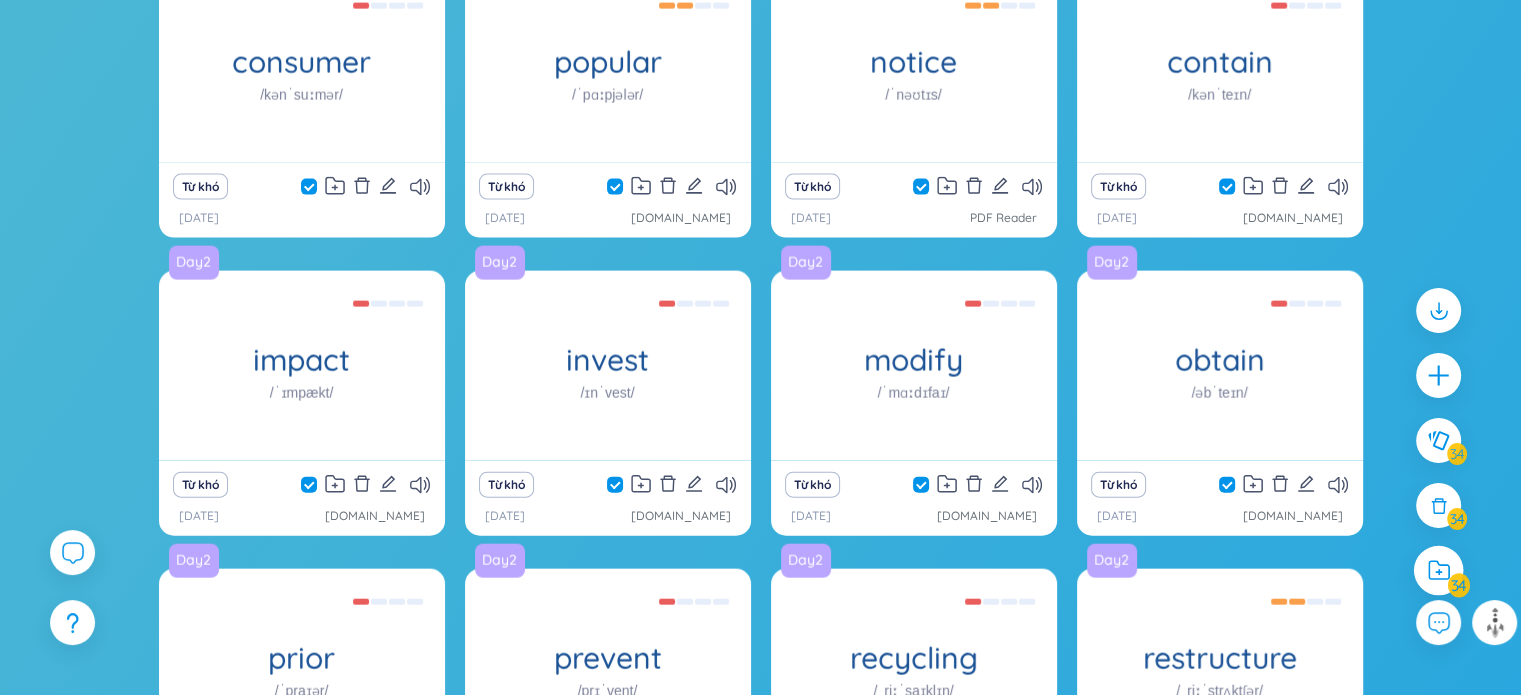 click 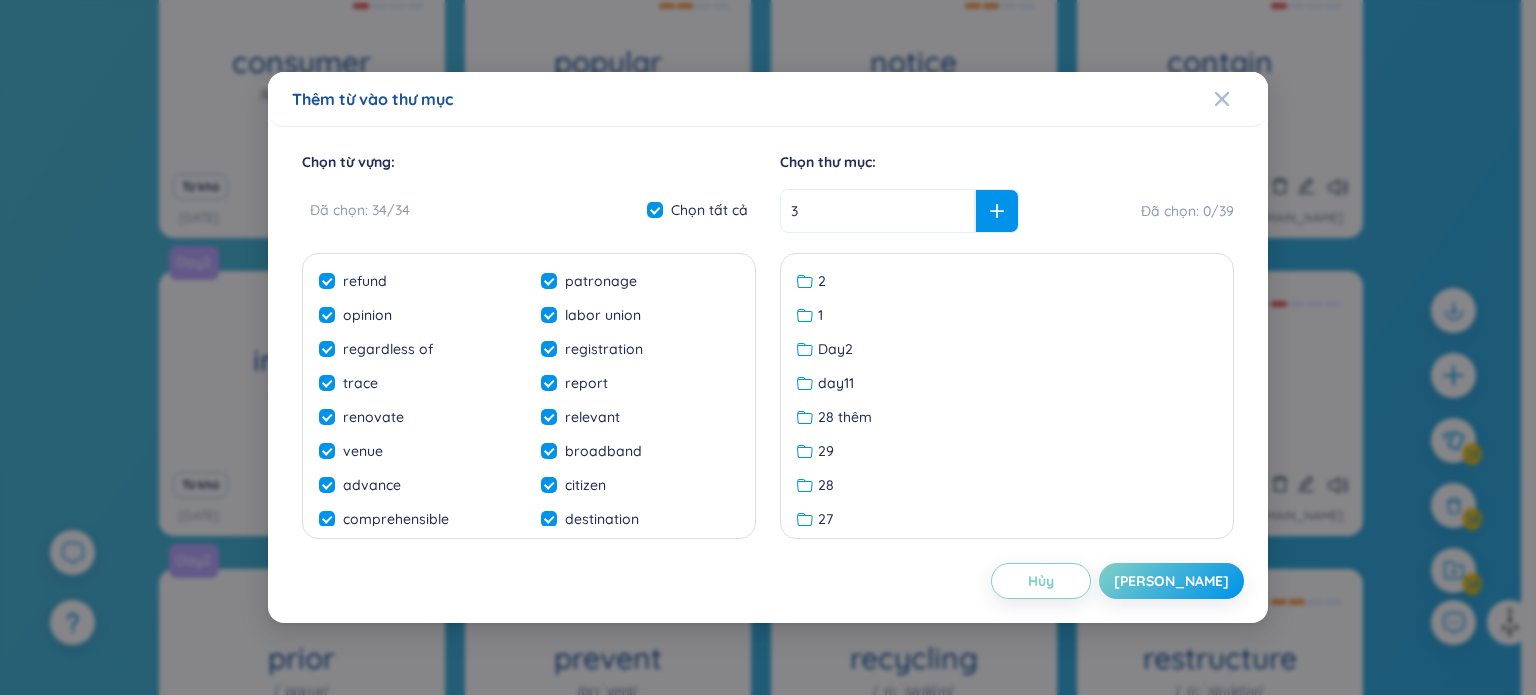 click 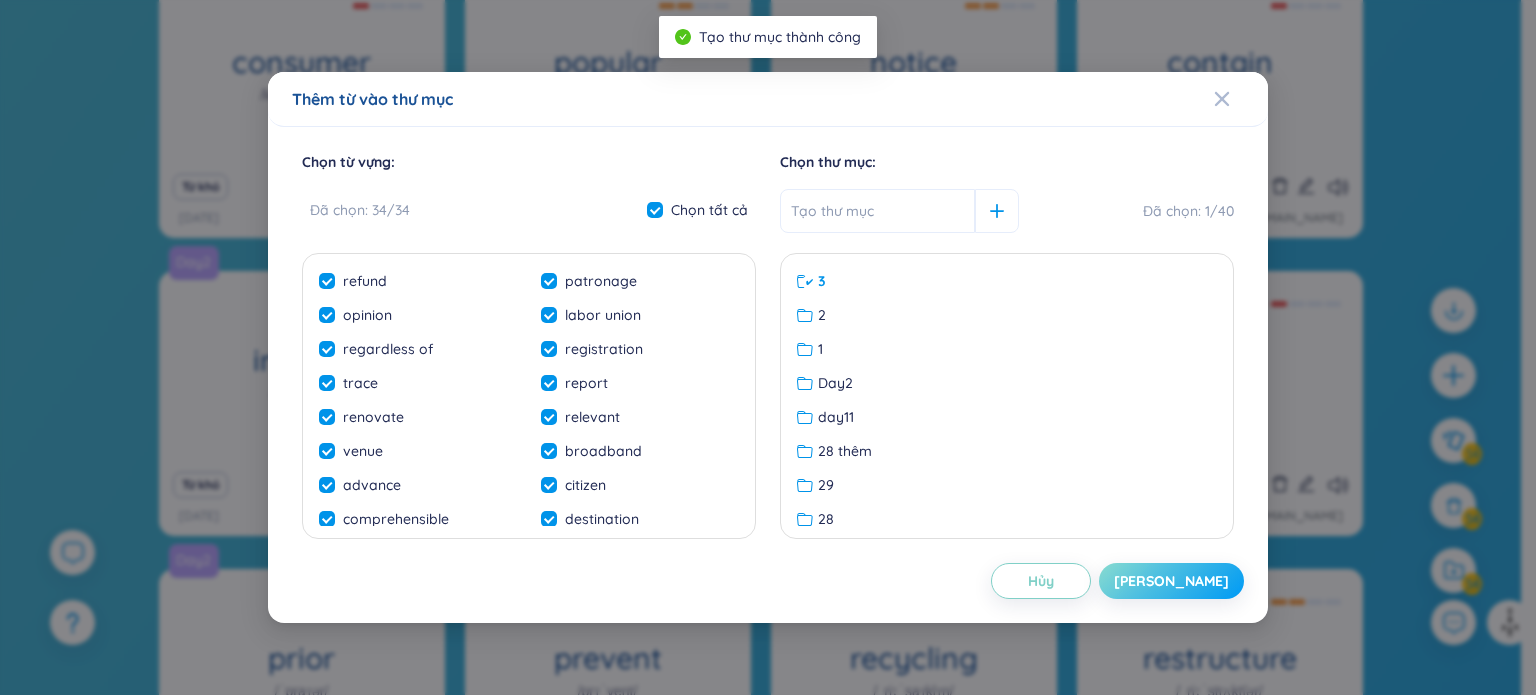 click on "[PERSON_NAME]" at bounding box center [1171, 581] 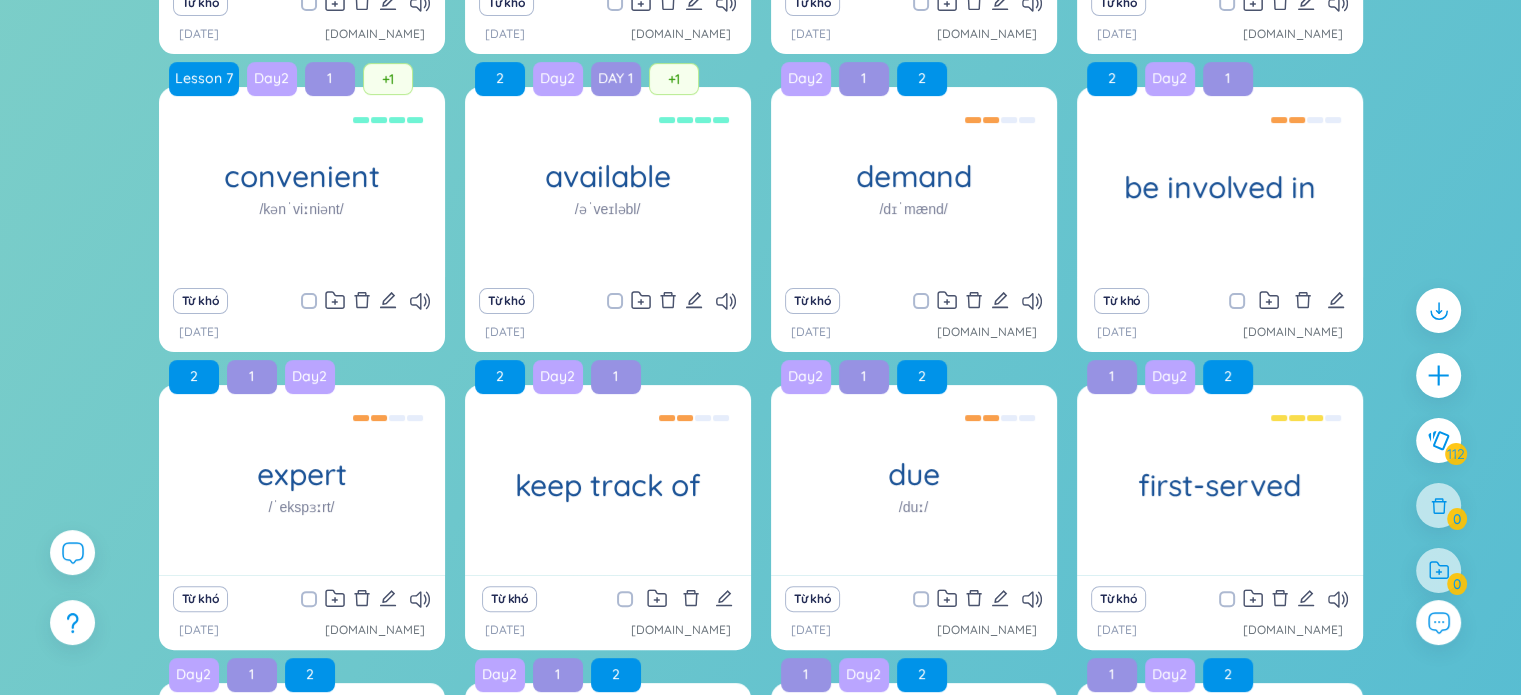 scroll, scrollTop: 0, scrollLeft: 0, axis: both 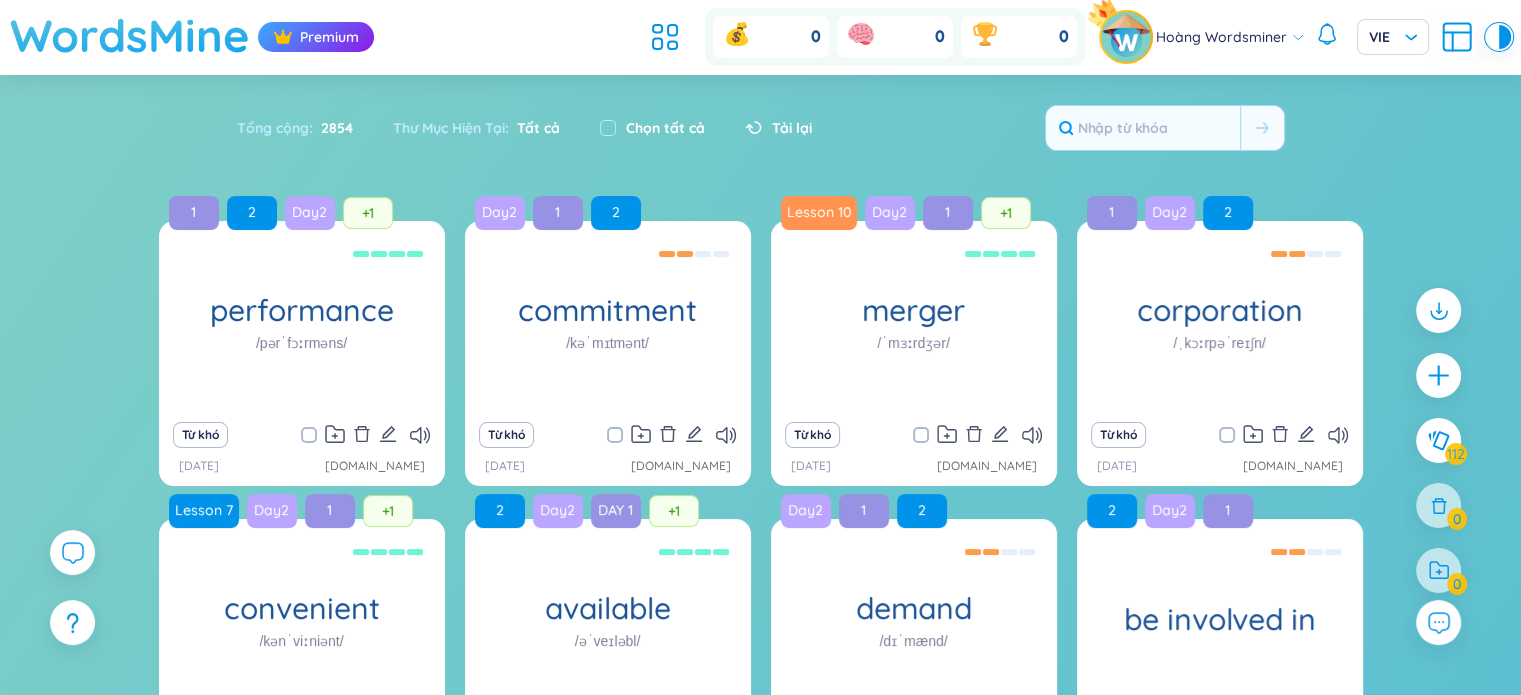 click on "WordsMine" at bounding box center [130, 35] 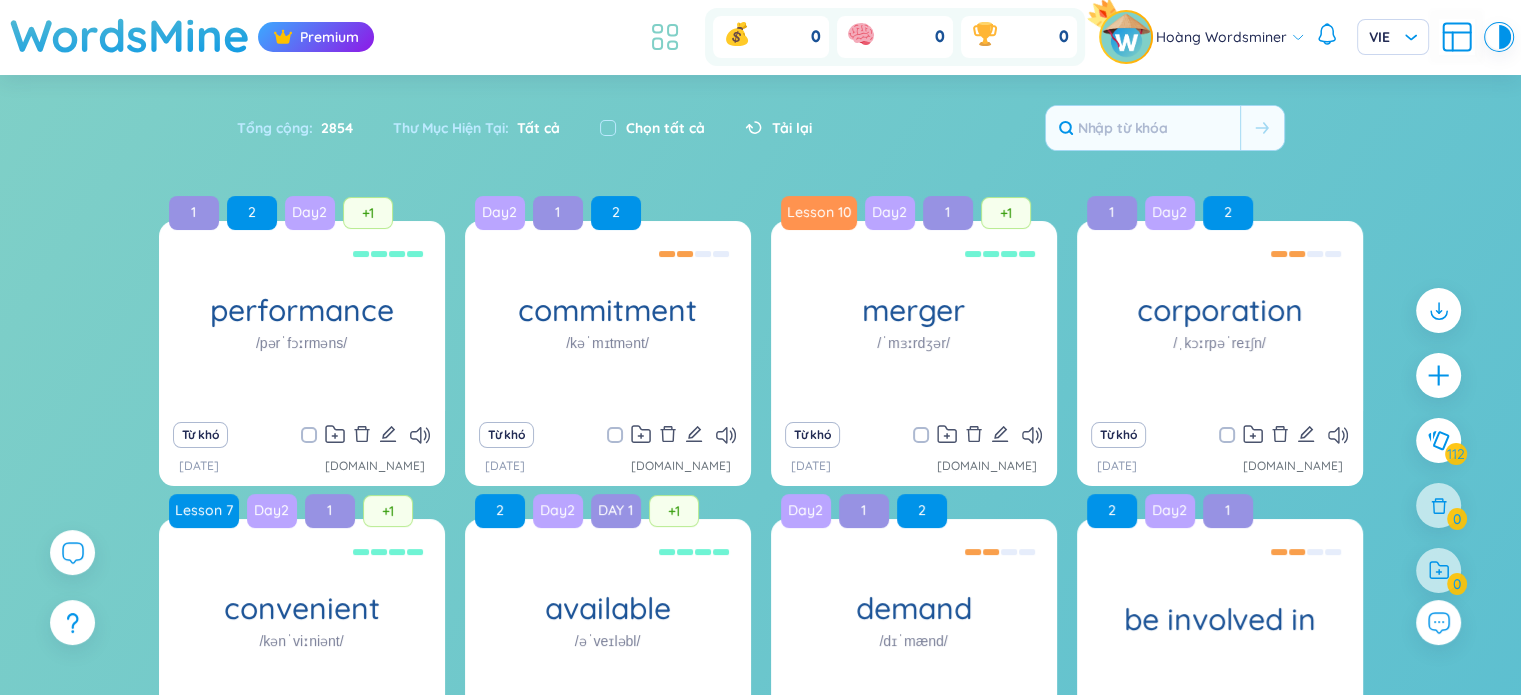 click 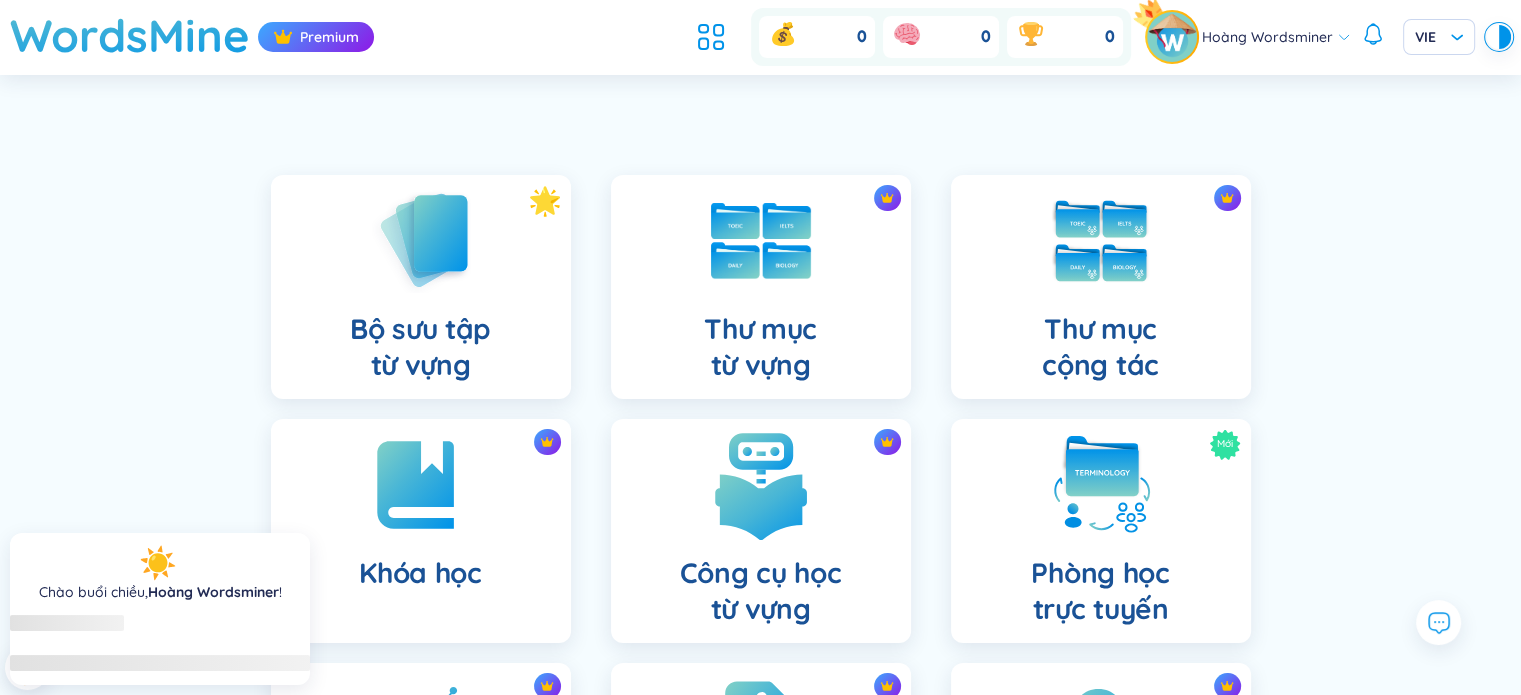 click on "Công cụ học từ vựng" at bounding box center (761, 591) 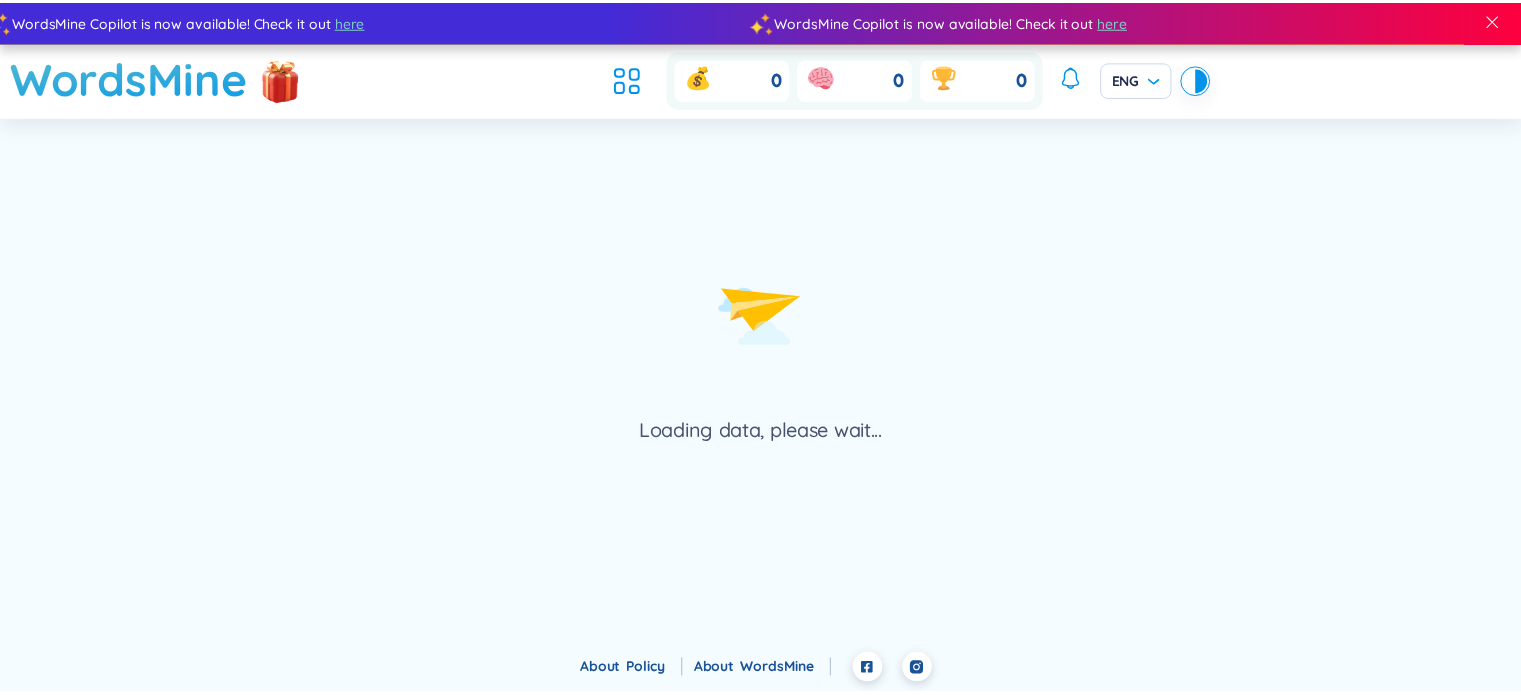 scroll, scrollTop: 0, scrollLeft: 0, axis: both 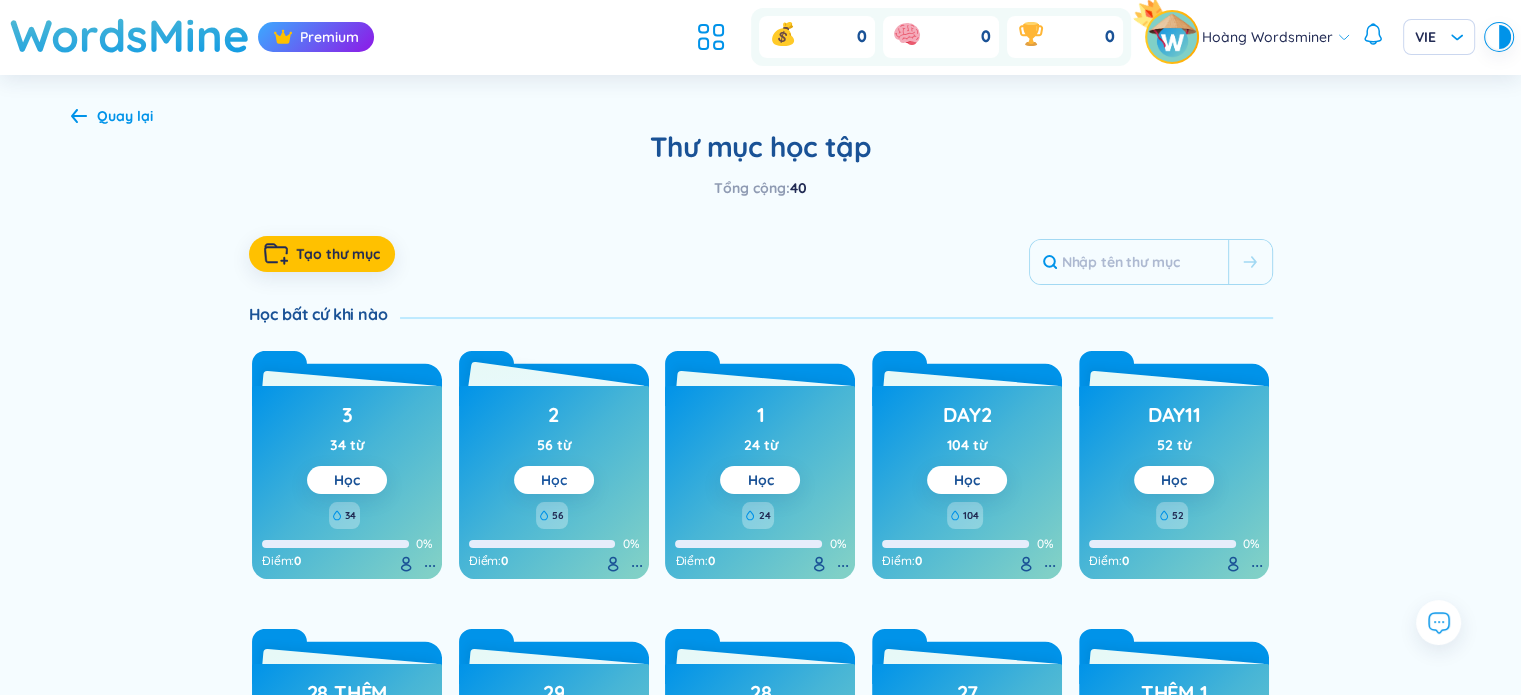 click on "Học" at bounding box center [554, 480] 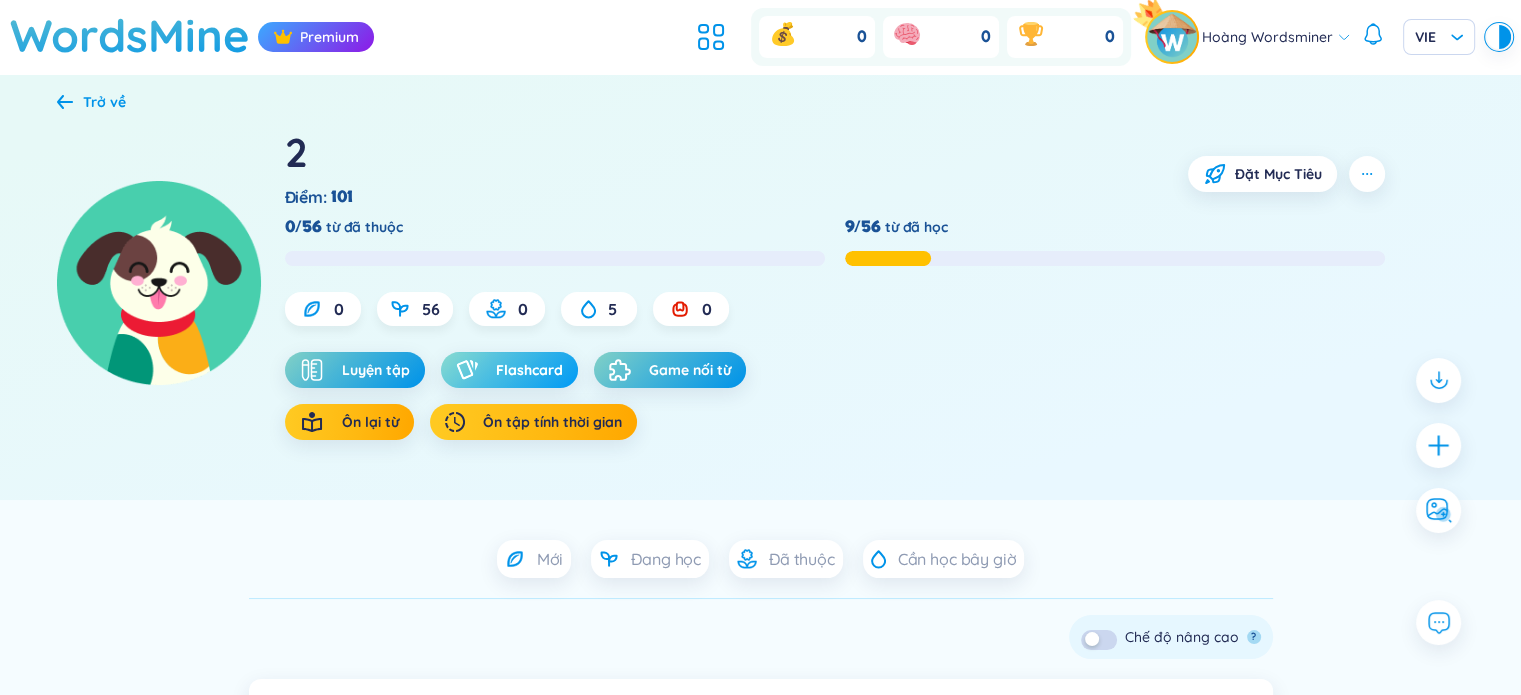 click on "Flashcard" at bounding box center [529, 370] 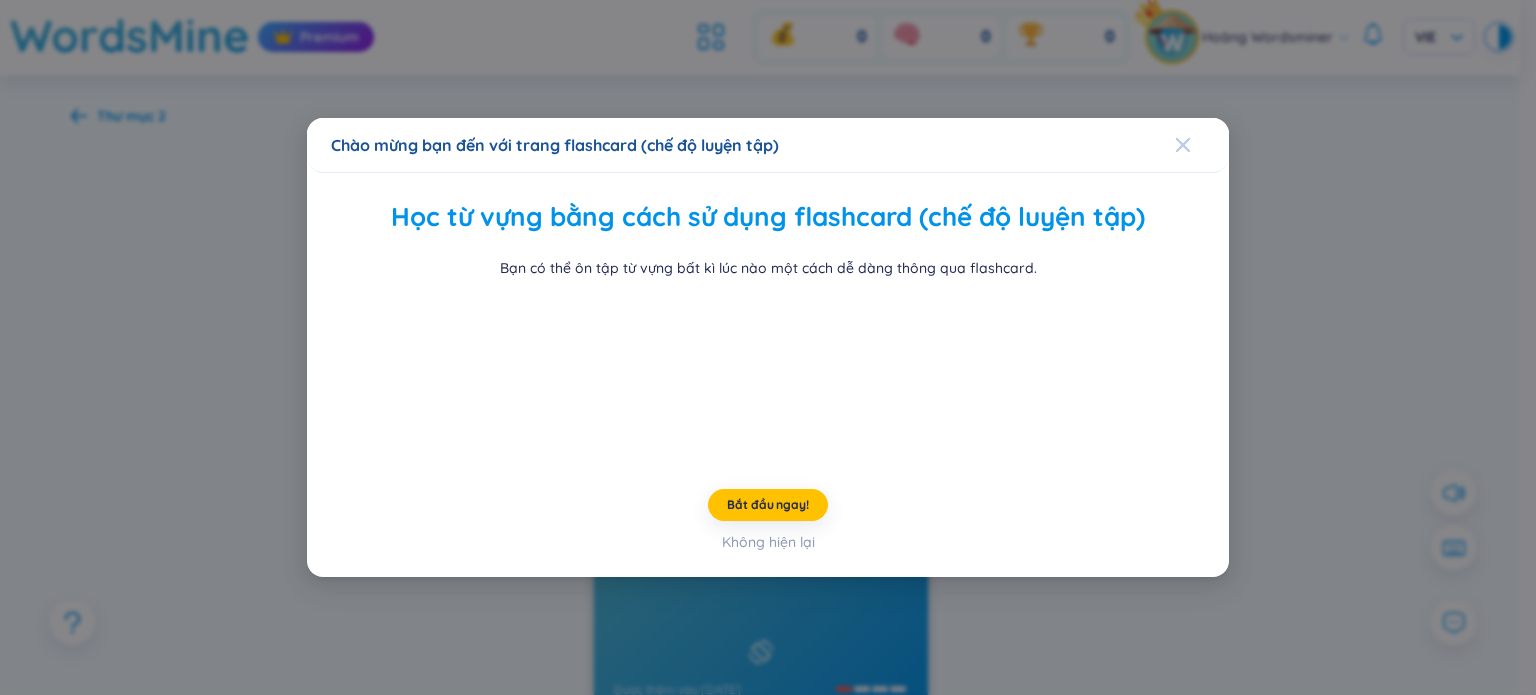 click 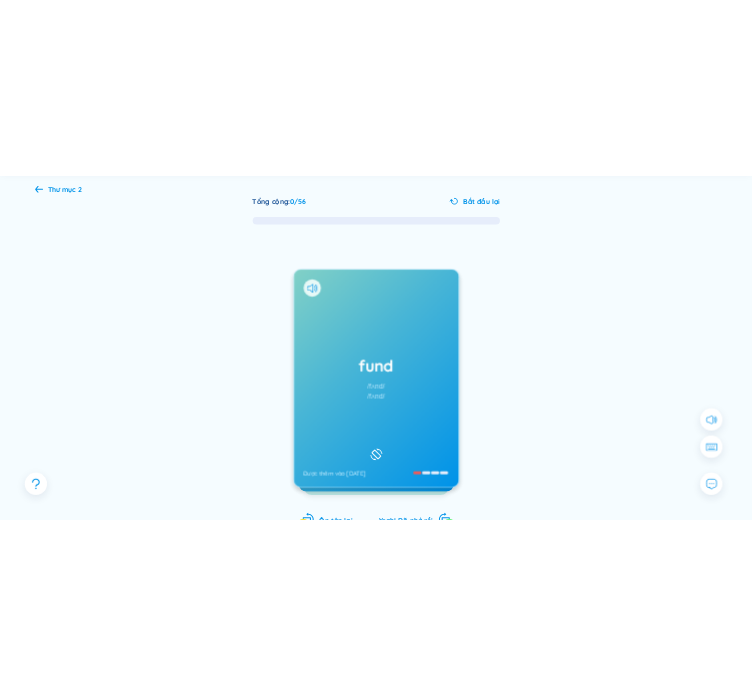 scroll, scrollTop: 99, scrollLeft: 0, axis: vertical 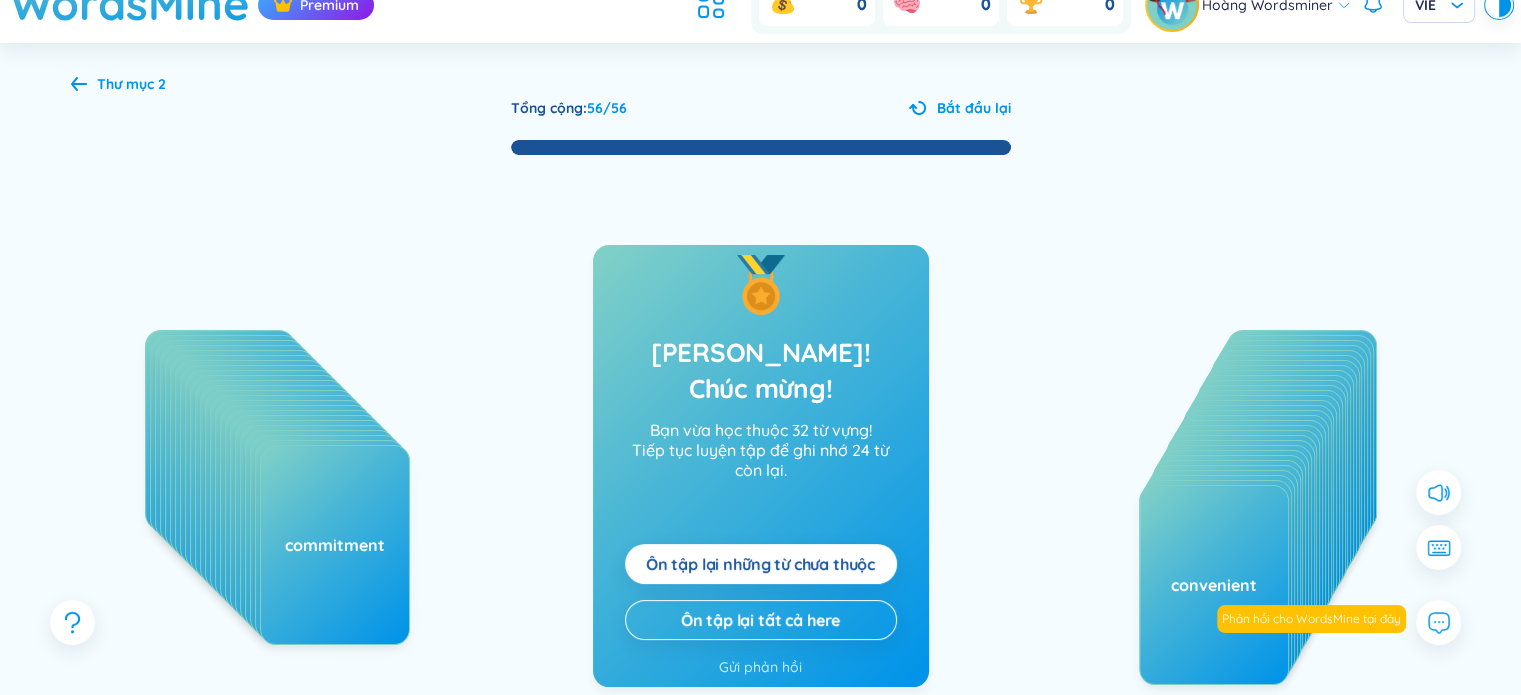 click on "Ôn tập lại những từ chưa thuộc" at bounding box center [760, 564] 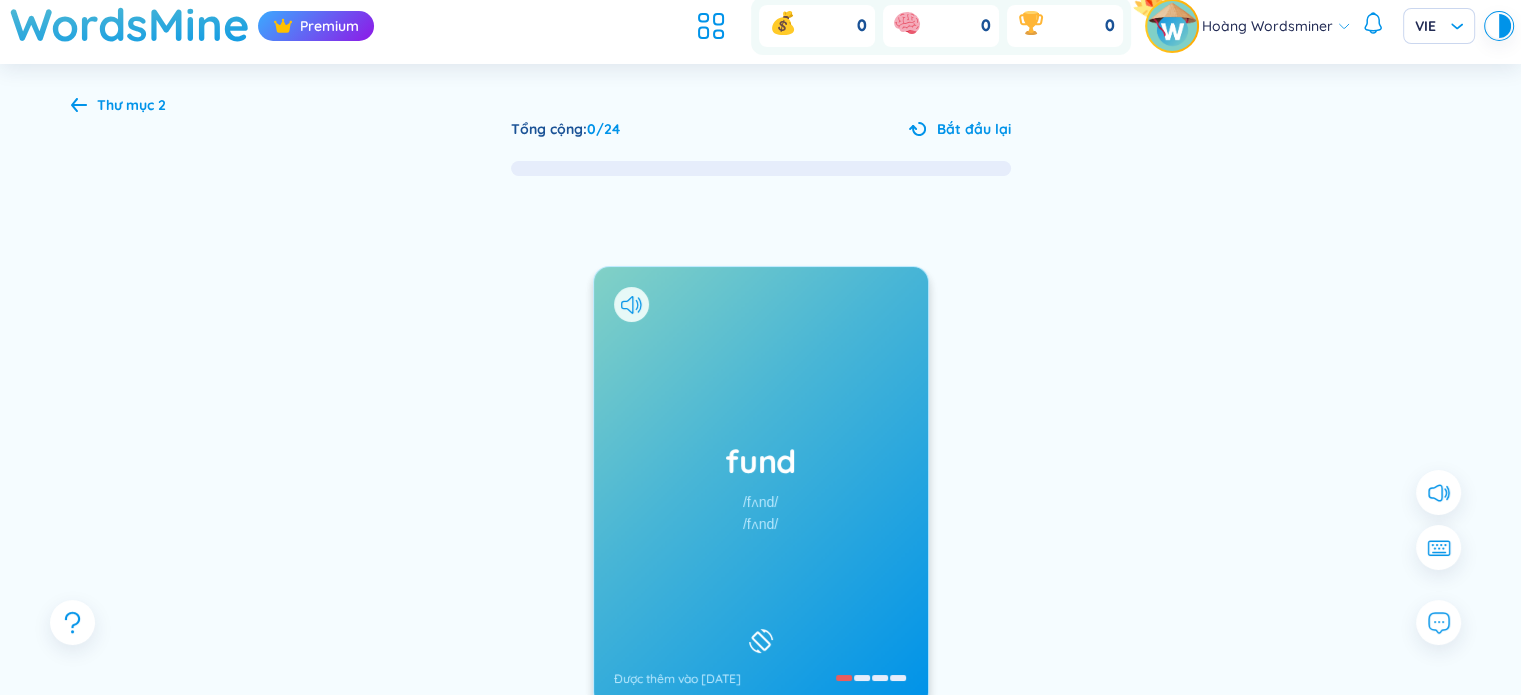 scroll, scrollTop: 0, scrollLeft: 0, axis: both 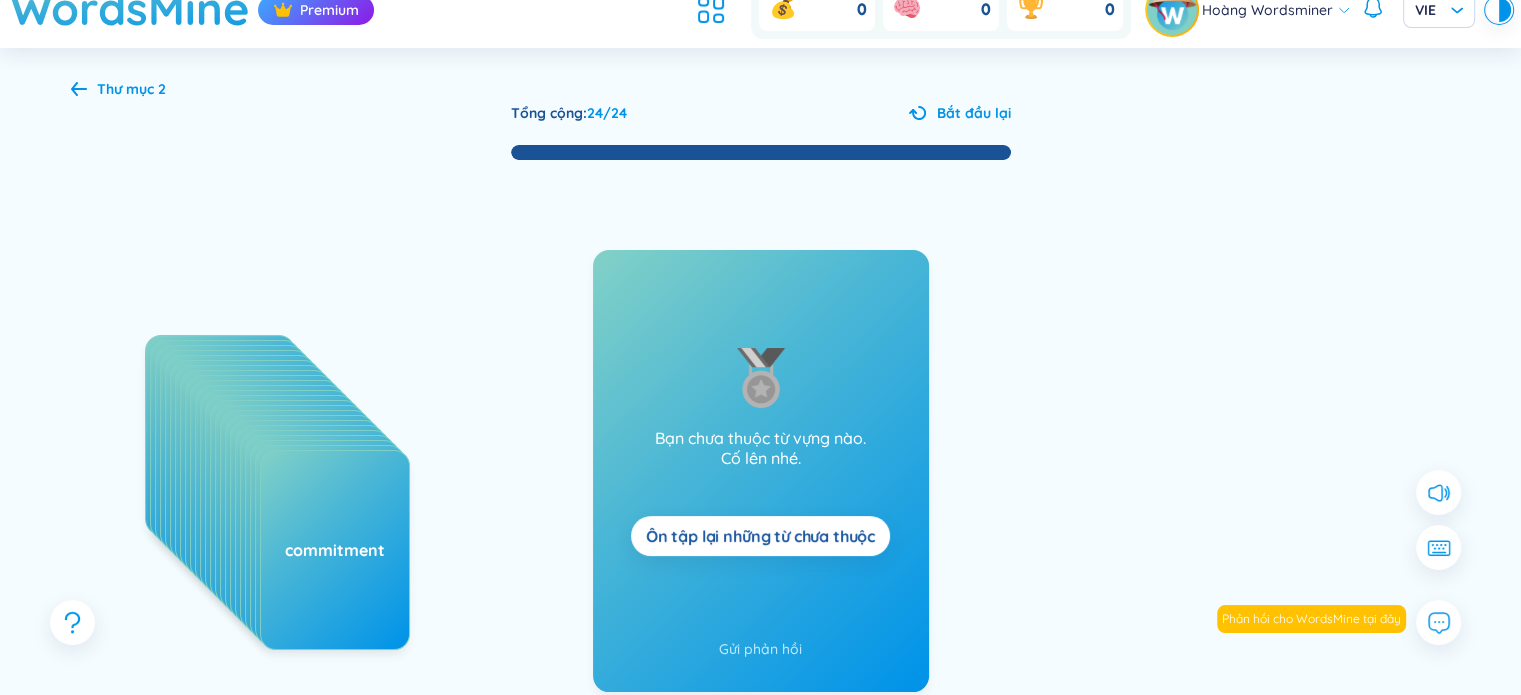 click on "Ôn tập lại những từ chưa thuộc" at bounding box center (760, 536) 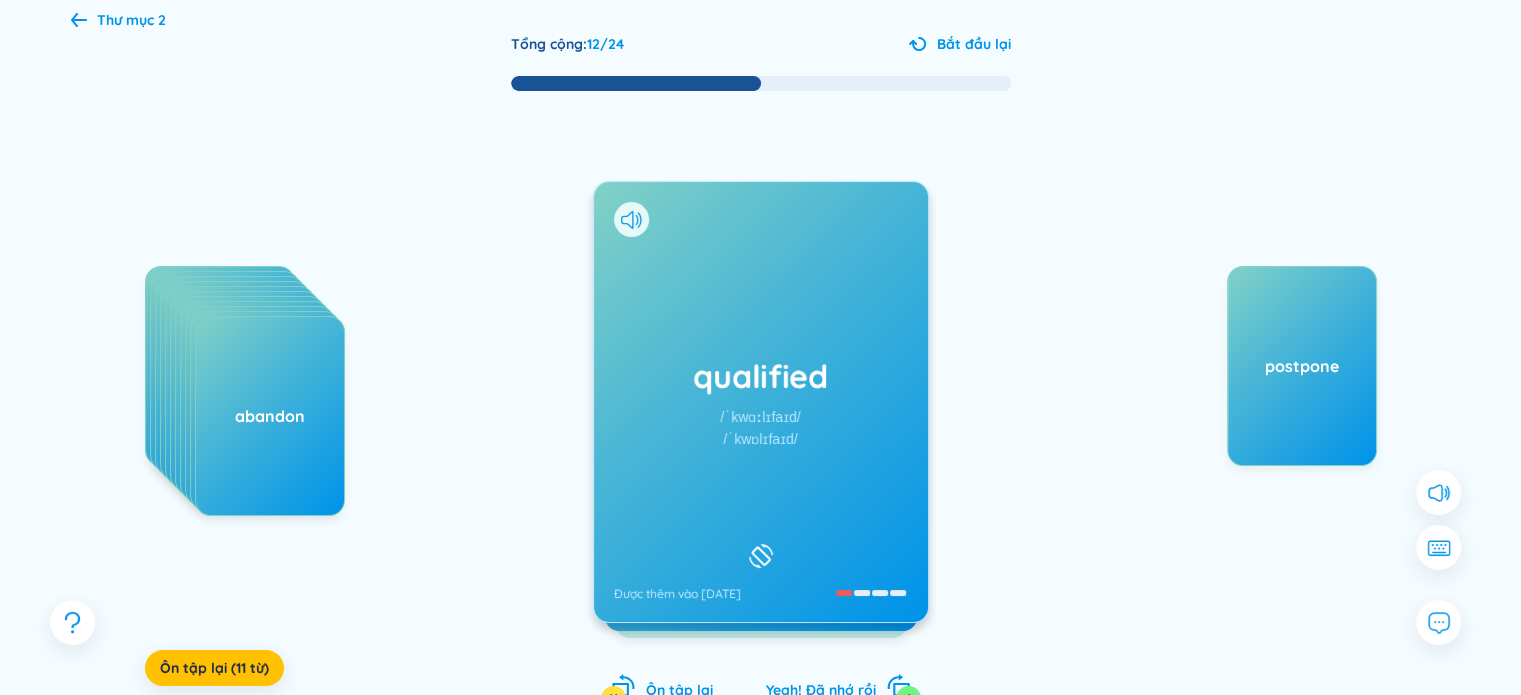 scroll, scrollTop: 100, scrollLeft: 0, axis: vertical 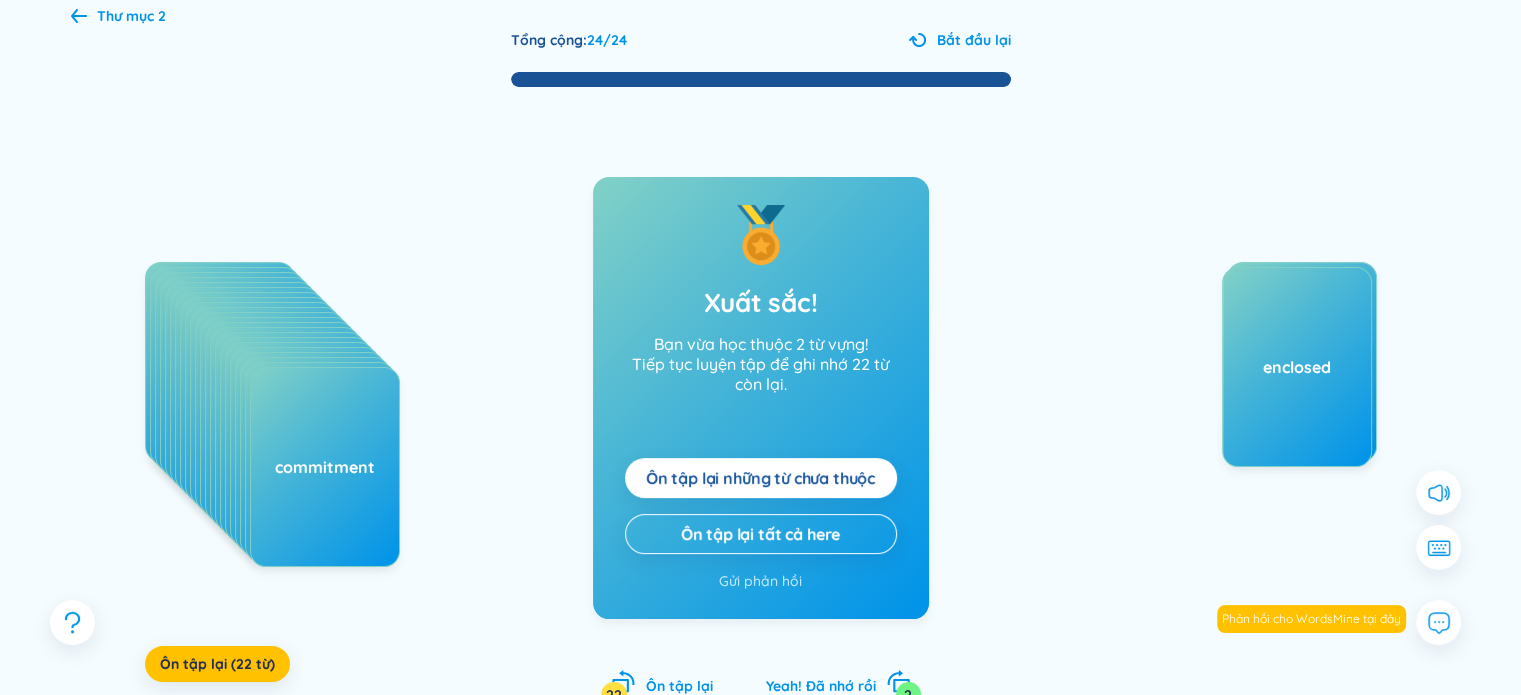 click on "Ôn tập lại những từ chưa thuộc" at bounding box center (760, 478) 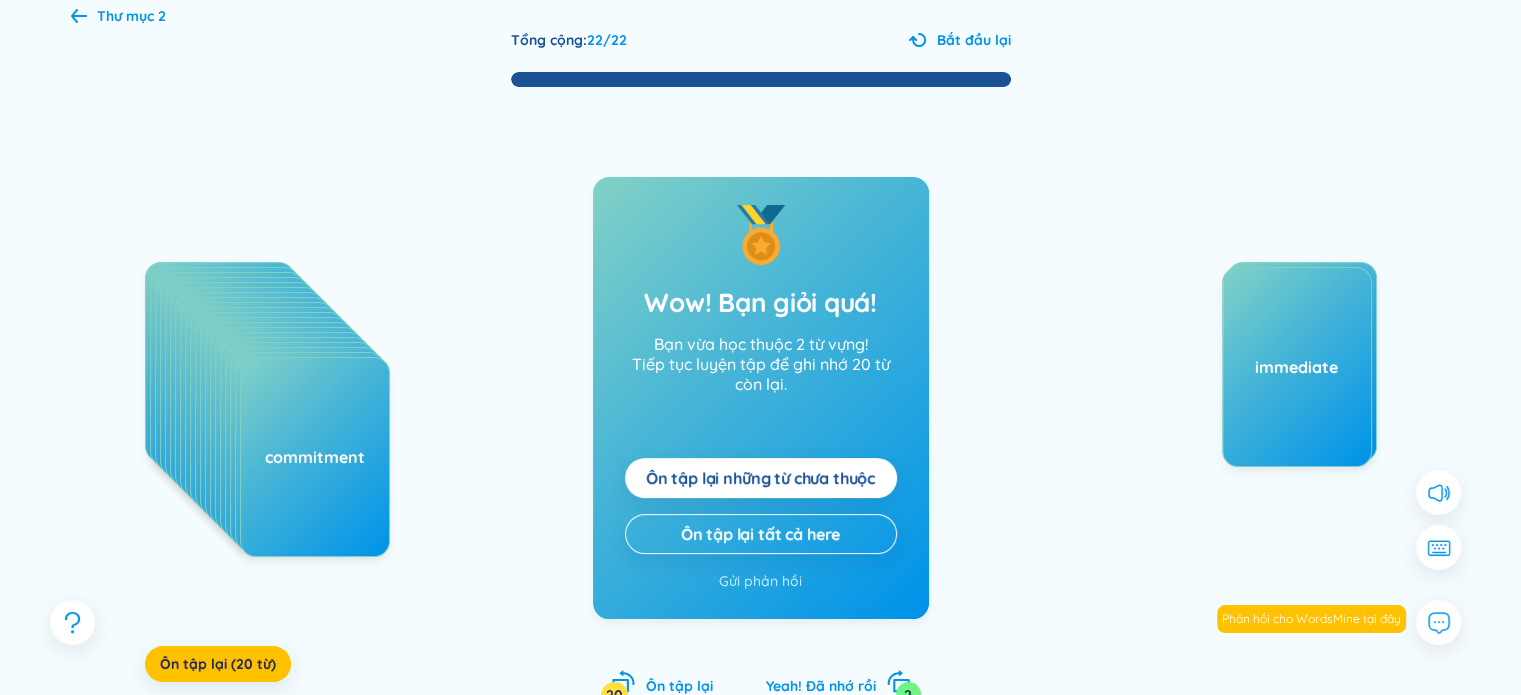 click on "Ôn tập lại những từ chưa thuộc" at bounding box center (760, 478) 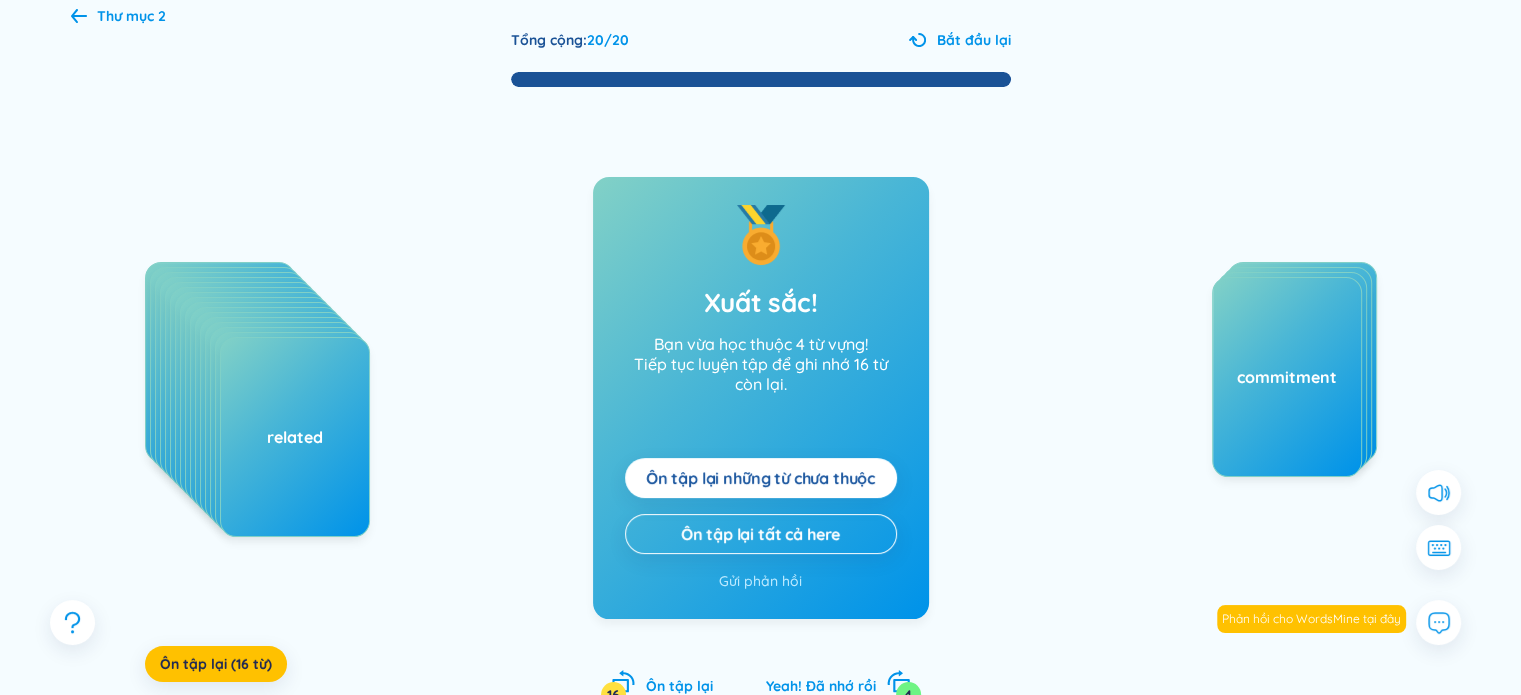 click on "Ôn tập lại những từ chưa thuộc" at bounding box center [761, 478] 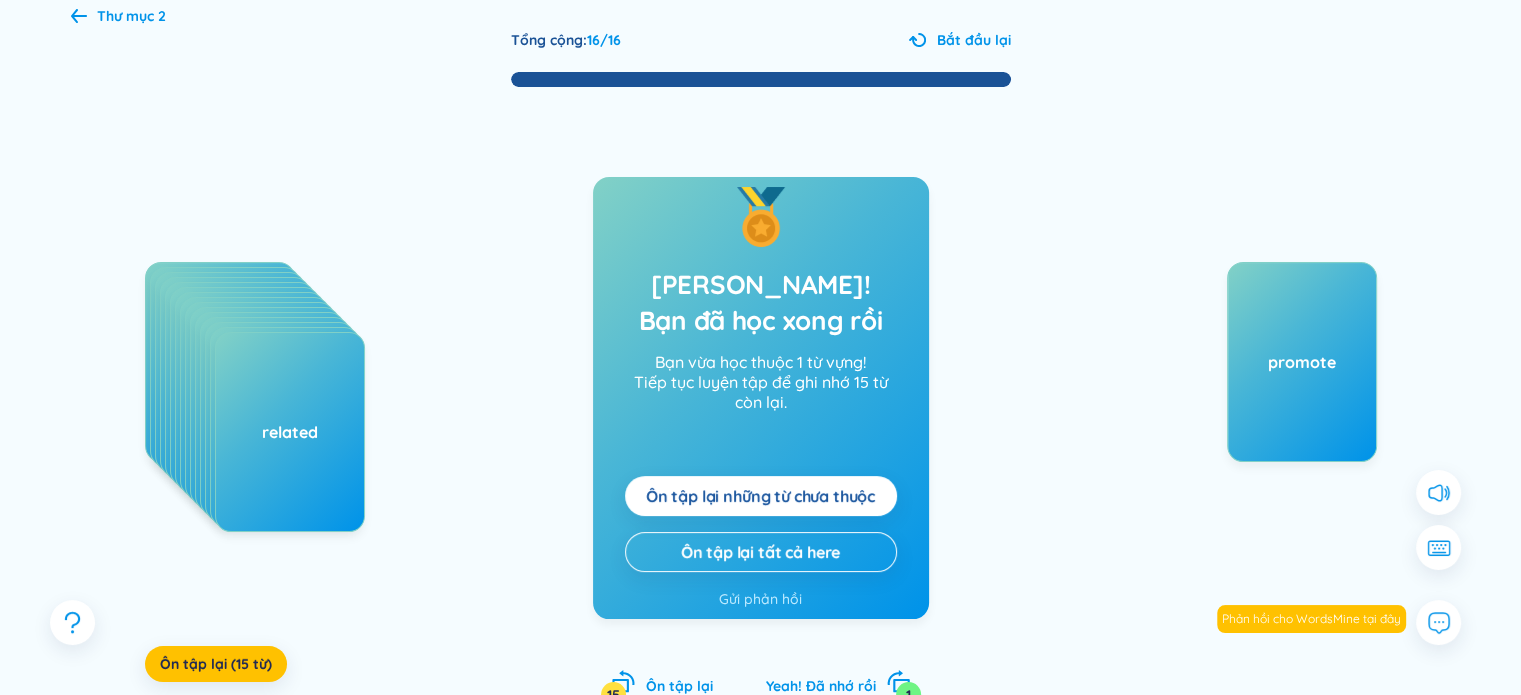 click on "Ôn tập lại những từ chưa thuộc" at bounding box center (760, 496) 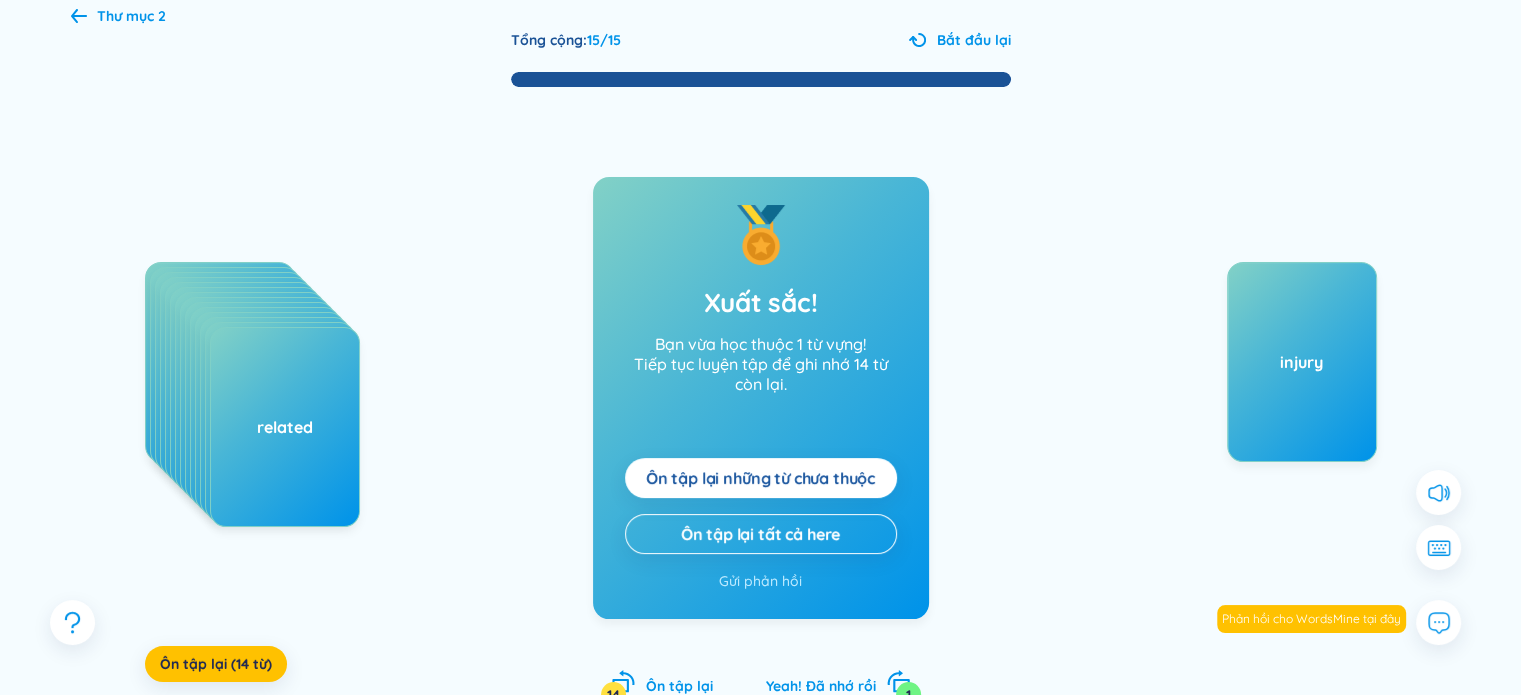 click on "Ôn tập lại những từ chưa thuộc" at bounding box center [760, 478] 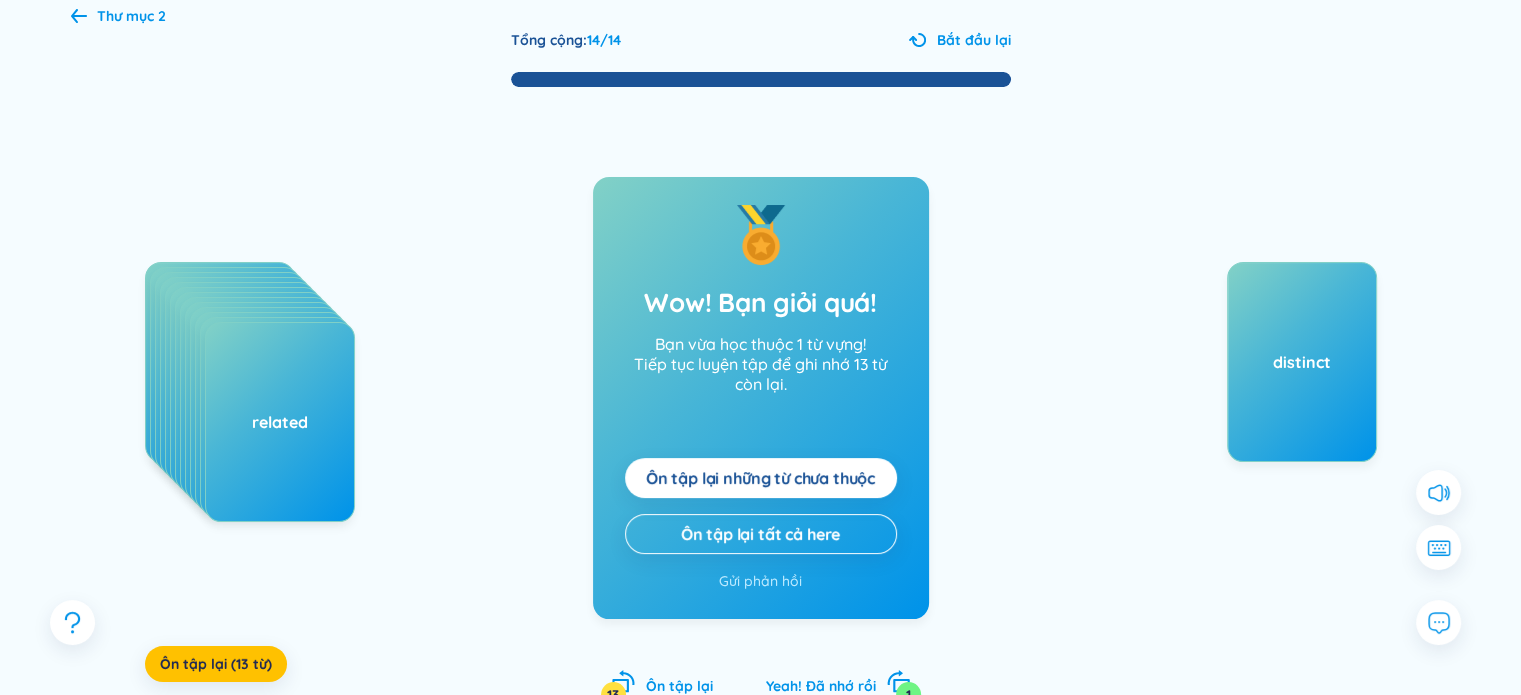 click on "reservation participant valid explanation proper abandon qualified approval innovative consider reaffirm requirement related Ôn tập lại (13 từ) Wow! Bạn giỏi quá! Bạn vừa học thuộc 1 từ vựng! Tiếp tục luyện tập để ghi nhớ 13 từ còn lại. Ôn tập lại những từ chưa thuộc Ôn tập lại tất cả here Gửi phản hồi Wow! Bạn giỏi quá! Bạn vừa học thuộc 1 từ vựng! Tiếp tục luyện tập để ghi nhớ 13 từ còn lại. Ôn tập lại những từ chưa thuộc Ôn tập lại tất cả here Gửi phản hồi Ôn tập lại 13 Yeah! Đã nhớ rồi 1 distinct" at bounding box center (761, 418) 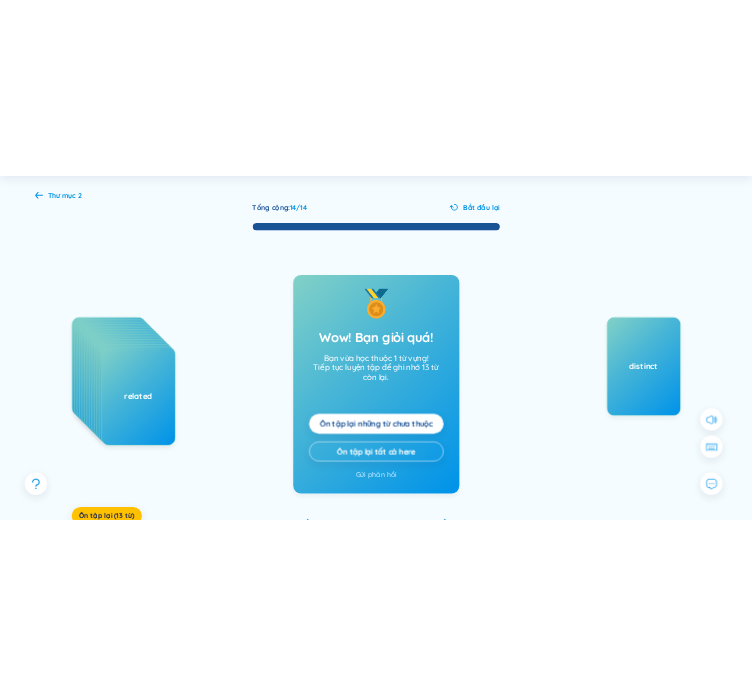 scroll, scrollTop: 75, scrollLeft: 0, axis: vertical 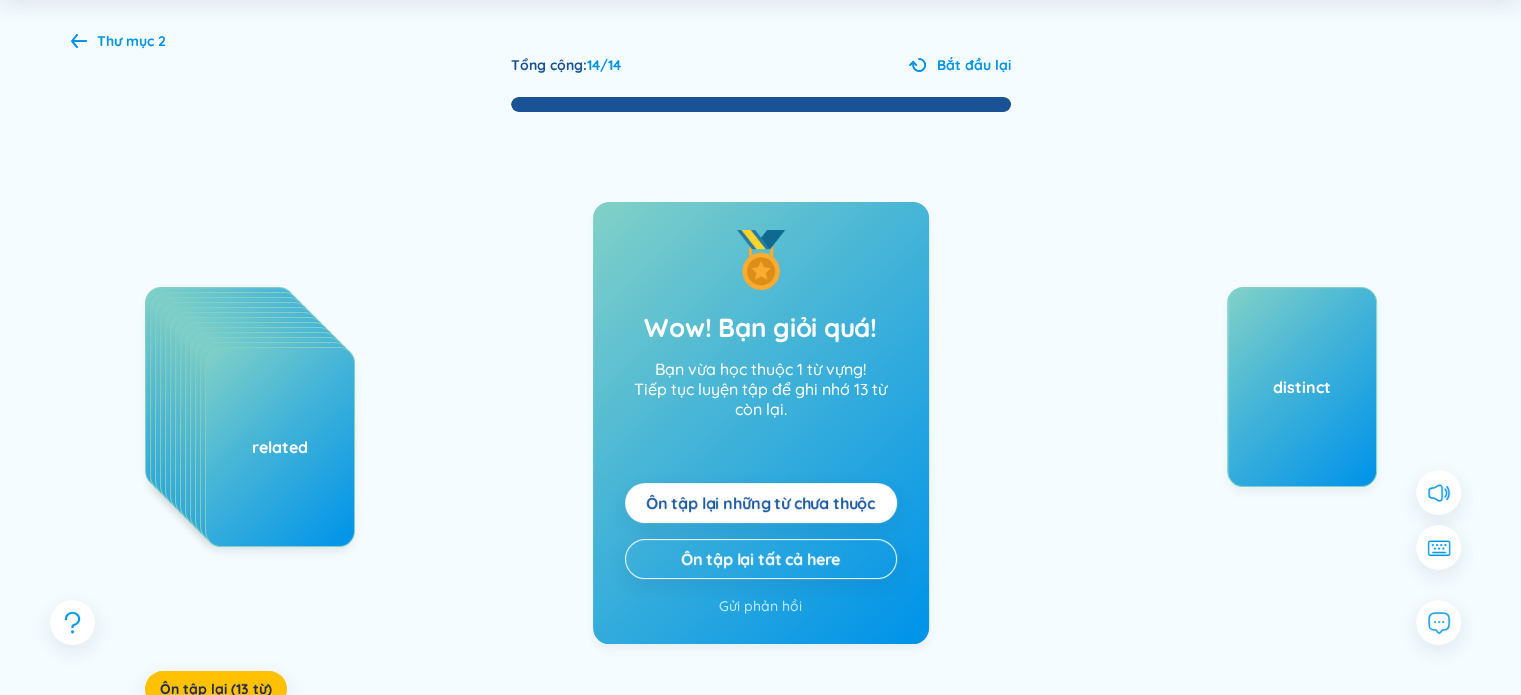 click on "Ôn tập lại những từ chưa thuộc" at bounding box center (760, 503) 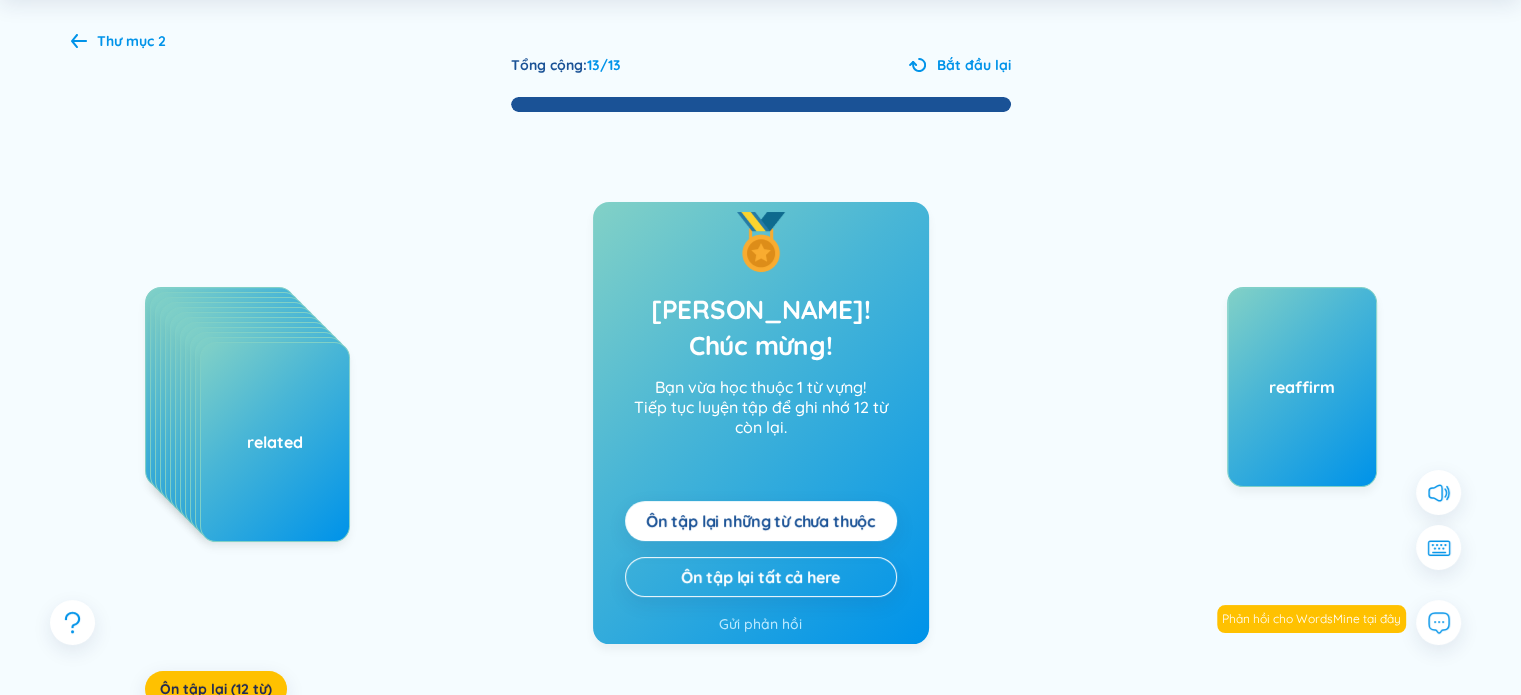 click on "Ôn tập lại những từ chưa thuộc" at bounding box center (761, 521) 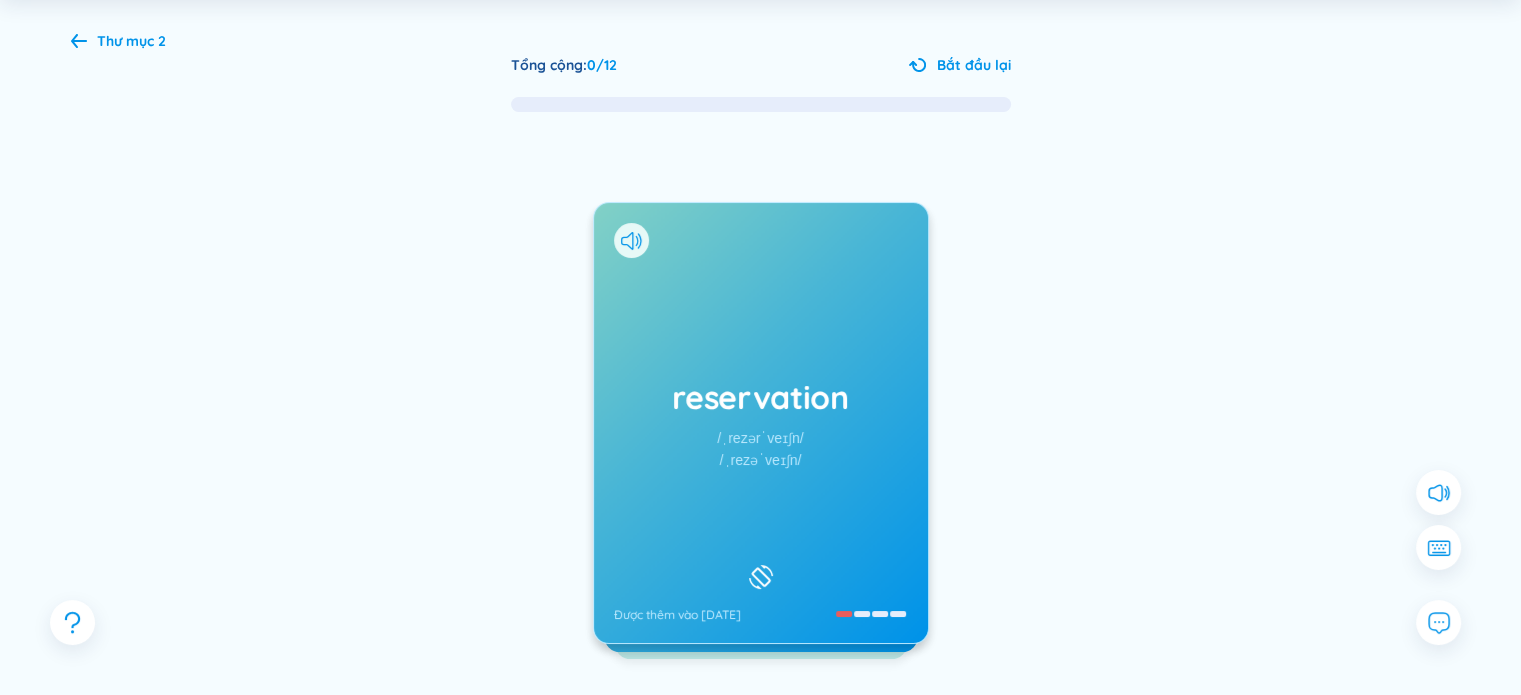 click on "reservation /ˌrezərˈveɪʃn/ /ˌrezəˈveɪʃn/ Được thêm vào 9/7/2025 (n) đặt chỗ; giữ chỗ Được thêm vào 9/7/2025 participant Ôn tập lại 0 Yeah! Đã nhớ rồi 0" at bounding box center [761, 443] 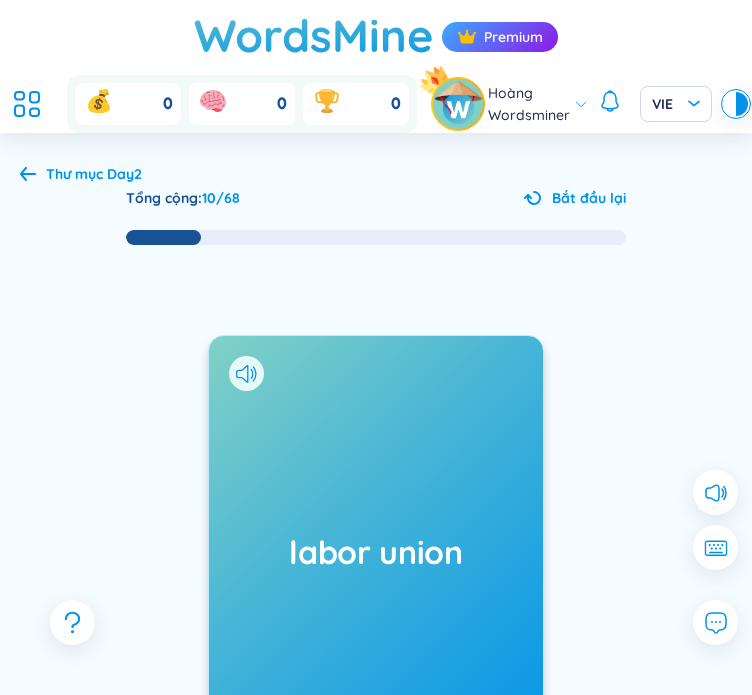 scroll, scrollTop: 124, scrollLeft: 0, axis: vertical 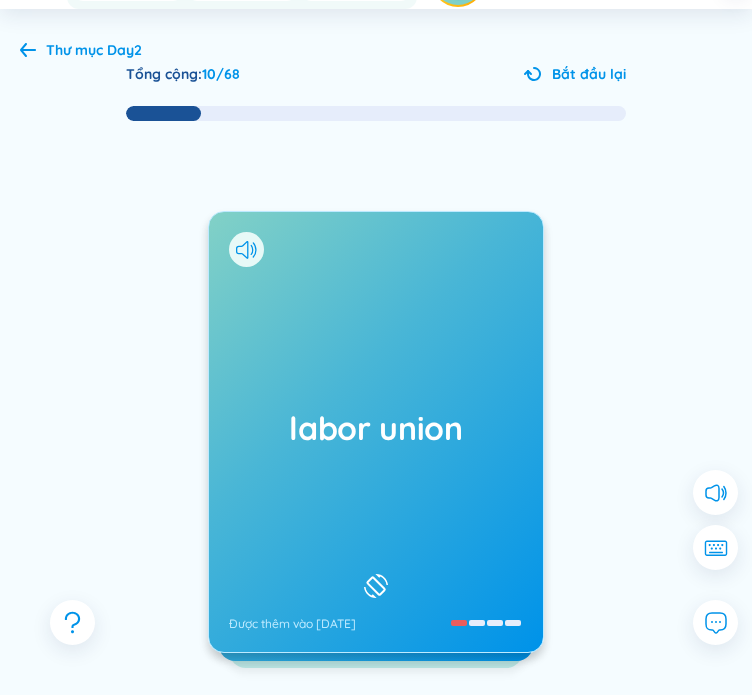 click on "Thư mục   Day2" at bounding box center (94, 50) 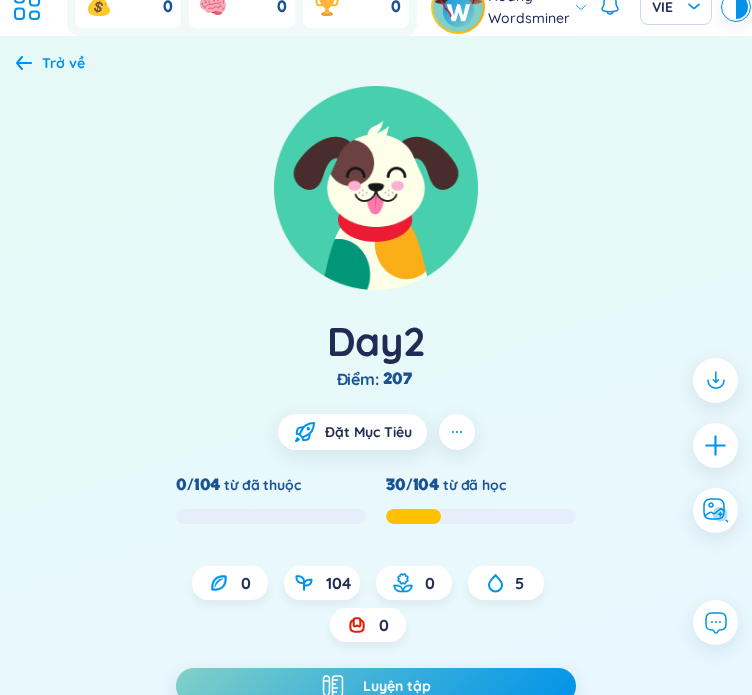 scroll, scrollTop: 0, scrollLeft: 0, axis: both 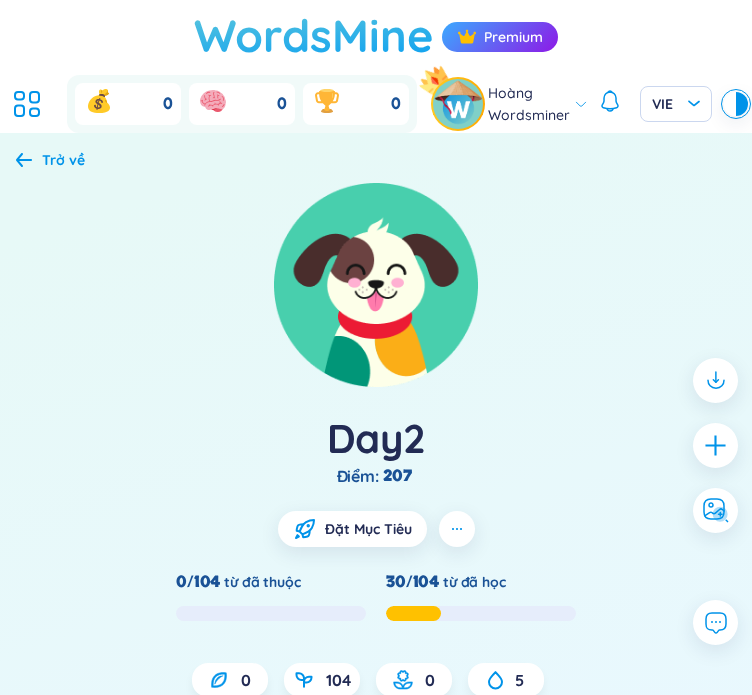 click on "WordsMine" at bounding box center (314, 35) 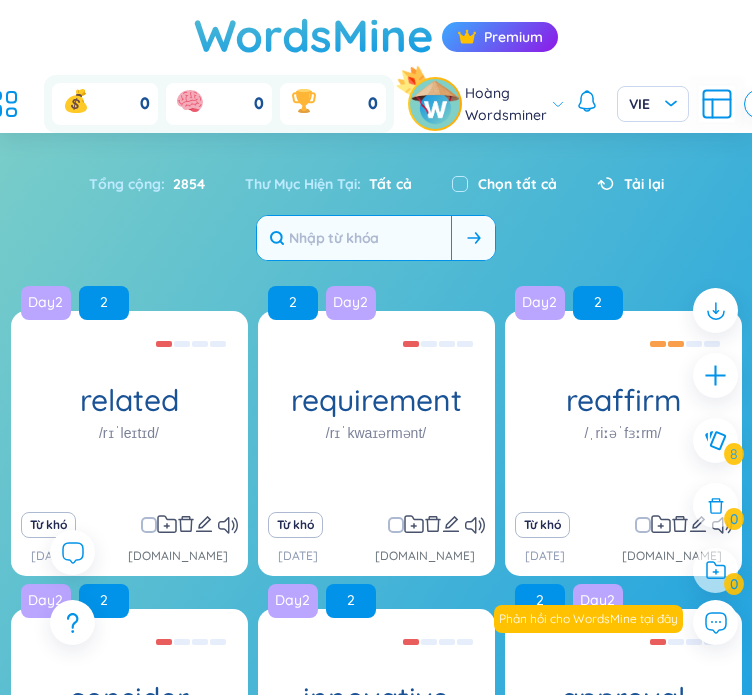 click at bounding box center [354, 238] 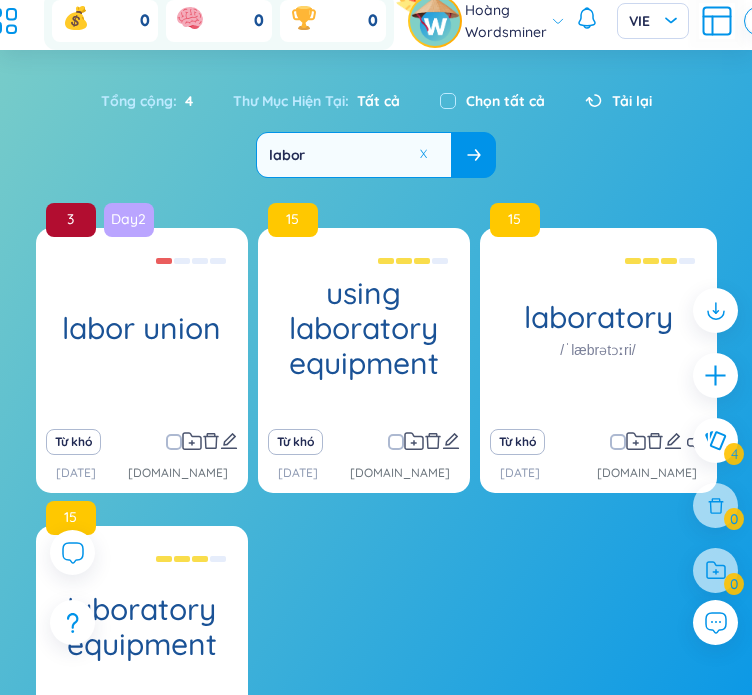 scroll, scrollTop: 200, scrollLeft: 0, axis: vertical 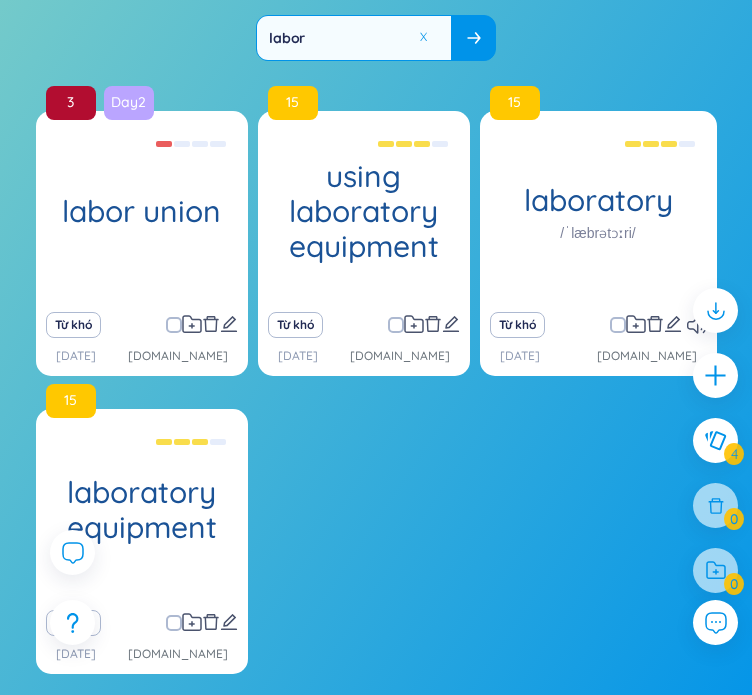 type on "labor" 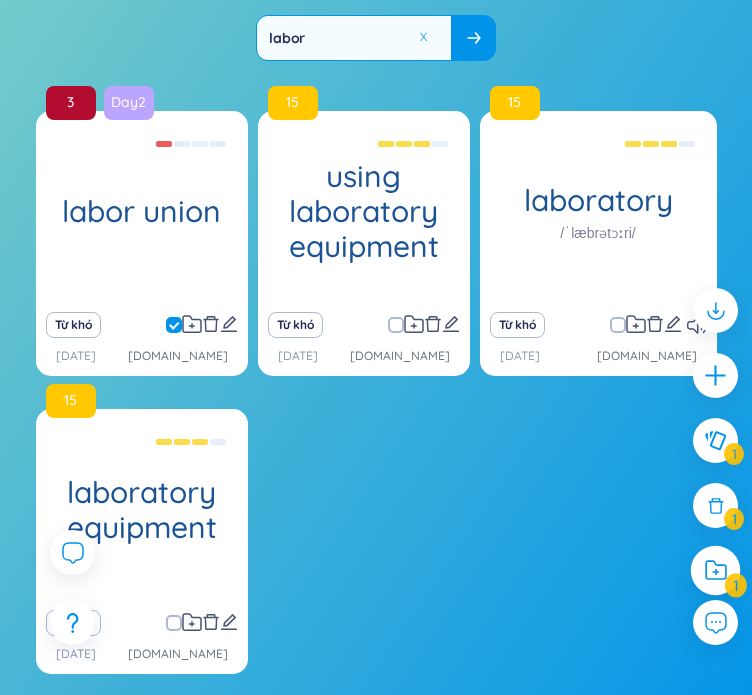 click 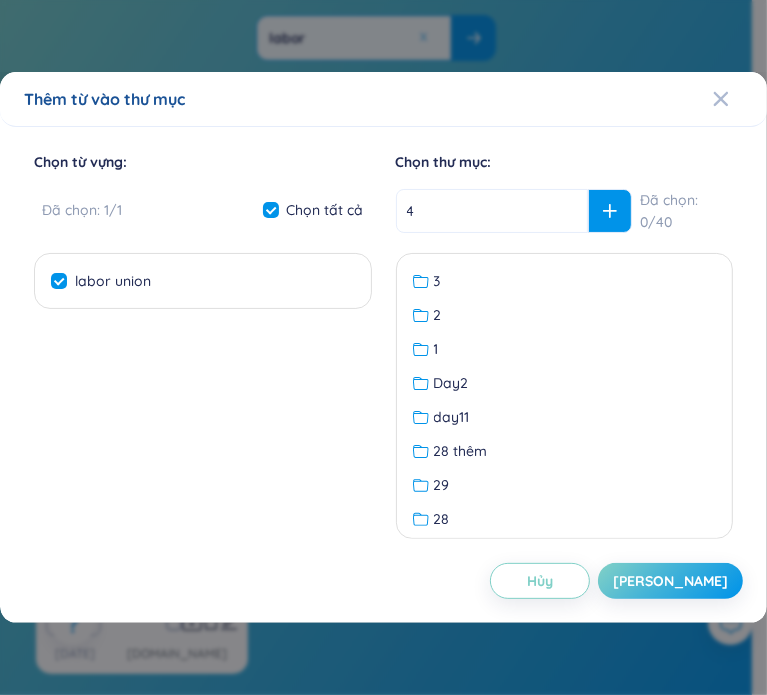 type on "4" 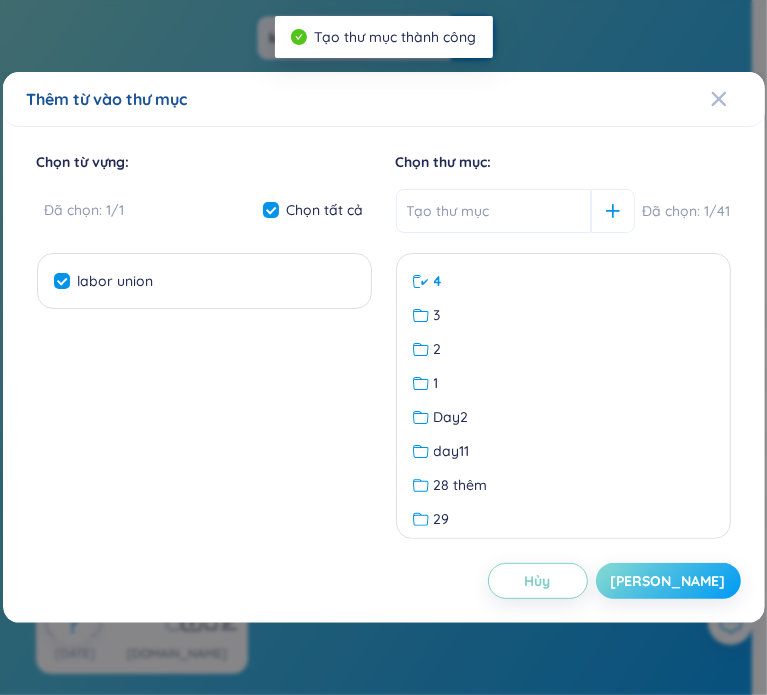 click on "[PERSON_NAME]" at bounding box center (668, 581) 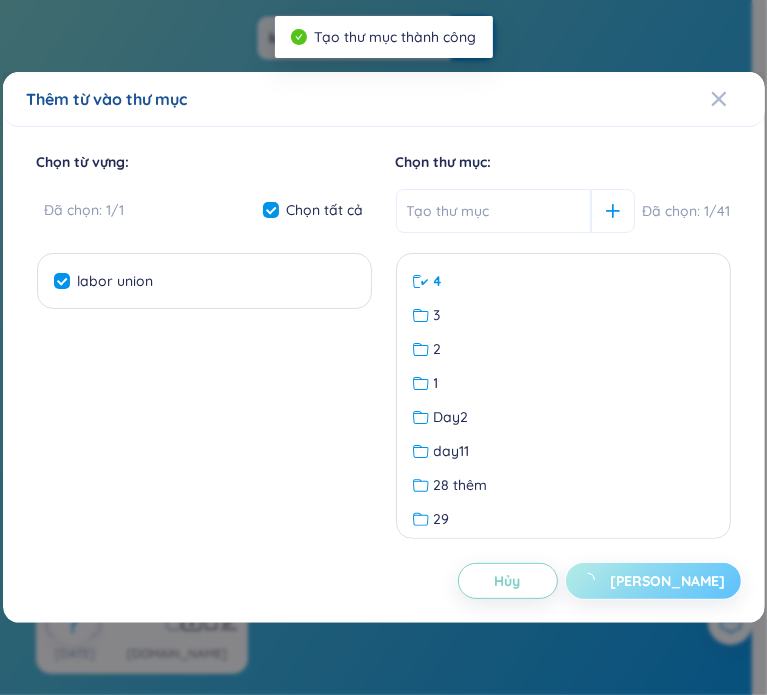 checkbox on "false" 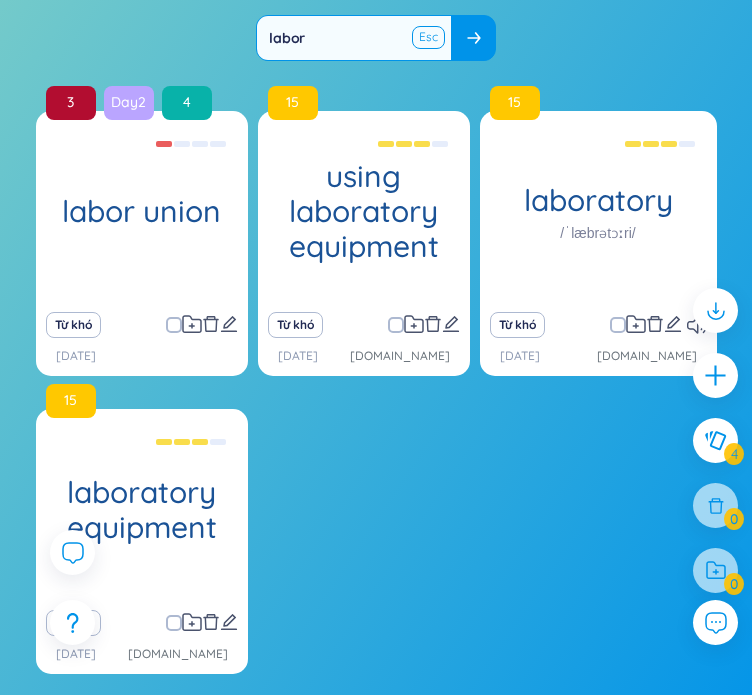 click at bounding box center (428, 37) 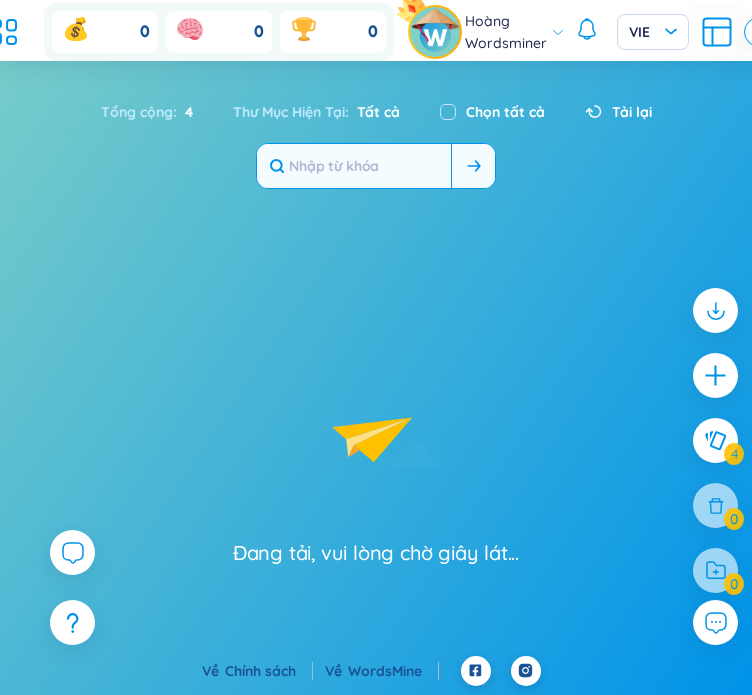 click on "0 0 0" at bounding box center [219, 32] 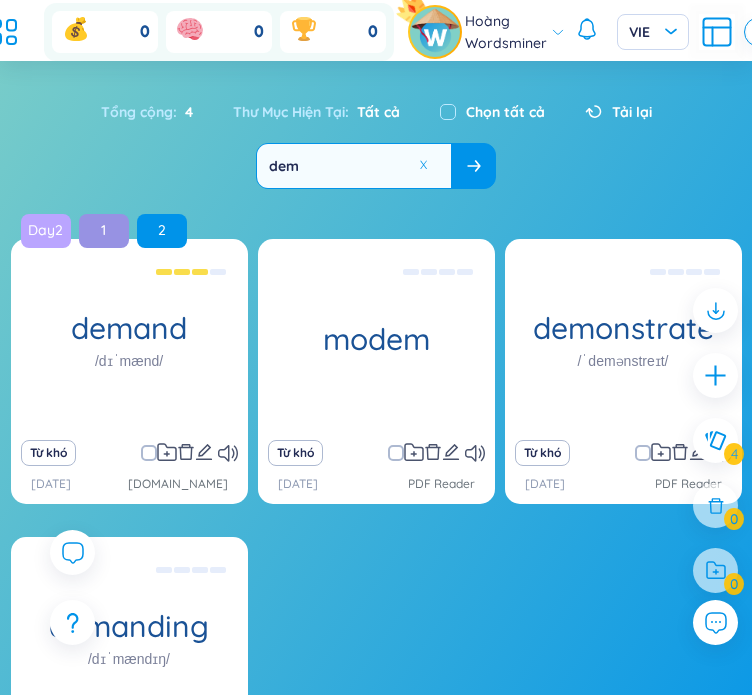 scroll, scrollTop: 200, scrollLeft: 0, axis: vertical 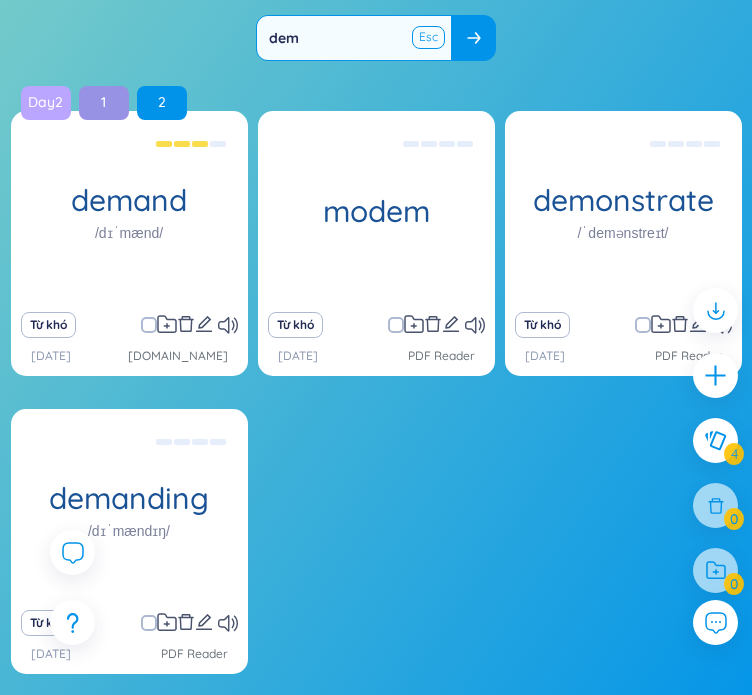 type on "dem" 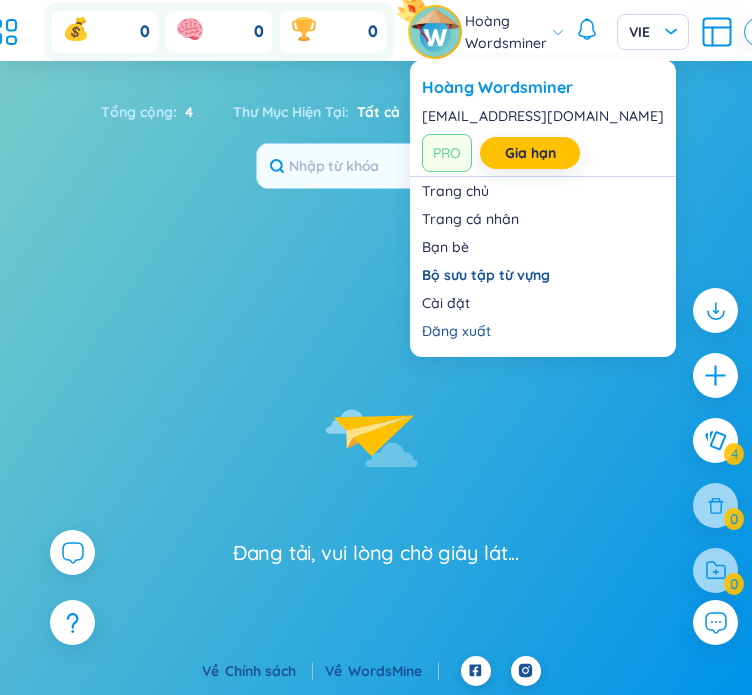 scroll, scrollTop: 200, scrollLeft: 0, axis: vertical 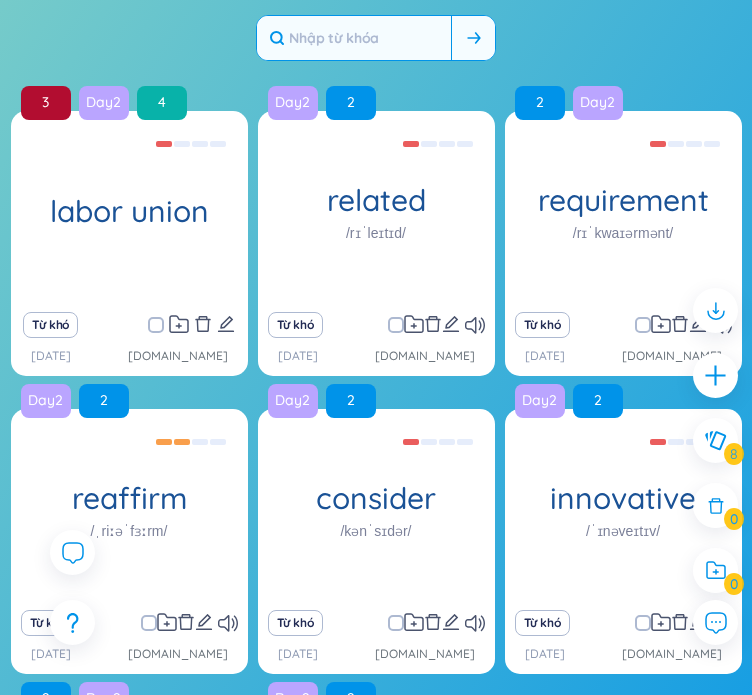 click at bounding box center [354, 38] 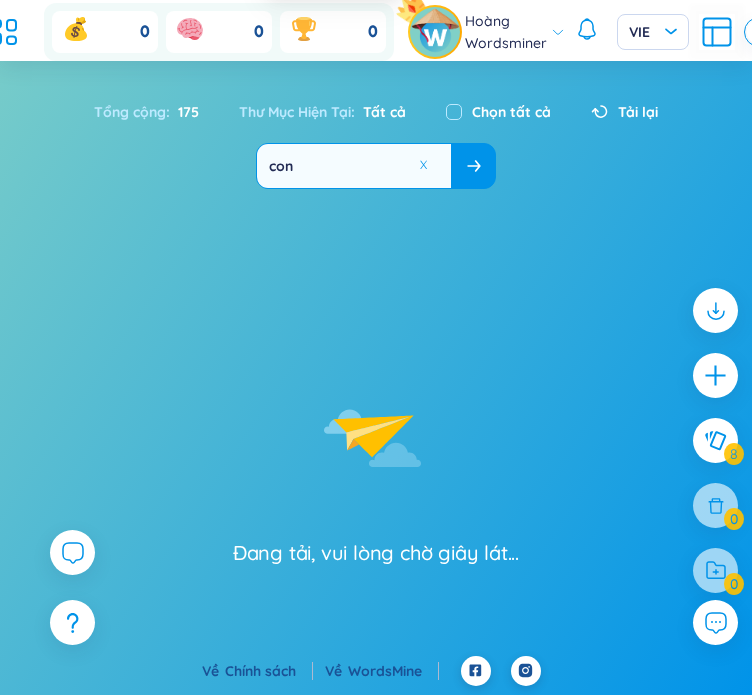 scroll, scrollTop: 200, scrollLeft: 0, axis: vertical 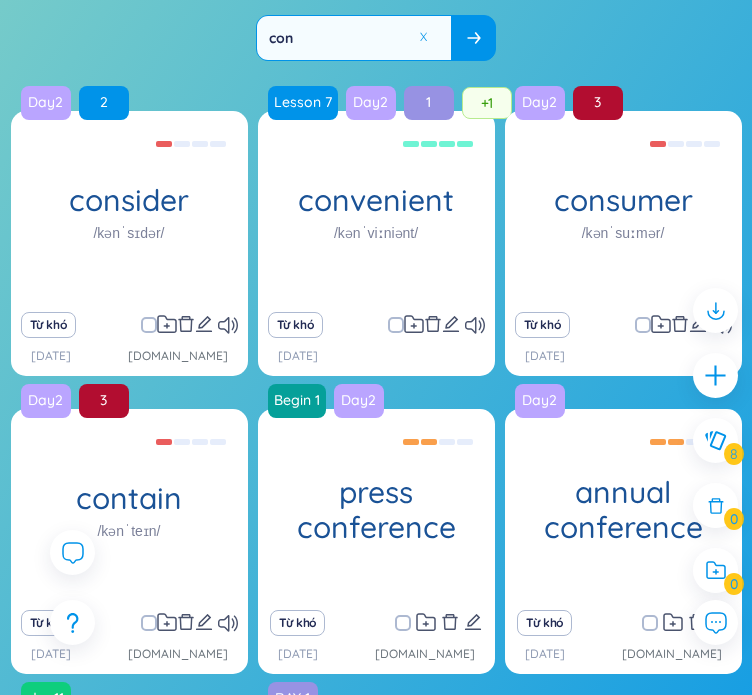 type on "con" 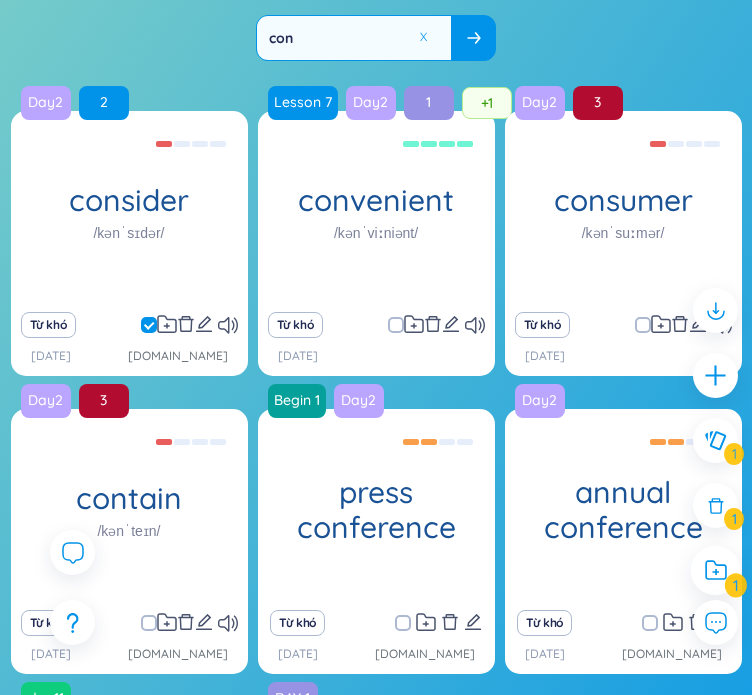 click 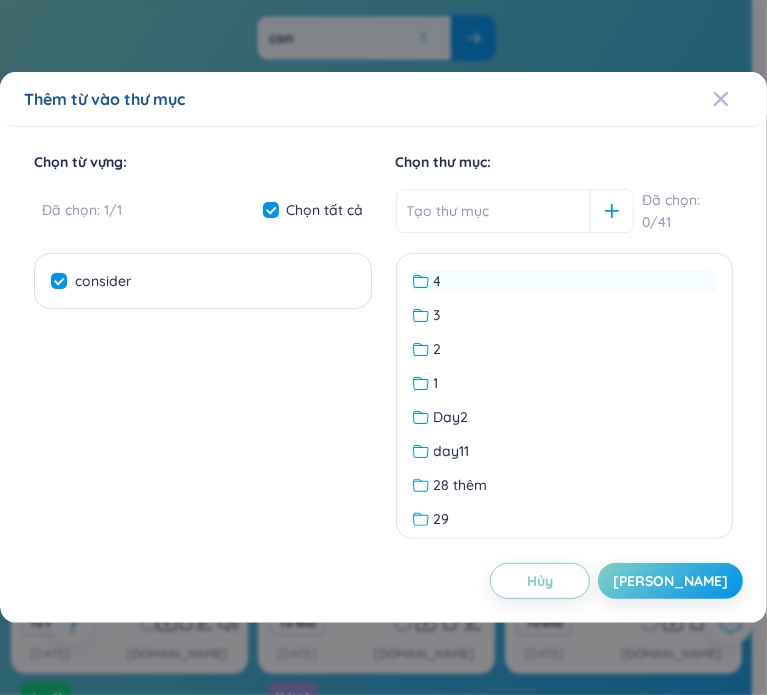 click on "4" at bounding box center [565, 281] 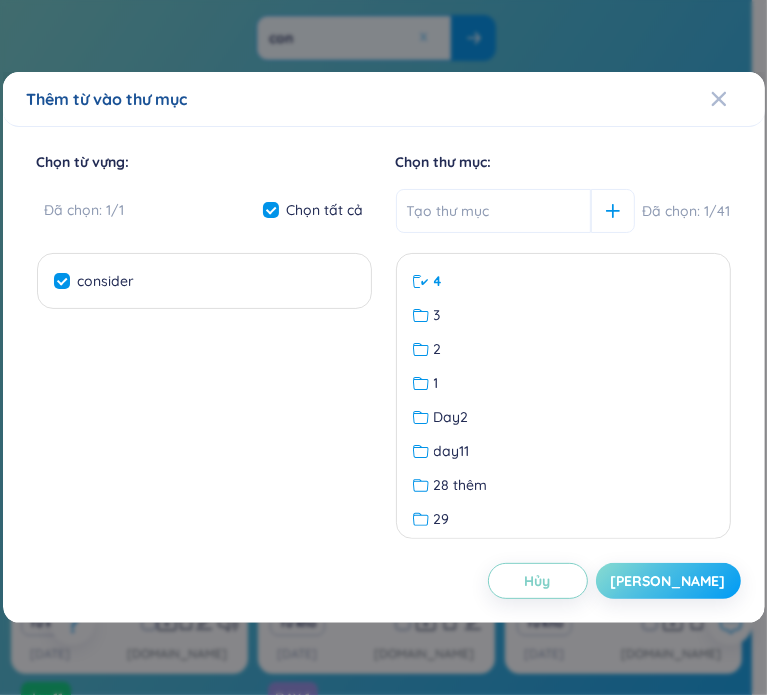 click on "[PERSON_NAME]" at bounding box center [668, 581] 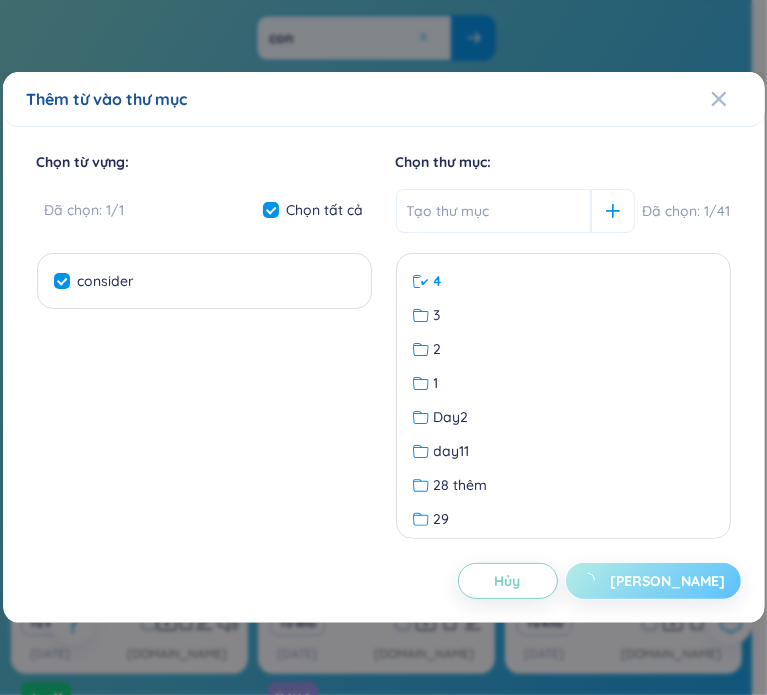checkbox on "false" 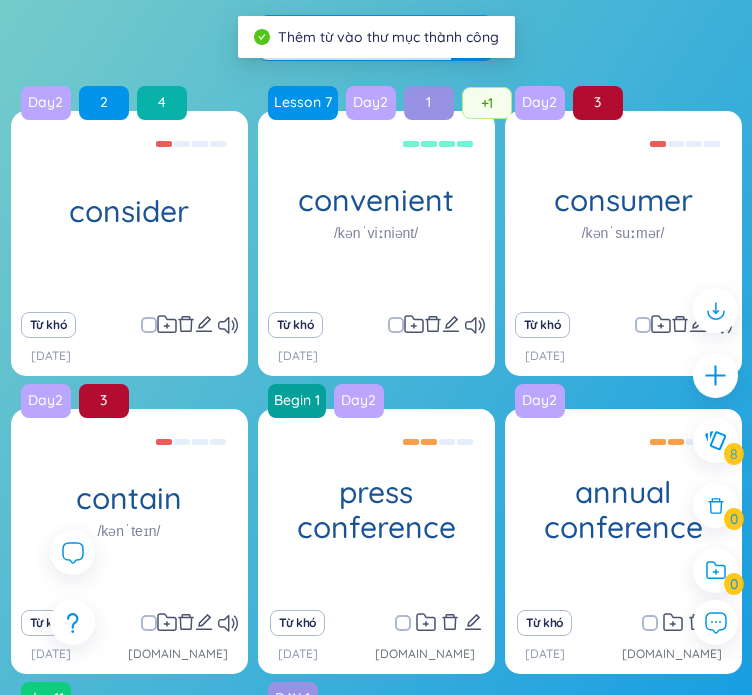 click on "Tổng cộng :       55 Thư Mục Hiện Tại :     Tất cả Chọn tất cả   Tải lại con" at bounding box center (376, 12) 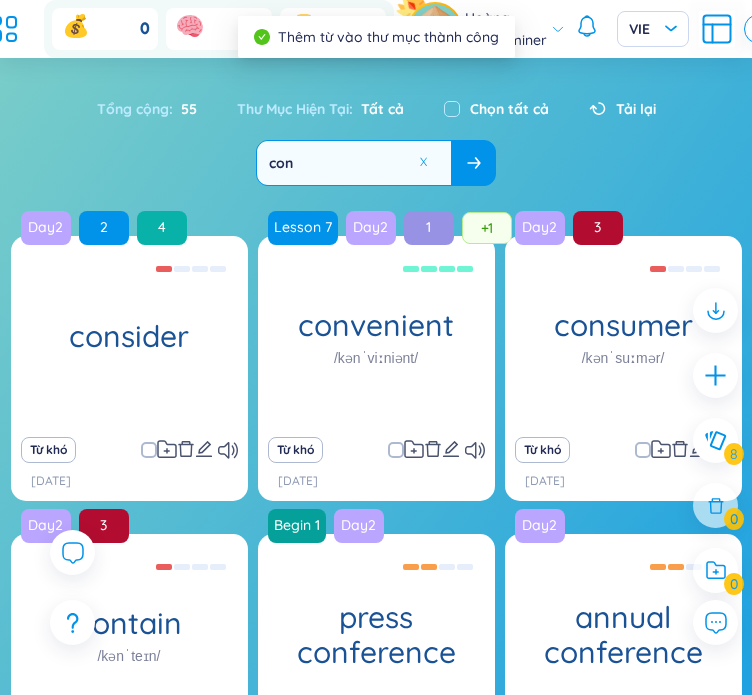 scroll, scrollTop: 0, scrollLeft: 0, axis: both 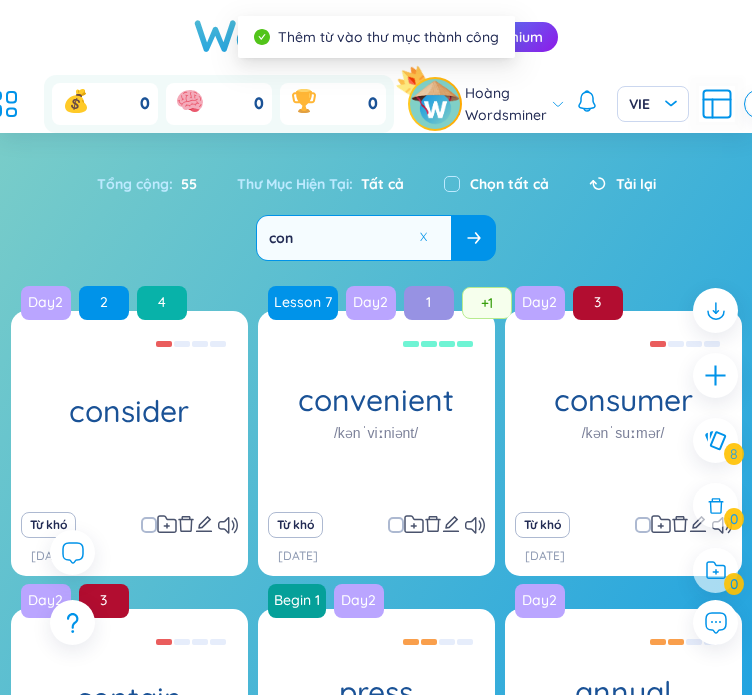 click at bounding box center (423, 237) 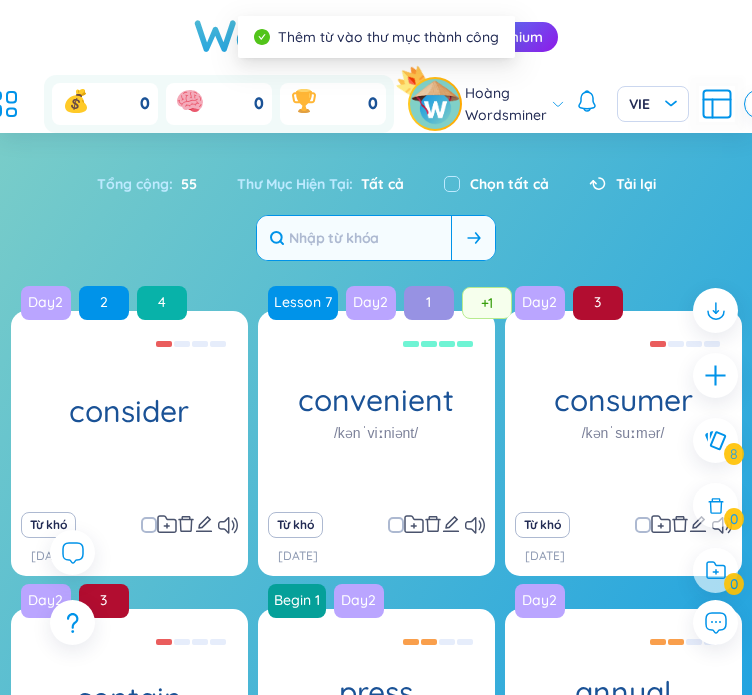 click at bounding box center (354, 238) 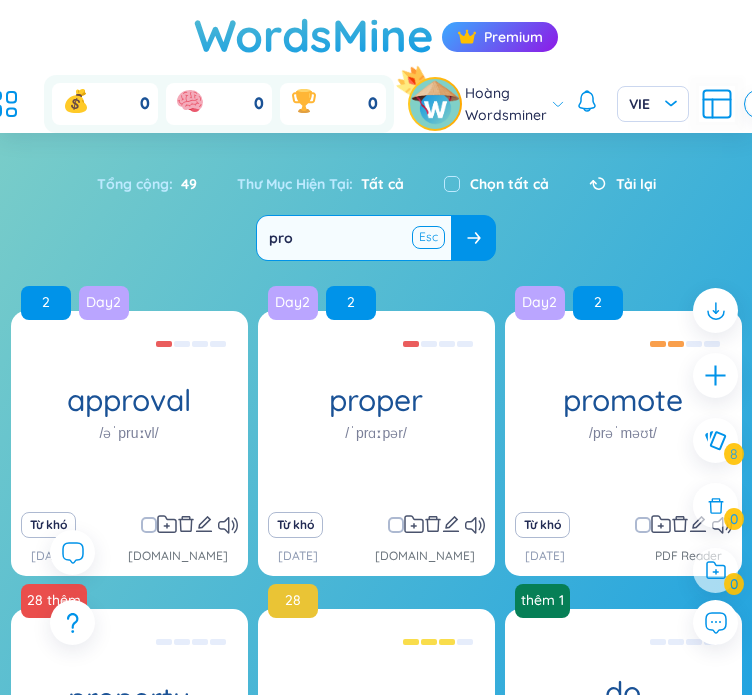 type on "pro" 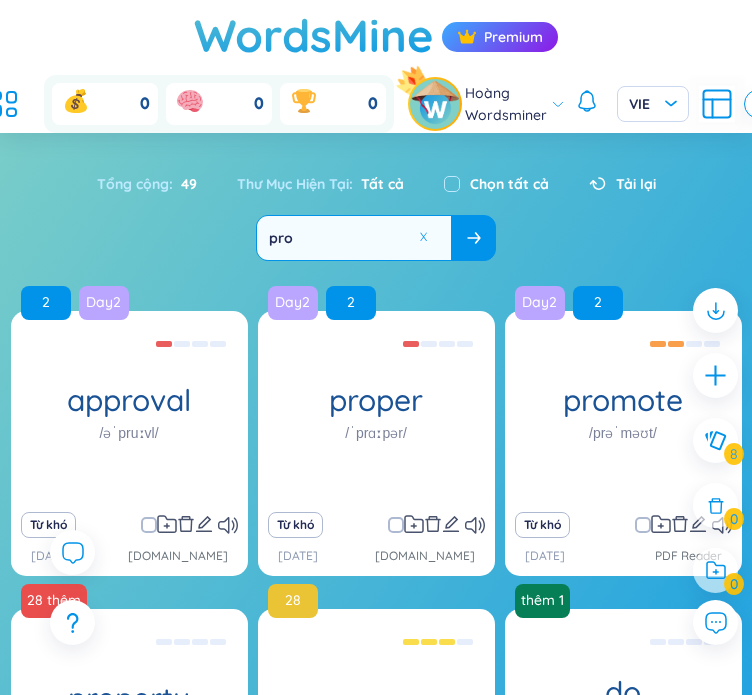click at bounding box center [423, 237] 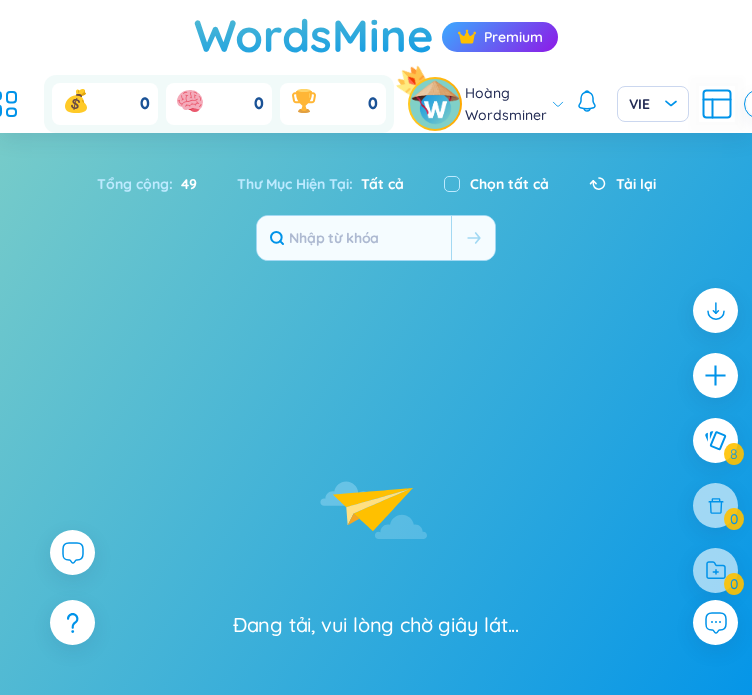 click at bounding box center [354, 238] 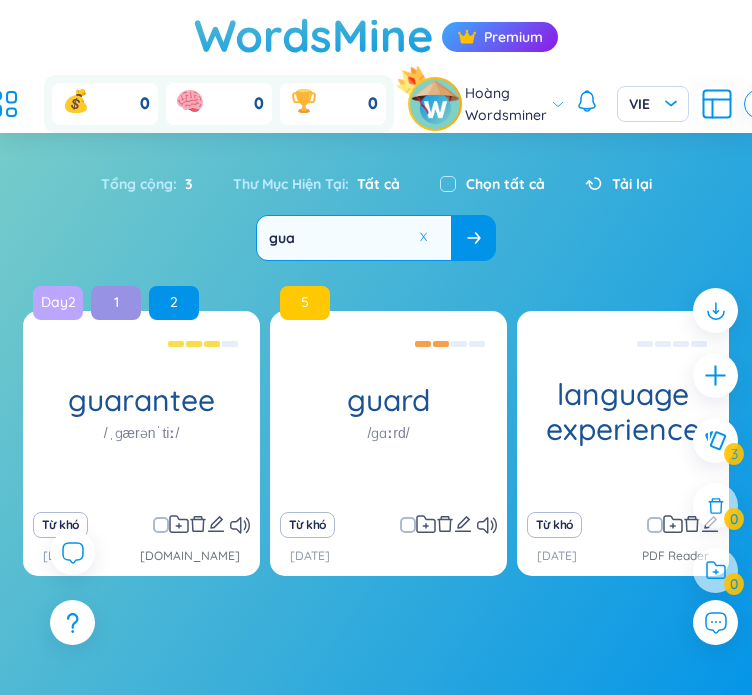 type on "gua" 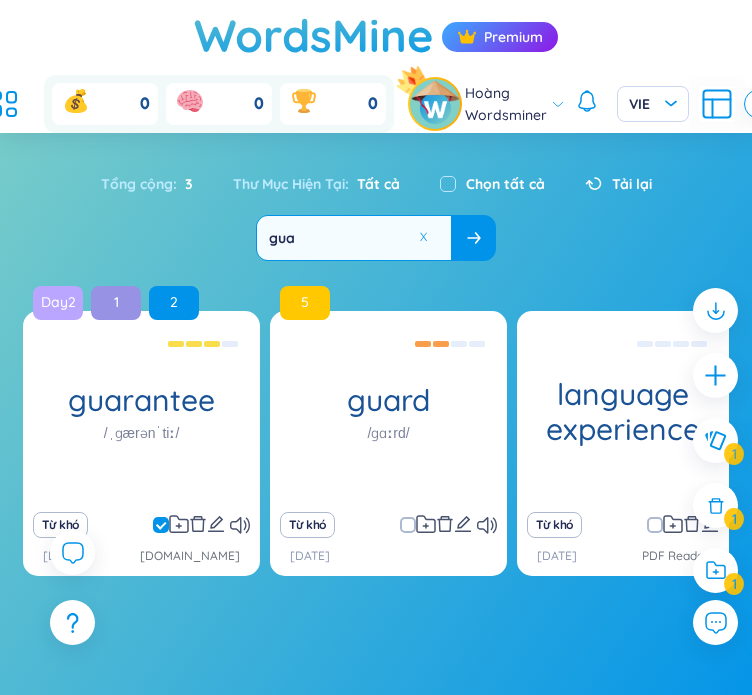 click 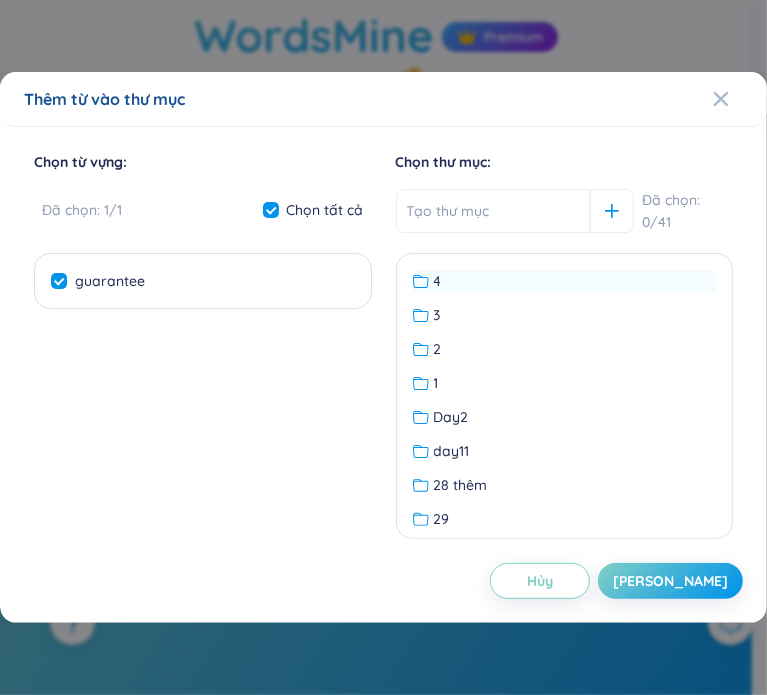 click on "4" at bounding box center [565, 281] 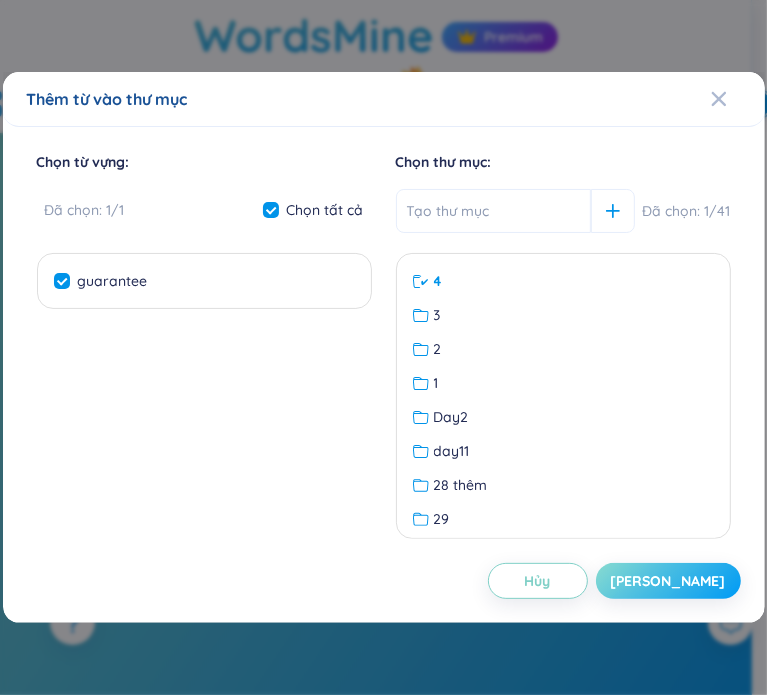 click on "[PERSON_NAME]" at bounding box center (668, 581) 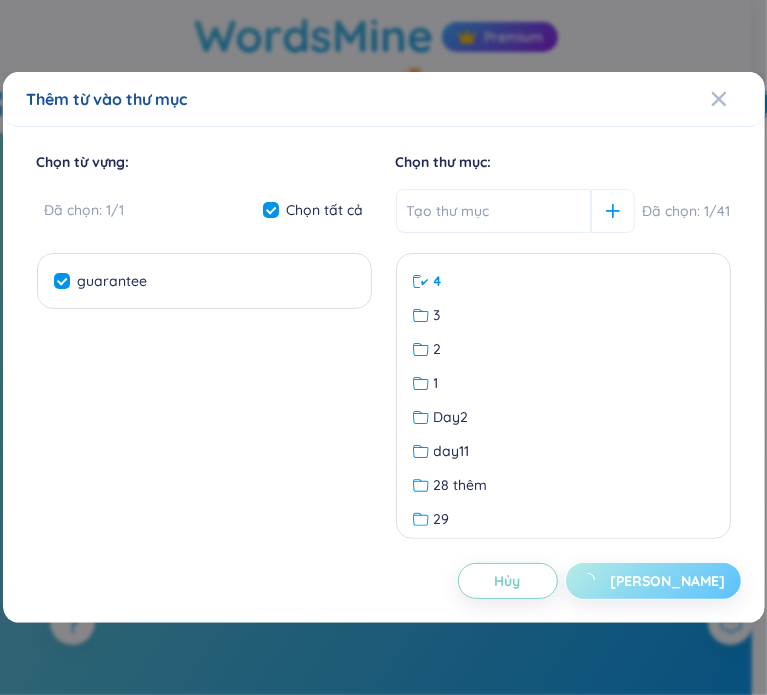 checkbox on "false" 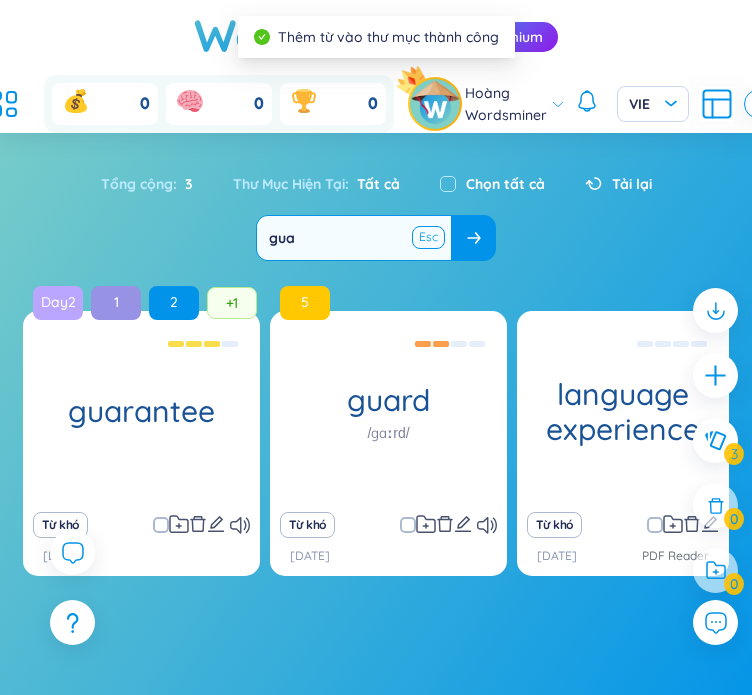 click at bounding box center [428, 237] 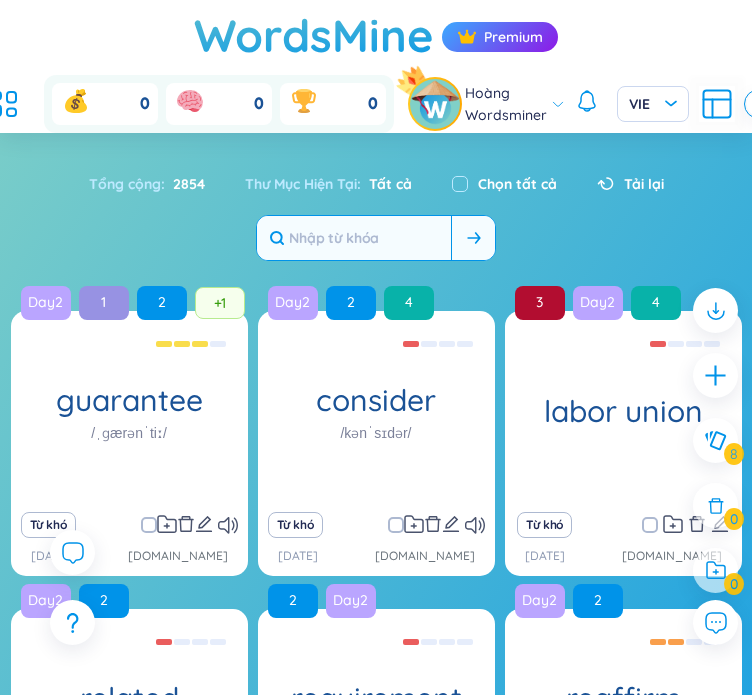 click at bounding box center [354, 238] 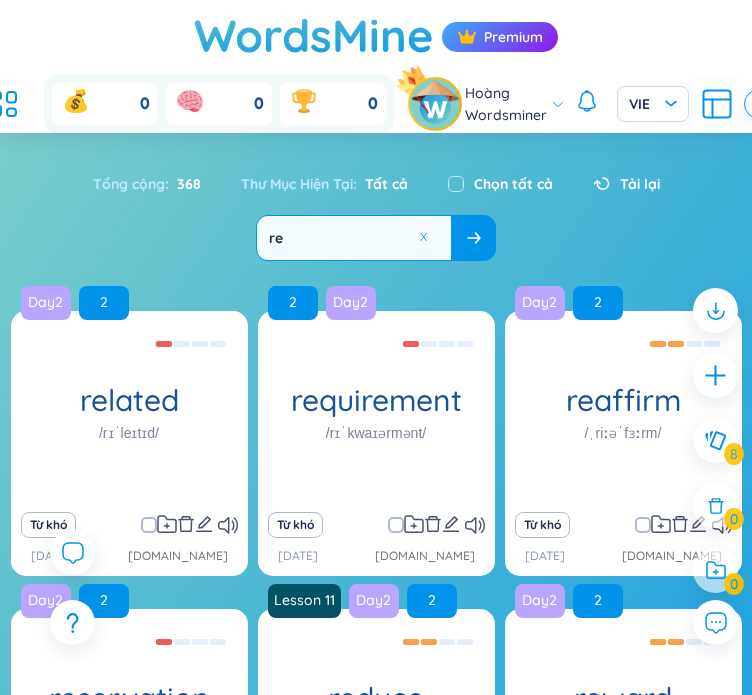 type on "re" 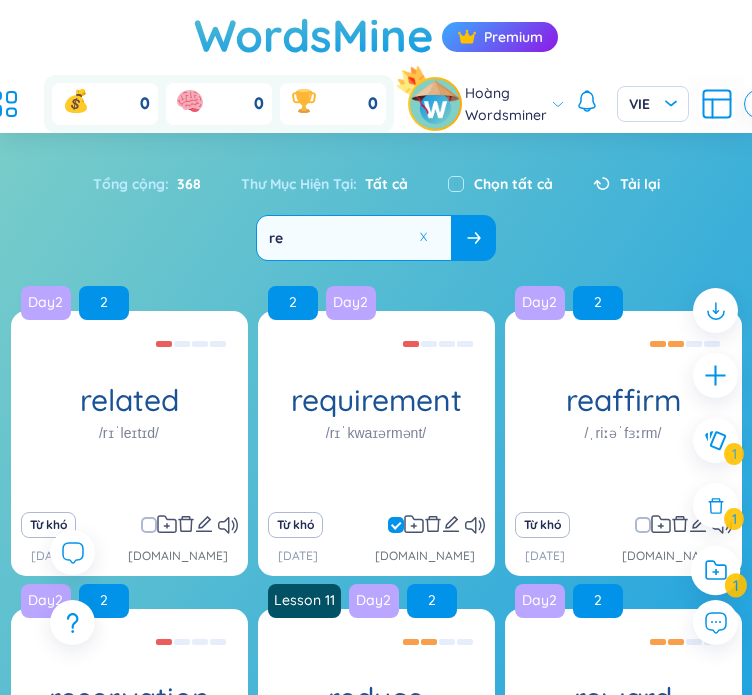 click at bounding box center [716, 571] 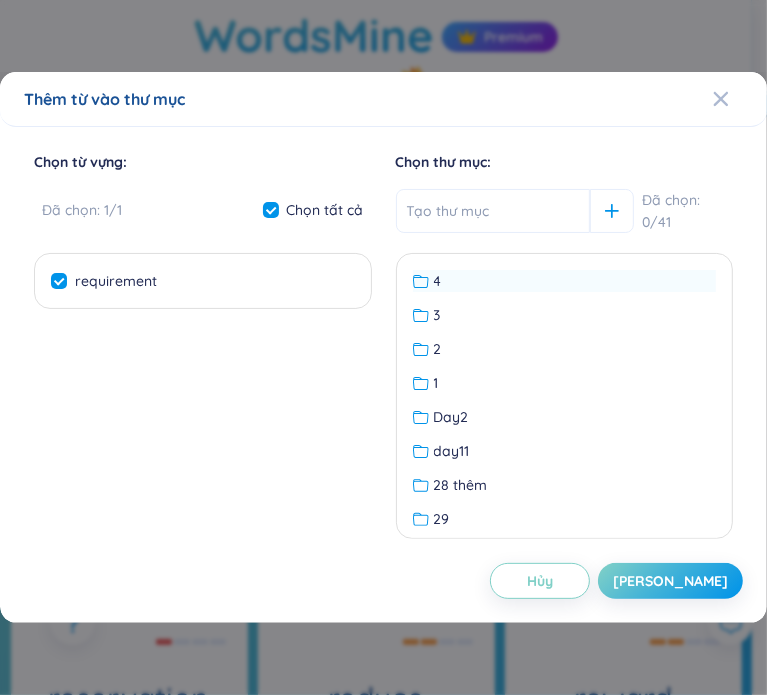 click on "4" at bounding box center (438, 281) 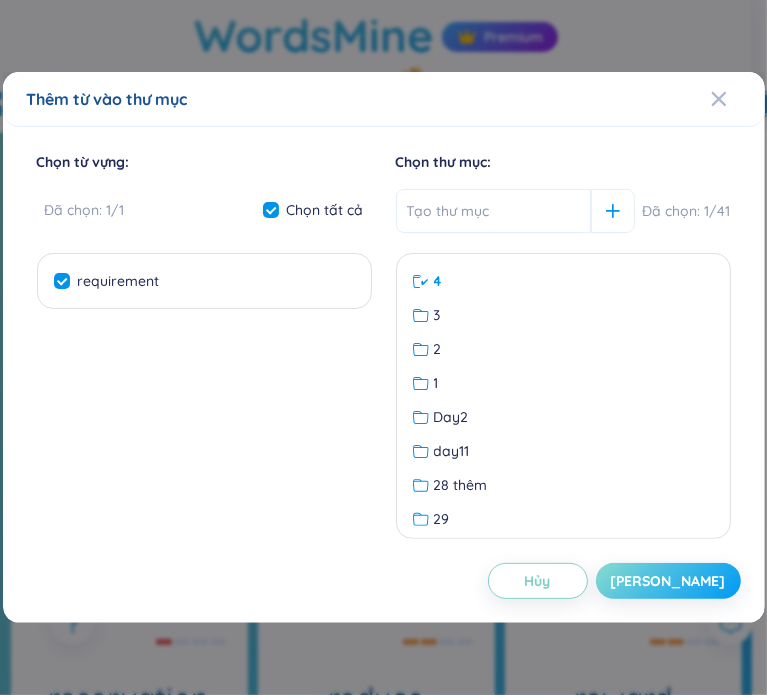 click on "[PERSON_NAME]" at bounding box center [668, 581] 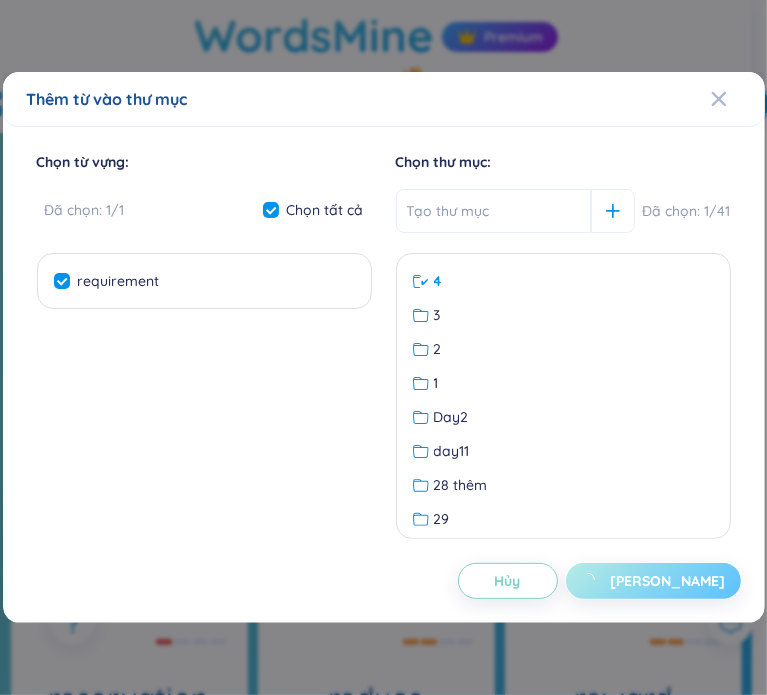 checkbox on "false" 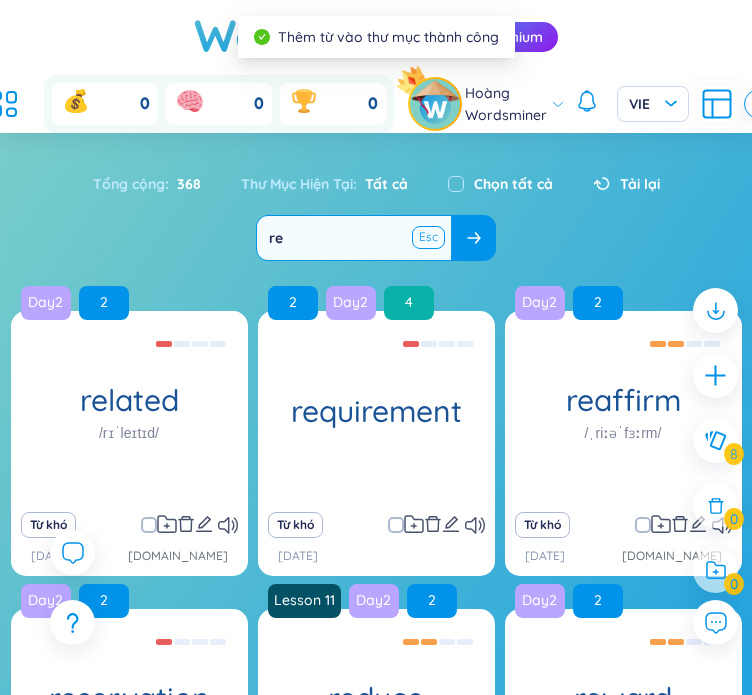 click at bounding box center (428, 237) 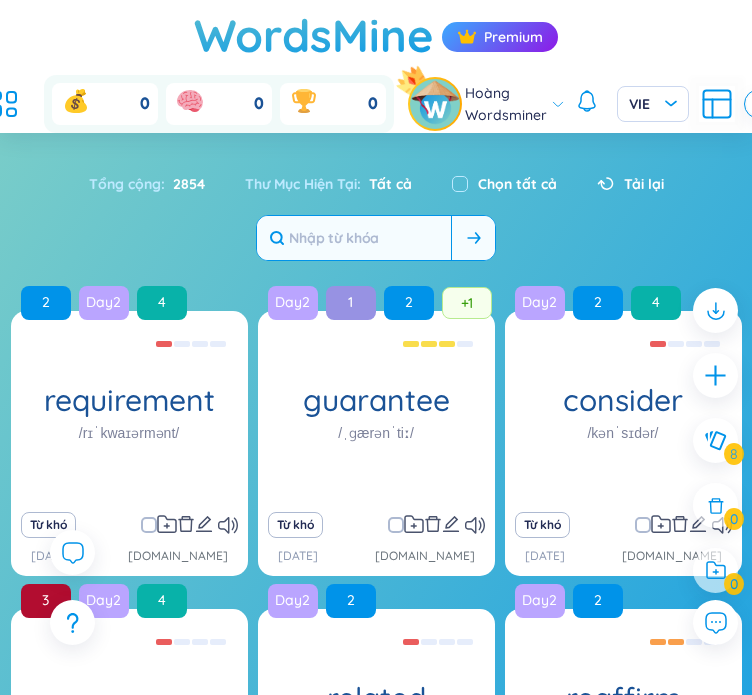 click at bounding box center (354, 238) 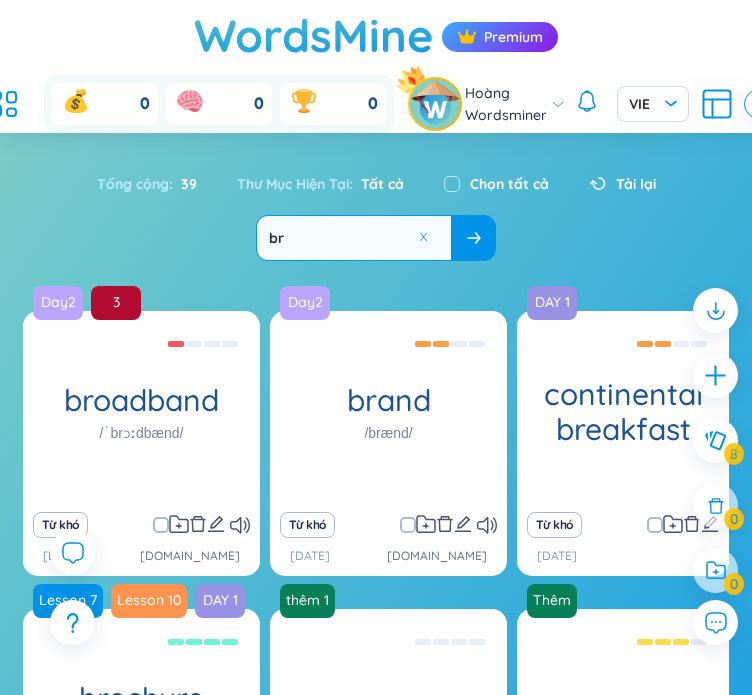 type on "br" 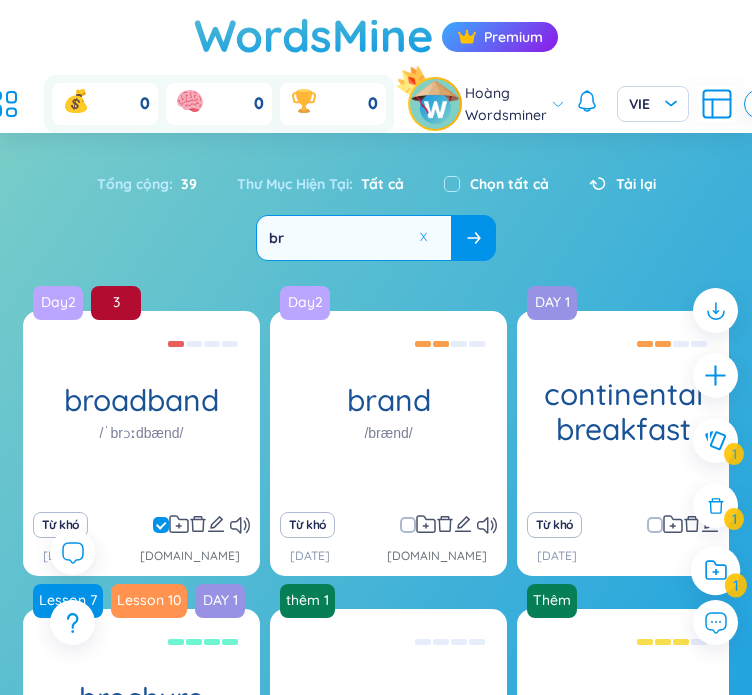 click 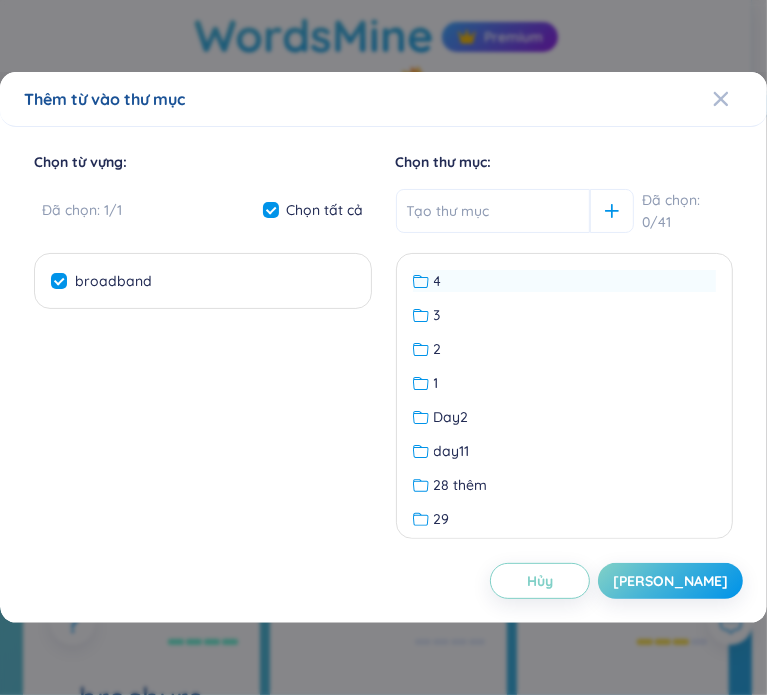 click on "4" at bounding box center (565, 281) 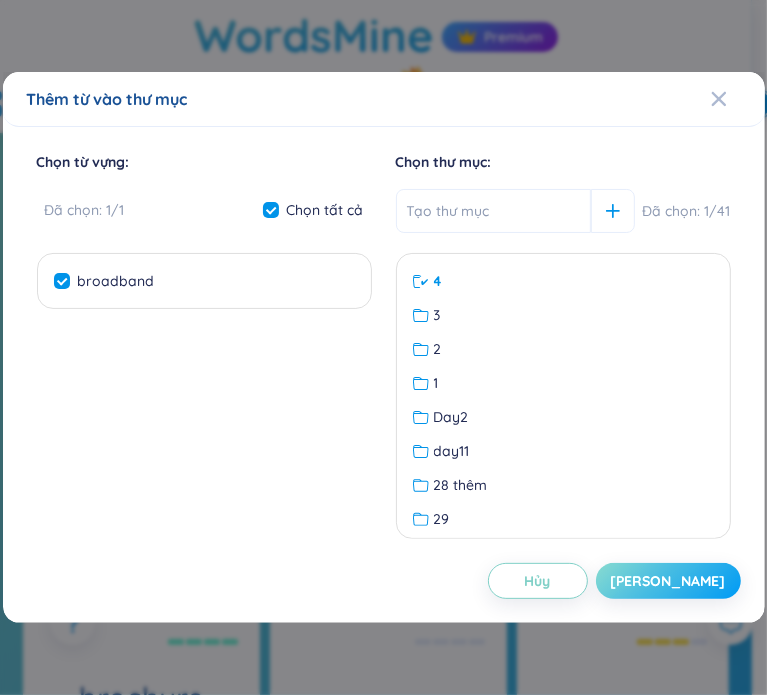 click on "[PERSON_NAME]" at bounding box center (668, 581) 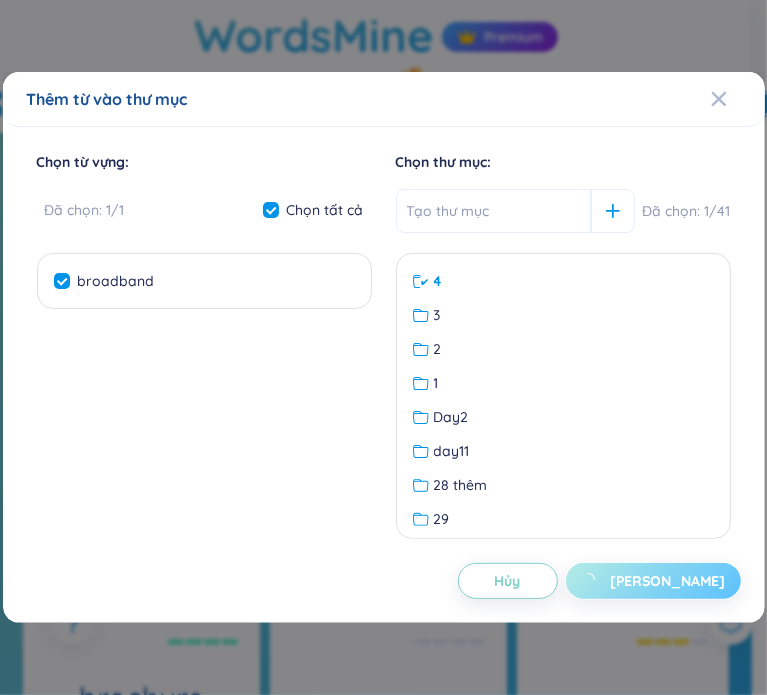 checkbox on "false" 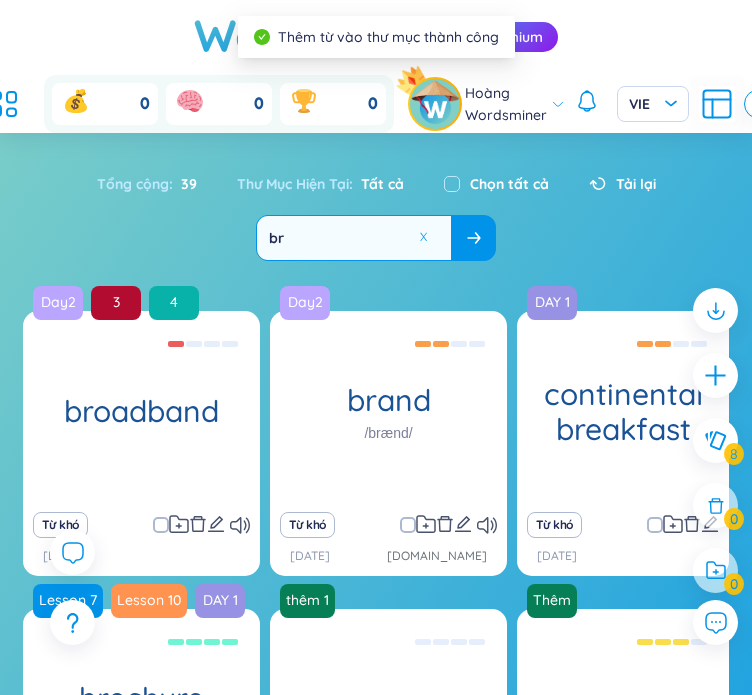 click at bounding box center (423, 238) 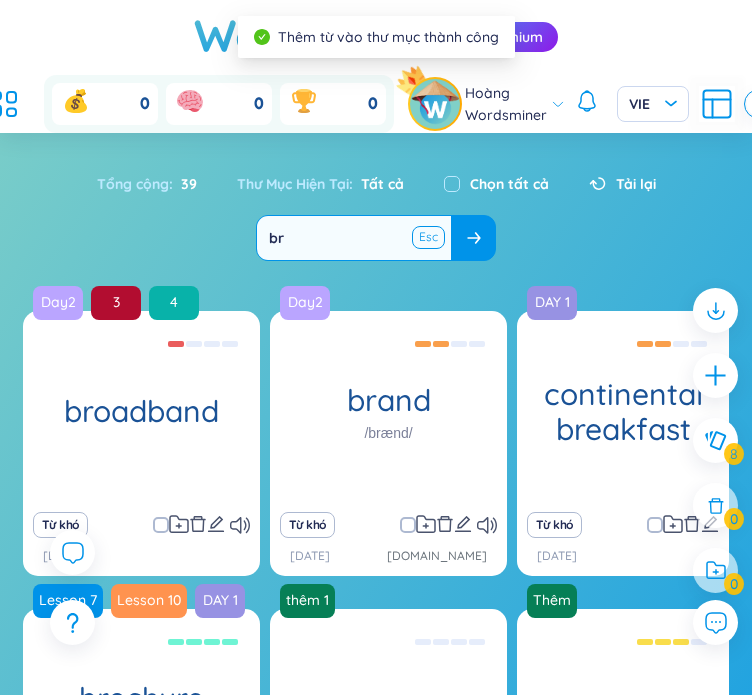 click at bounding box center (428, 237) 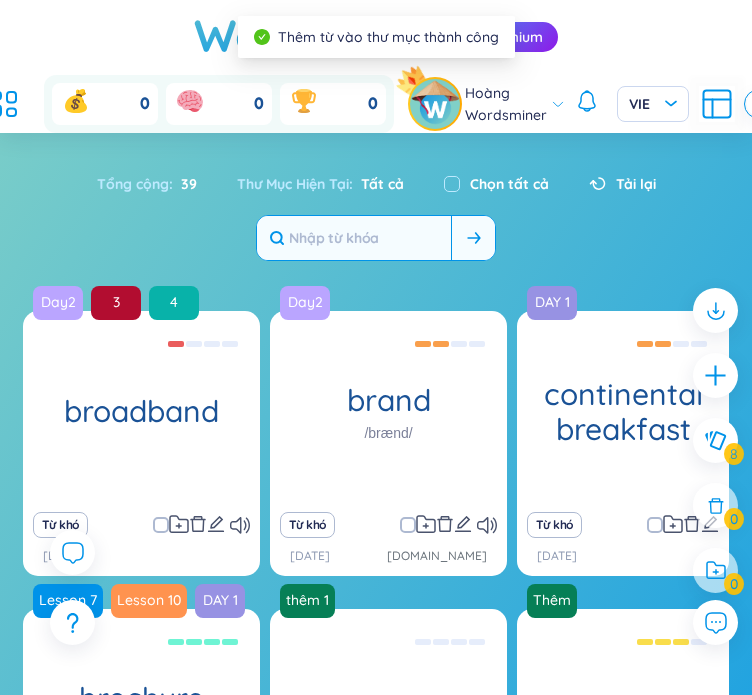 click at bounding box center (354, 238) 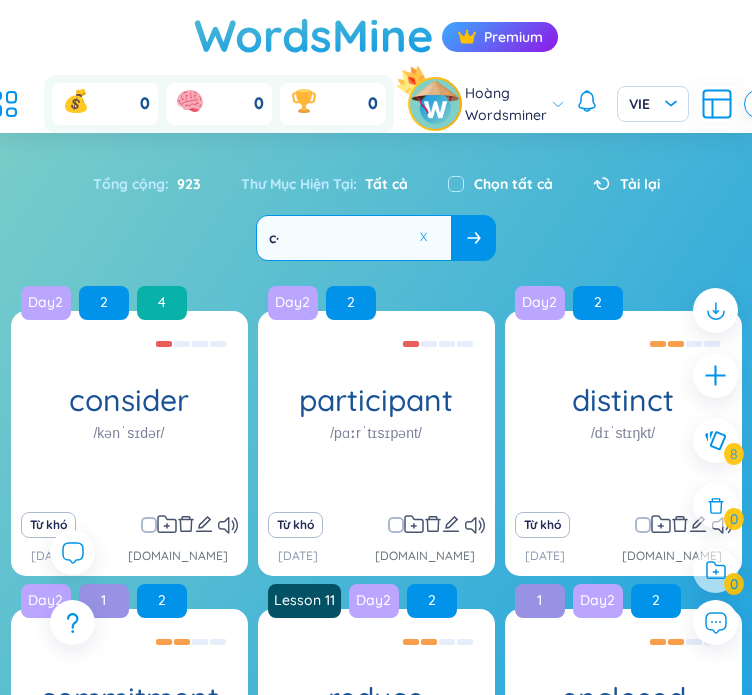 type on "c" 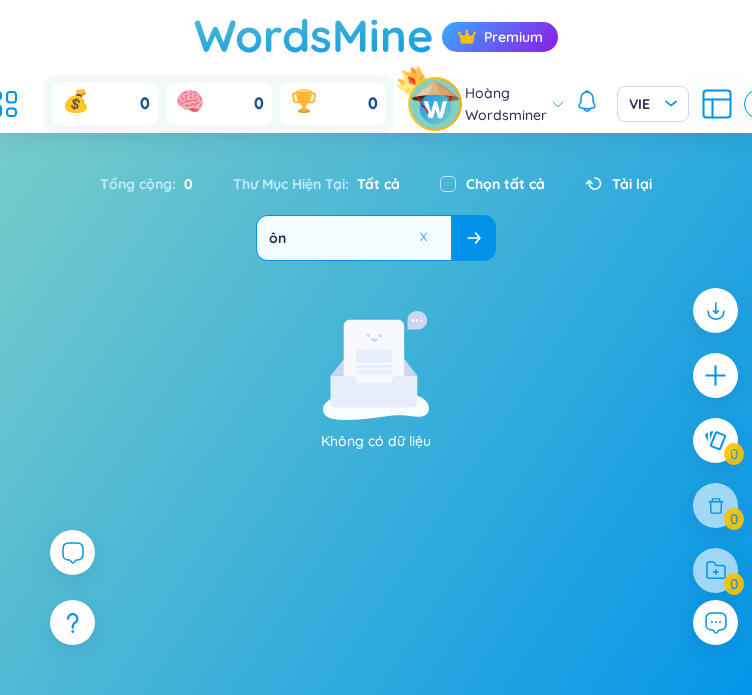 type on "ô" 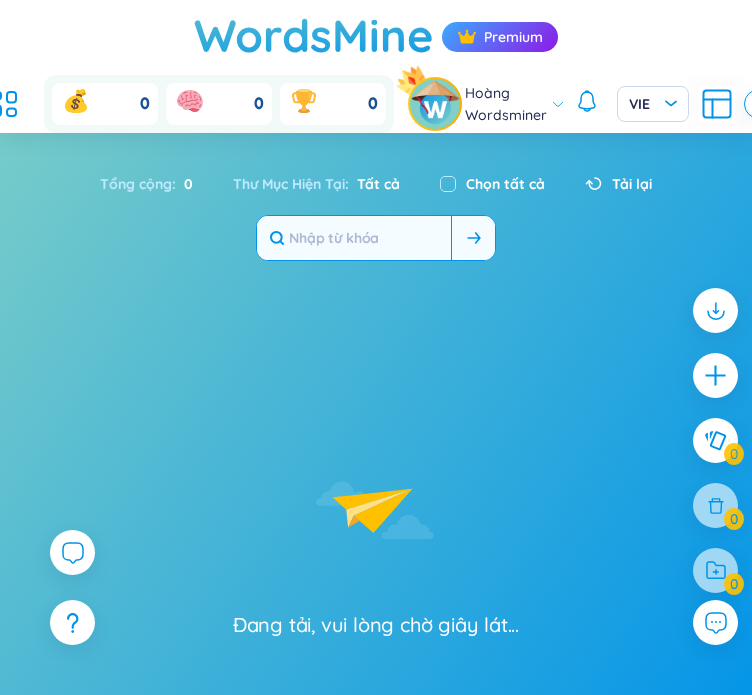 type on "c" 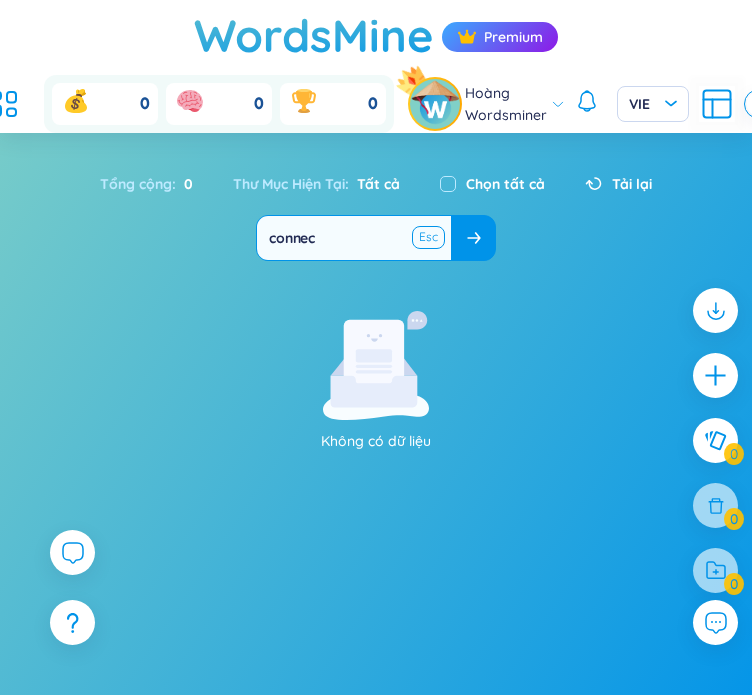 type on "connec" 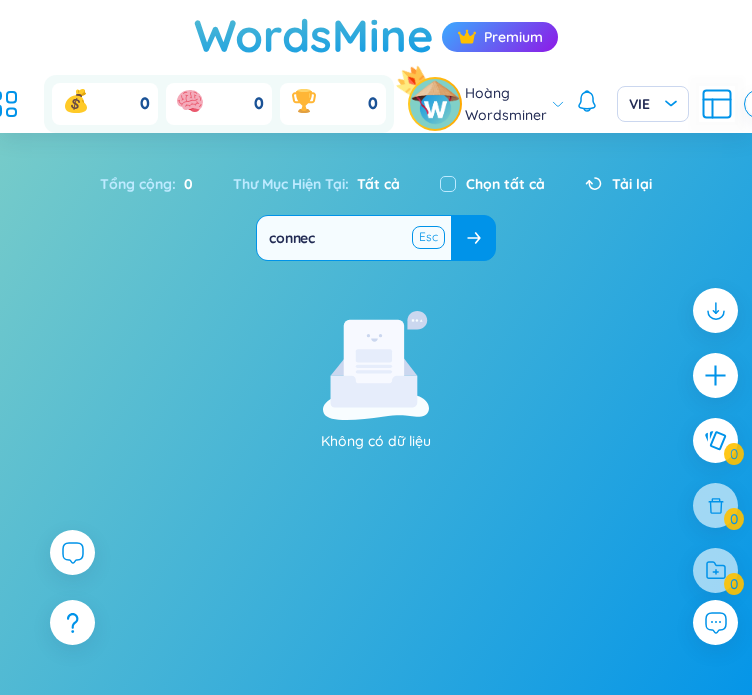 click at bounding box center [428, 237] 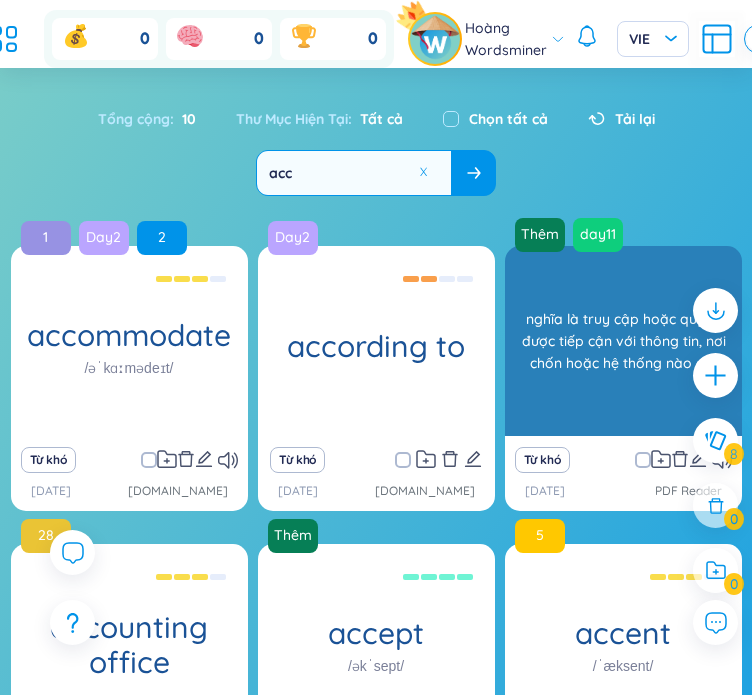 scroll, scrollTop: 100, scrollLeft: 0, axis: vertical 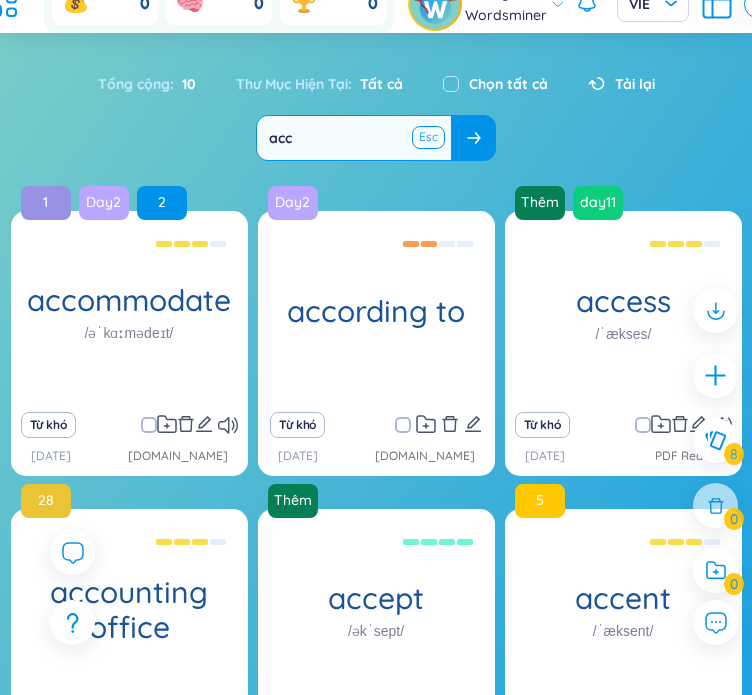 type on "acc" 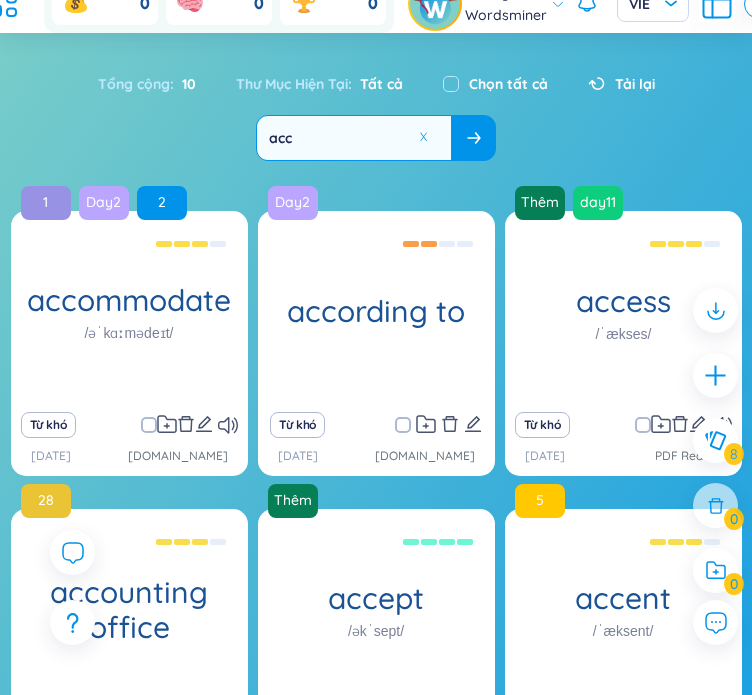 click at bounding box center (423, 137) 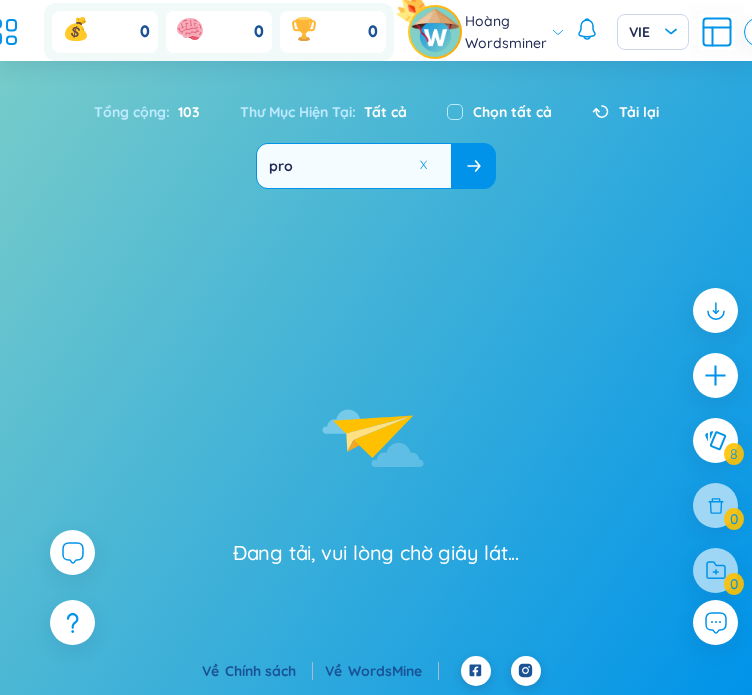 scroll, scrollTop: 100, scrollLeft: 0, axis: vertical 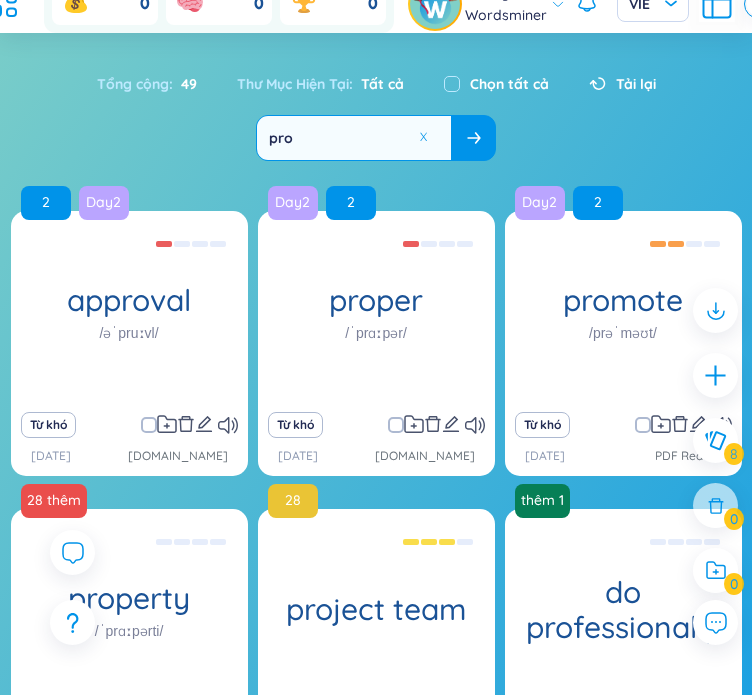 type on "pro" 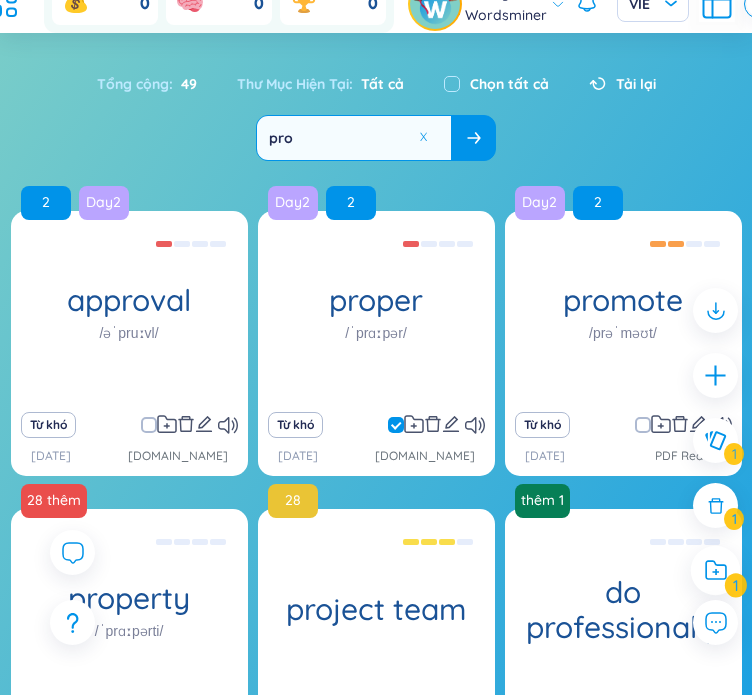 click 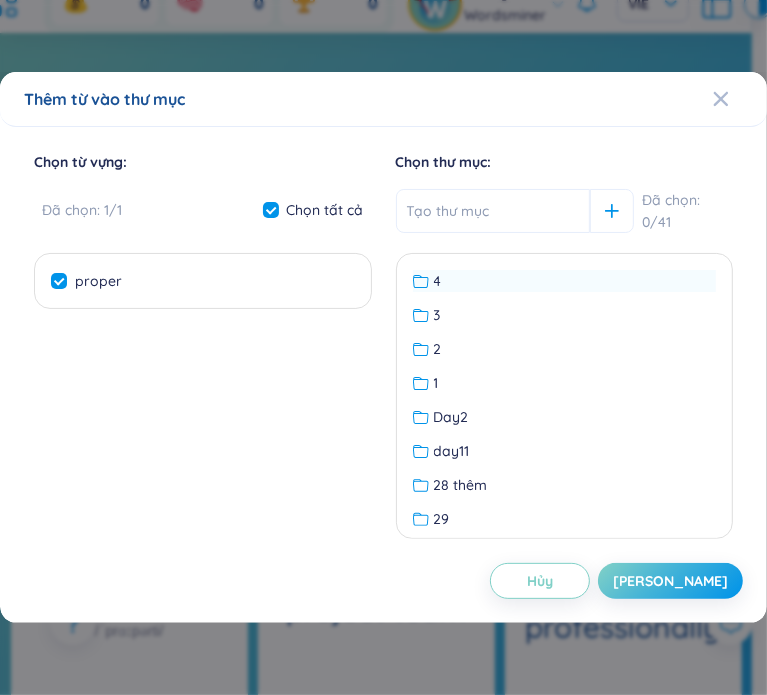 click on "4" at bounding box center (565, 281) 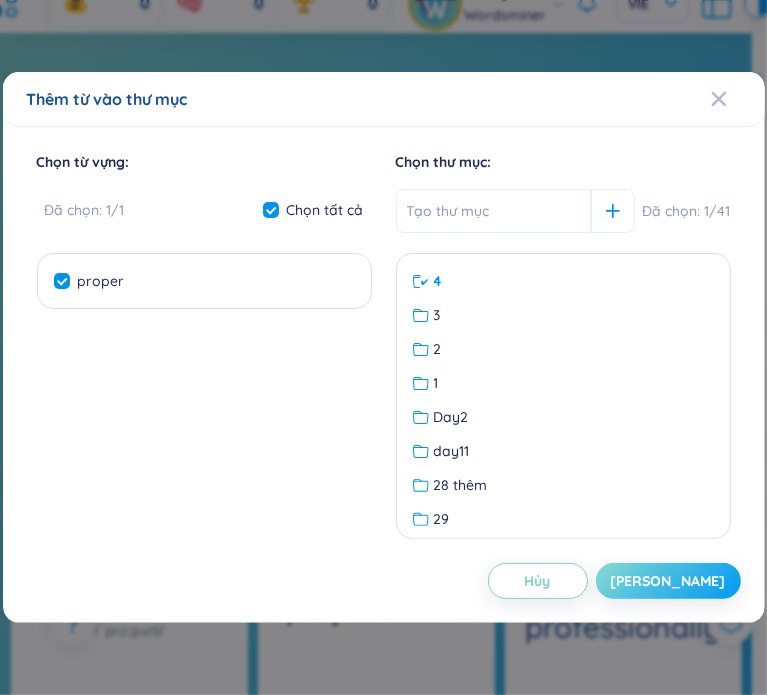 click on "[PERSON_NAME]" at bounding box center [668, 581] 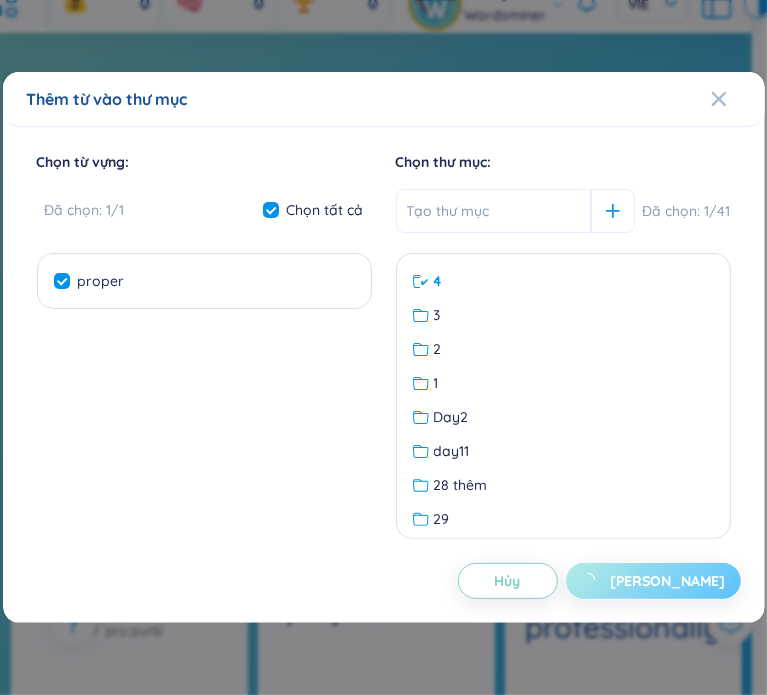 checkbox on "false" 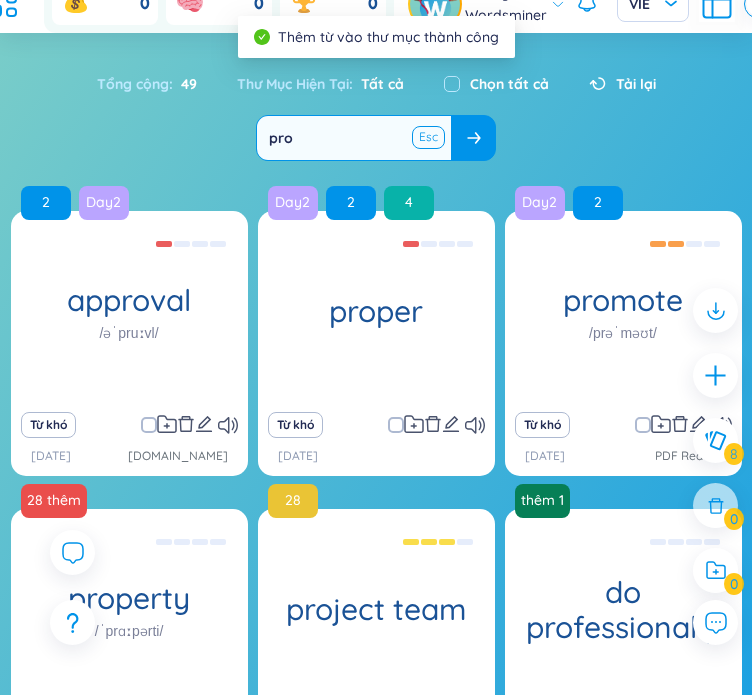 click at bounding box center [428, 137] 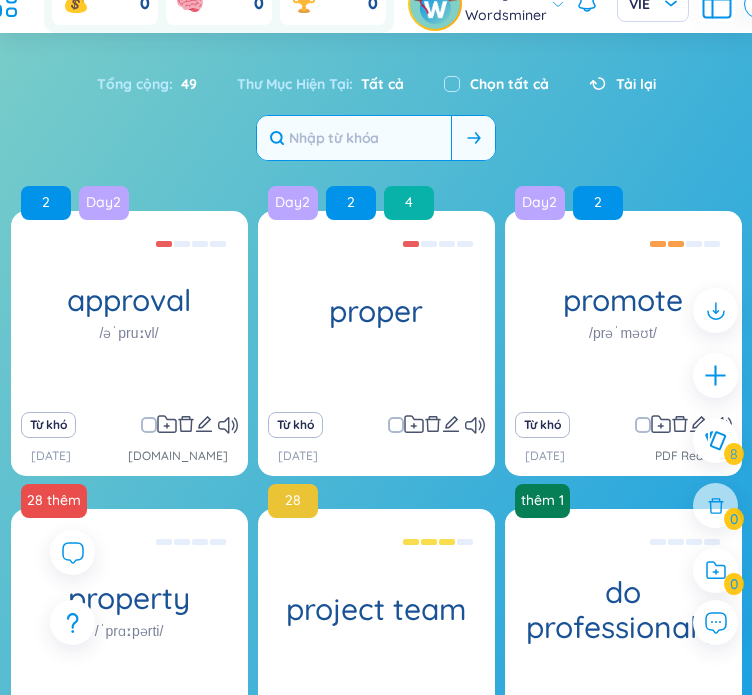 click on "Tổng cộng :       49 Thư Mục Hiện Tại :     Tất cả Chọn tất cả   Tải lại" at bounding box center [376, 112] 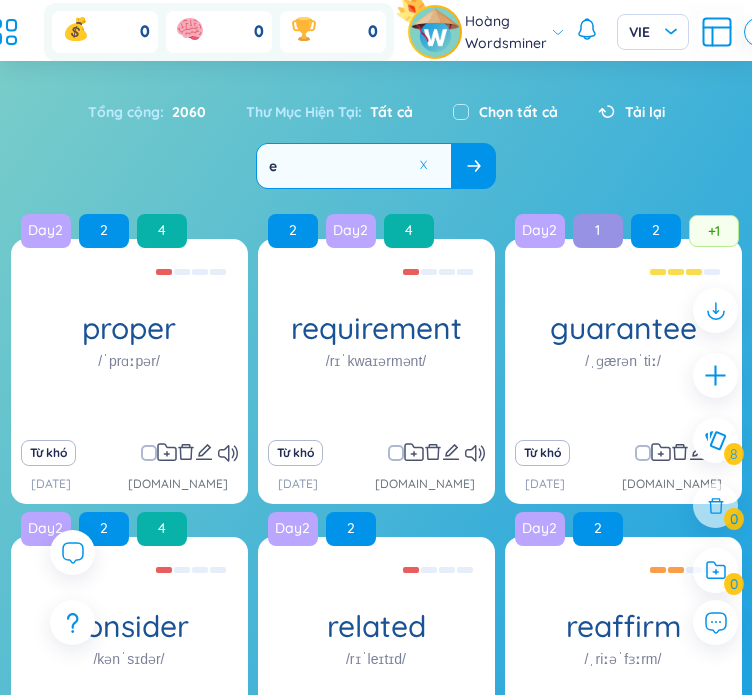 scroll, scrollTop: 100, scrollLeft: 0, axis: vertical 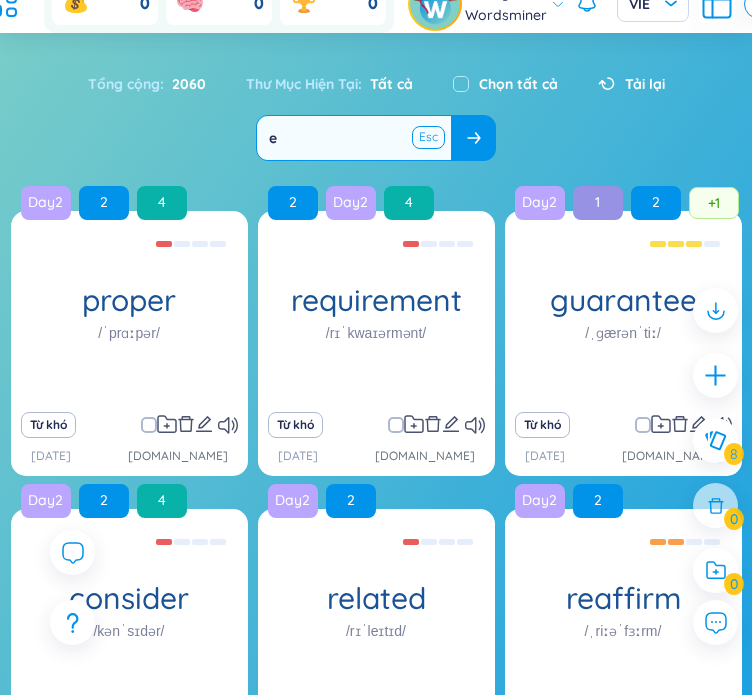 type on "e" 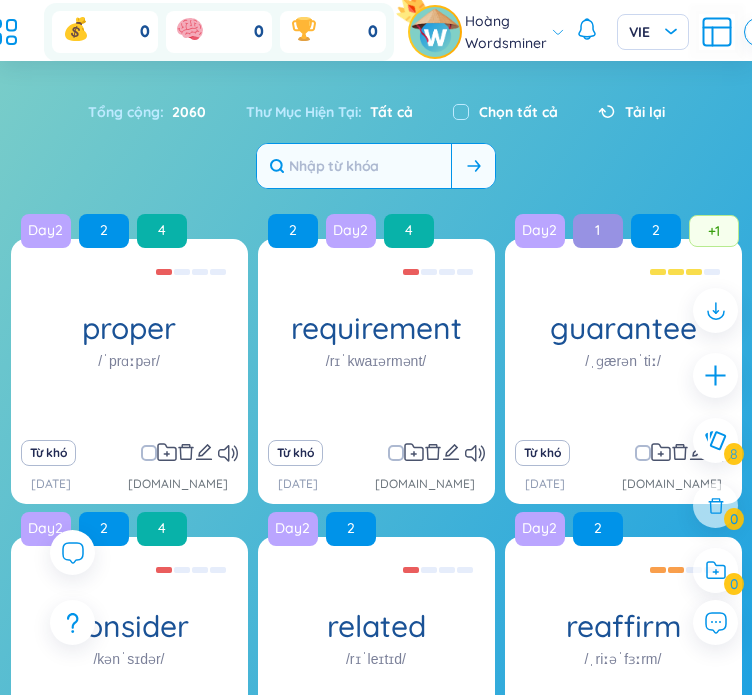 click on "Thư Mục Hiện Tại :     Tất cả" at bounding box center (329, 112) 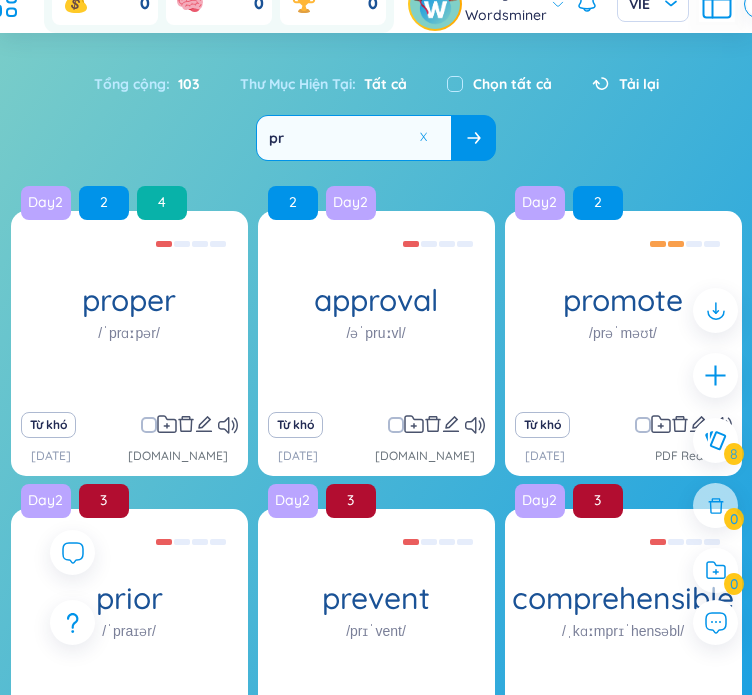 scroll, scrollTop: 300, scrollLeft: 0, axis: vertical 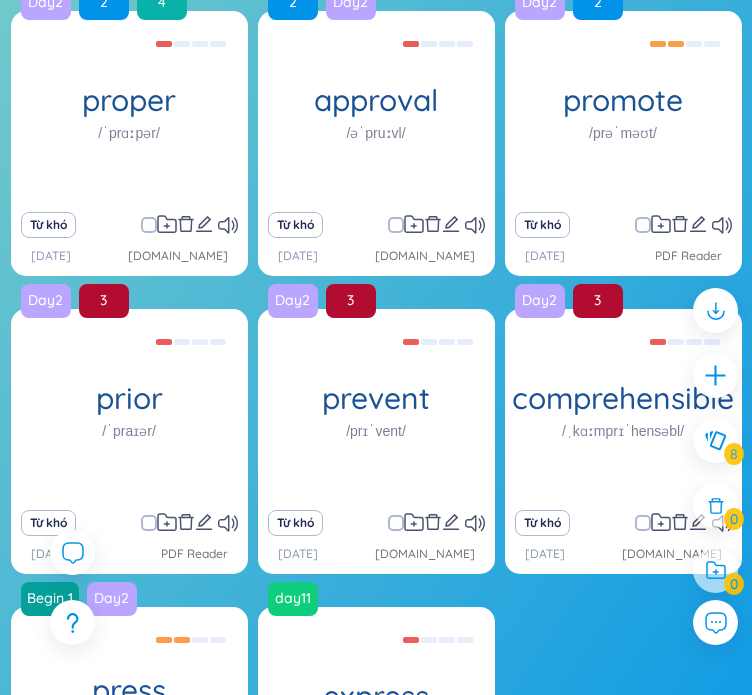 type on "pr" 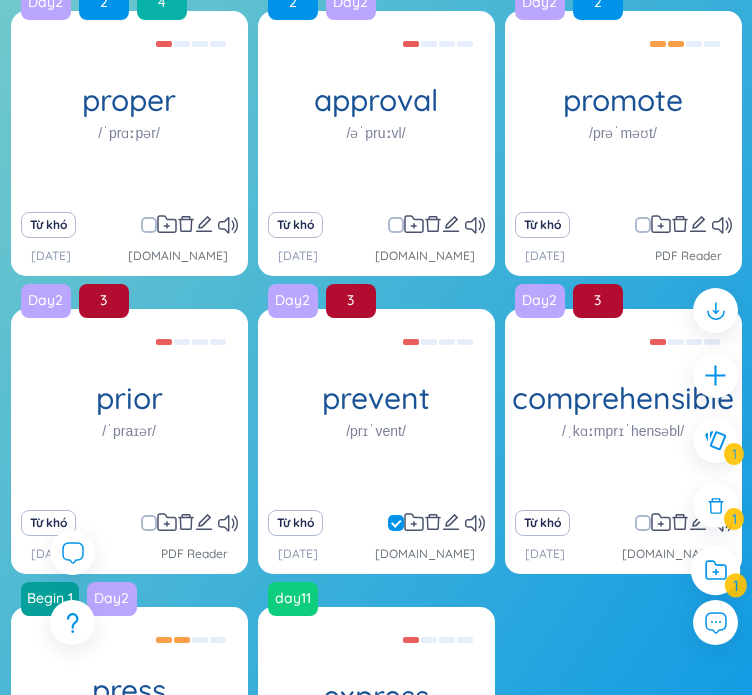 click at bounding box center [716, 571] 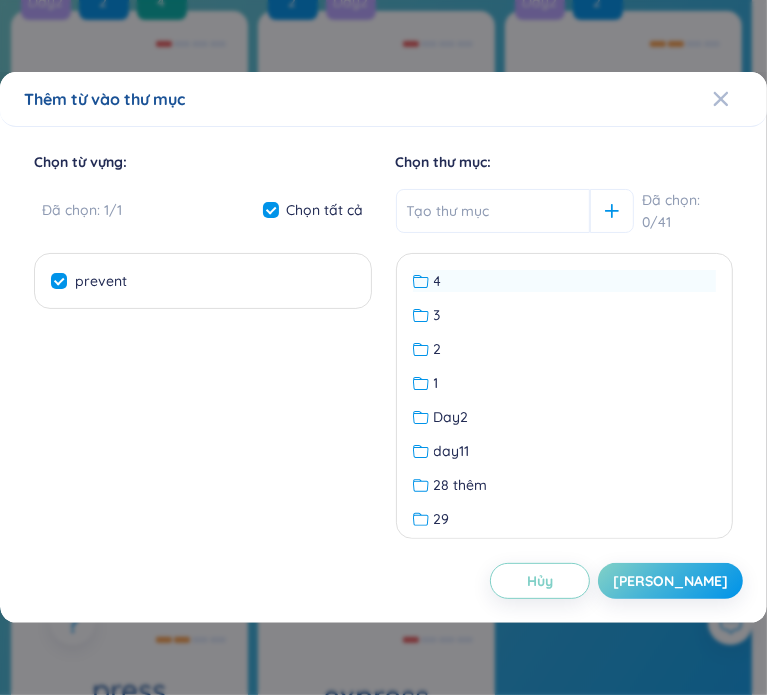 click on "4" at bounding box center (565, 281) 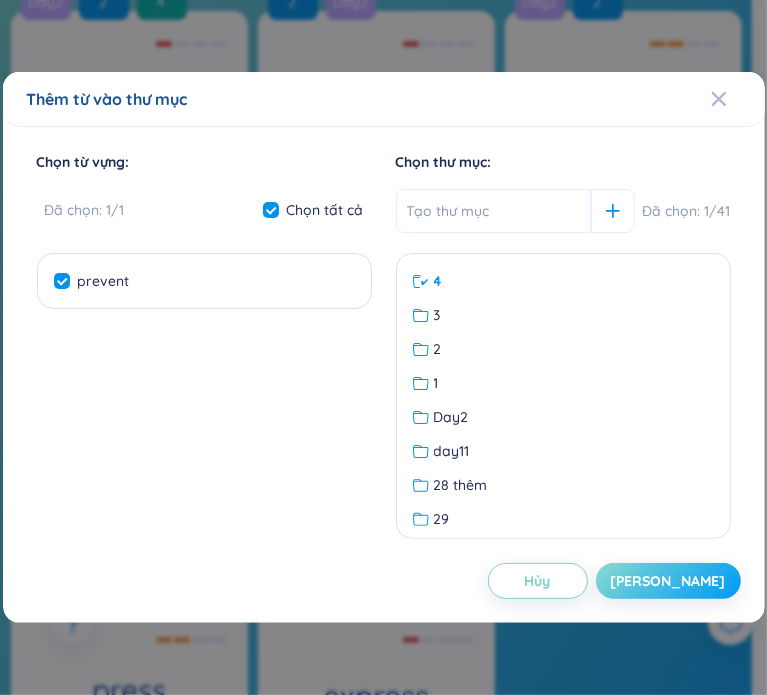 click on "[PERSON_NAME]" at bounding box center [668, 581] 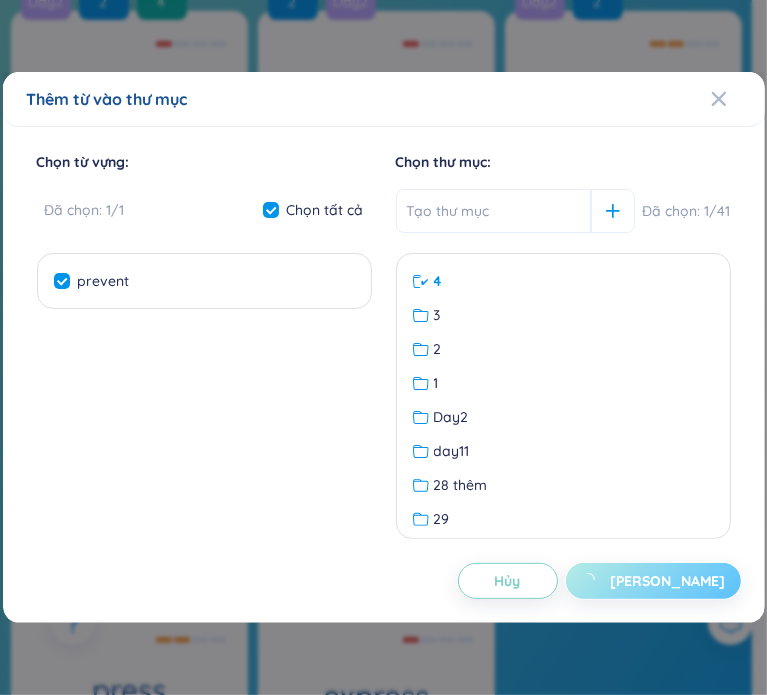 checkbox on "false" 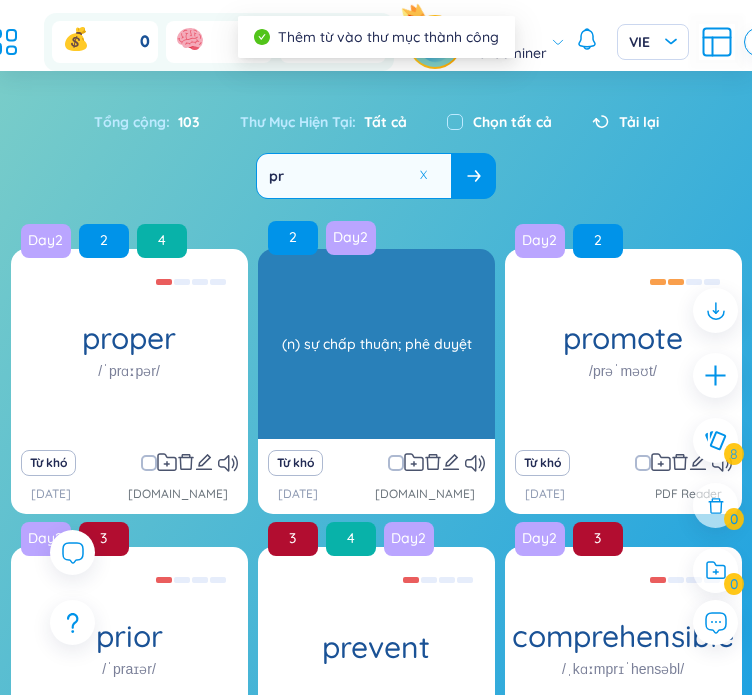 scroll, scrollTop: 0, scrollLeft: 0, axis: both 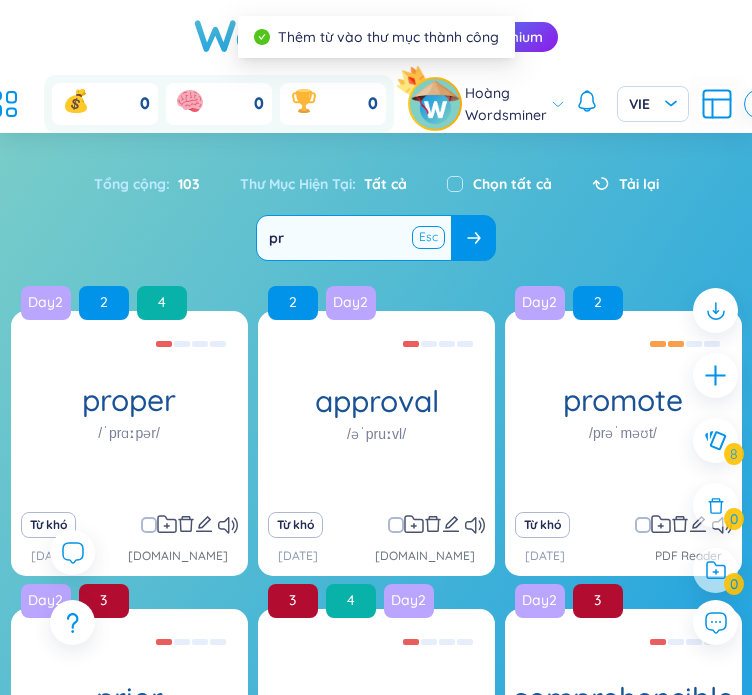 click at bounding box center (428, 237) 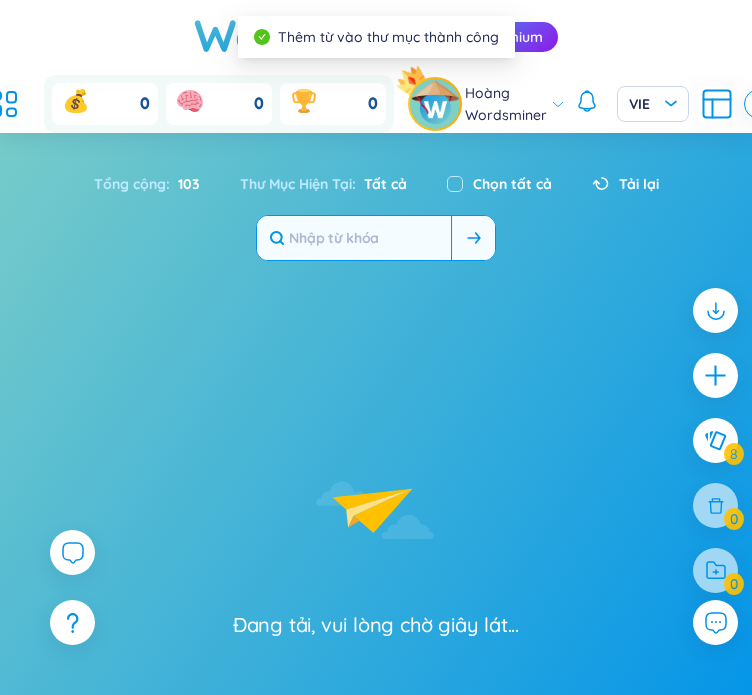 click at bounding box center (354, 238) 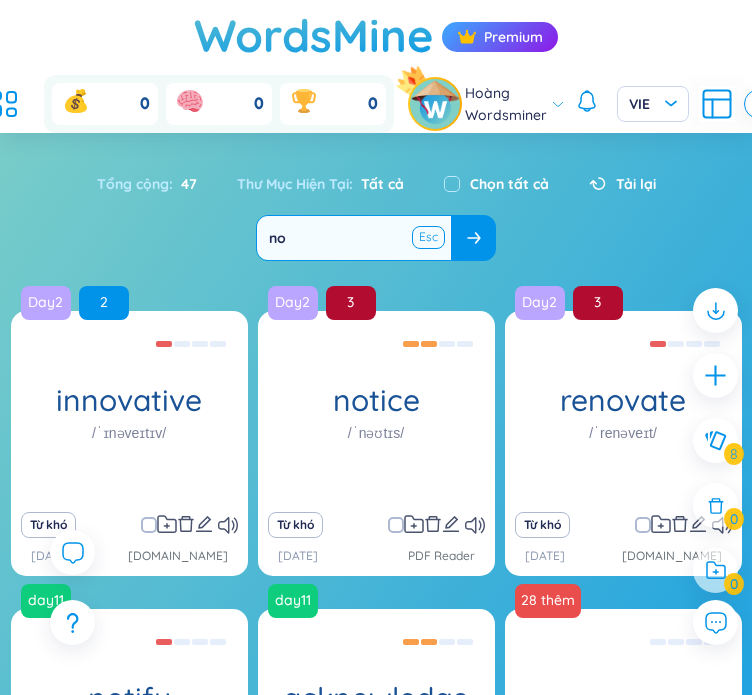 type on "no" 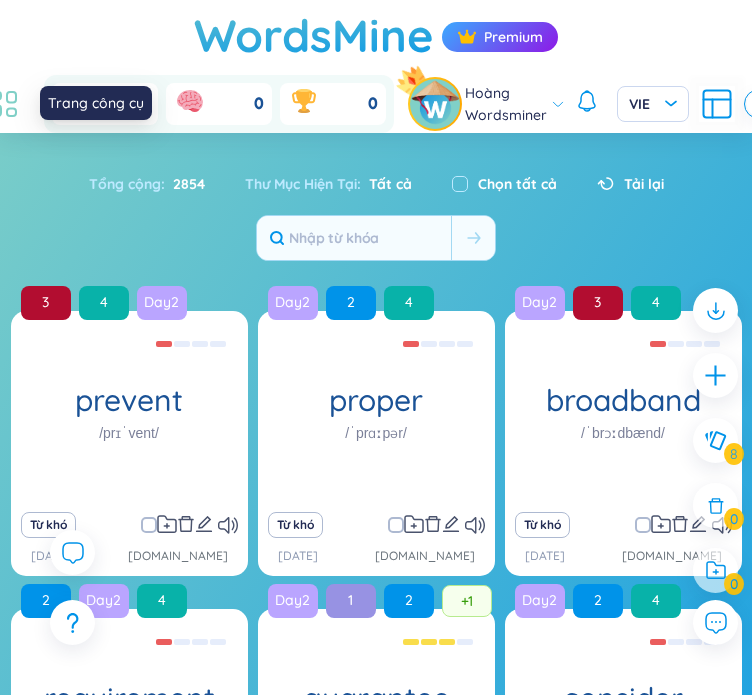 click 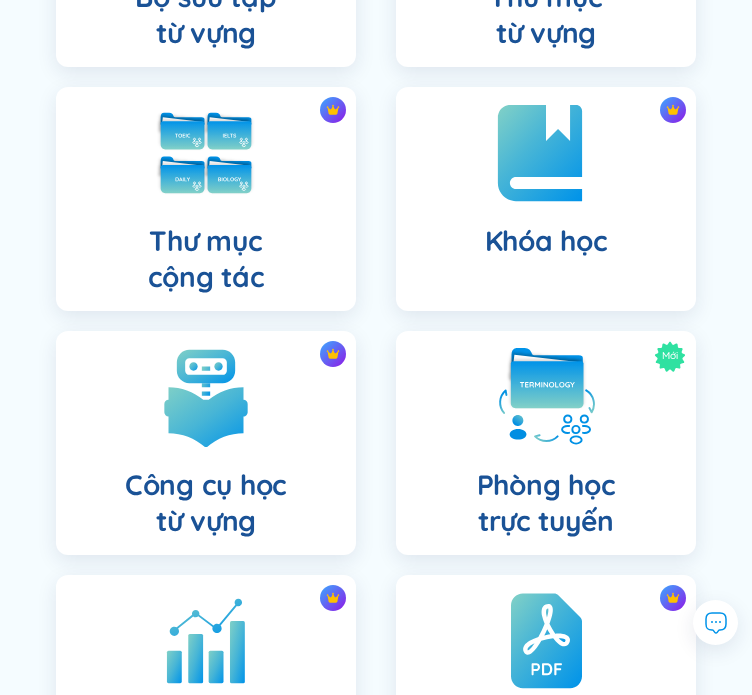 scroll, scrollTop: 556, scrollLeft: 0, axis: vertical 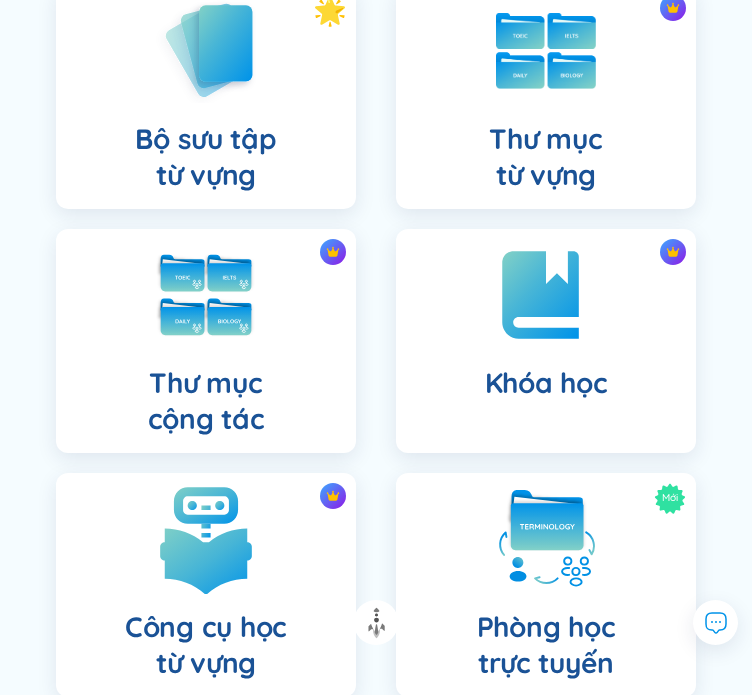 click at bounding box center (206, 539) 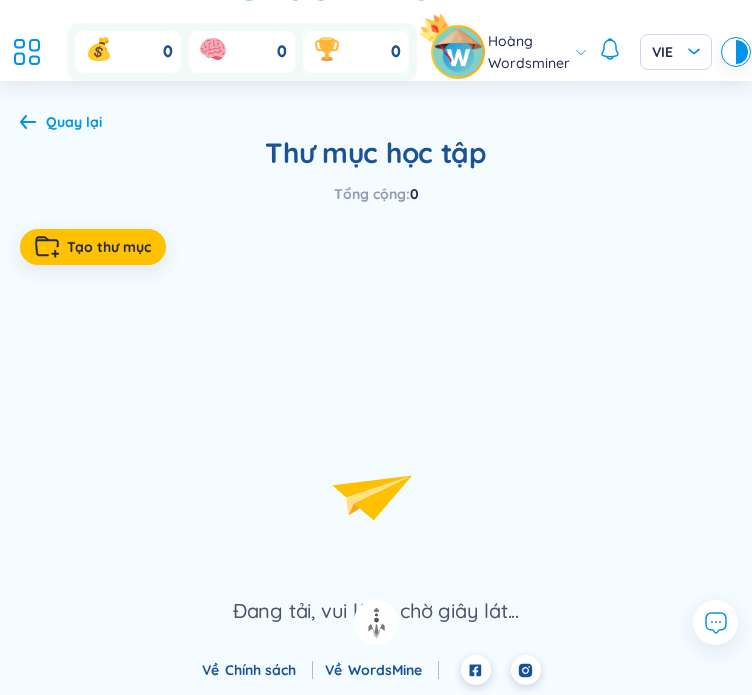 scroll, scrollTop: 0, scrollLeft: 0, axis: both 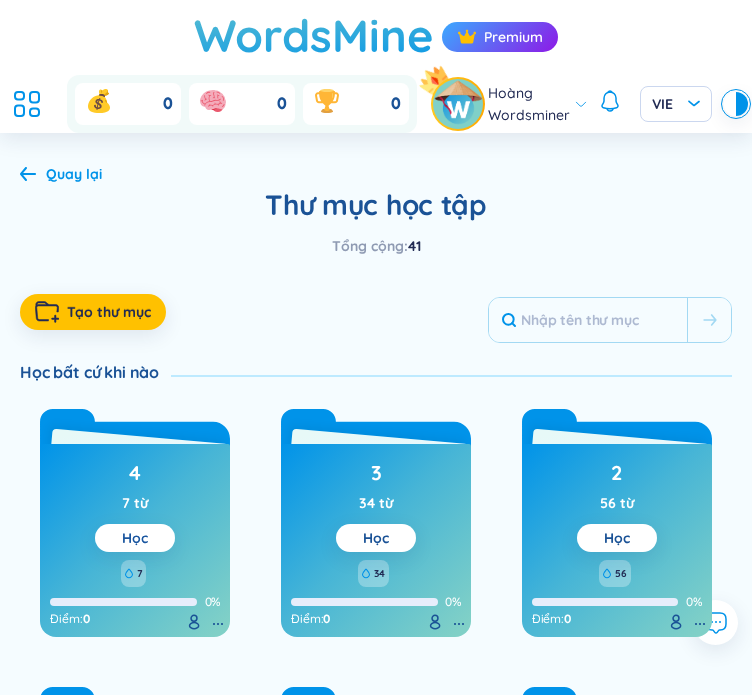 click on "Học" at bounding box center [135, 538] 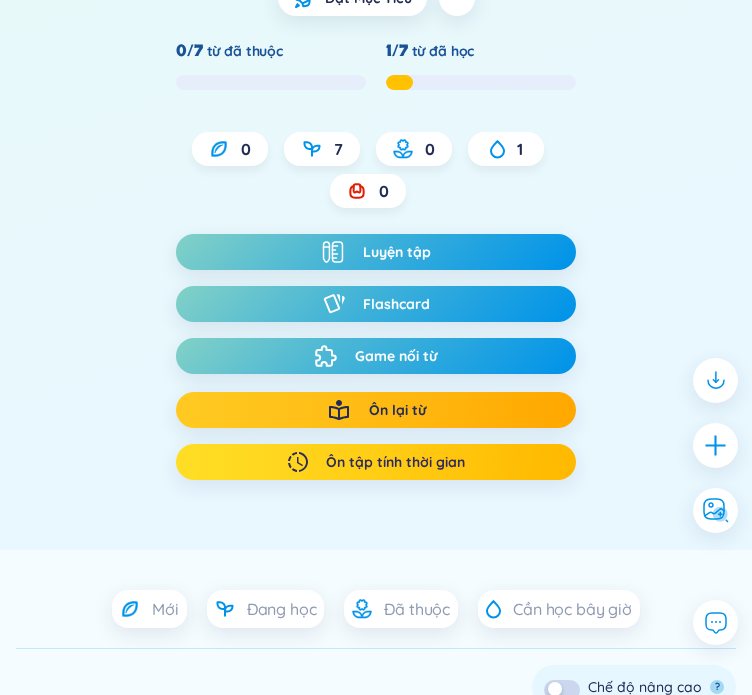 scroll, scrollTop: 600, scrollLeft: 0, axis: vertical 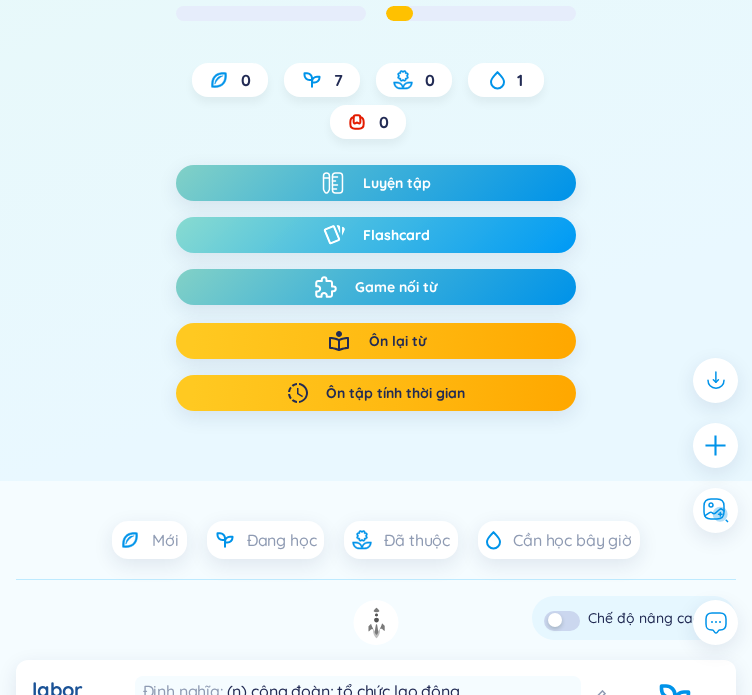 click on "Flashcard" at bounding box center (396, 235) 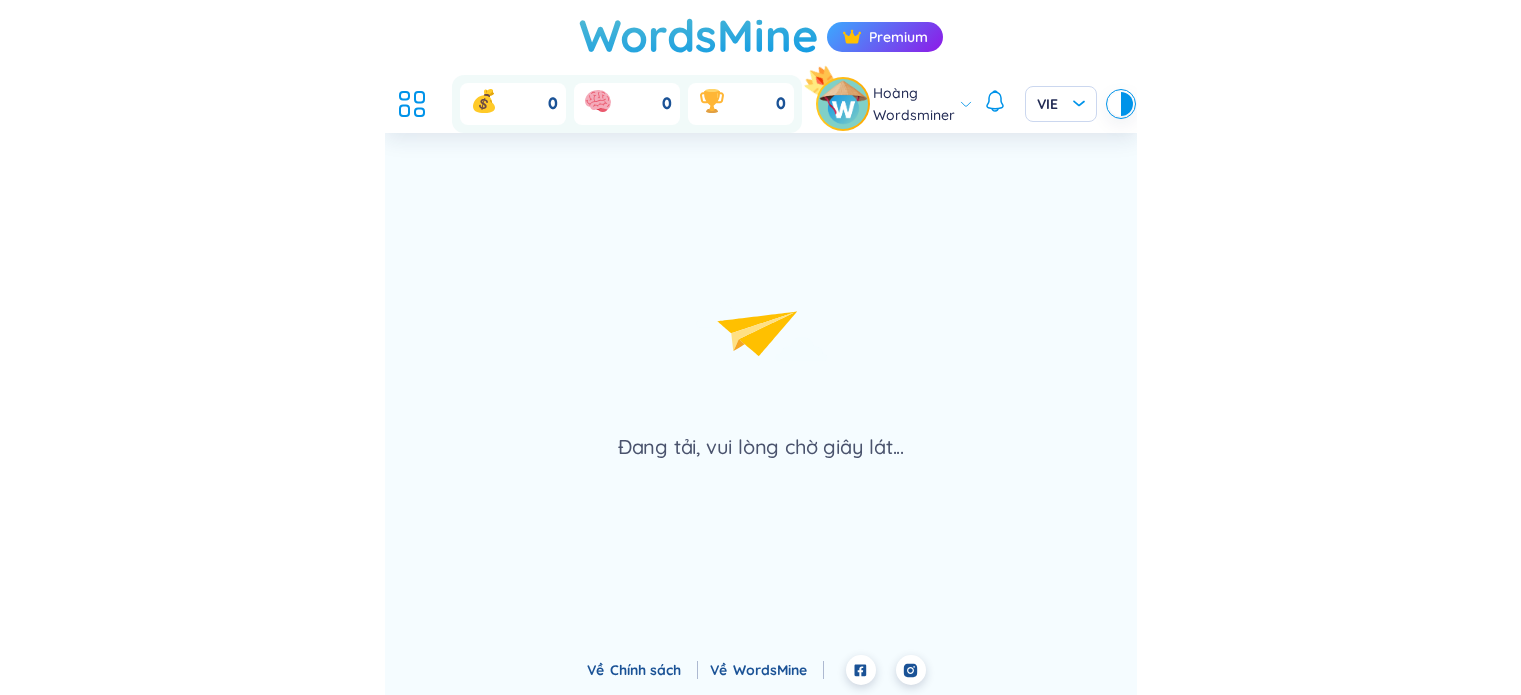scroll, scrollTop: 0, scrollLeft: 0, axis: both 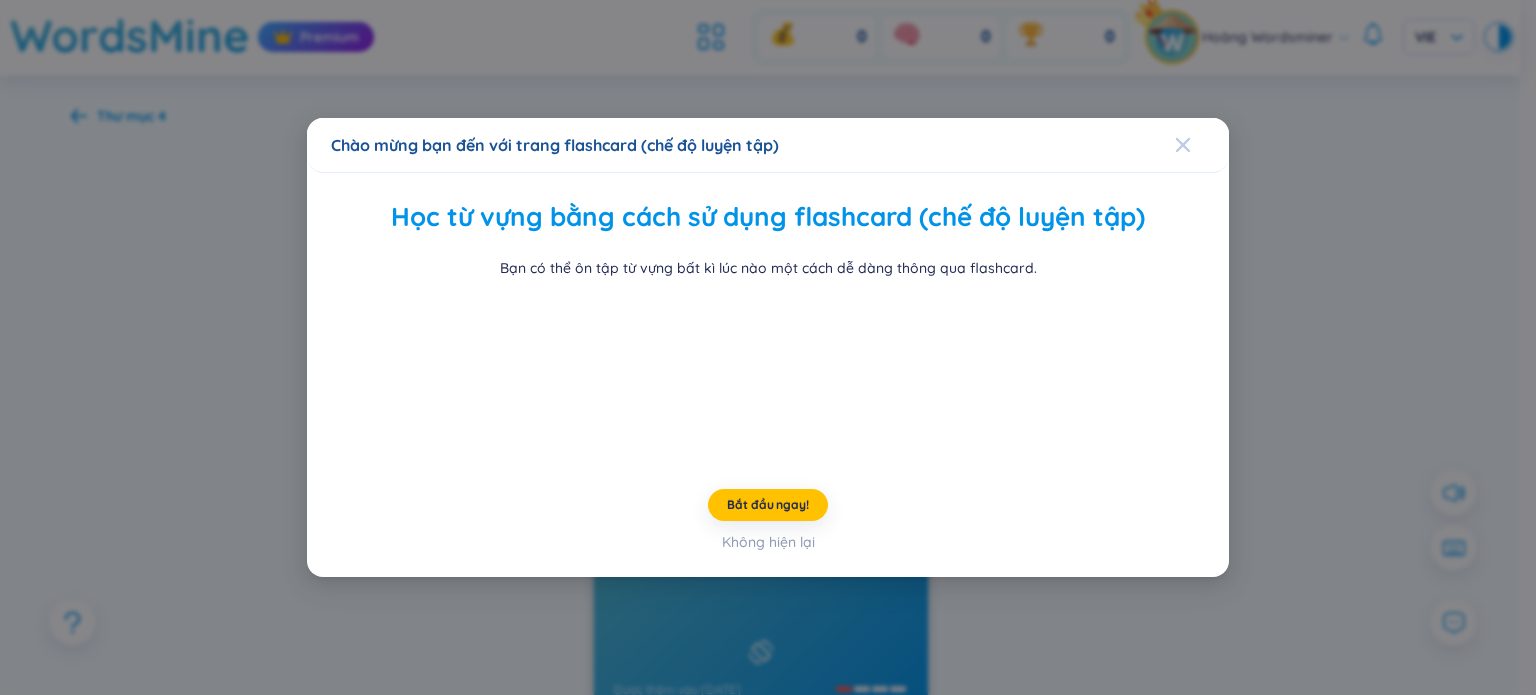 click at bounding box center (1202, 145) 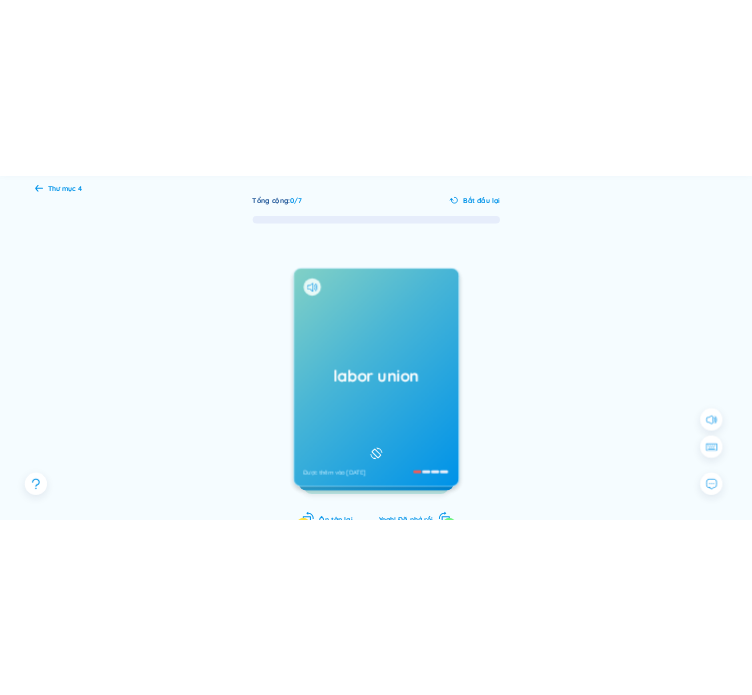 scroll, scrollTop: 91, scrollLeft: 0, axis: vertical 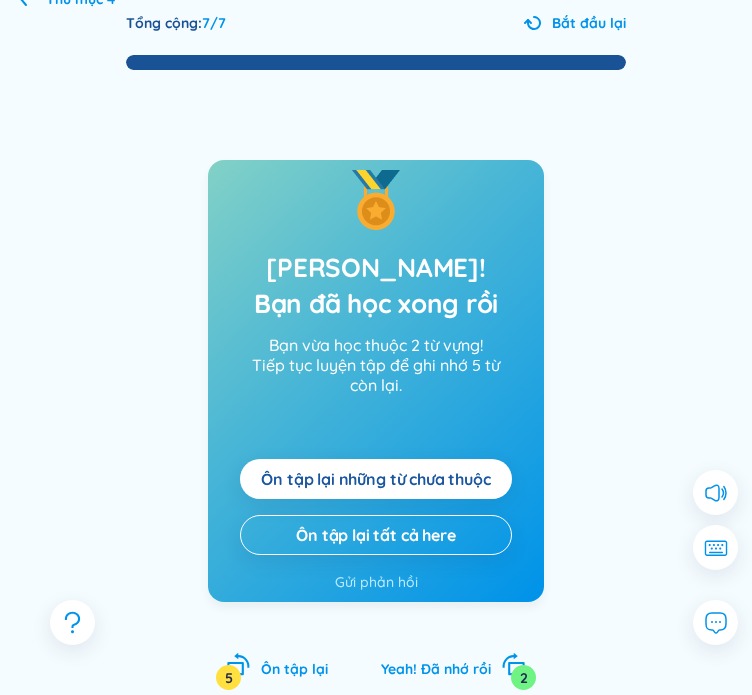 click on "Ôn tập lại những từ chưa thuộc" at bounding box center [375, 479] 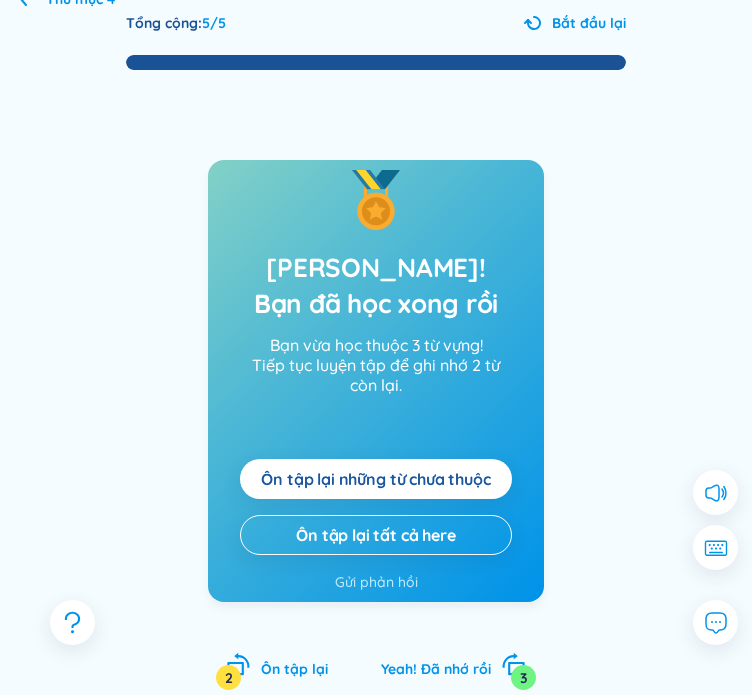 click on "Ôn tập lại những từ chưa thuộc" at bounding box center (375, 479) 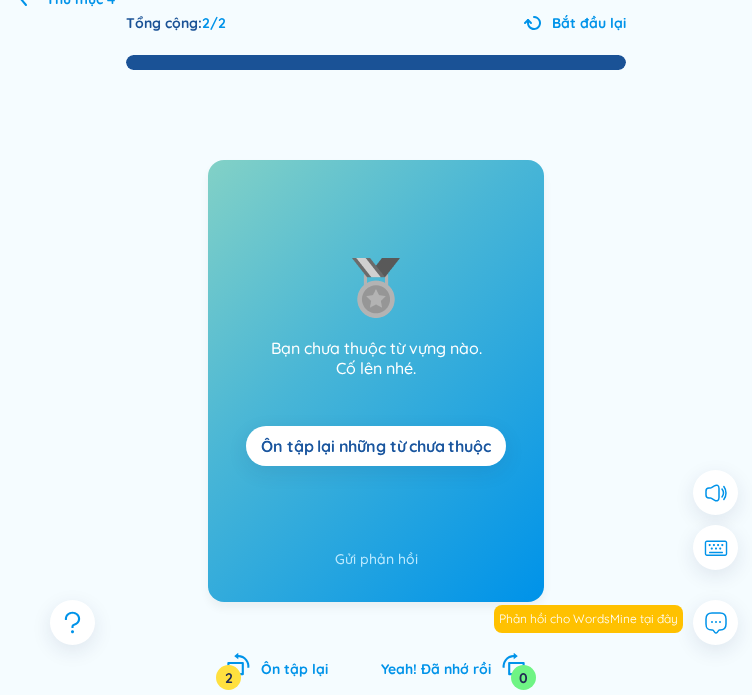 click on "Ôn tập lại những từ chưa thuộc" at bounding box center (375, 446) 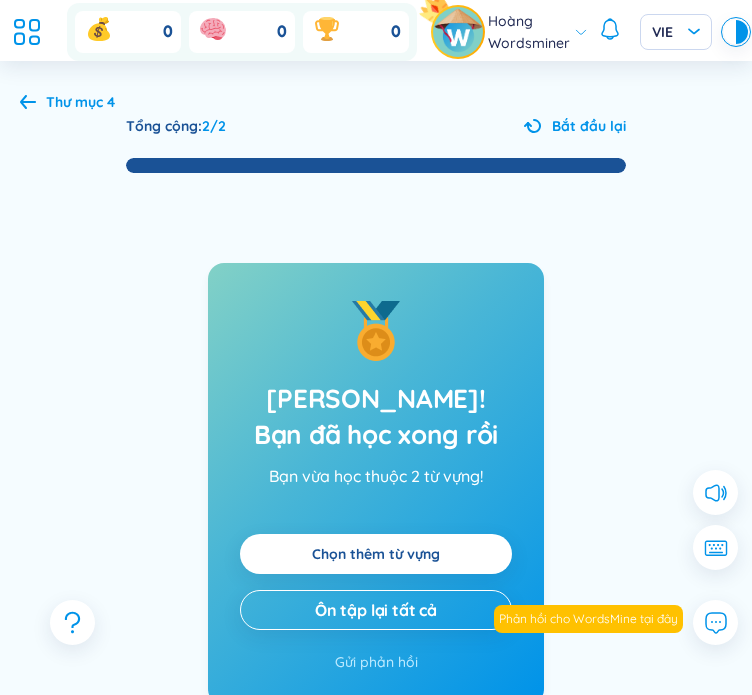 scroll, scrollTop: 0, scrollLeft: 0, axis: both 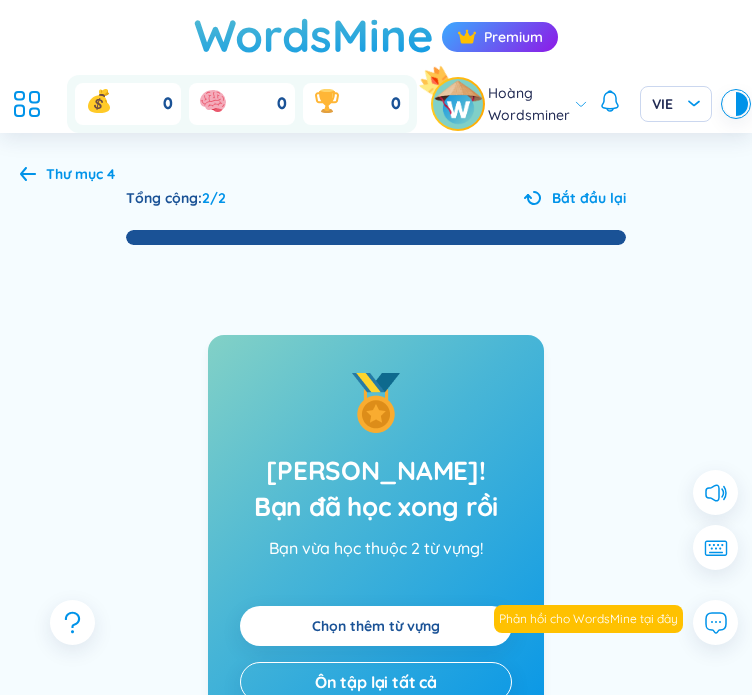 click on "Thư mục   4" at bounding box center [80, 174] 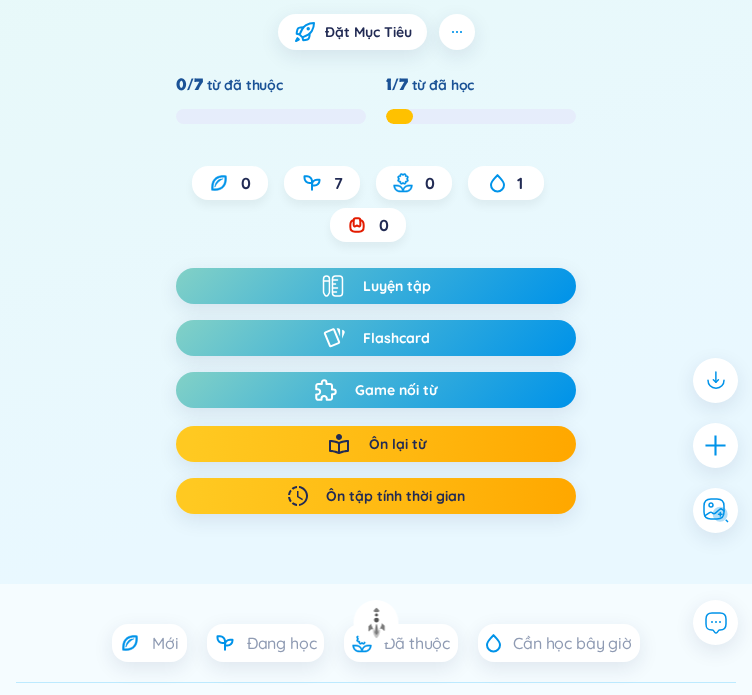 scroll, scrollTop: 500, scrollLeft: 0, axis: vertical 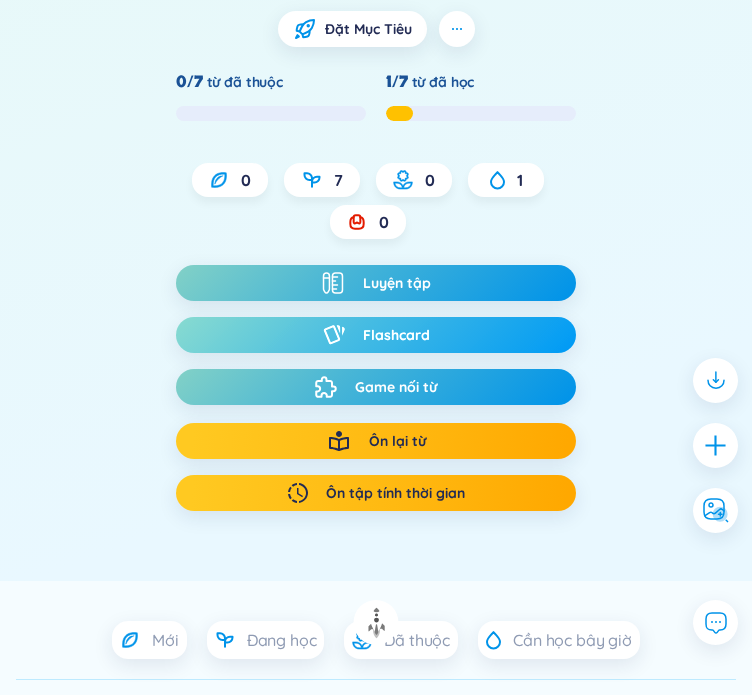 click on "Flashcard" at bounding box center (396, 335) 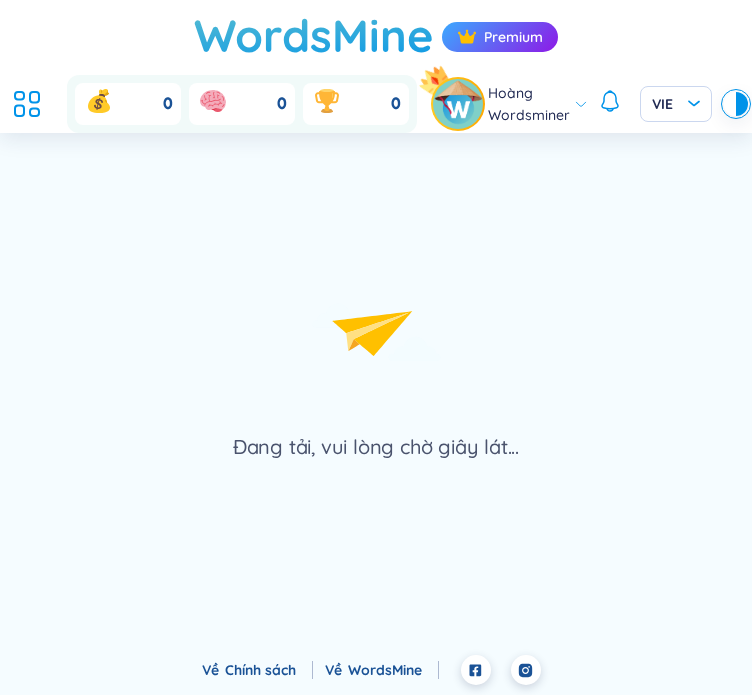 scroll, scrollTop: 0, scrollLeft: 0, axis: both 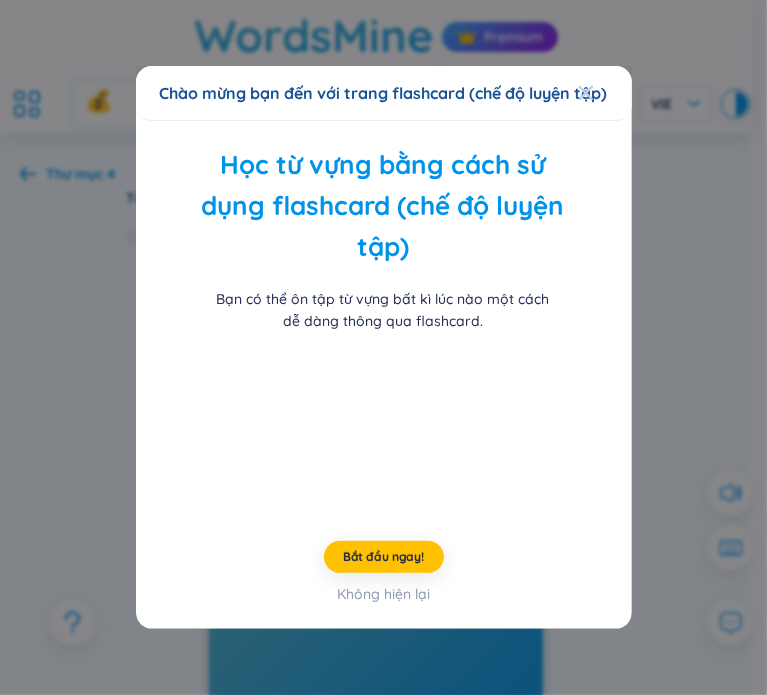 click 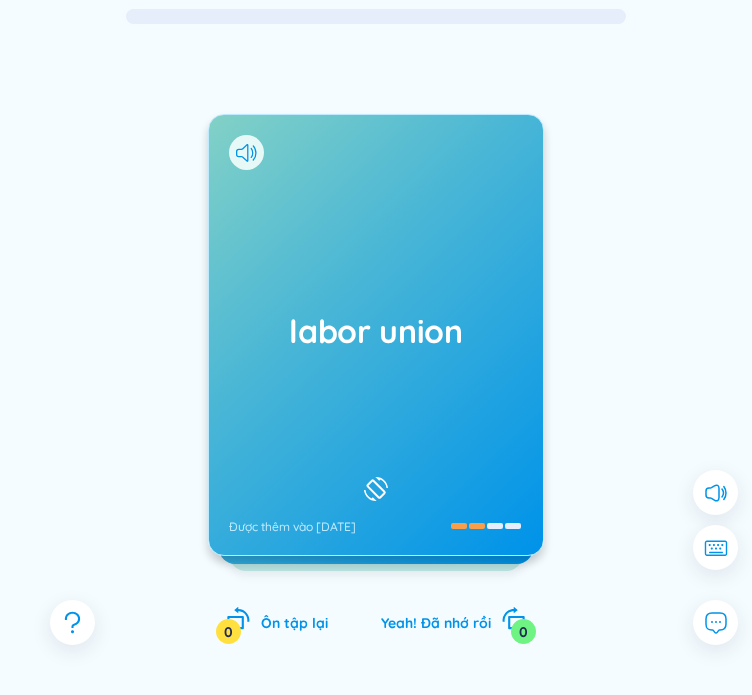 scroll, scrollTop: 280, scrollLeft: 0, axis: vertical 